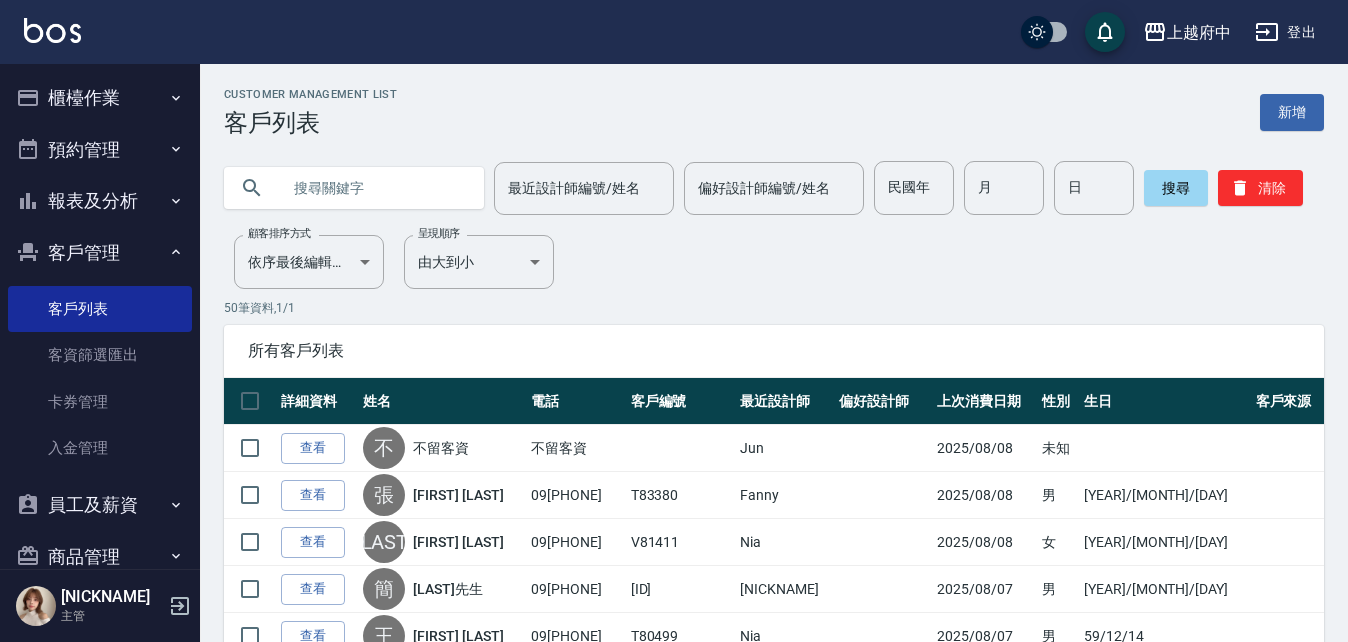scroll, scrollTop: 0, scrollLeft: 0, axis: both 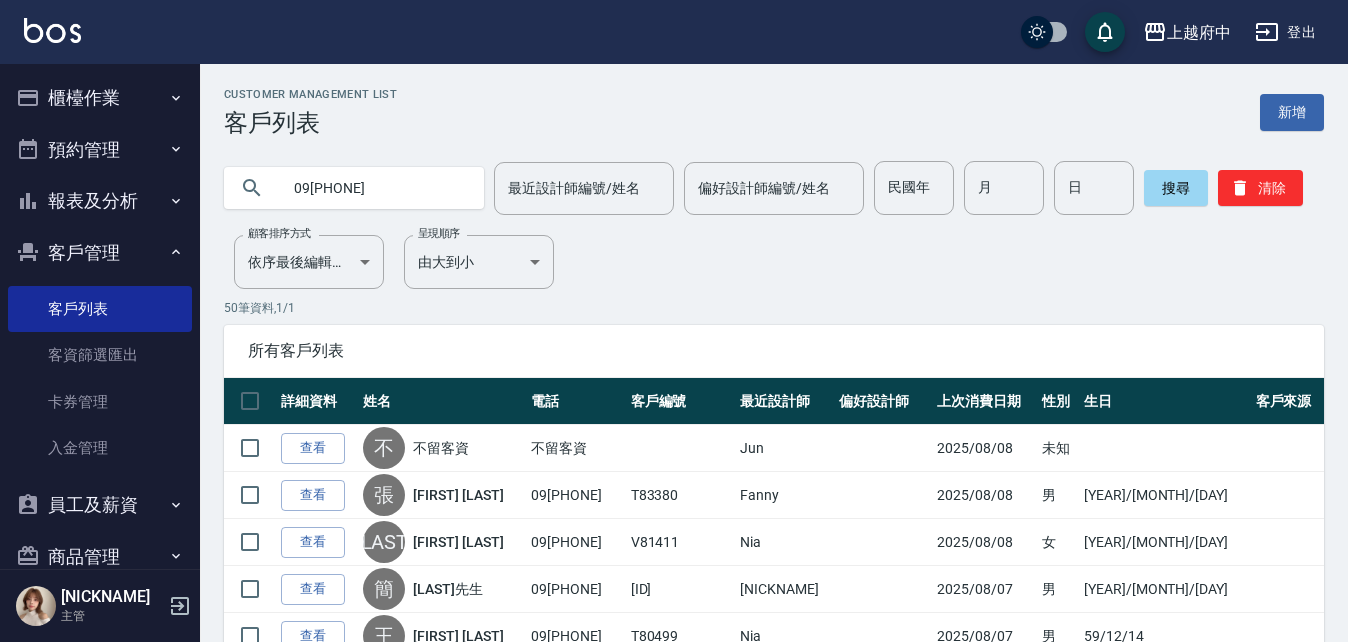 type on "09[PHONE]" 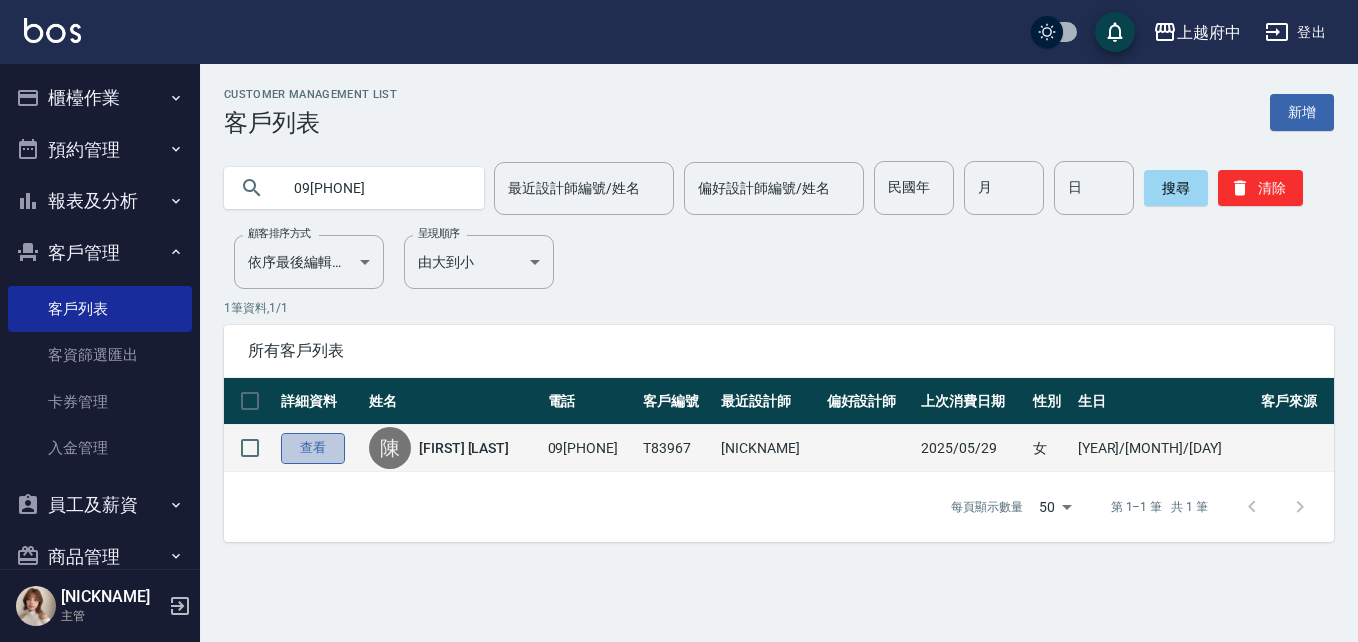 click on "查看" at bounding box center (313, 448) 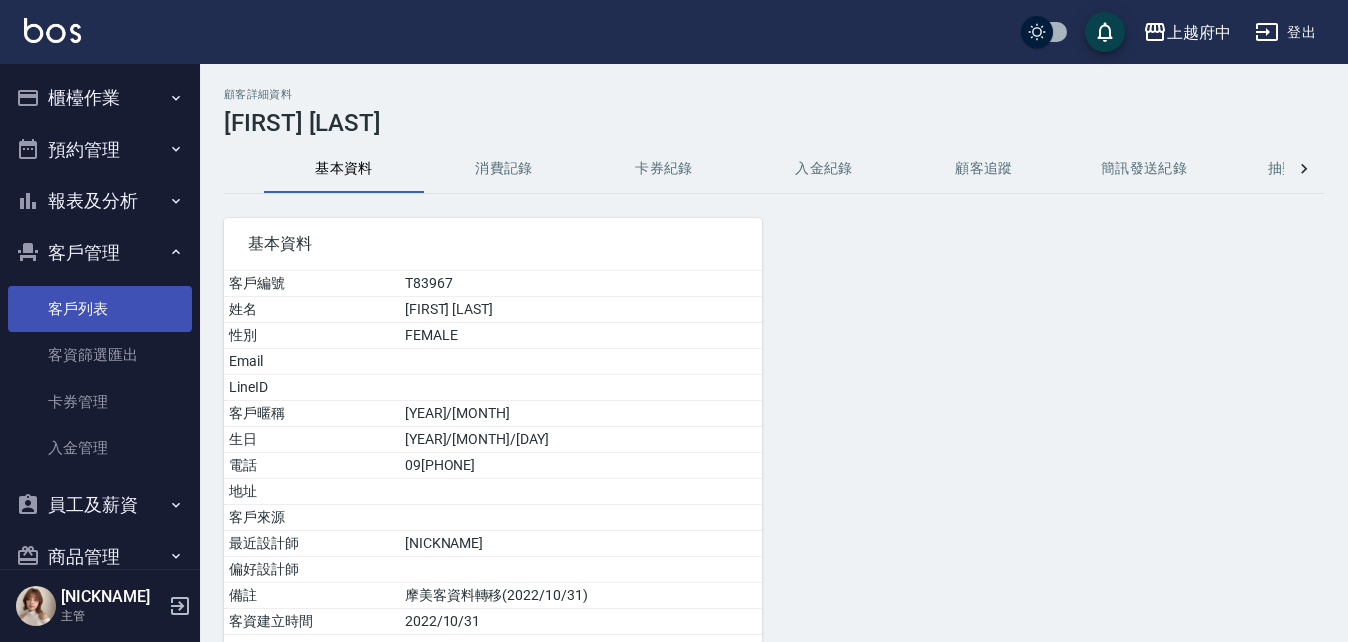 click on "客戶列表" at bounding box center [100, 309] 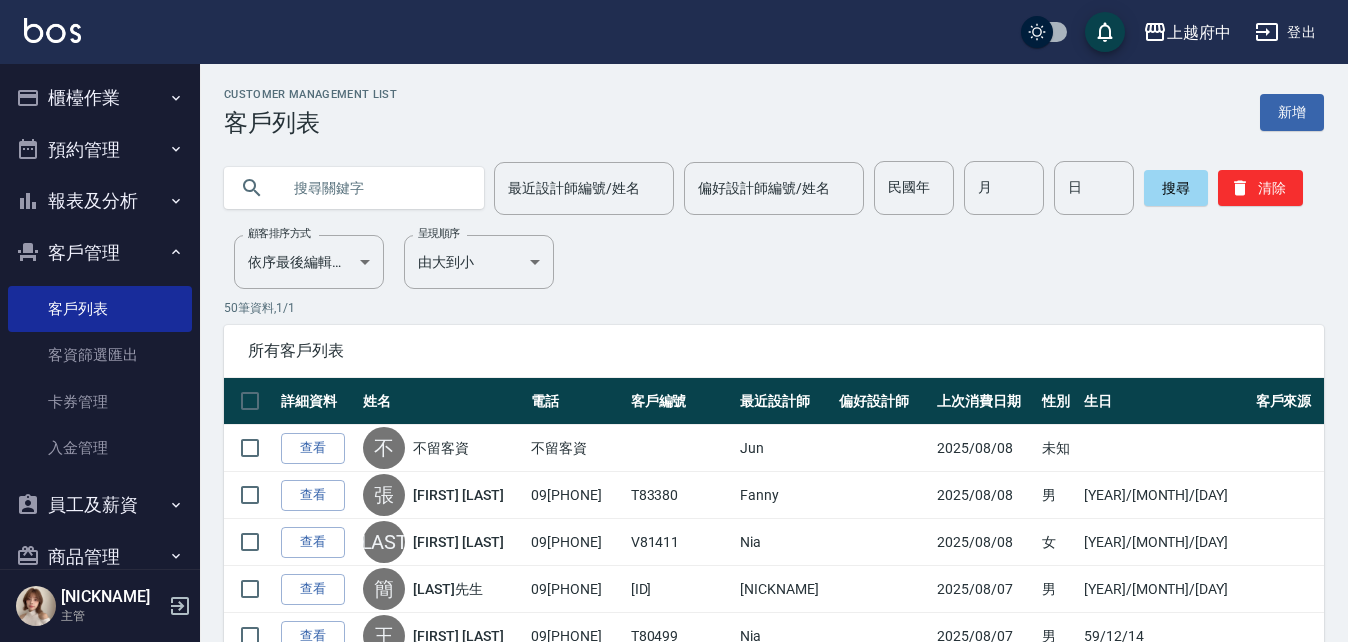 click at bounding box center [374, 188] 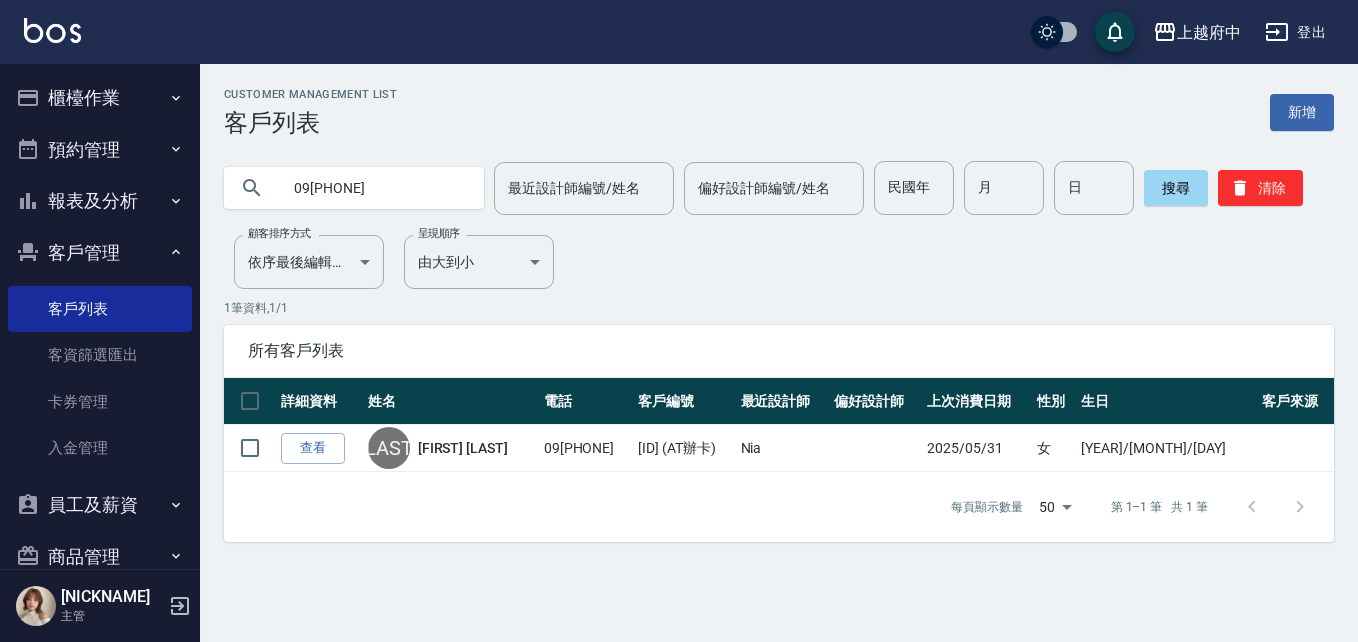 drag, startPoint x: 385, startPoint y: 189, endPoint x: 240, endPoint y: 194, distance: 145.08618 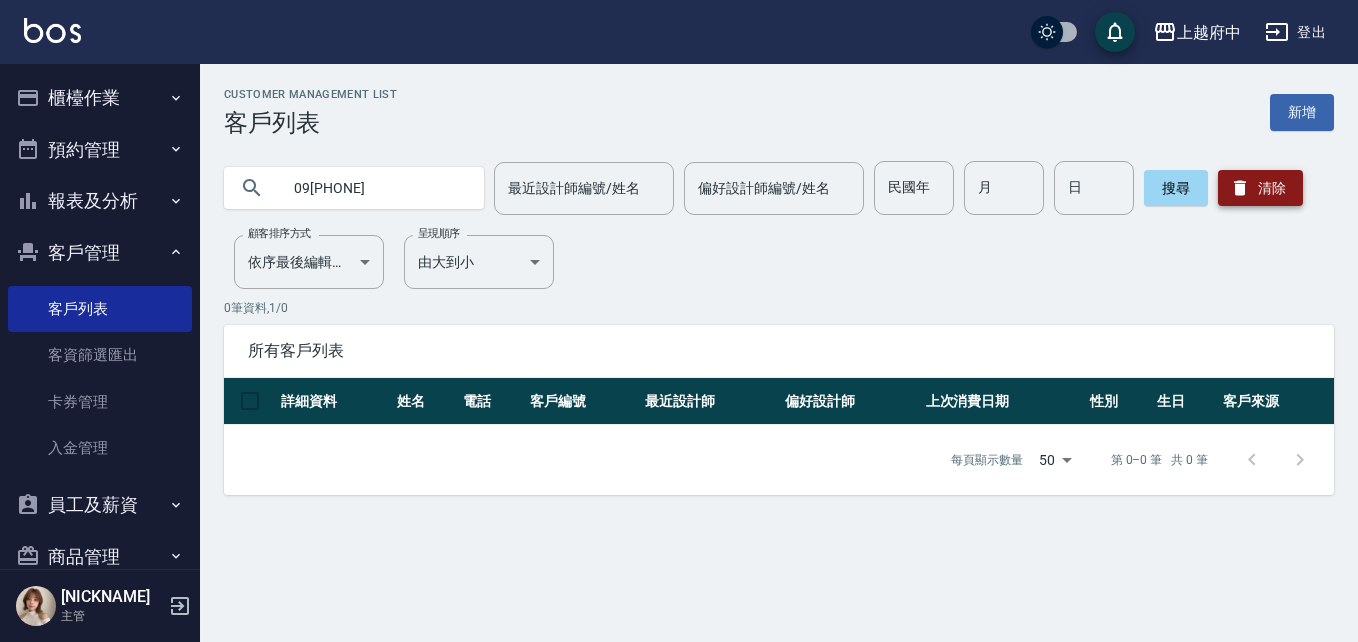 click on "清除" at bounding box center [1260, 188] 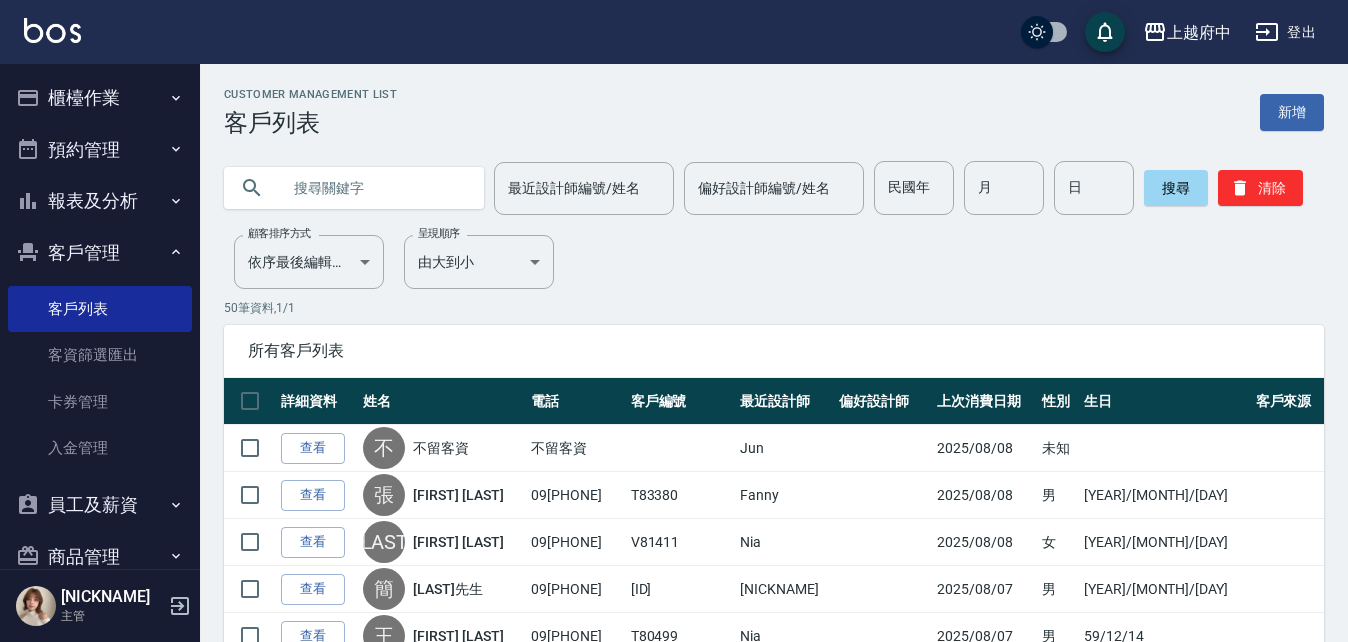 click at bounding box center [374, 188] 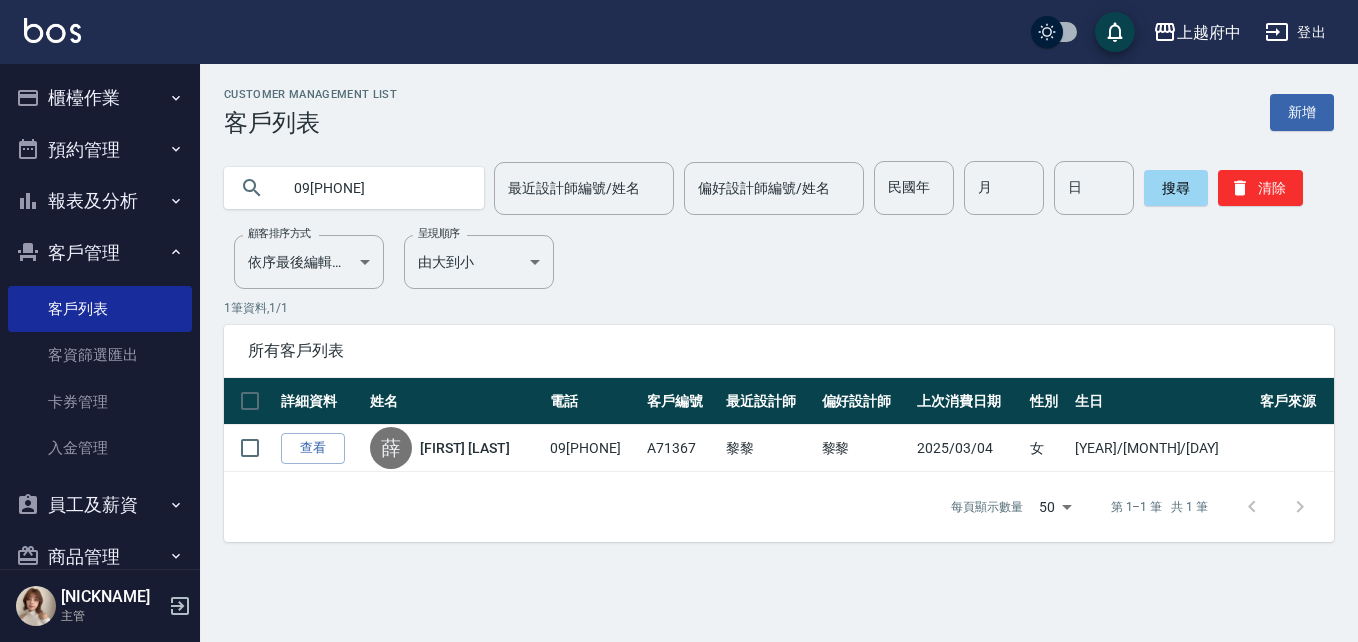 drag, startPoint x: 414, startPoint y: 189, endPoint x: 292, endPoint y: 192, distance: 122.03688 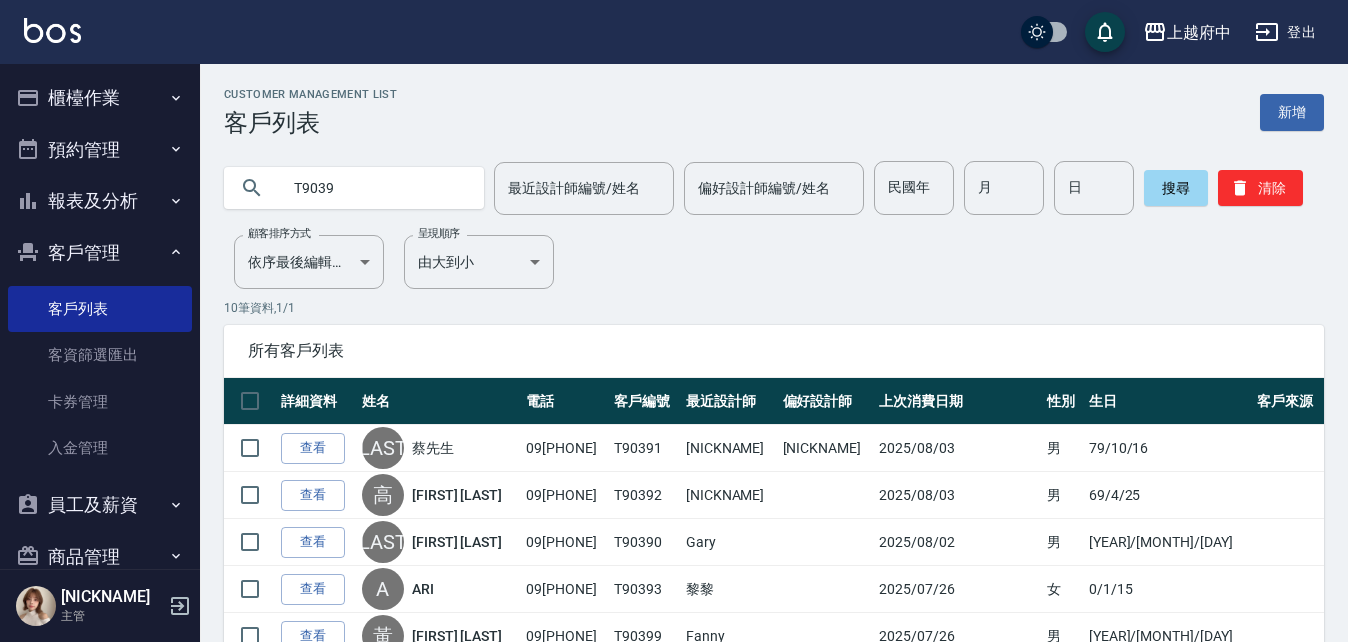 click on "T9039" at bounding box center [374, 188] 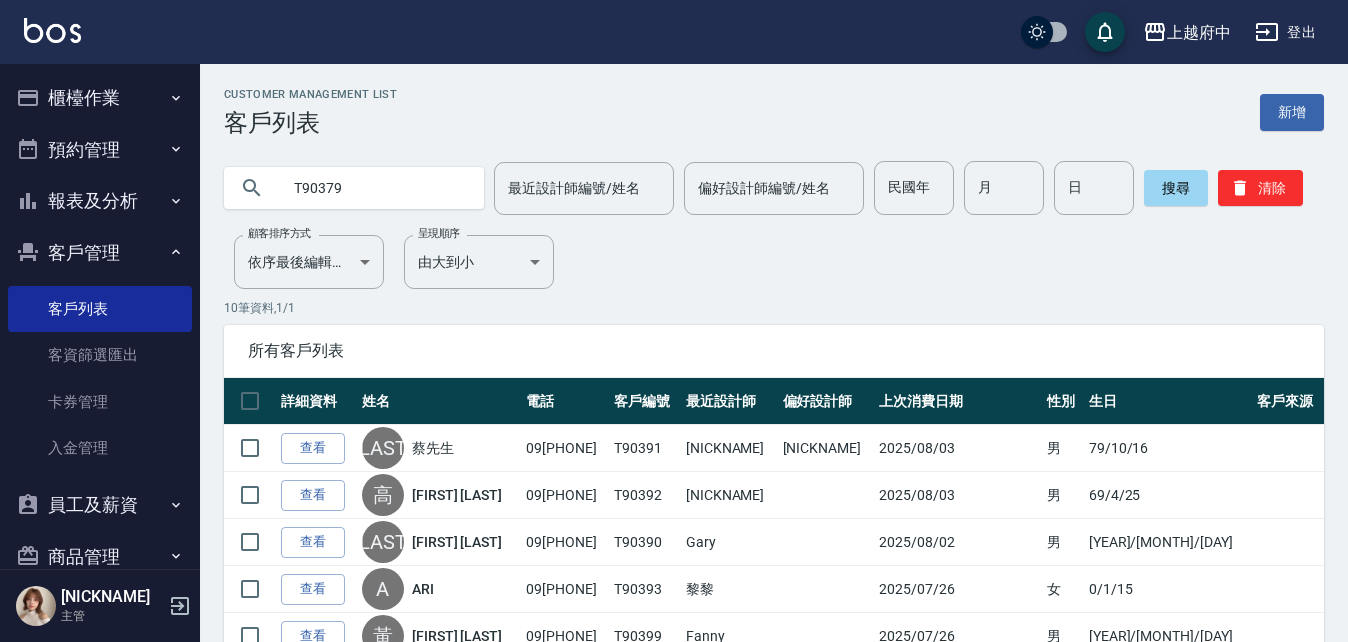type on "T90379" 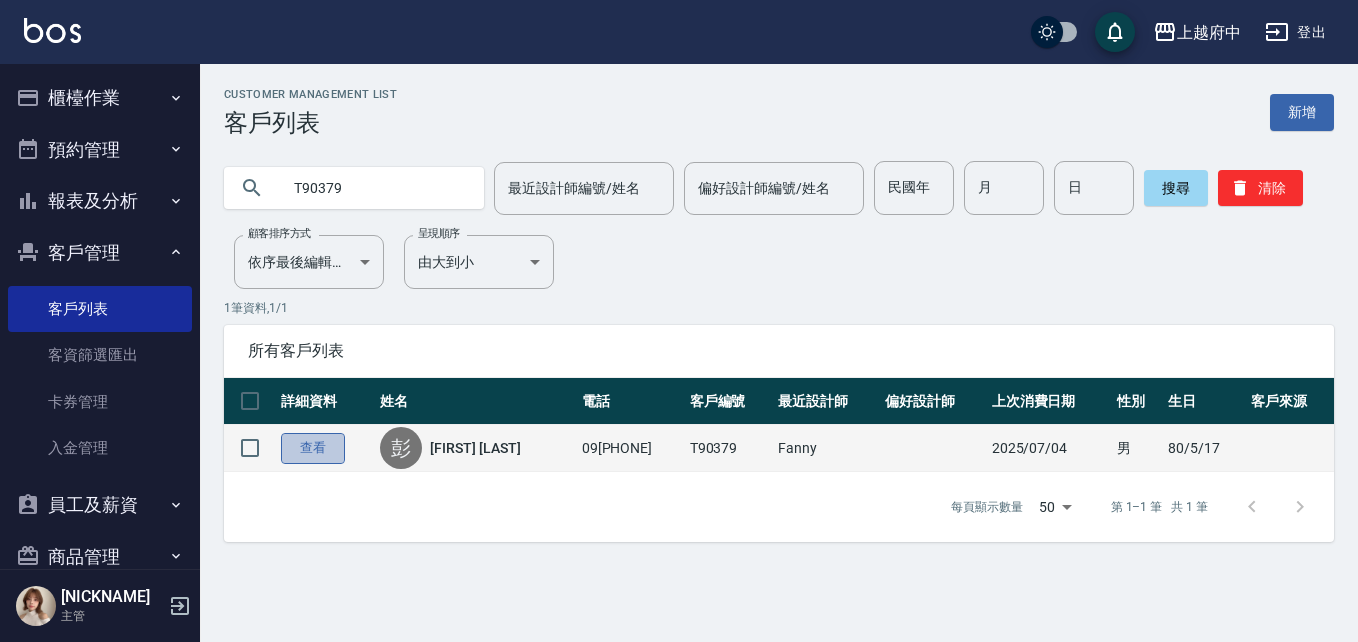 click on "查看" at bounding box center (313, 448) 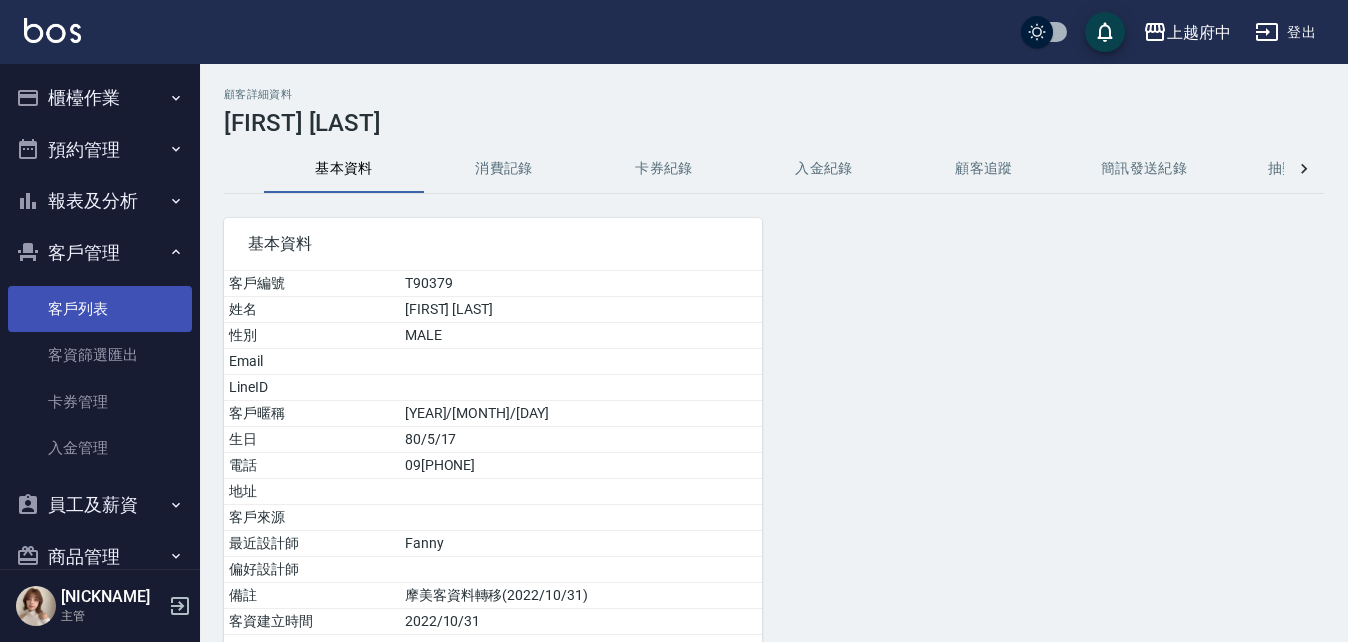 click on "客戶列表" at bounding box center (100, 309) 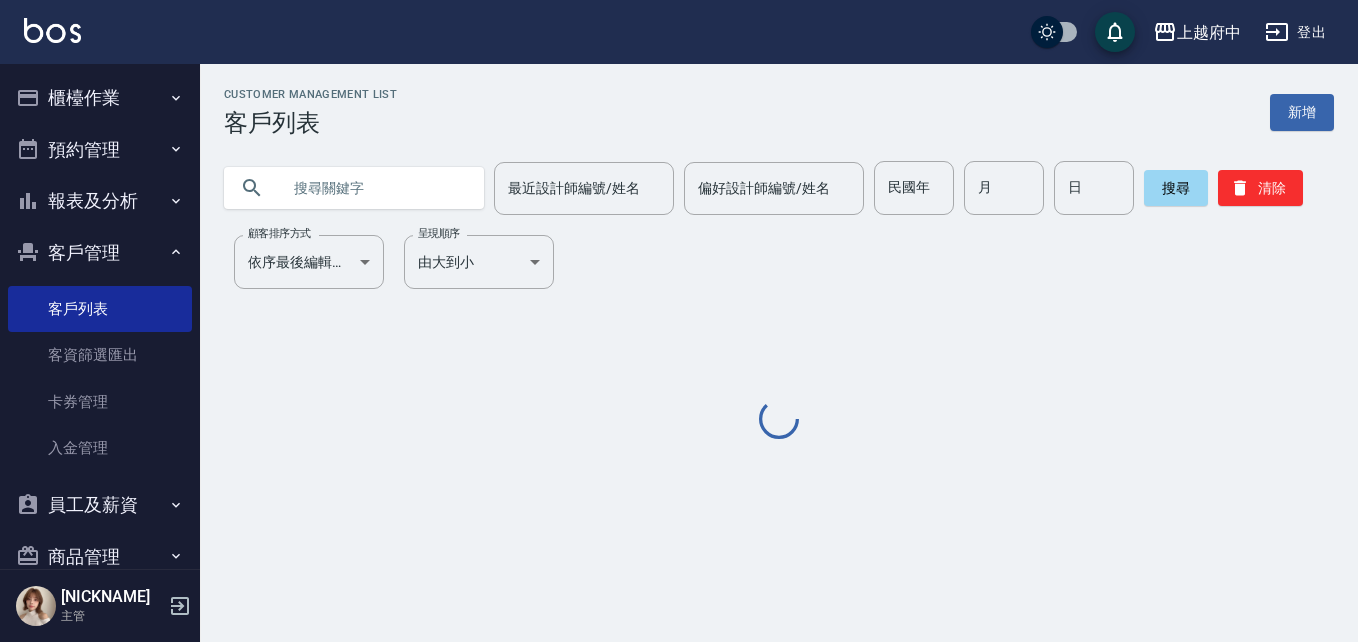 click at bounding box center [374, 188] 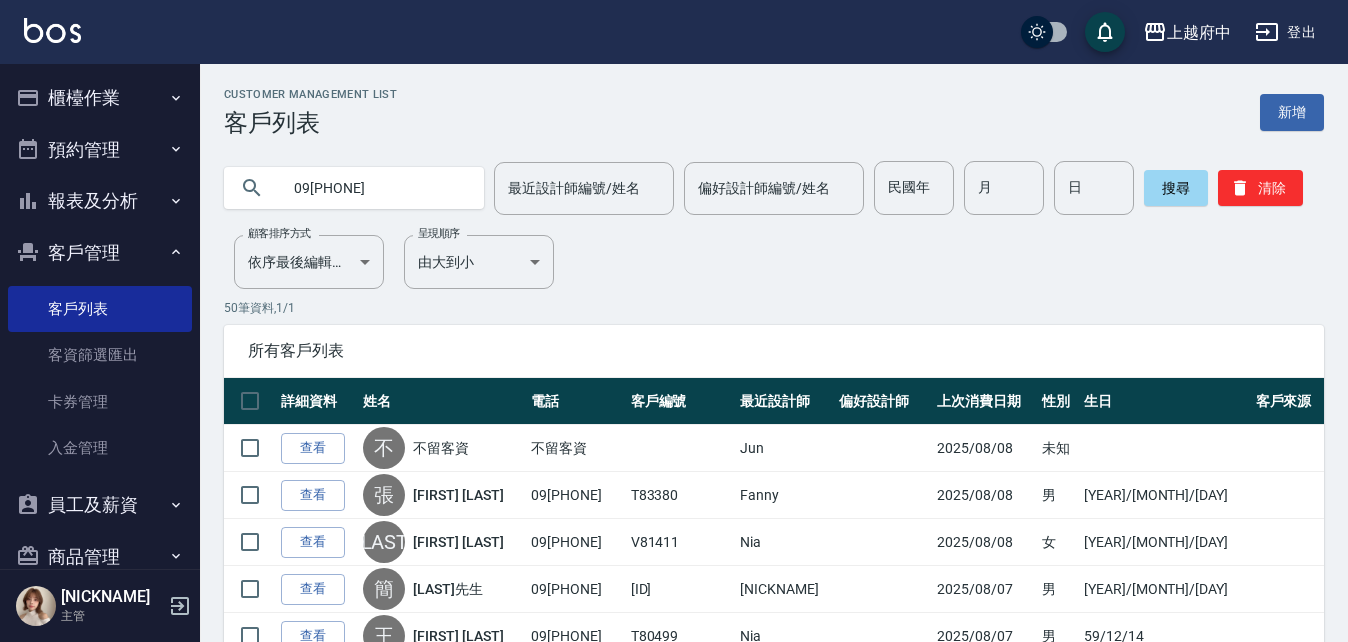 type on "0975759058" 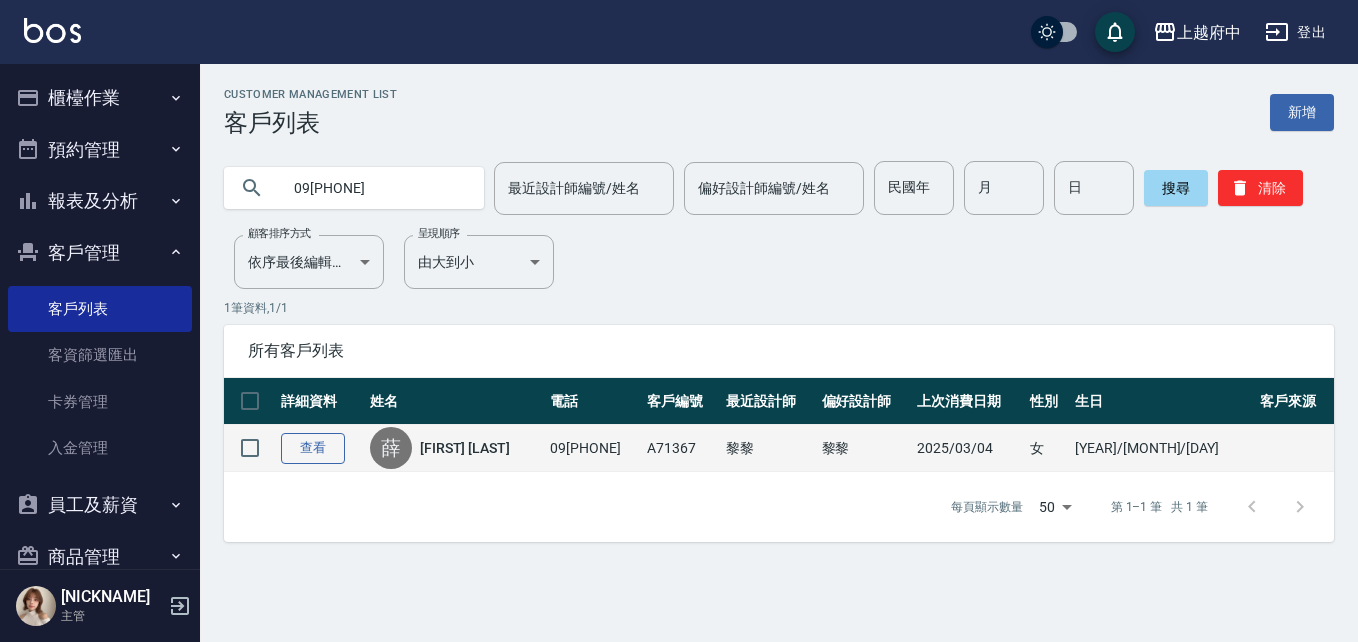 click on "查看" at bounding box center [313, 448] 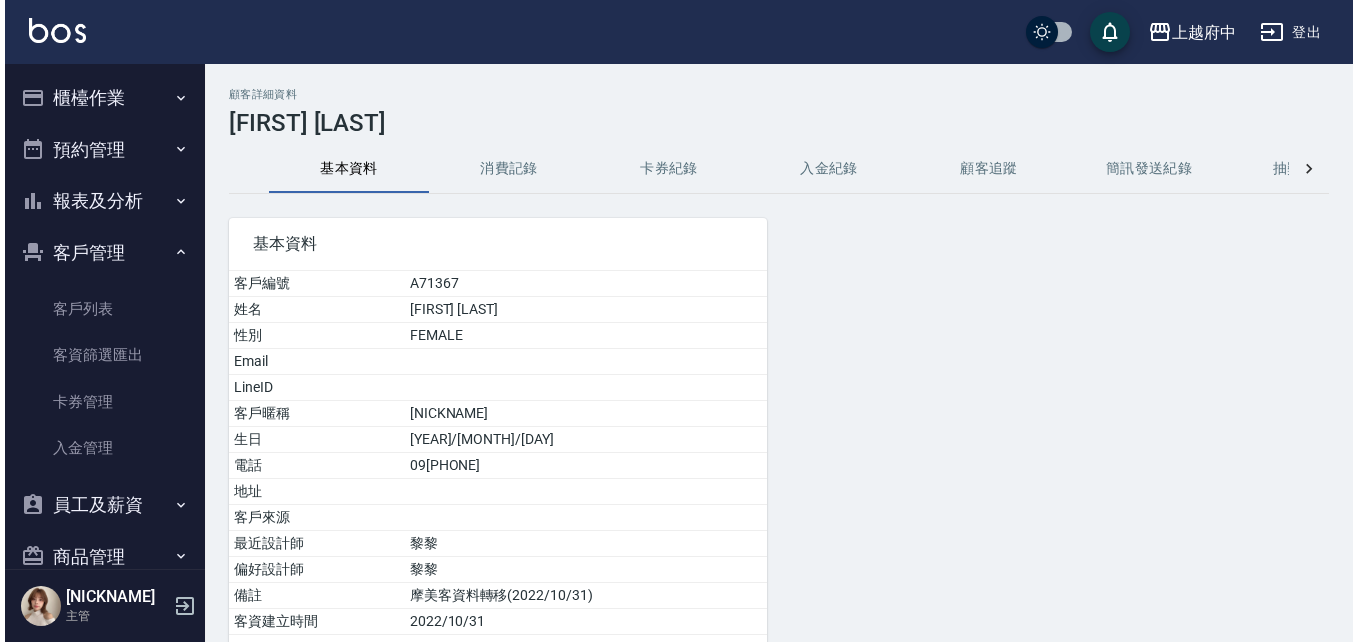 scroll, scrollTop: 146, scrollLeft: 0, axis: vertical 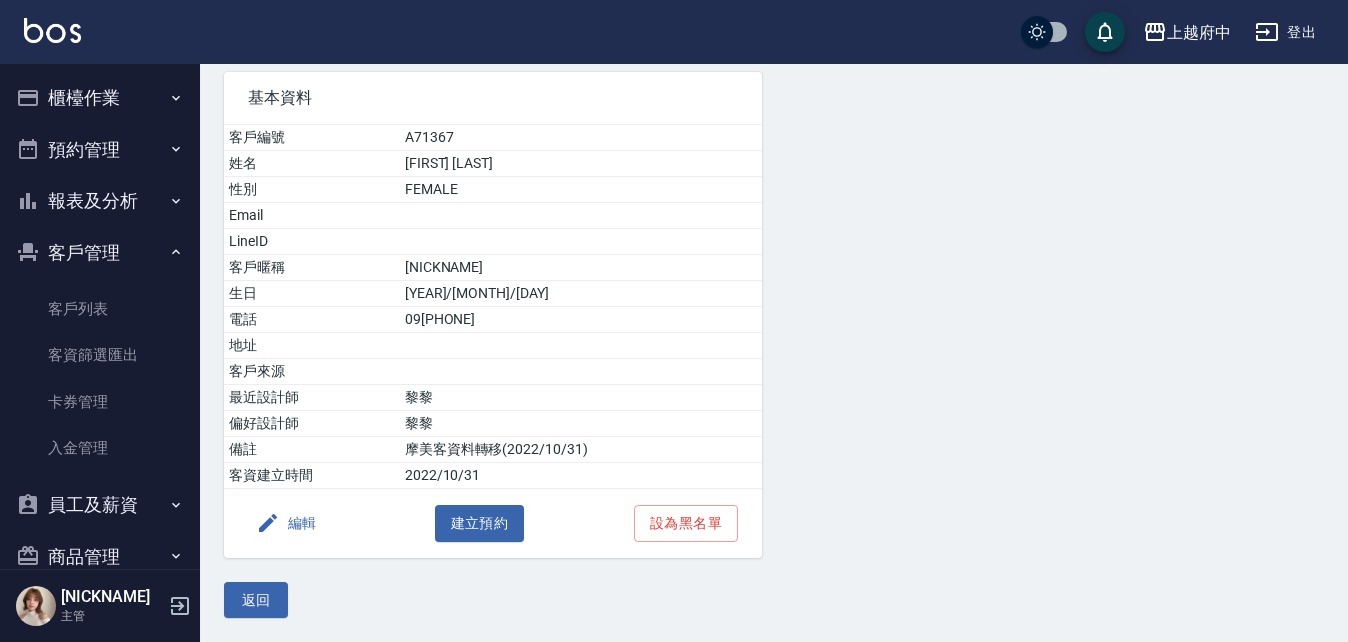 click on "編輯" at bounding box center (286, 523) 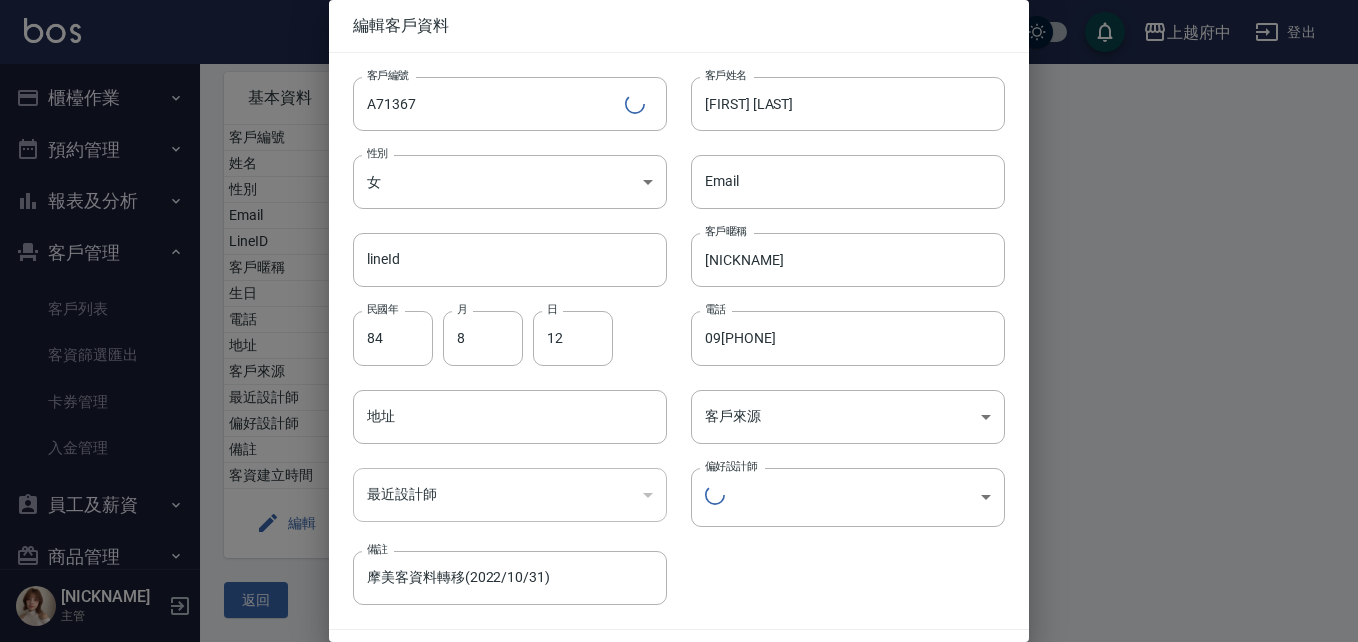 type 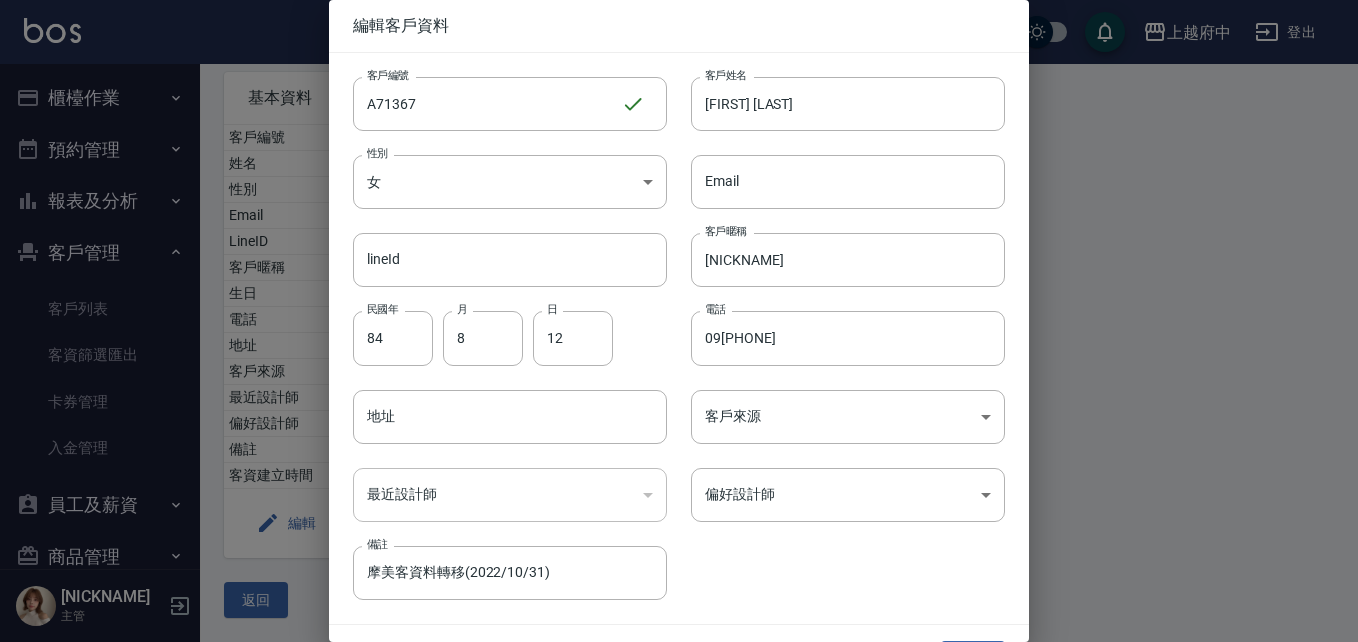 drag, startPoint x: 439, startPoint y: 111, endPoint x: 306, endPoint y: 111, distance: 133 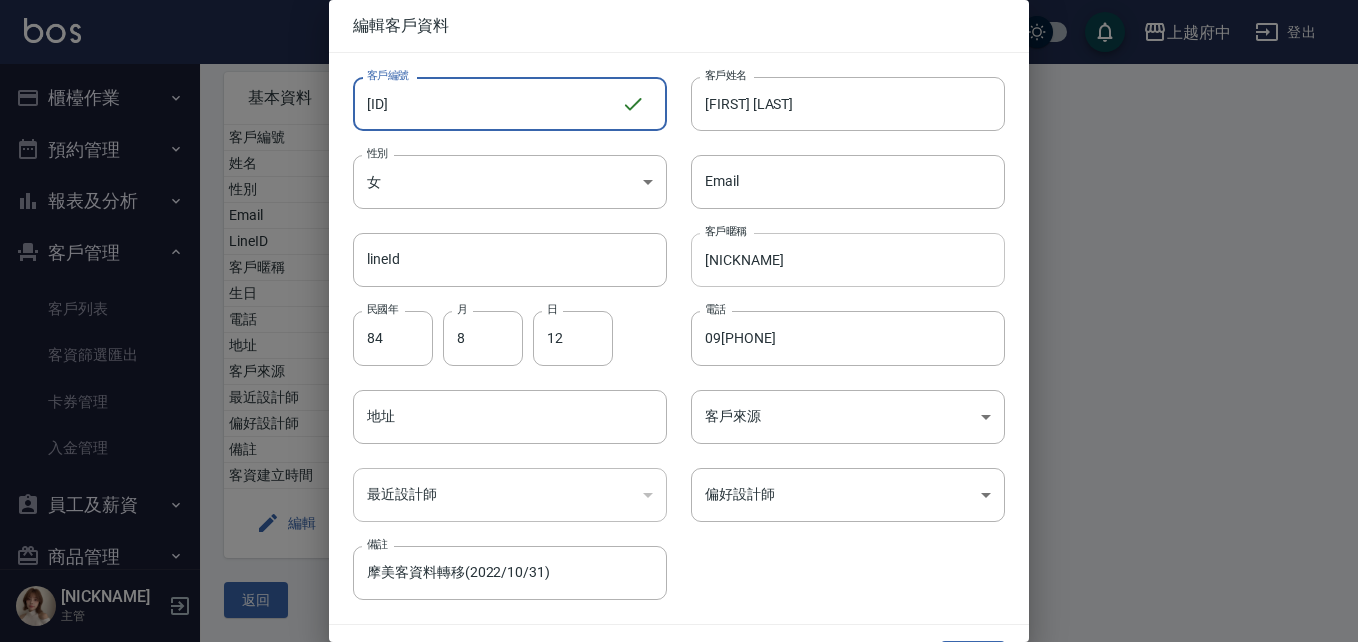 type on "V86955" 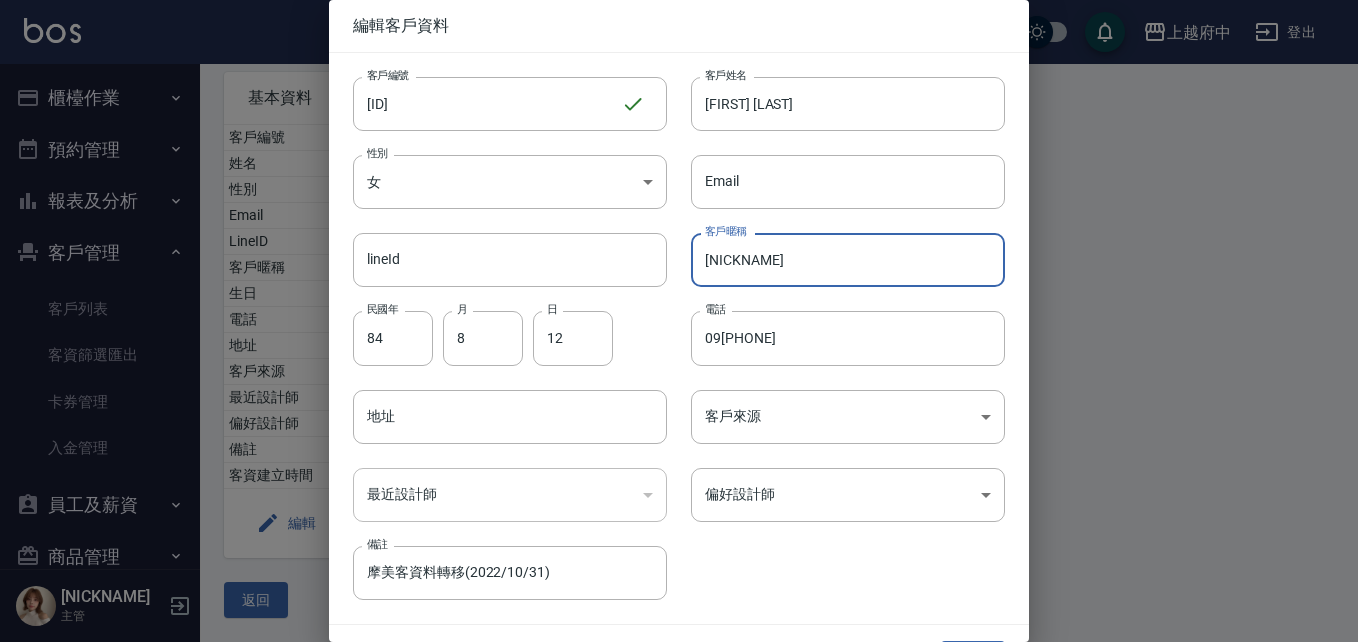 drag, startPoint x: 752, startPoint y: 263, endPoint x: 666, endPoint y: 258, distance: 86.145226 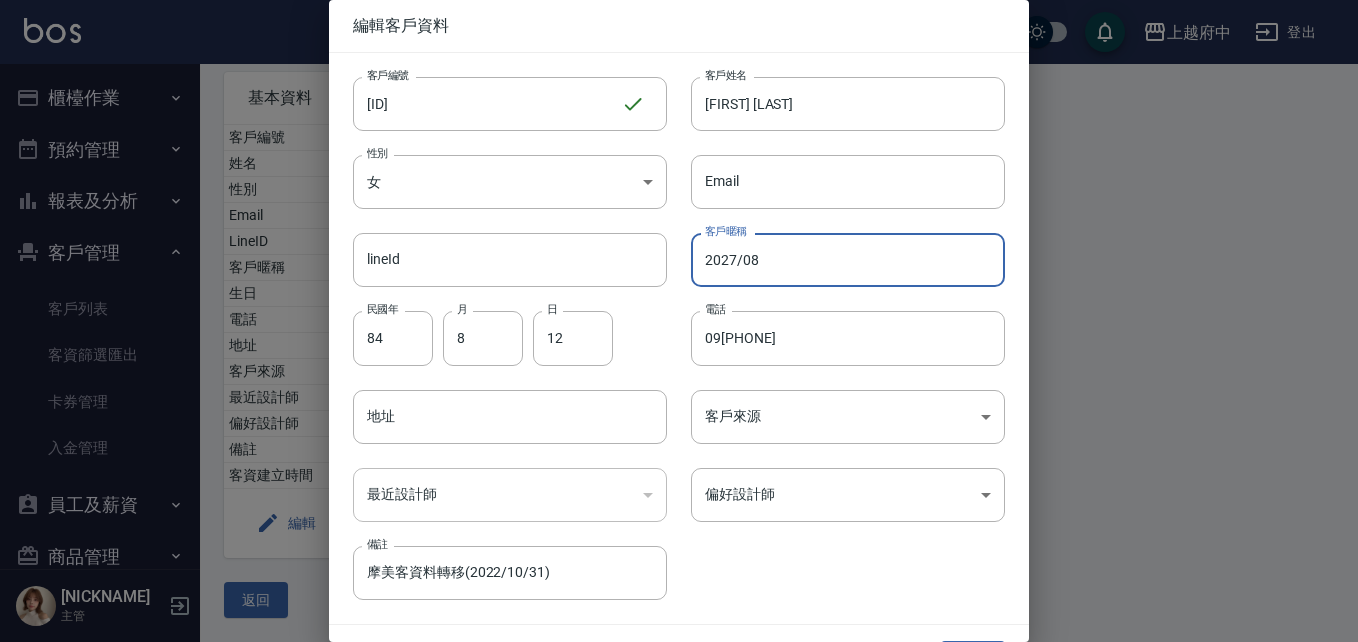 scroll, scrollTop: 51, scrollLeft: 0, axis: vertical 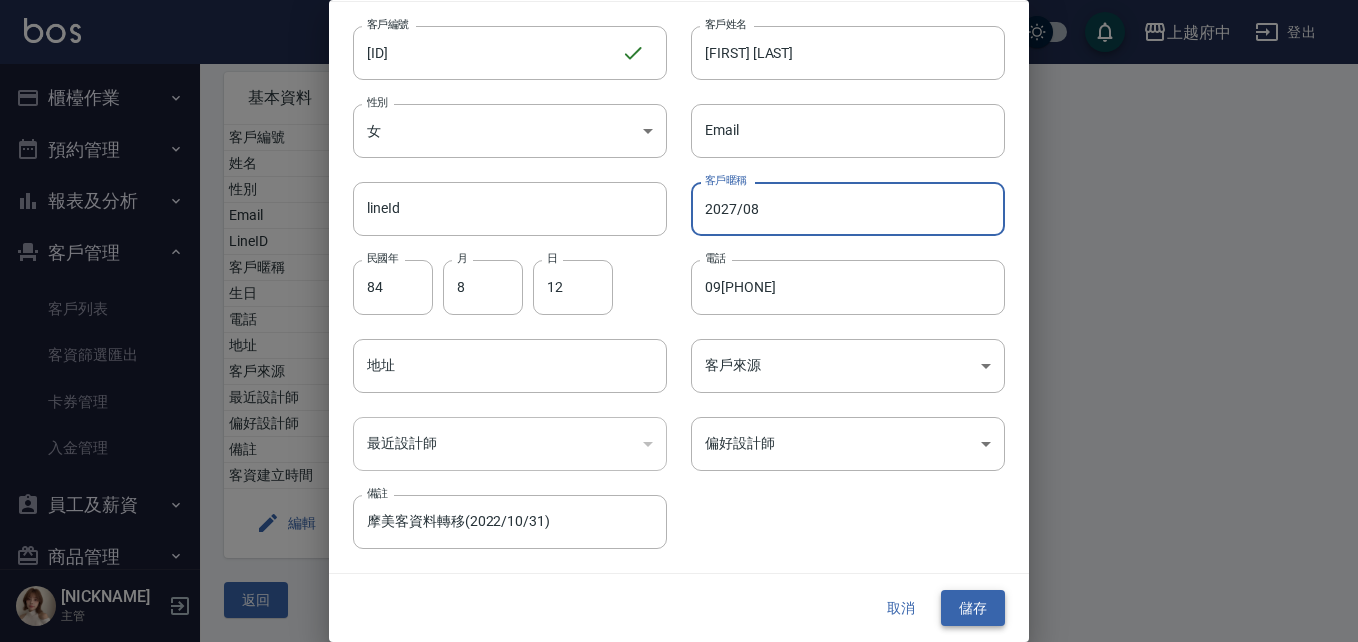 type on "2027/08" 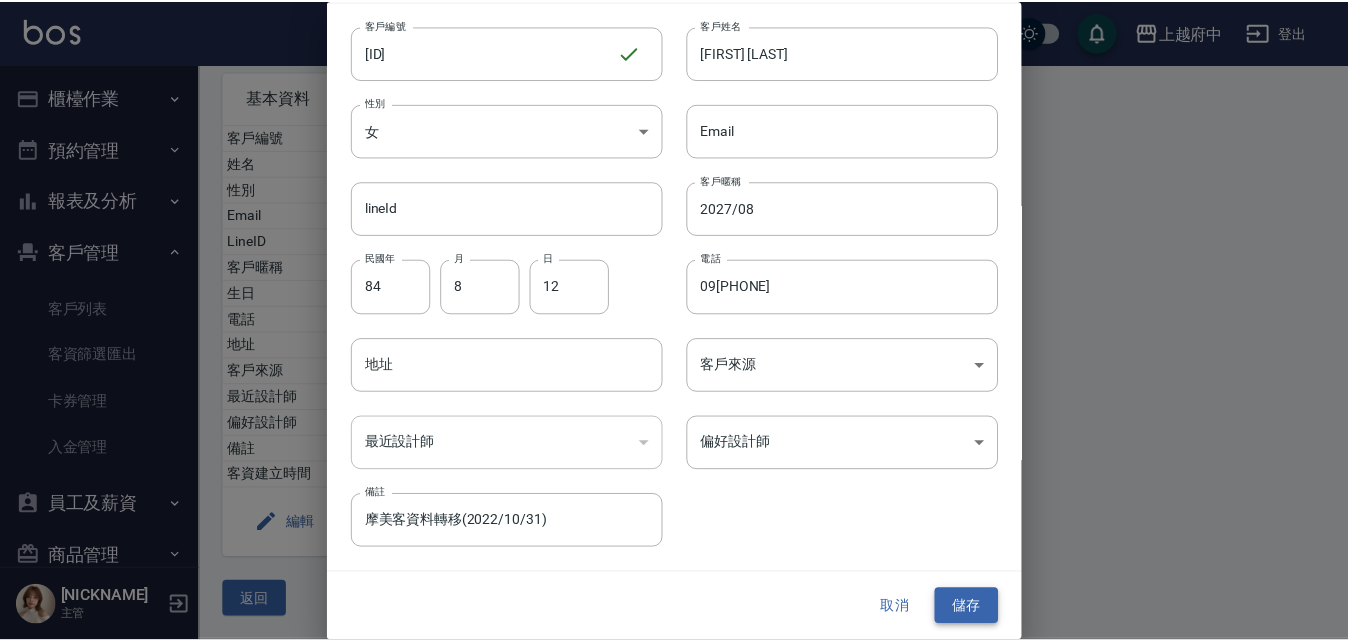 scroll, scrollTop: 0, scrollLeft: 0, axis: both 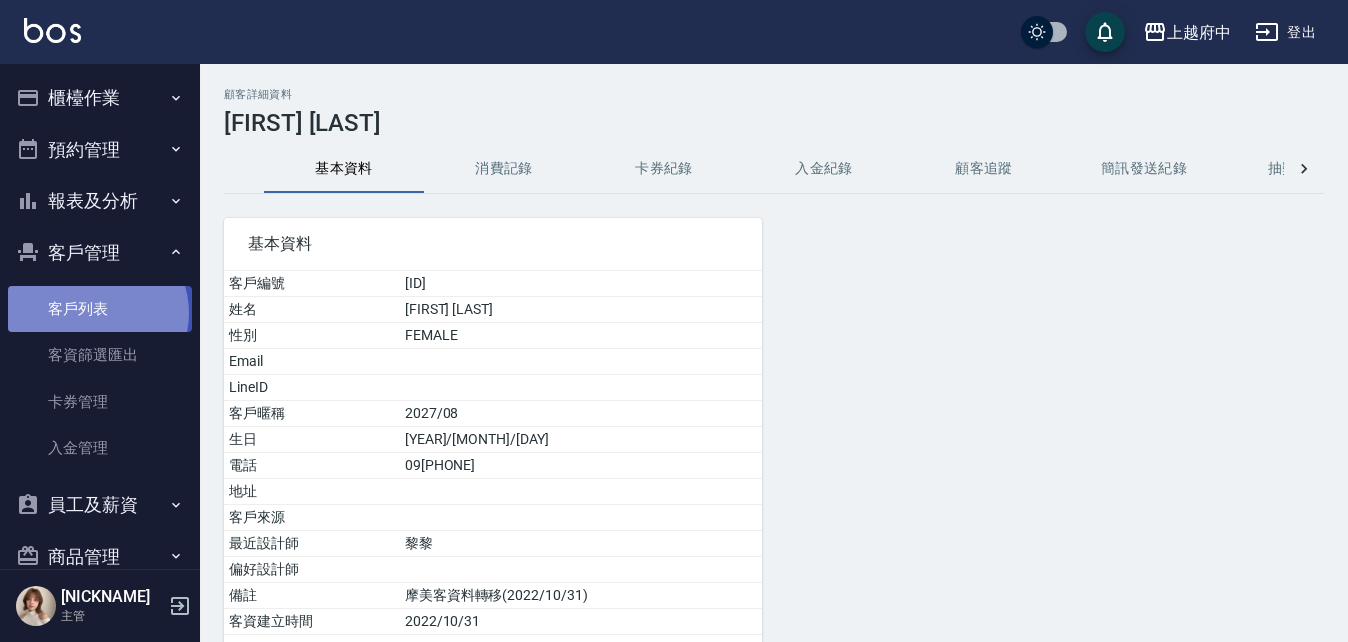 click on "客戶列表" at bounding box center [100, 309] 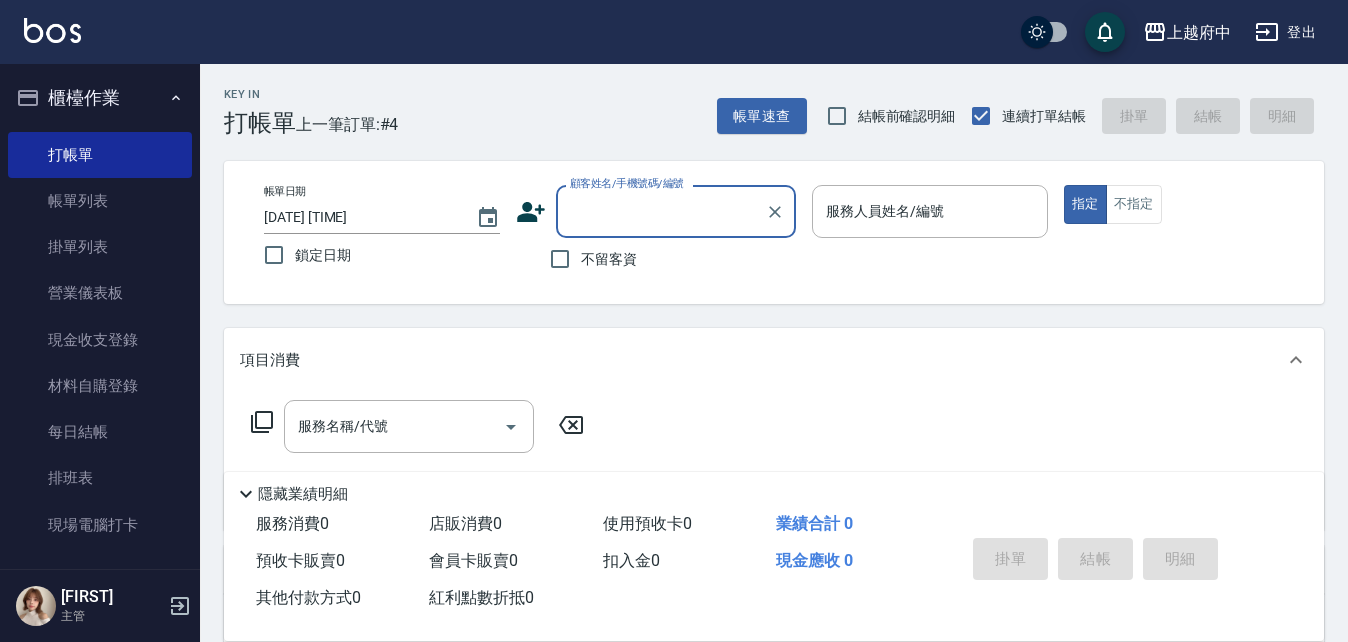 scroll, scrollTop: 0, scrollLeft: 0, axis: both 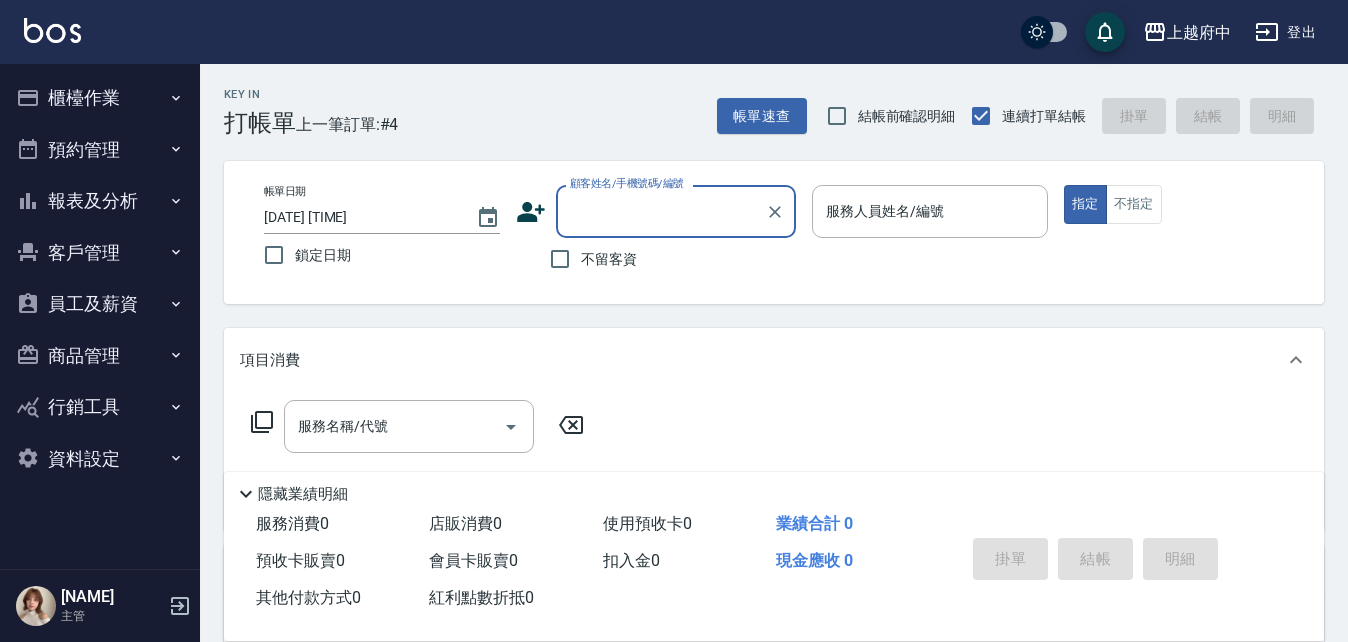 click on "顧客姓名/手機號碼/編號" at bounding box center (661, 211) 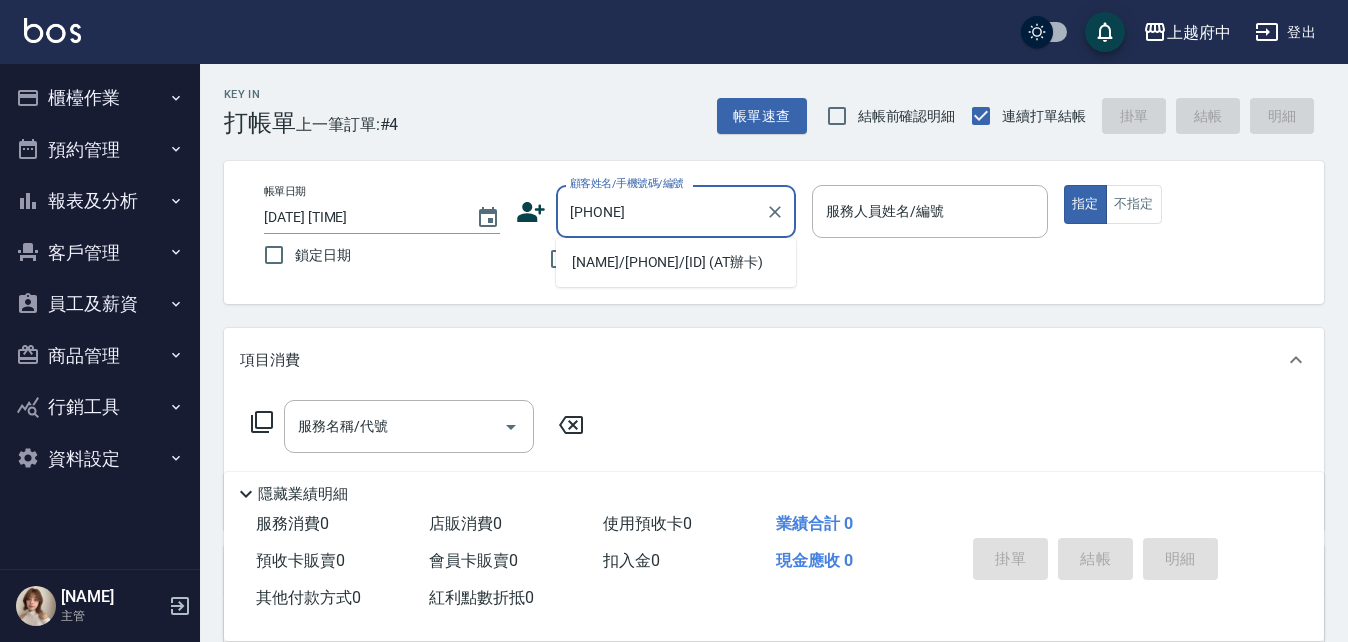 click on "賴佩君/0932701727/V81432 (AT辦卡)" at bounding box center (676, 262) 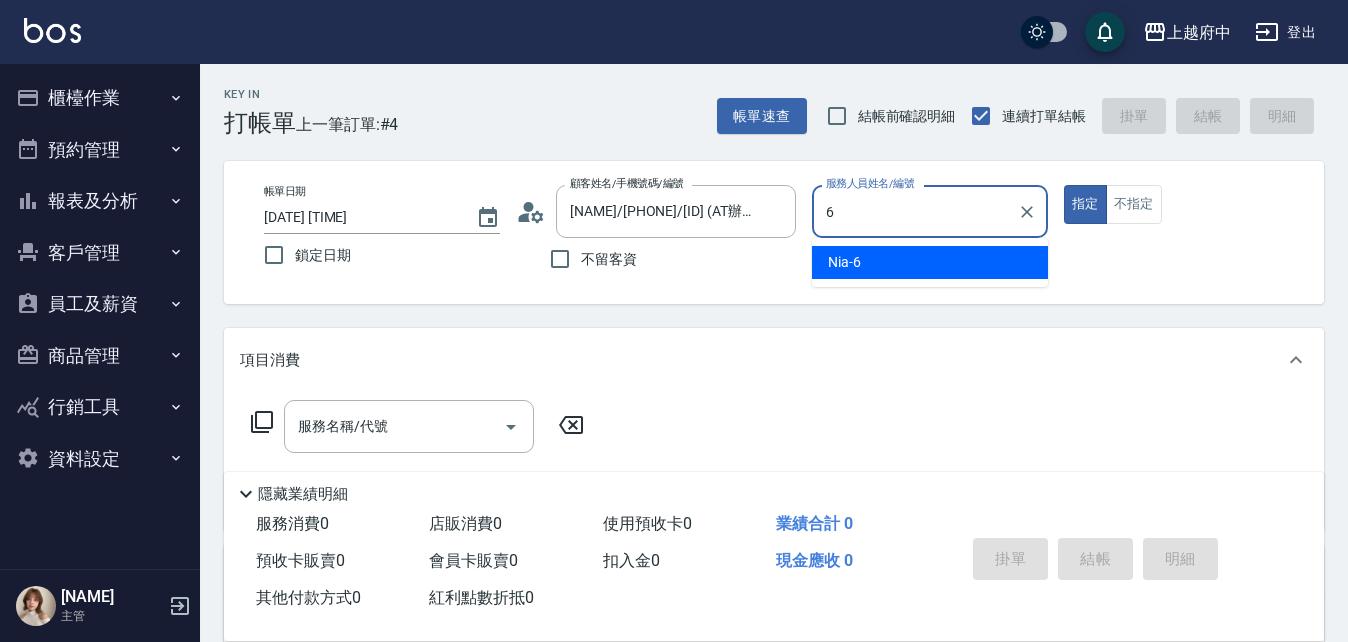type on "Nia-6" 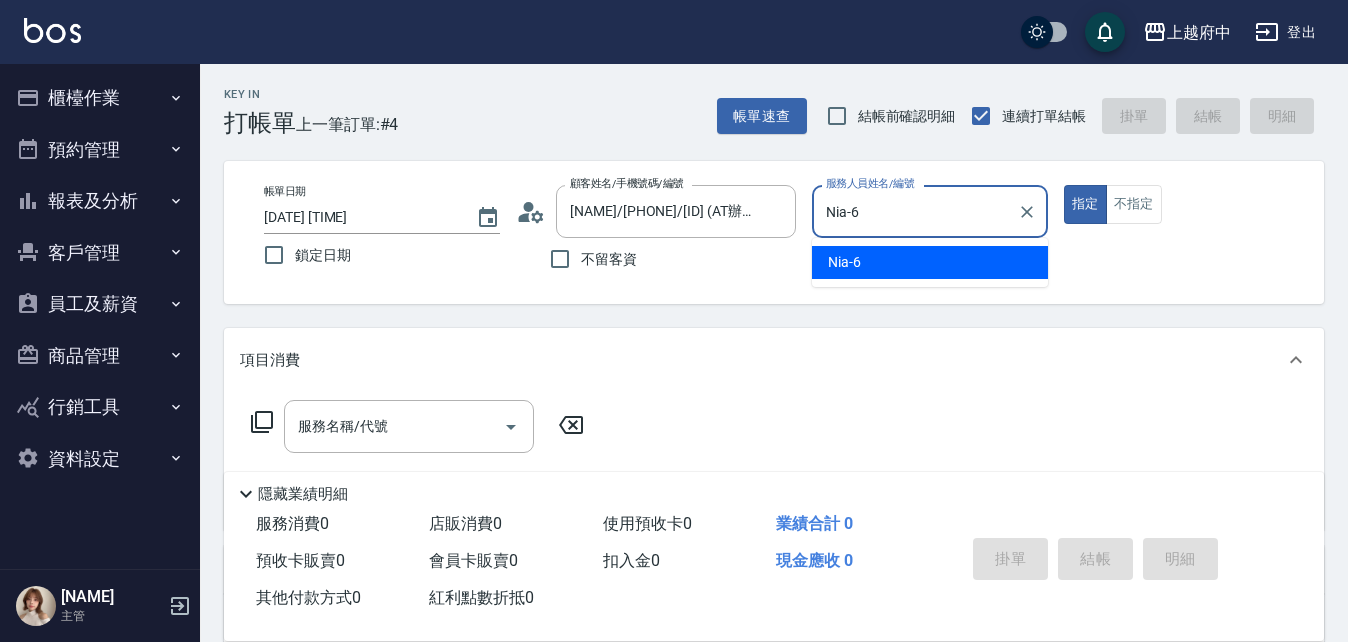 type on "true" 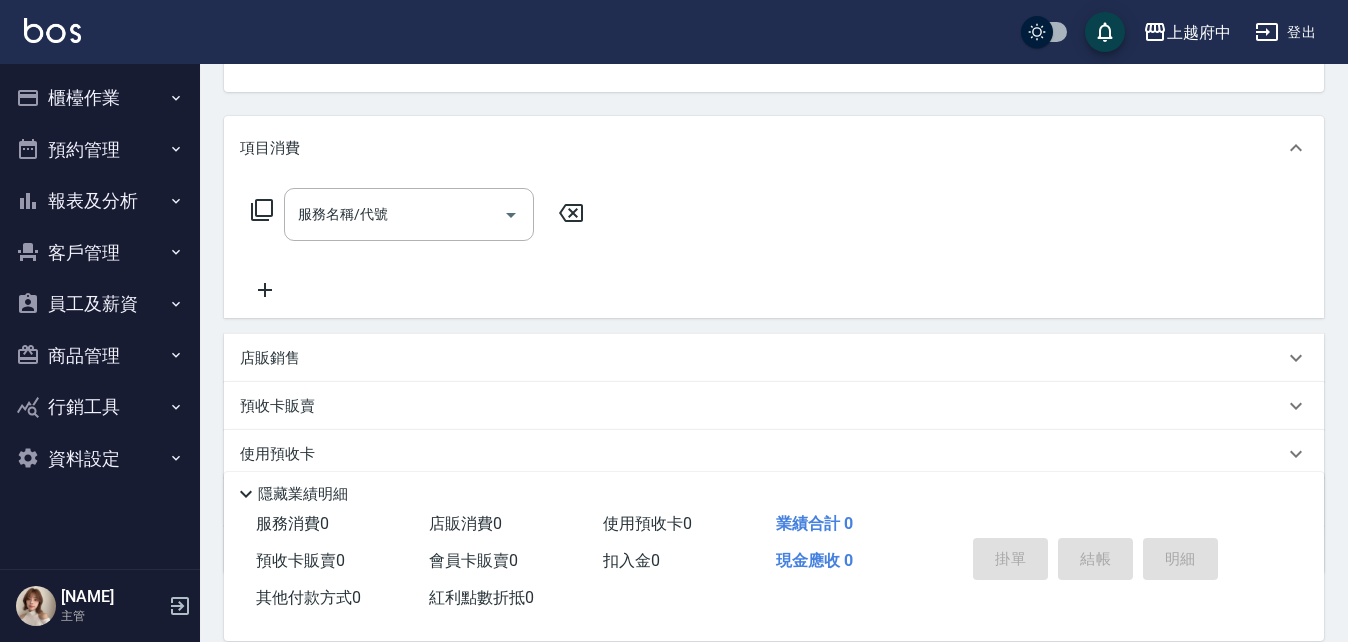scroll, scrollTop: 336, scrollLeft: 0, axis: vertical 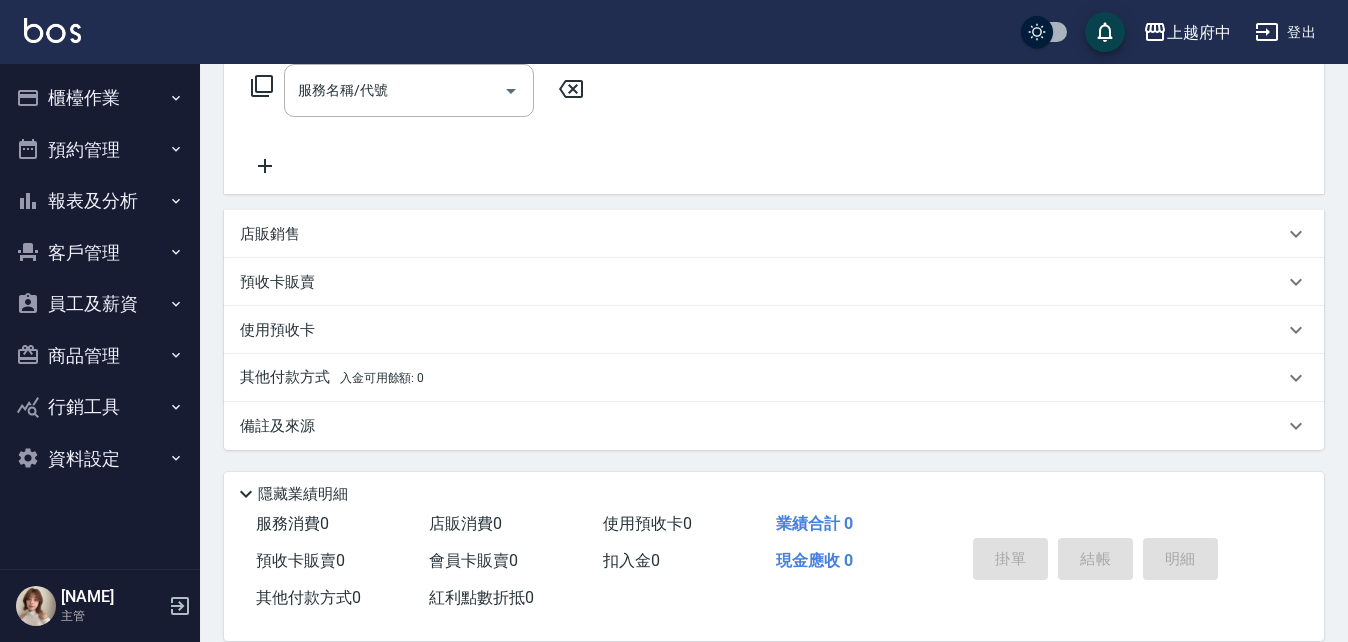 click on "使用預收卡" at bounding box center (277, 330) 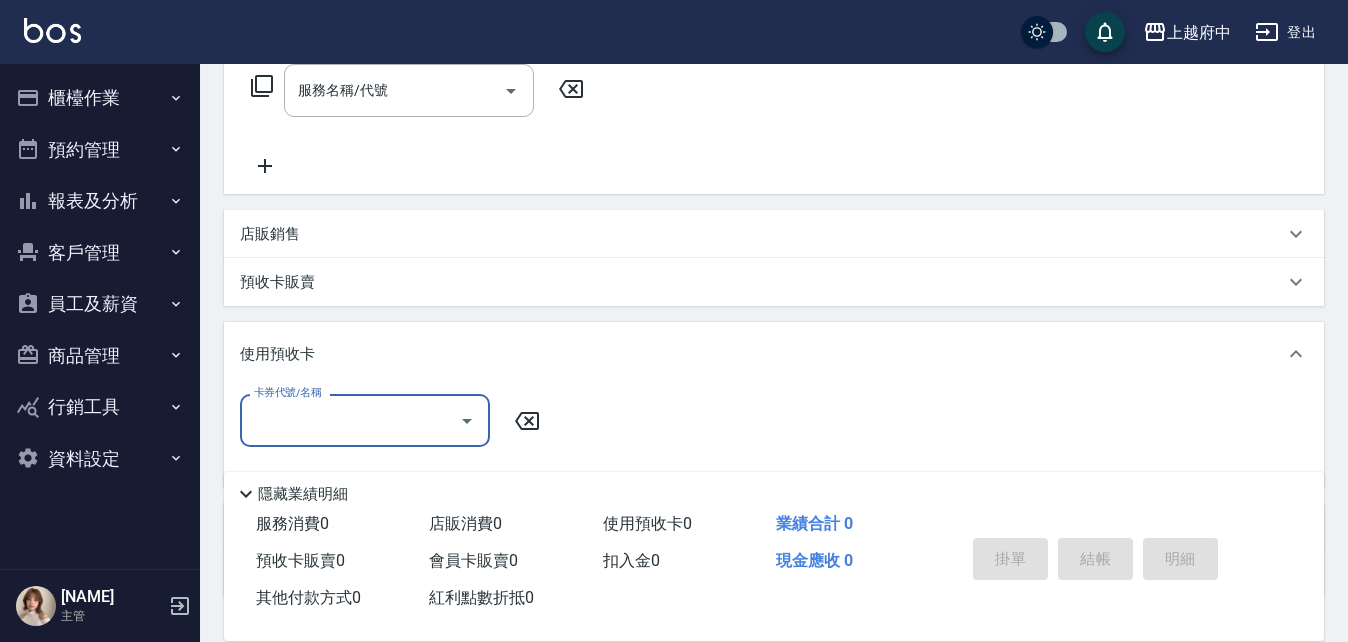 scroll, scrollTop: 0, scrollLeft: 0, axis: both 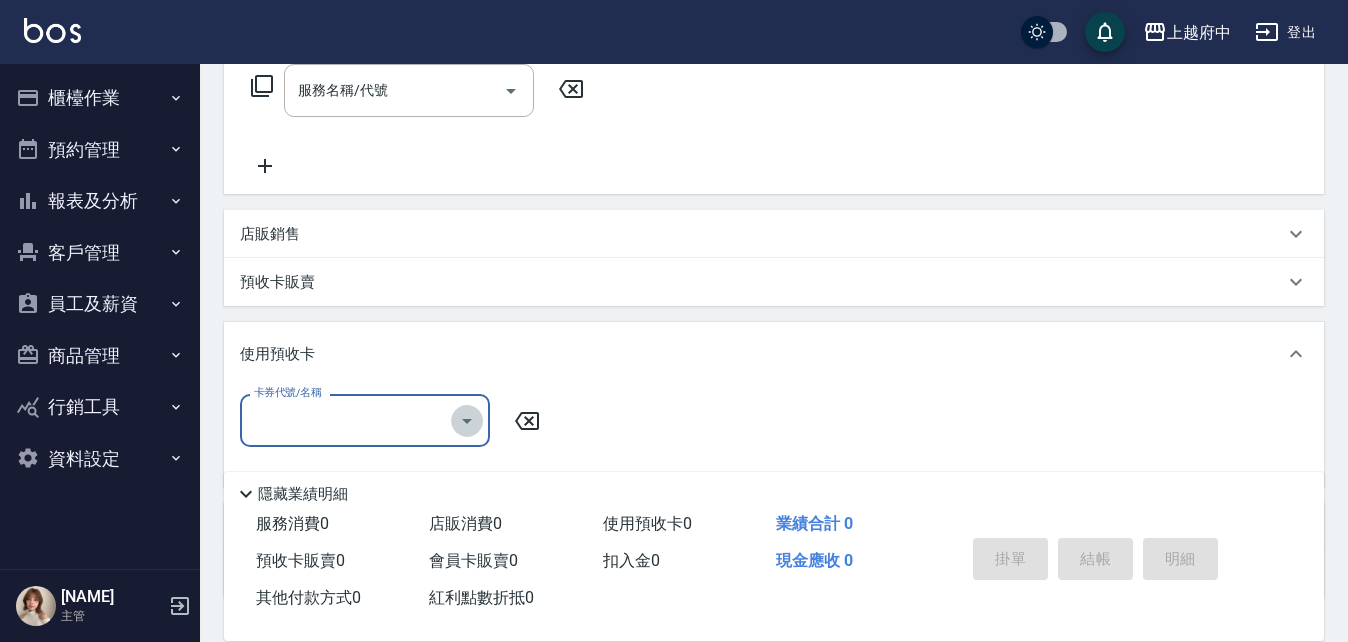 click 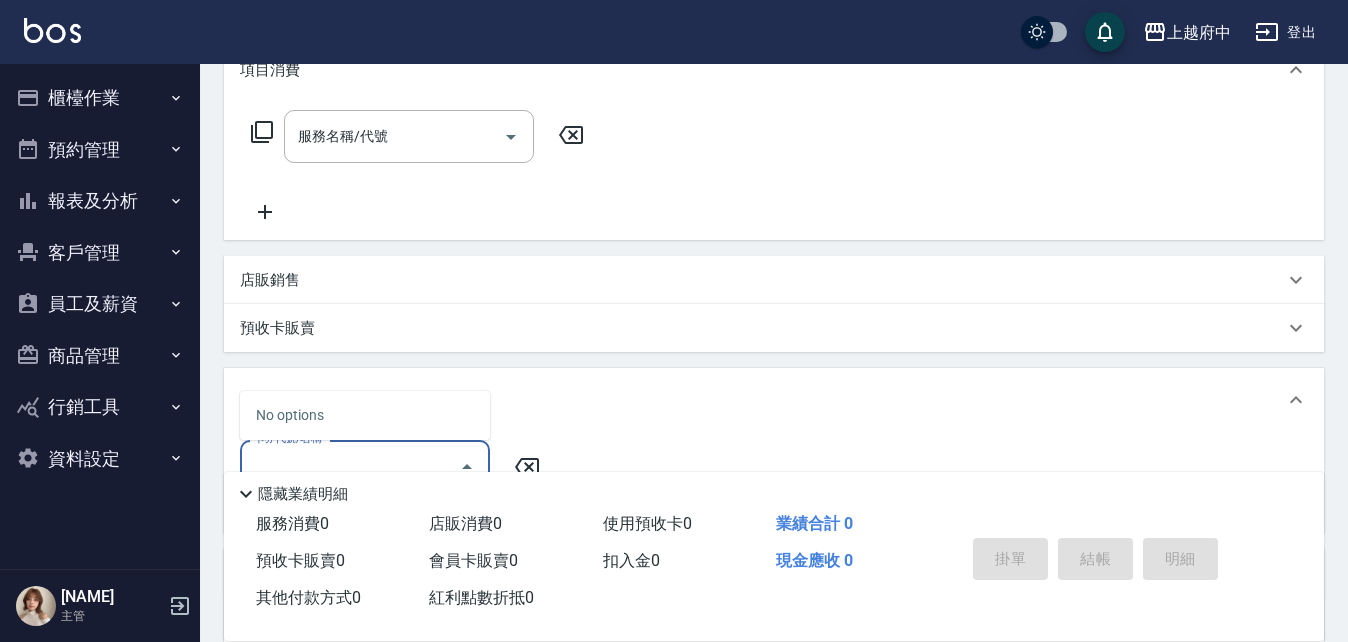 scroll, scrollTop: 36, scrollLeft: 0, axis: vertical 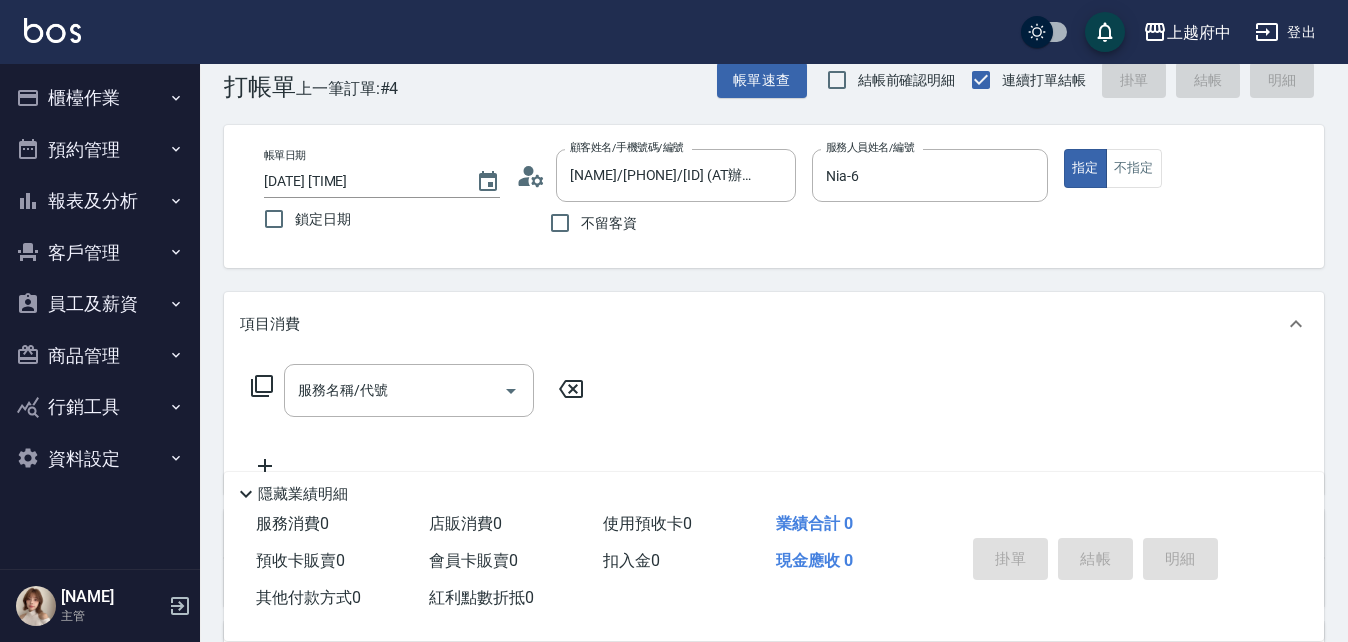 click on "Key In 打帳單 上一筆訂單:#4 帳單速查 結帳前確認明細 連續打單結帳 掛單 結帳 明細 帳單日期 2025/08/08 17:50 鎖定日期 顧客姓名/手機號碼/編號 賴佩君/0932701727/V81432 (AT辦卡) 顧客姓名/手機號碼/編號 不留客資 服務人員姓名/編號 Nia-6 服務人員姓名/編號 指定 不指定 項目消費 服務名稱/代號 服務名稱/代號 店販銷售 服務人員姓名/編號 服務人員姓名/編號 商品代號/名稱 商品代號/名稱 預收卡販賣 卡券名稱/代號 卡券名稱/代號 使用預收卡 卡券代號/名稱 卡券代號/名稱 其他付款方式 入金可用餘額: 0 其他付款方式 其他付款方式 入金剩餘： 0元 異動入金 備註及來源 備註 備註 訂單來源 ​ 訂單來源 隱藏業績明細 服務消費  0 店販消費  0 使用預收卡  0 業績合計   0 預收卡販賣  0 會員卡販賣  0 扣入金  0 現金應收   0 其他付款方式  0 紅利點數折抵  0 掛單 結帳 明細" at bounding box center [774, 559] 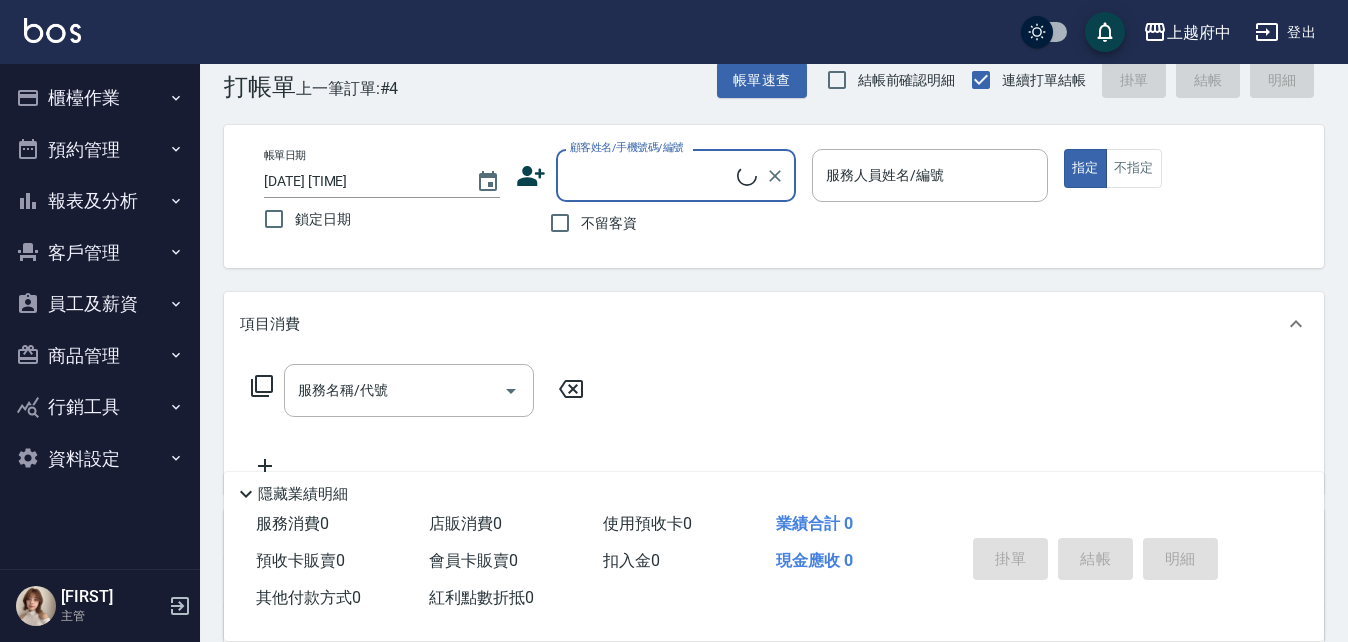 scroll, scrollTop: 36, scrollLeft: 0, axis: vertical 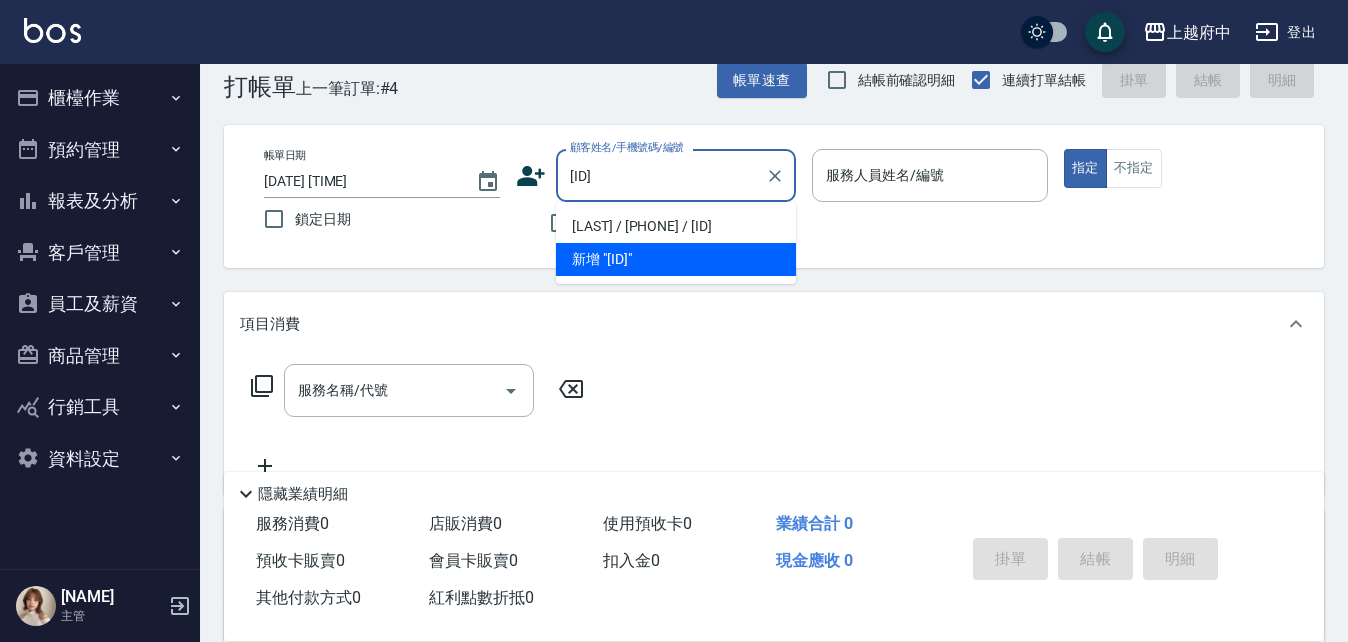 click on "[LAST] / [PHONE] / [ID]" at bounding box center [676, 226] 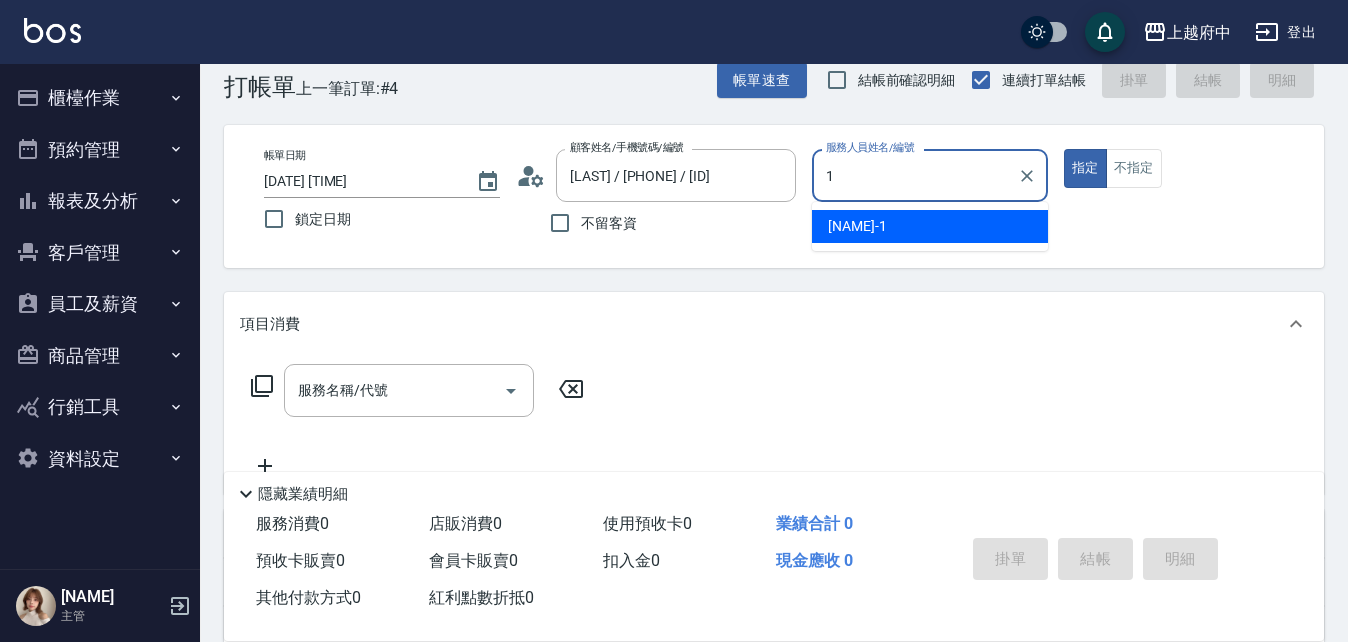 type on "Annie -1" 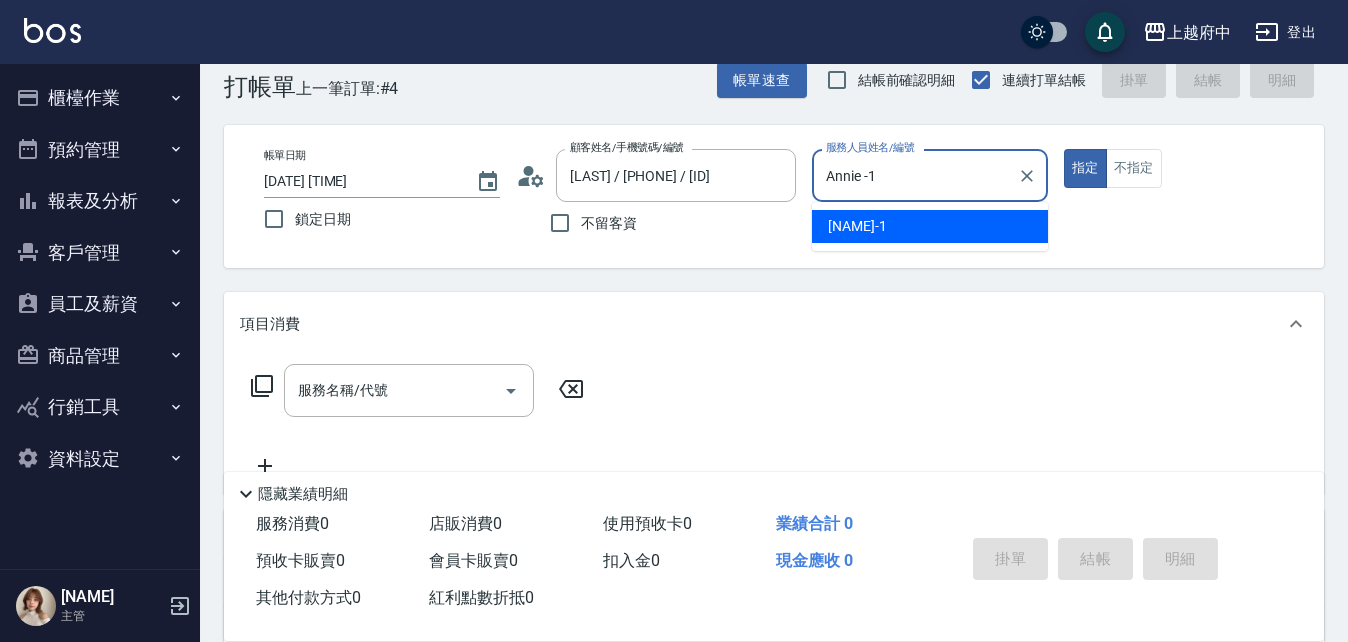 type on "true" 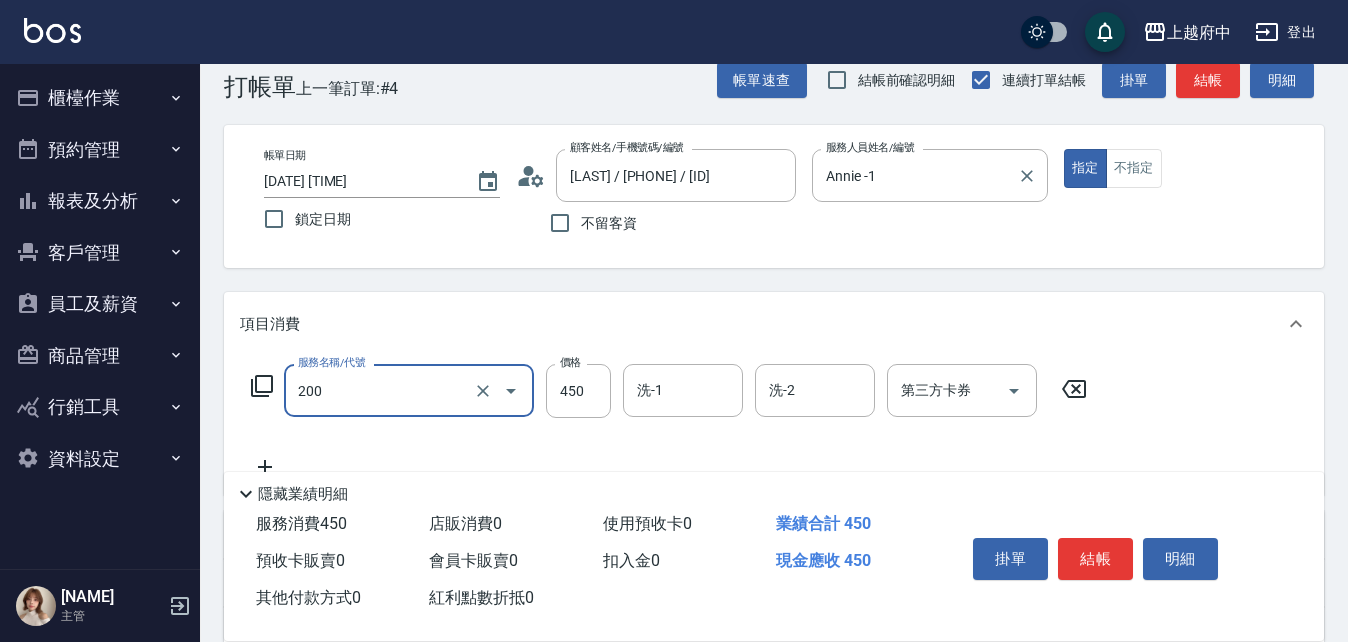 type on "有機洗髮(200)" 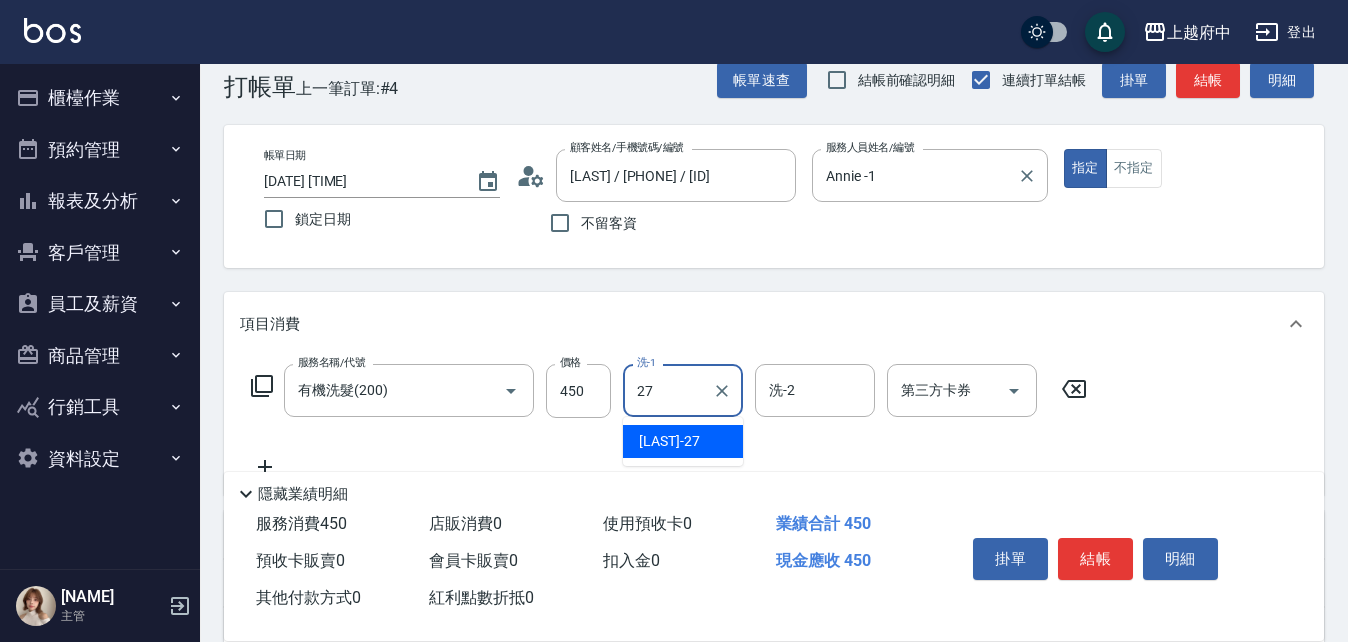 type on "[FIRST]-27" 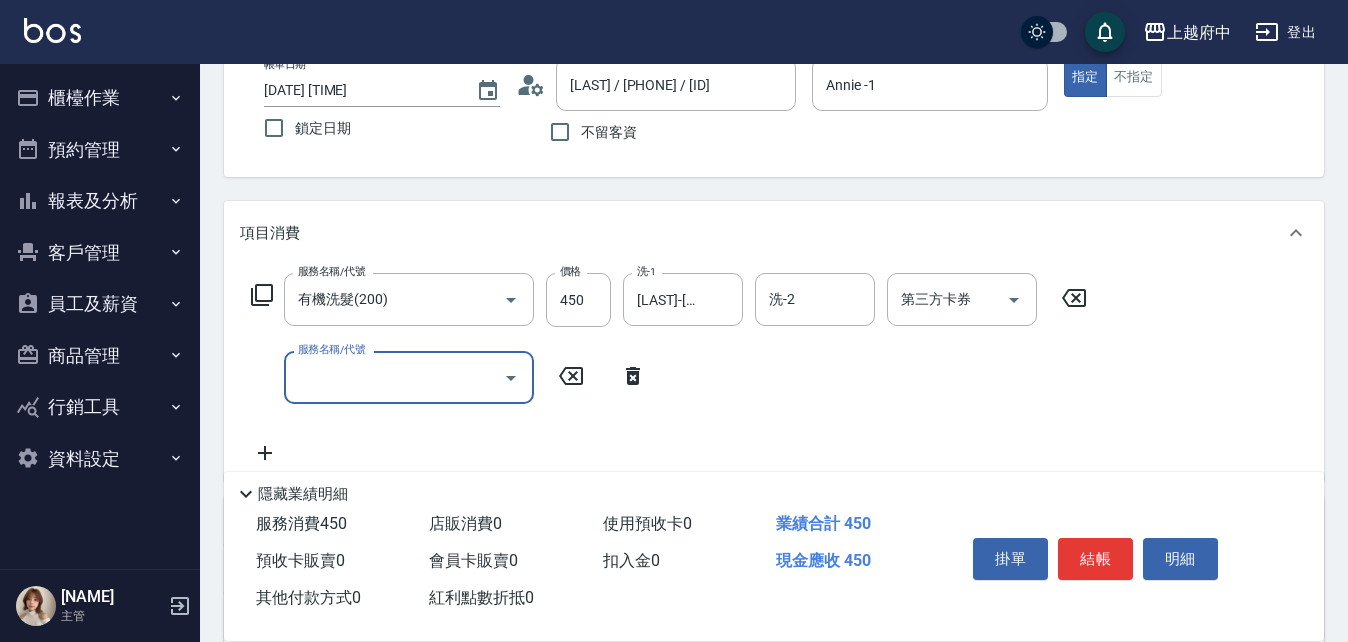 scroll, scrollTop: 136, scrollLeft: 0, axis: vertical 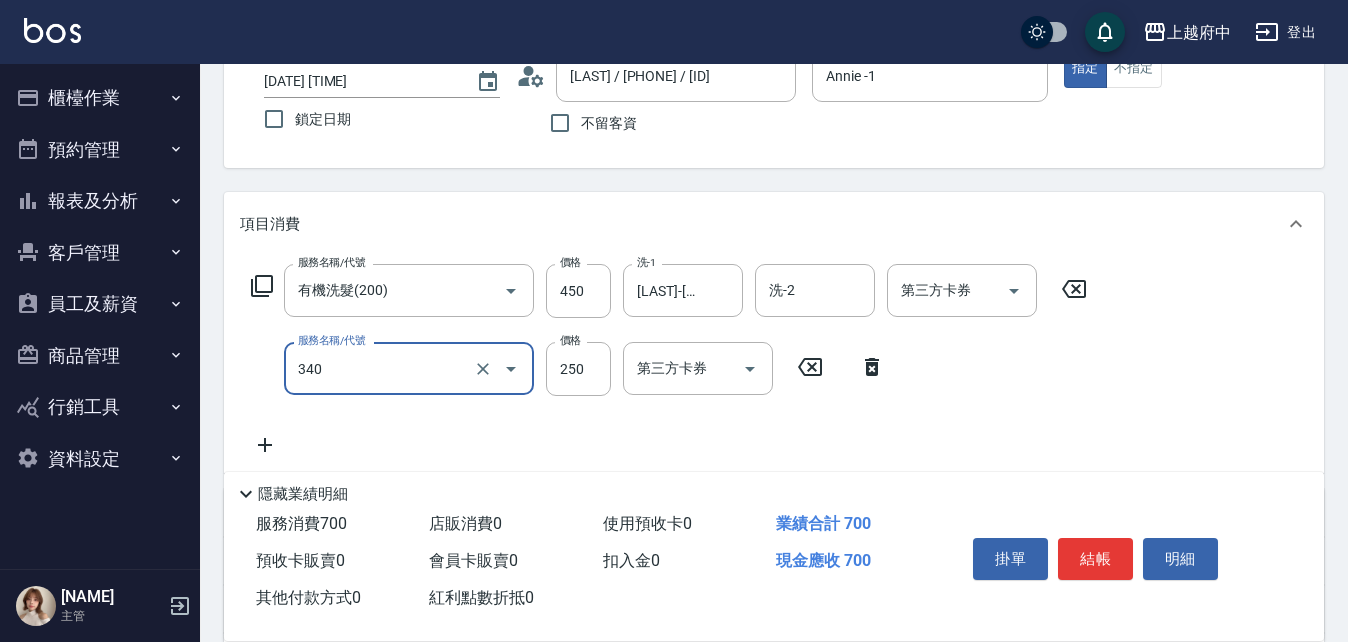 type on "剪髮(340)" 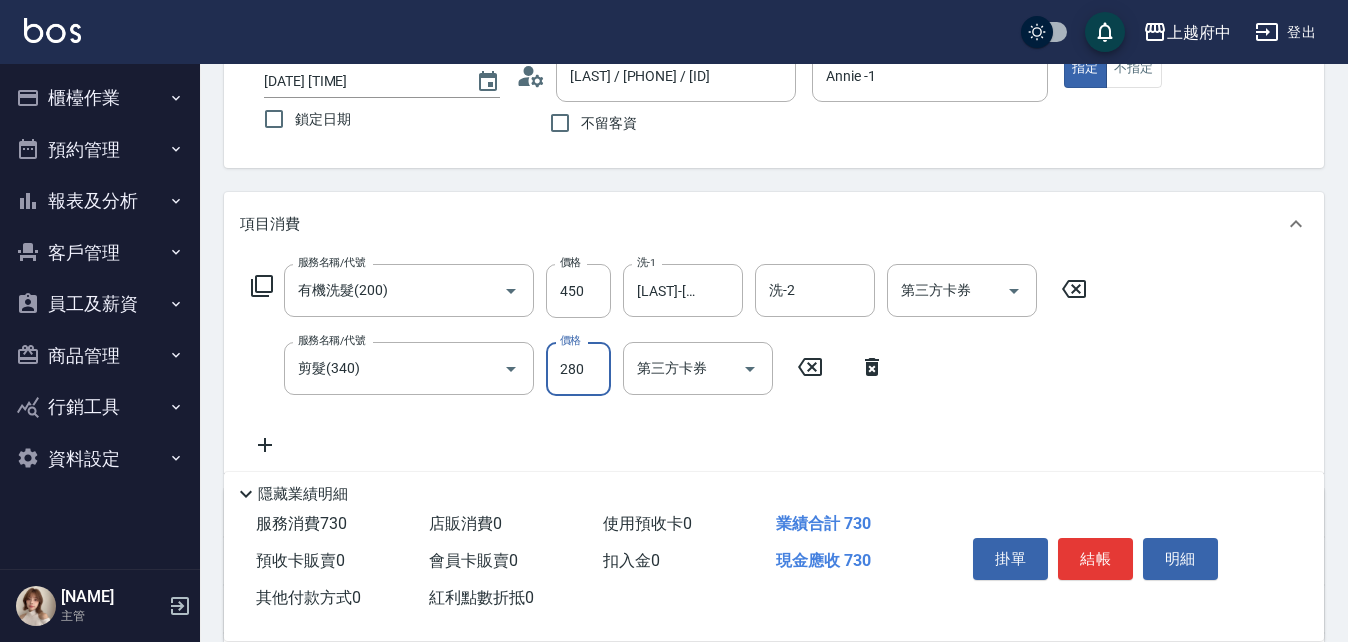 type on "280" 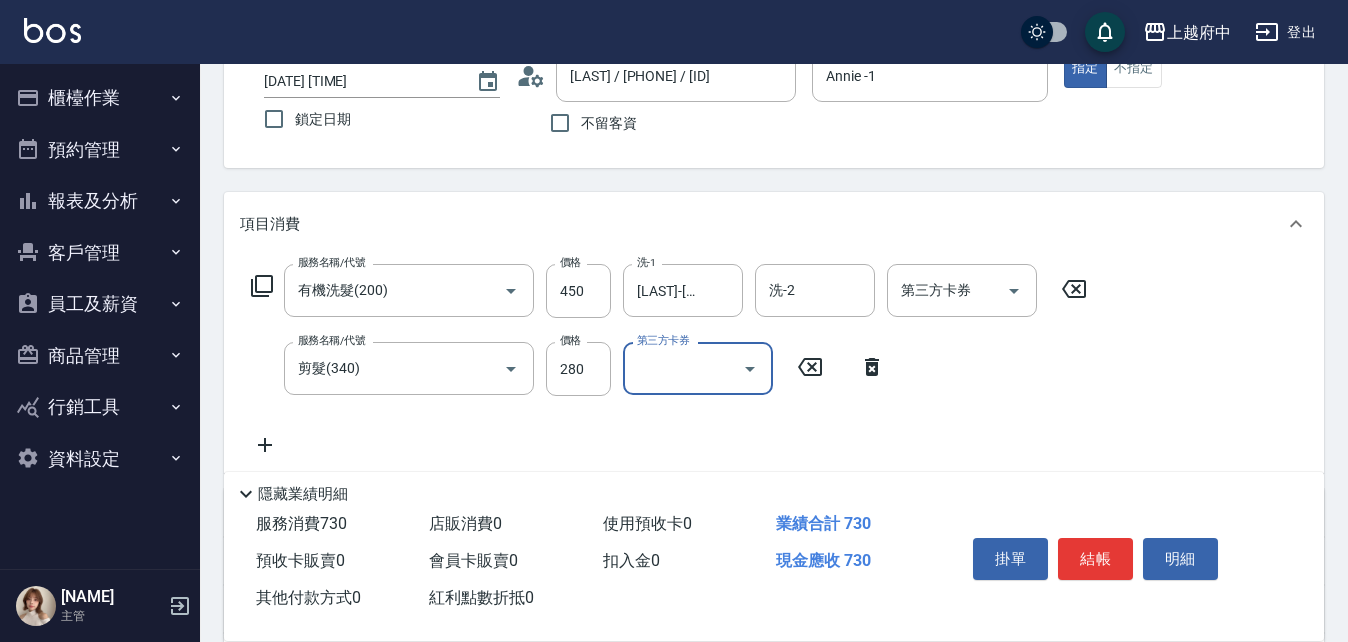 click on "服務名稱/代號 有機洗髮(200) 服務名稱/代號 價格 450 價格 洗-1 [NAME]-27 洗-1 洗-2 洗-2 第三方卡券 第三方卡券 服務名稱/代號 剪髮(340) 服務名稱/代號 價格 280 價格 第三方卡券 第三方卡券" at bounding box center [669, 360] 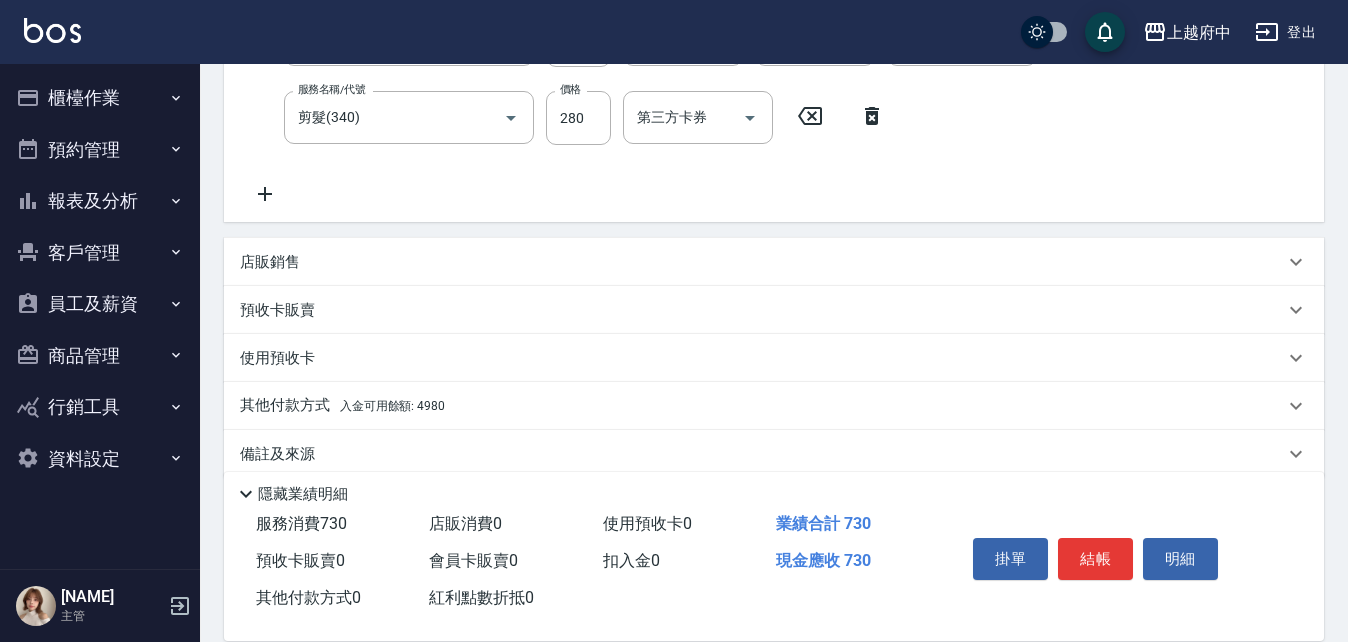 scroll, scrollTop: 415, scrollLeft: 0, axis: vertical 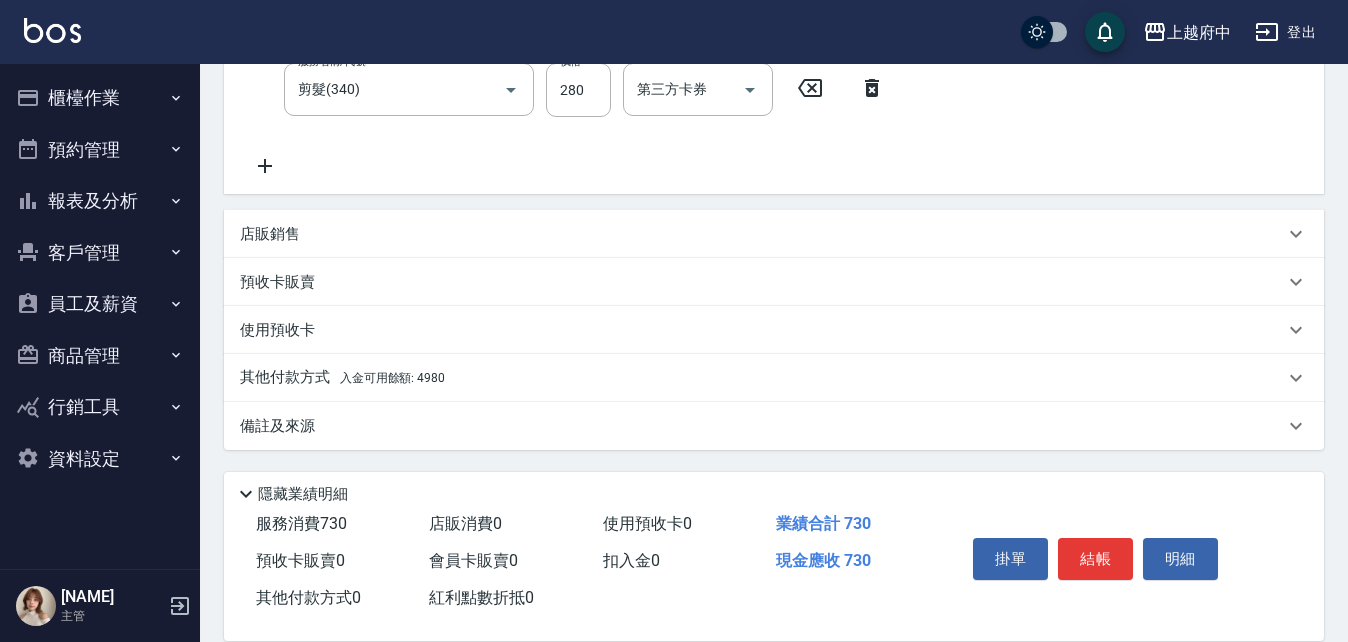 click on "其他付款方式 入金可用餘額: 4980" at bounding box center [342, 378] 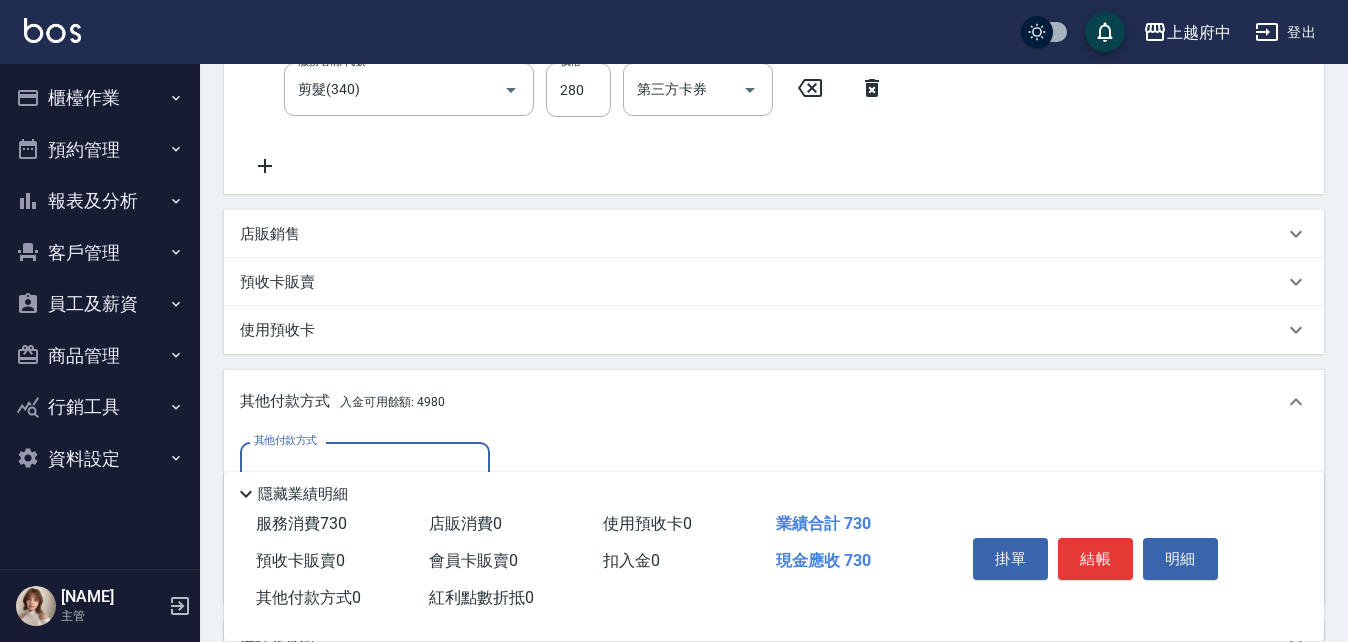 scroll, scrollTop: 0, scrollLeft: 0, axis: both 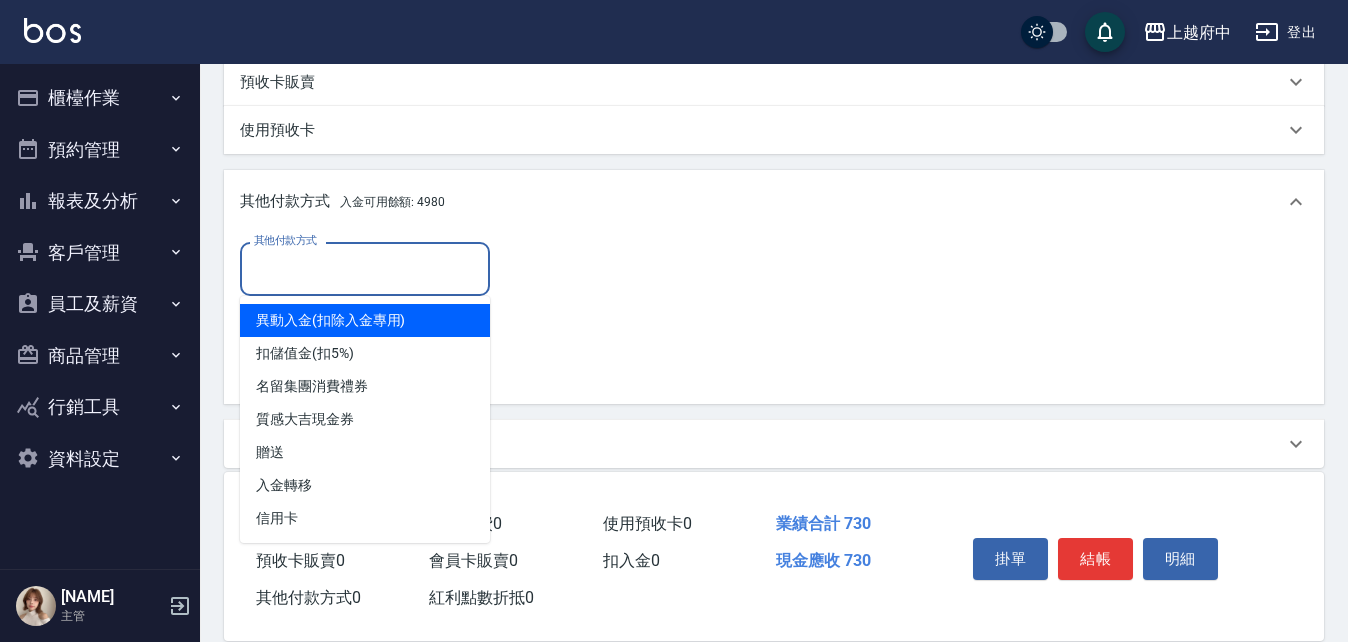 click on "其他付款方式" at bounding box center [365, 268] 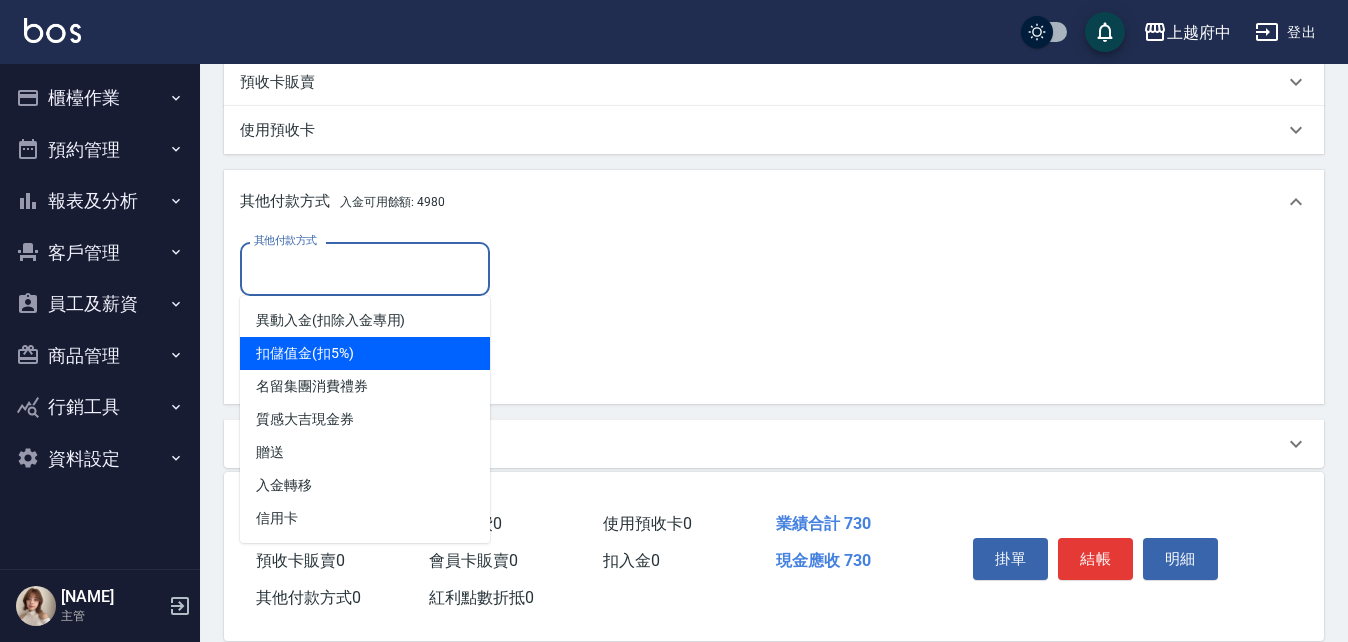click on "扣儲值金(扣5%)" at bounding box center [365, 353] 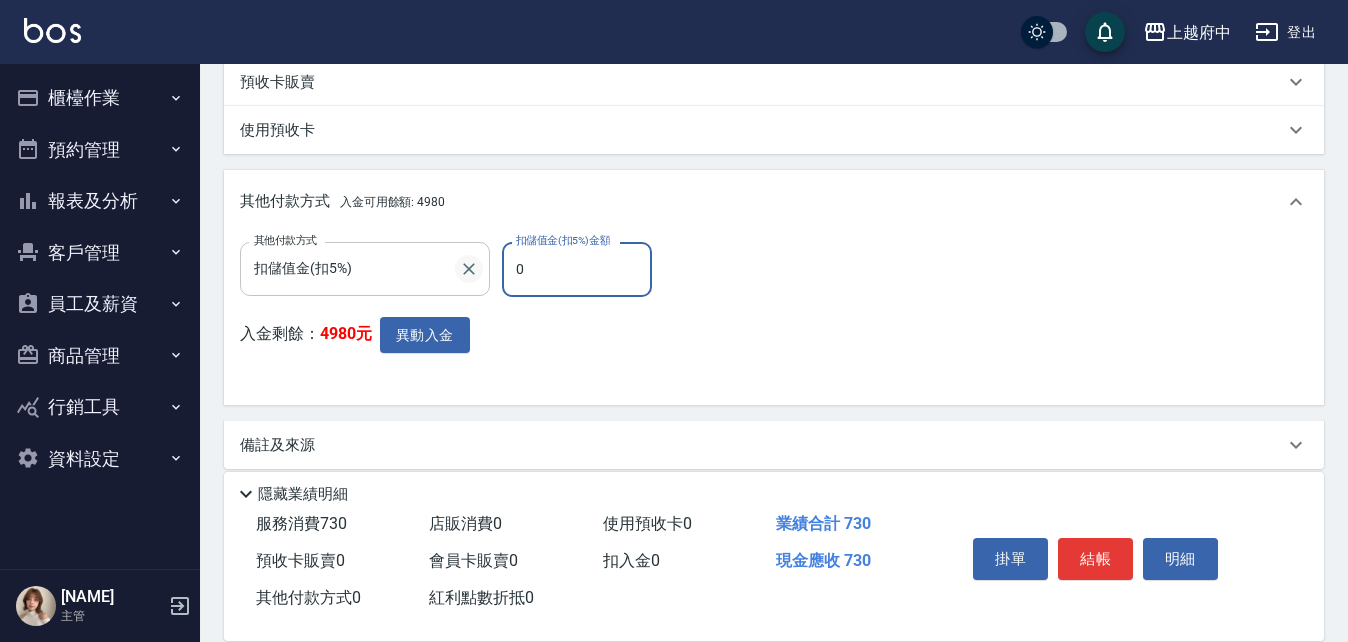 drag, startPoint x: 534, startPoint y: 268, endPoint x: 482, endPoint y: 268, distance: 52 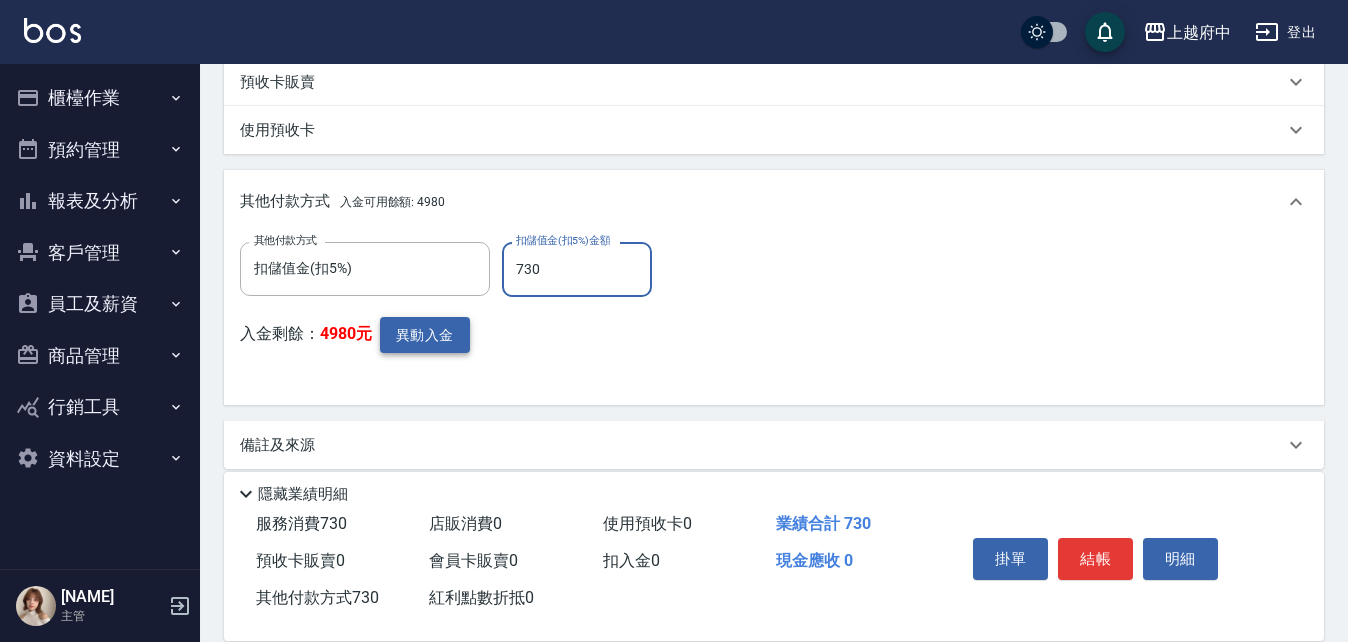 type on "730" 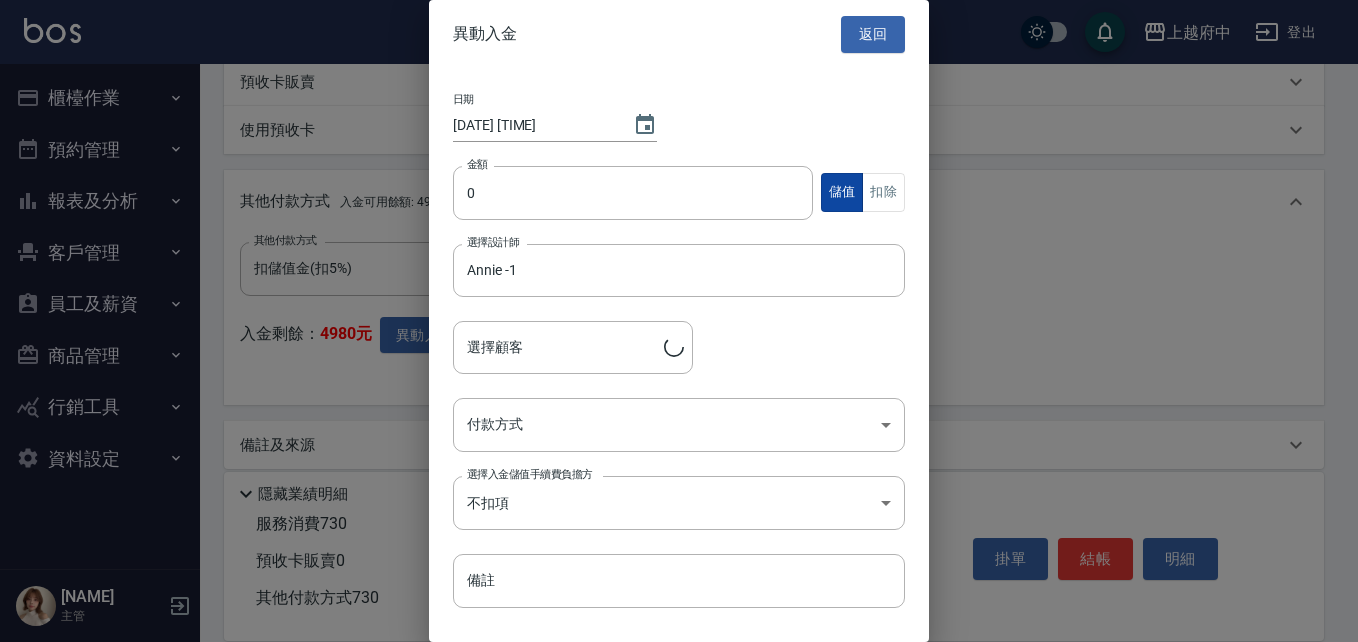 type on "[NAME]/[PHONE]/T90133" 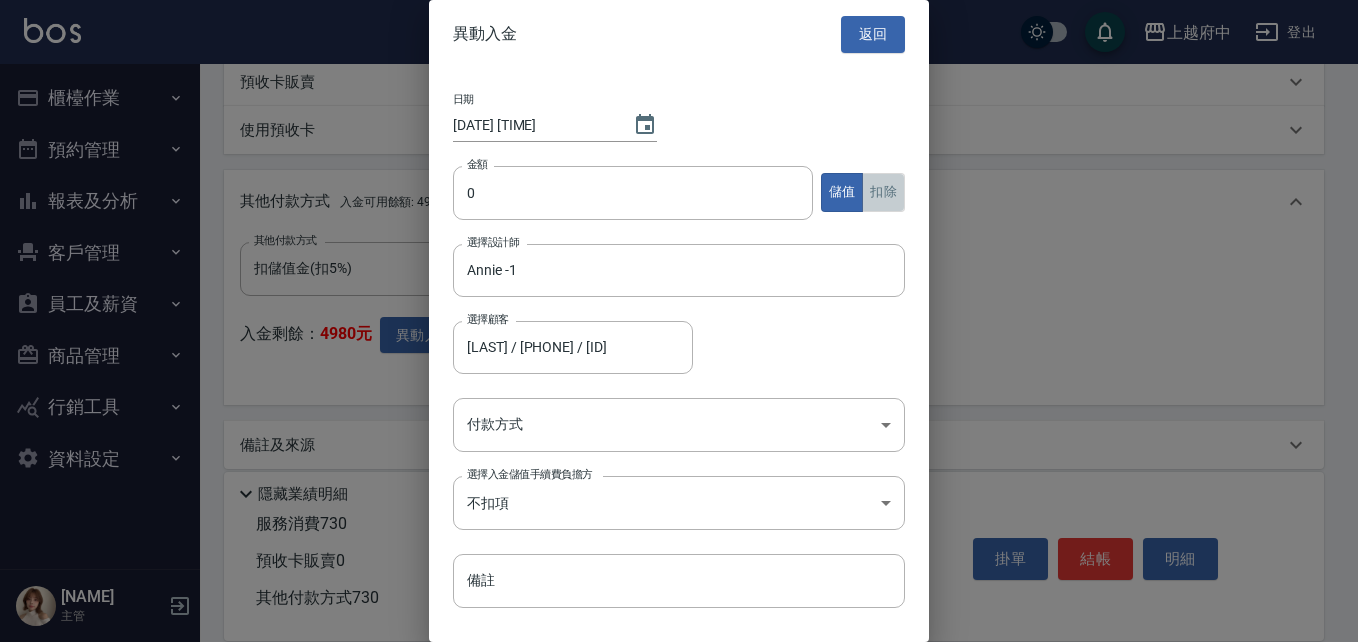 click on "扣除" at bounding box center (883, 192) 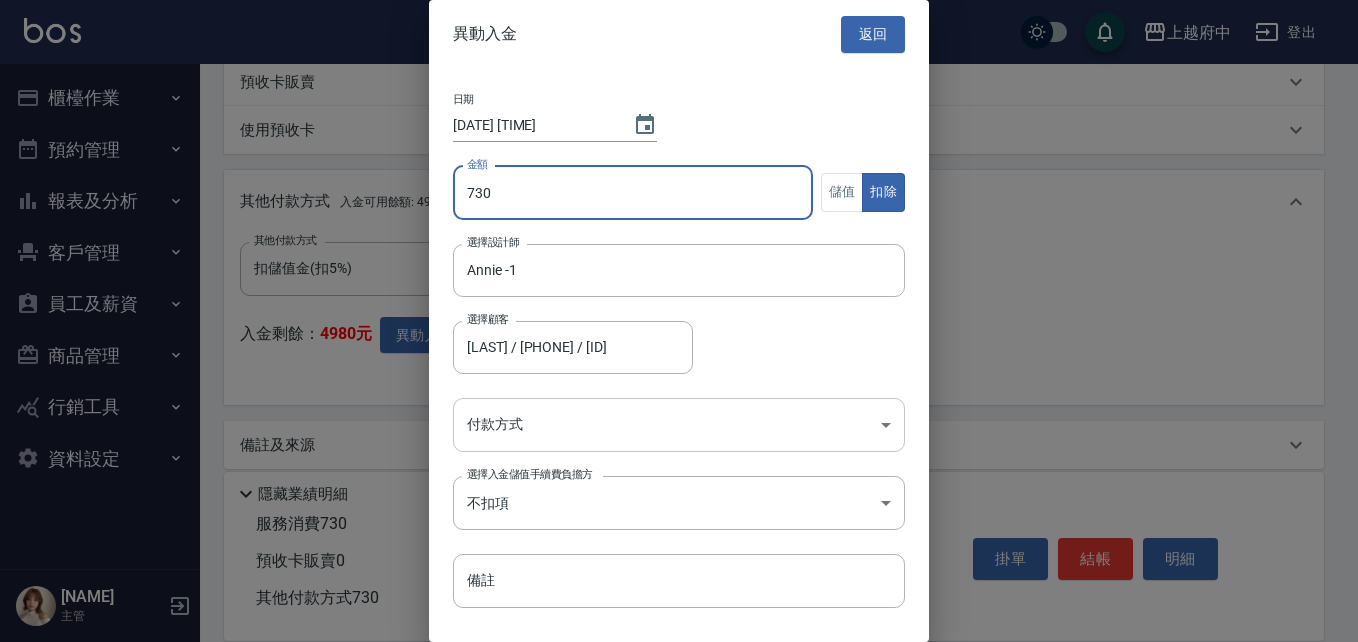 type on "730" 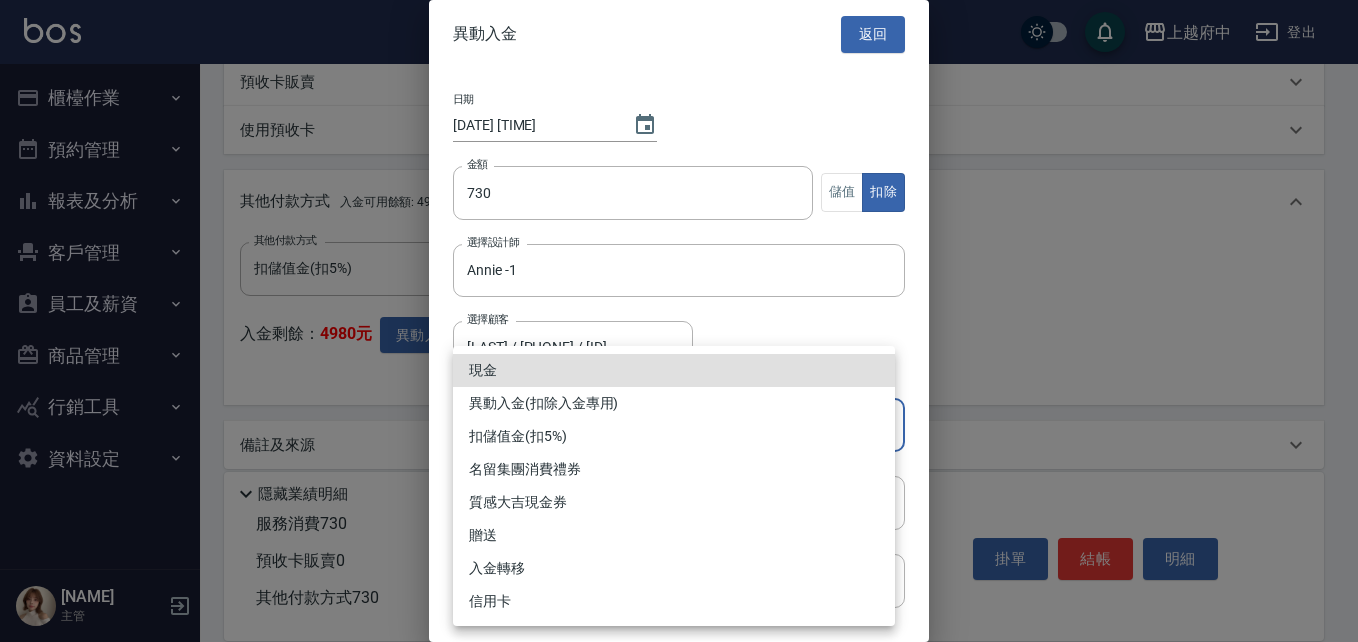 click on "異動入金(扣除入金專用)" at bounding box center [674, 403] 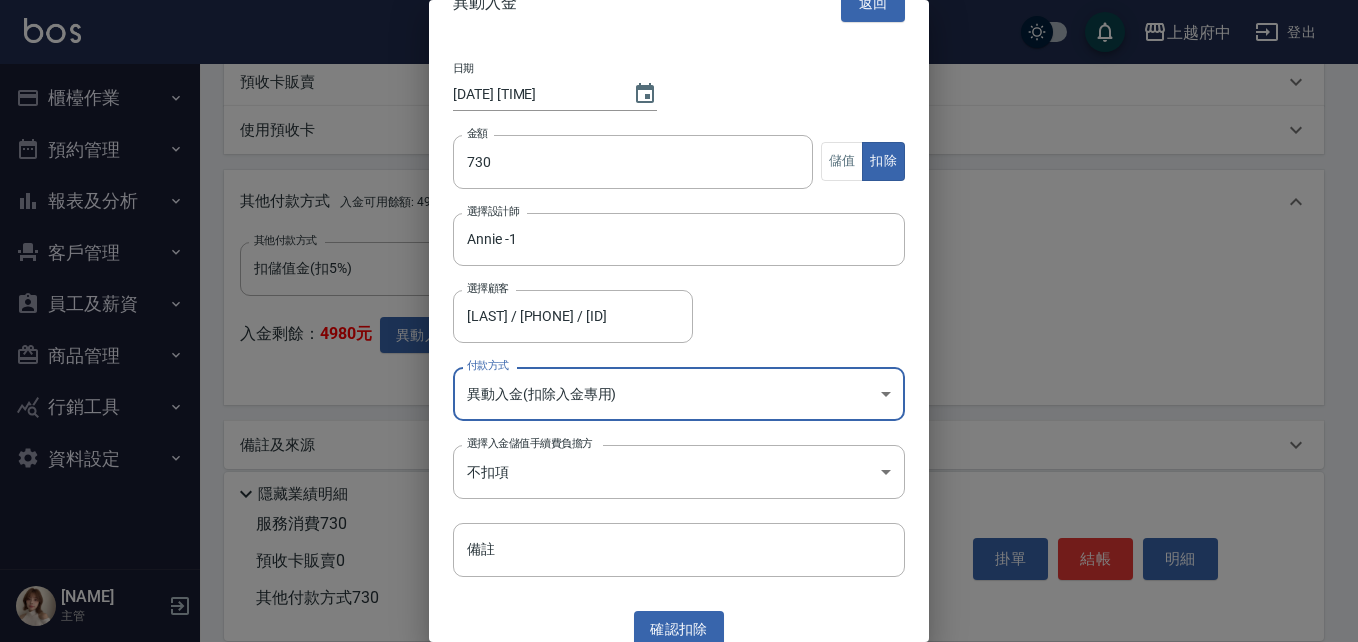 scroll, scrollTop: 47, scrollLeft: 0, axis: vertical 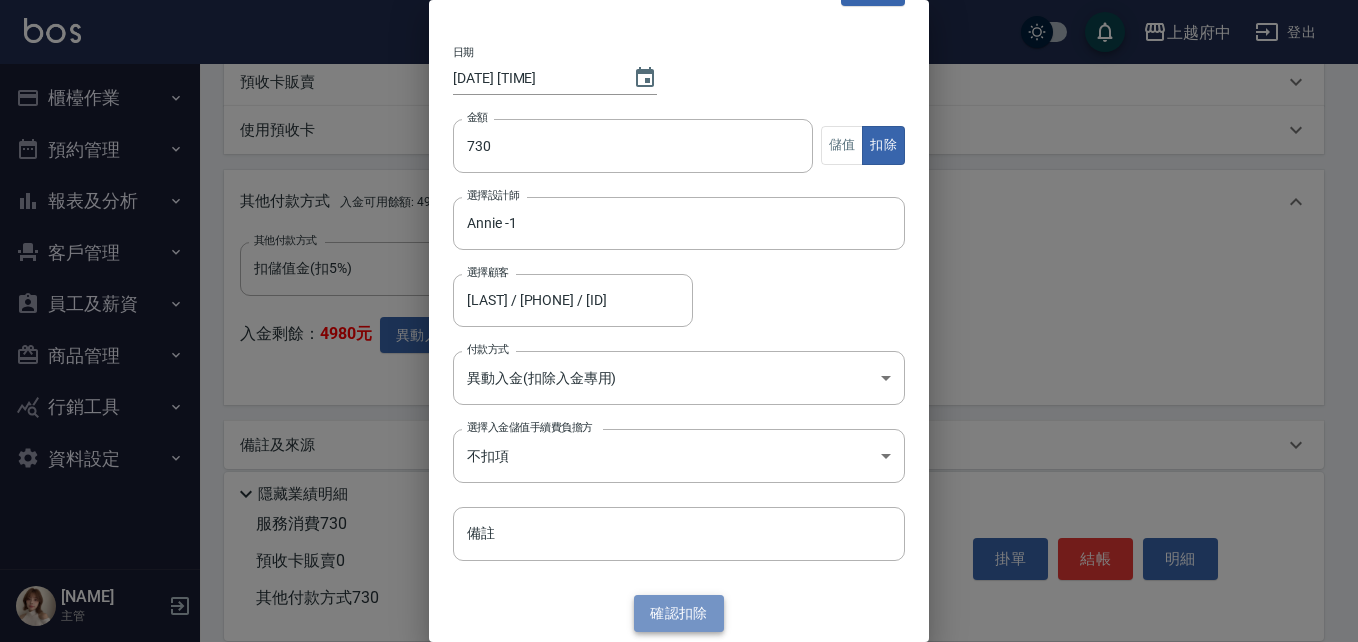 click on "確認 扣除" at bounding box center (679, 613) 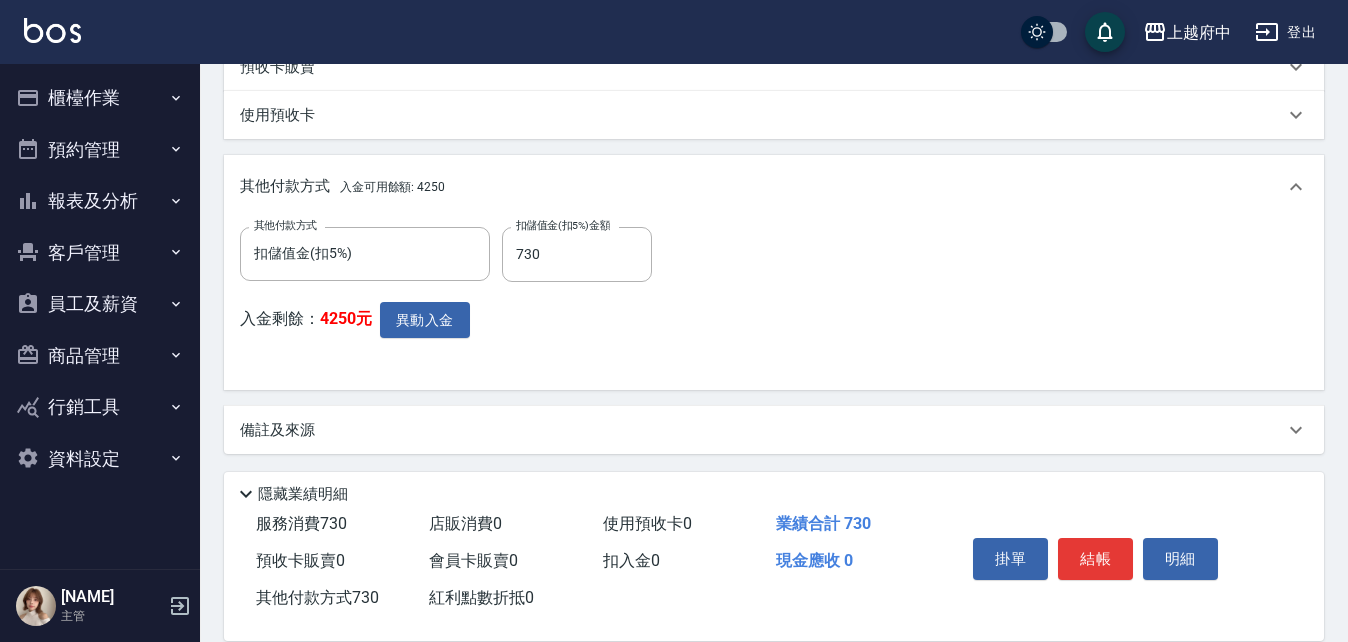 scroll, scrollTop: 634, scrollLeft: 0, axis: vertical 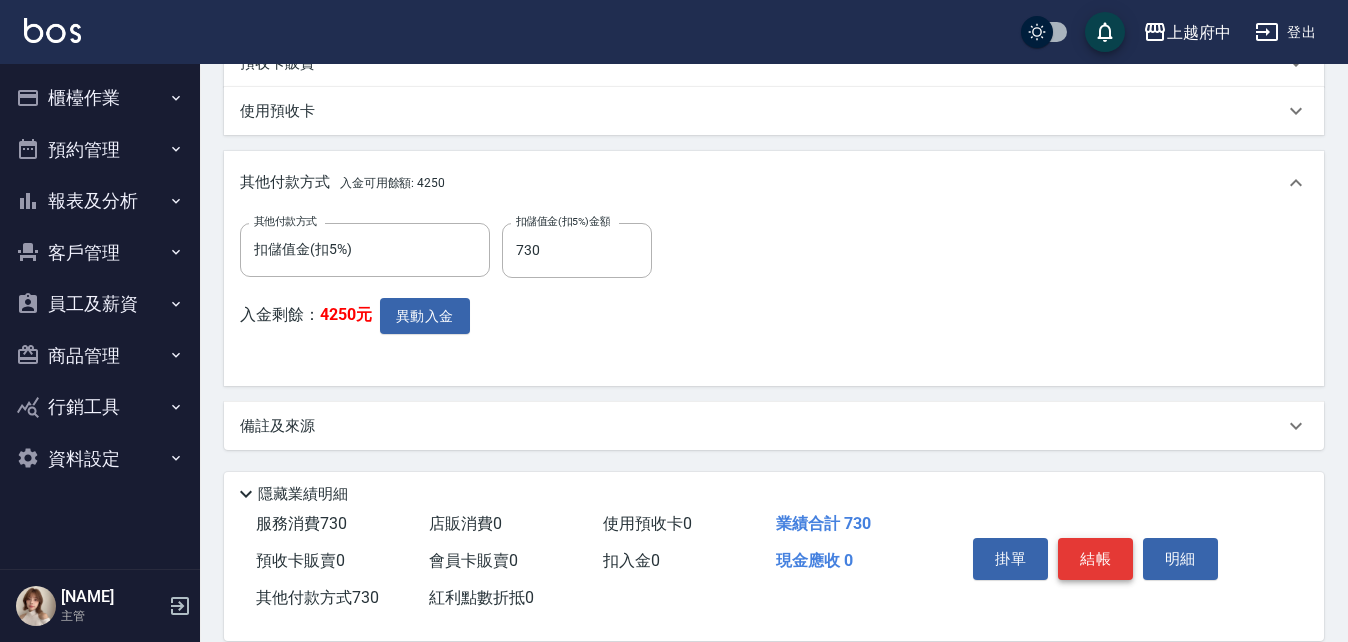 click on "結帳" at bounding box center [1095, 559] 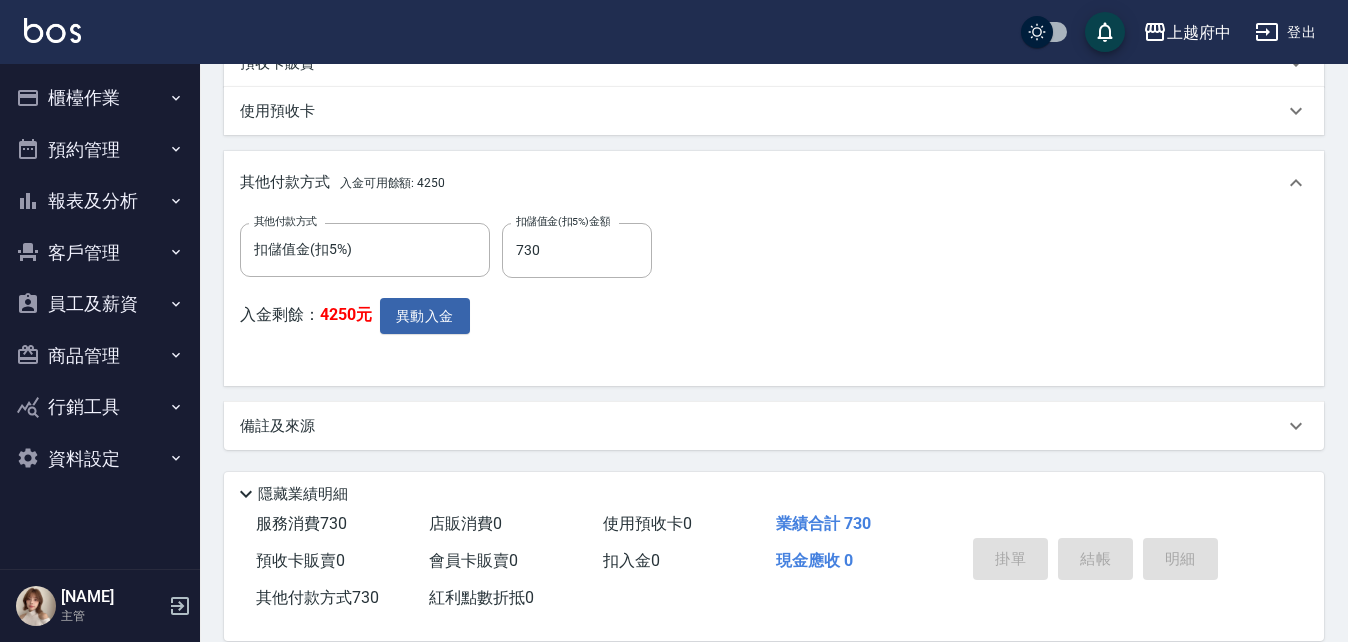 type on "2025/08/08 18:14" 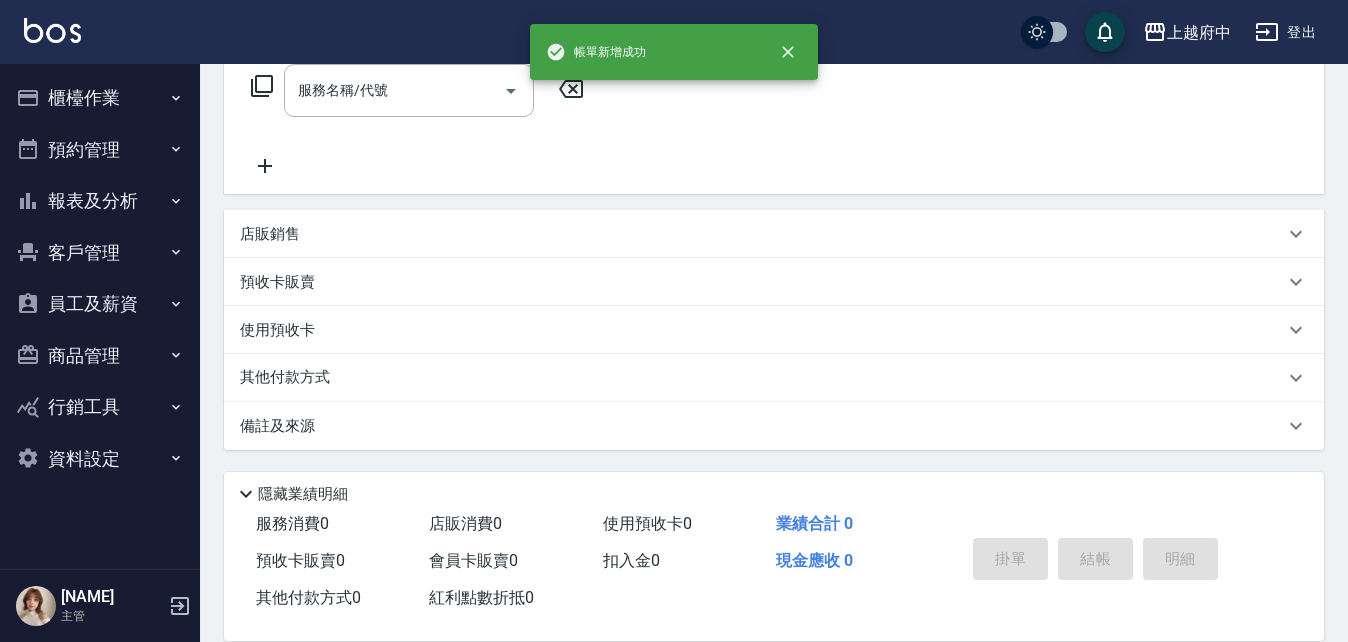 scroll, scrollTop: 0, scrollLeft: 0, axis: both 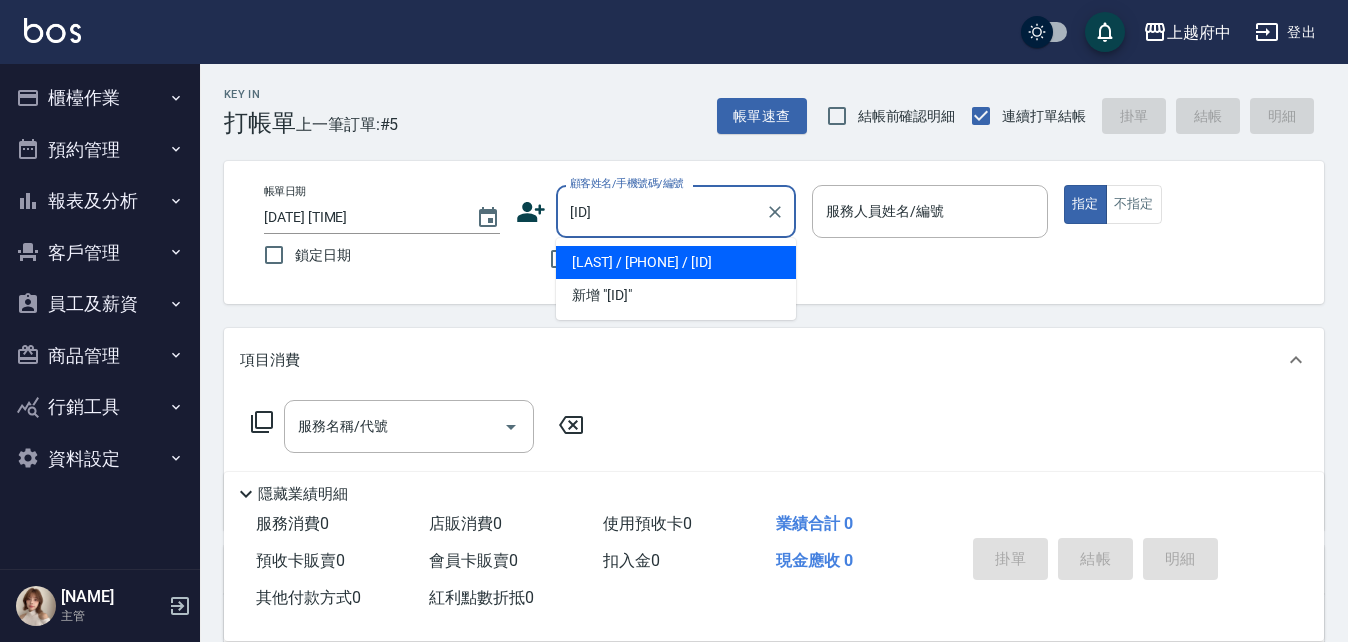 click on "[NAME]/[PHONE]/T90379" at bounding box center [676, 262] 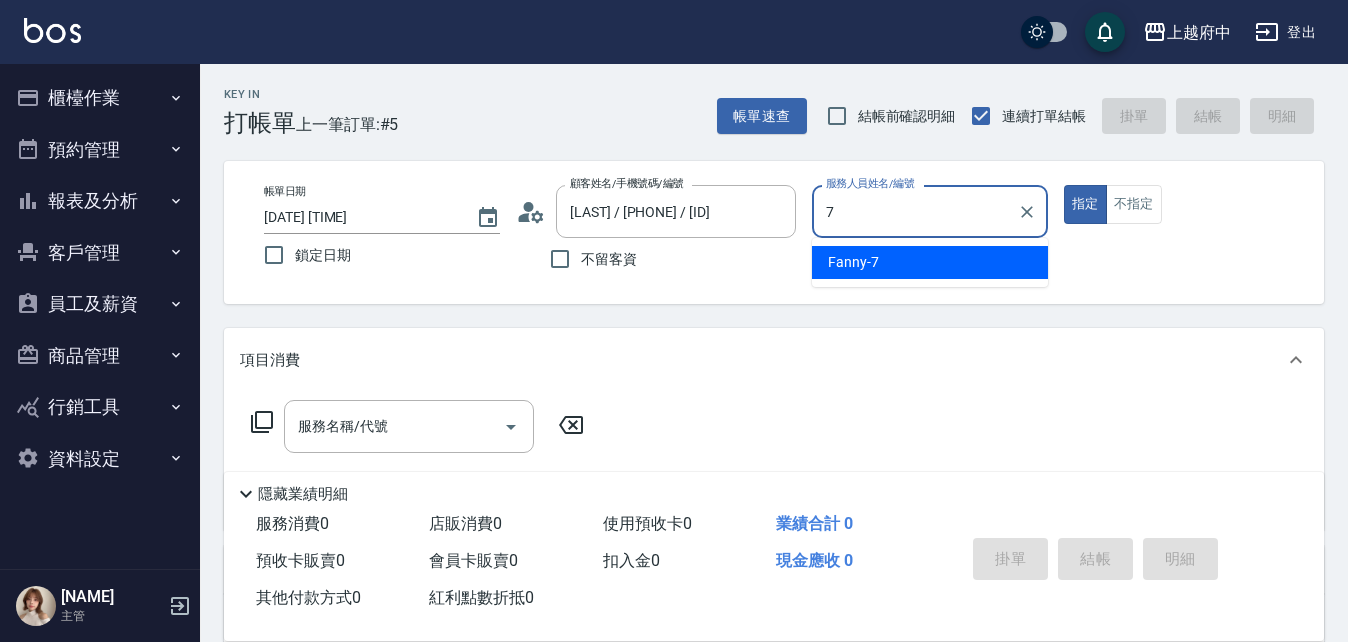 type on "Fanny-7" 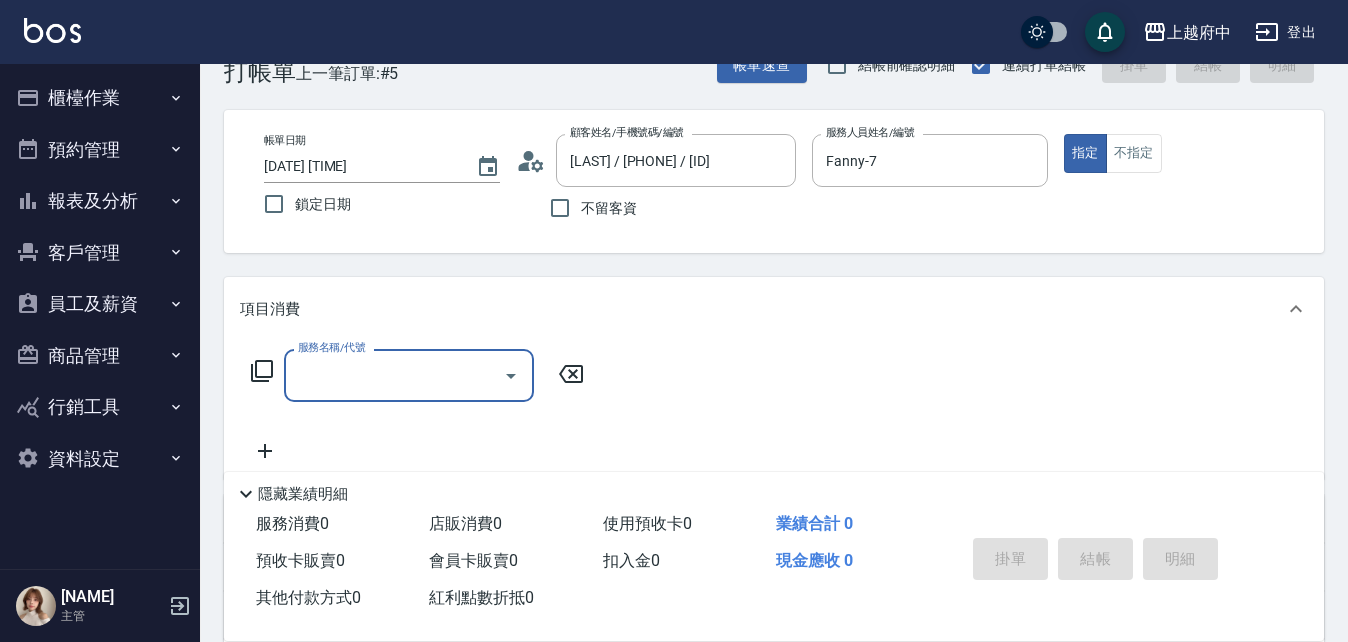 scroll, scrollTop: 100, scrollLeft: 0, axis: vertical 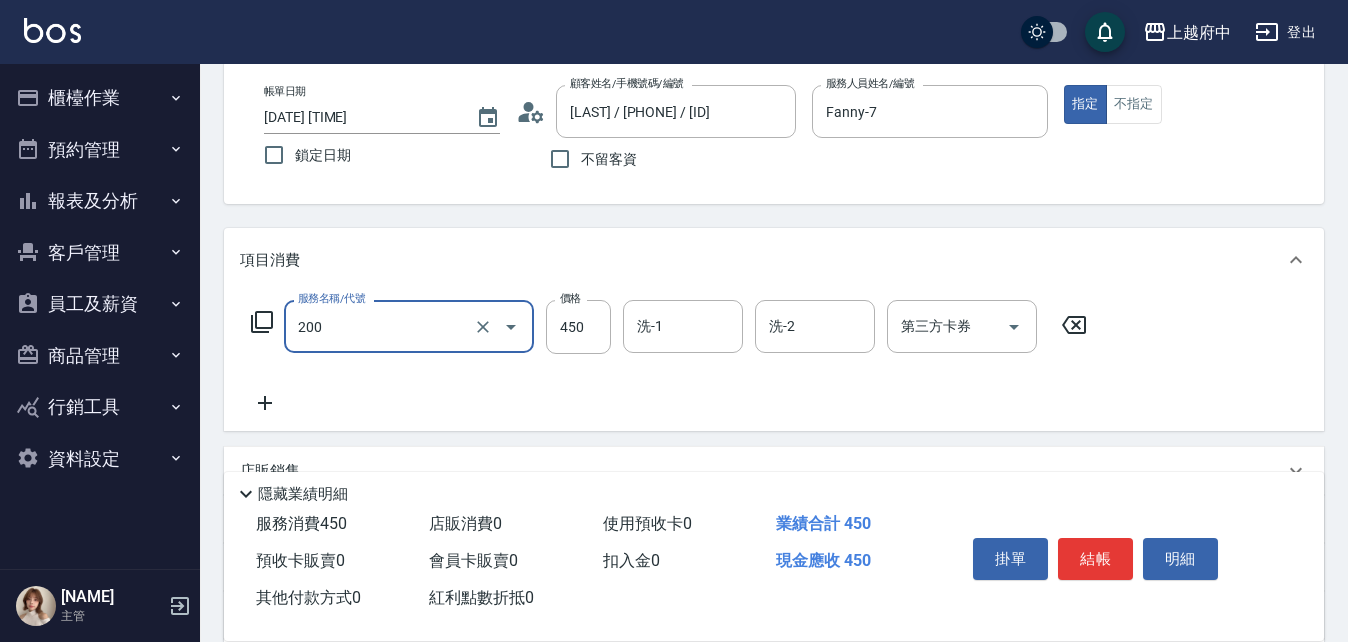 type on "有機洗髮(200)" 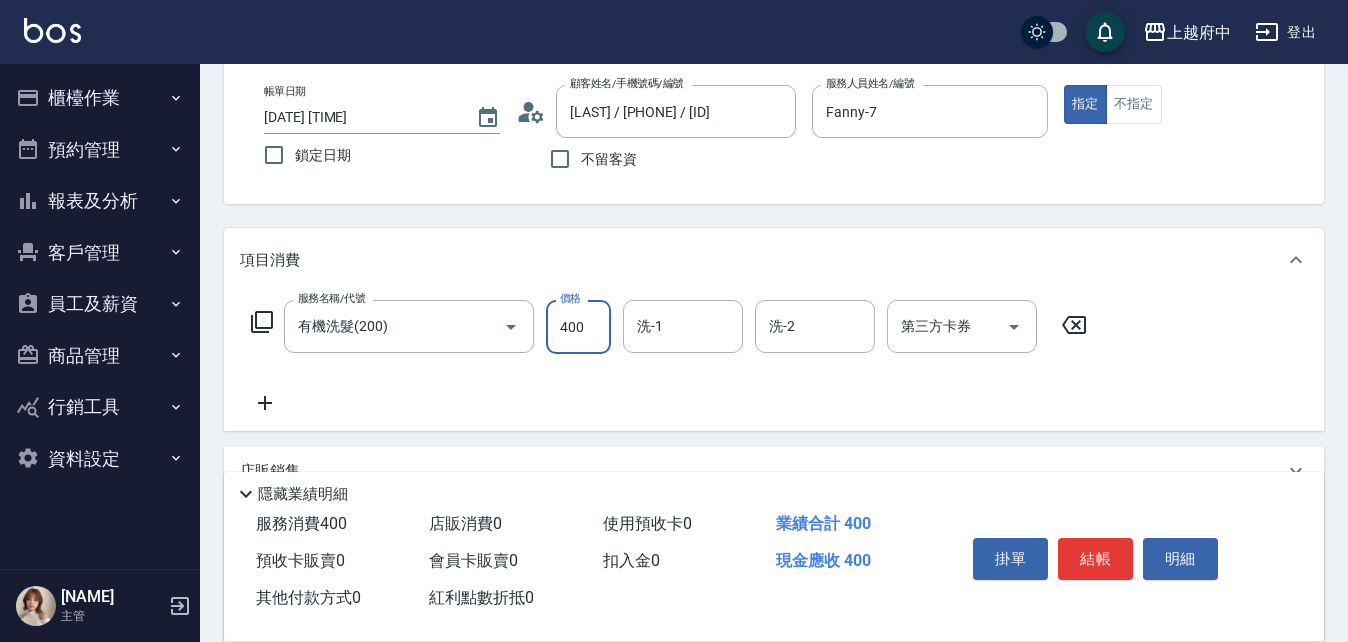 type on "400" 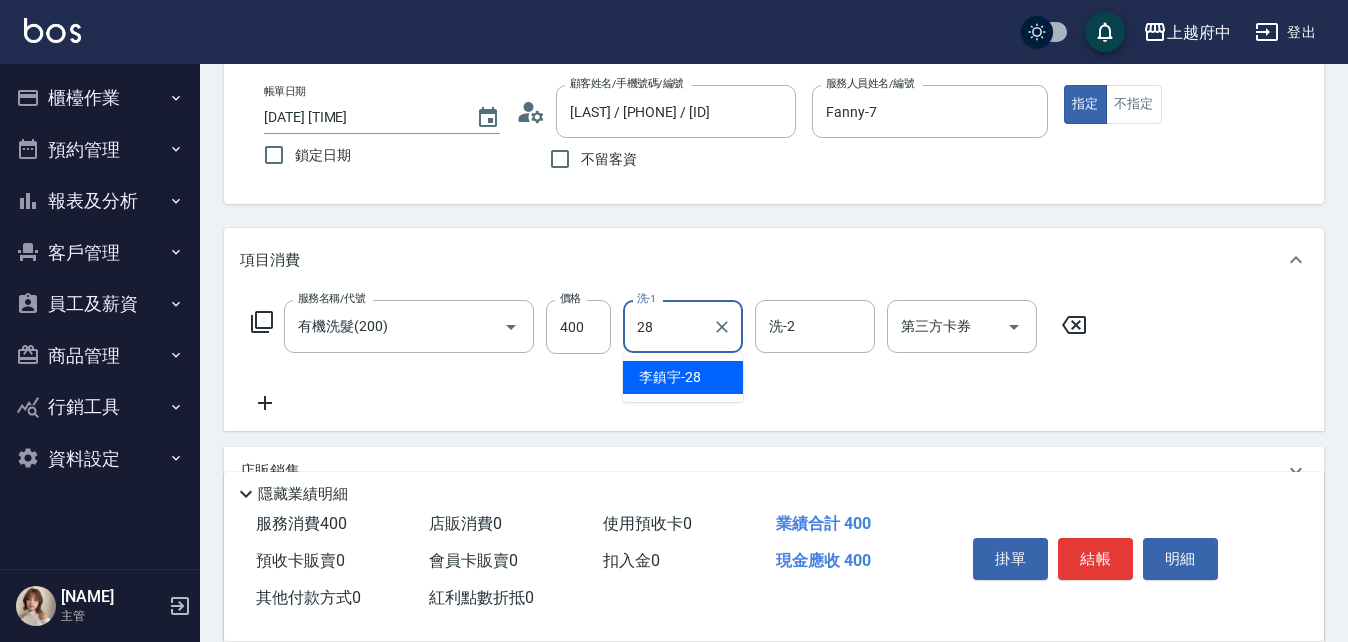 type on "李鎮宇-28" 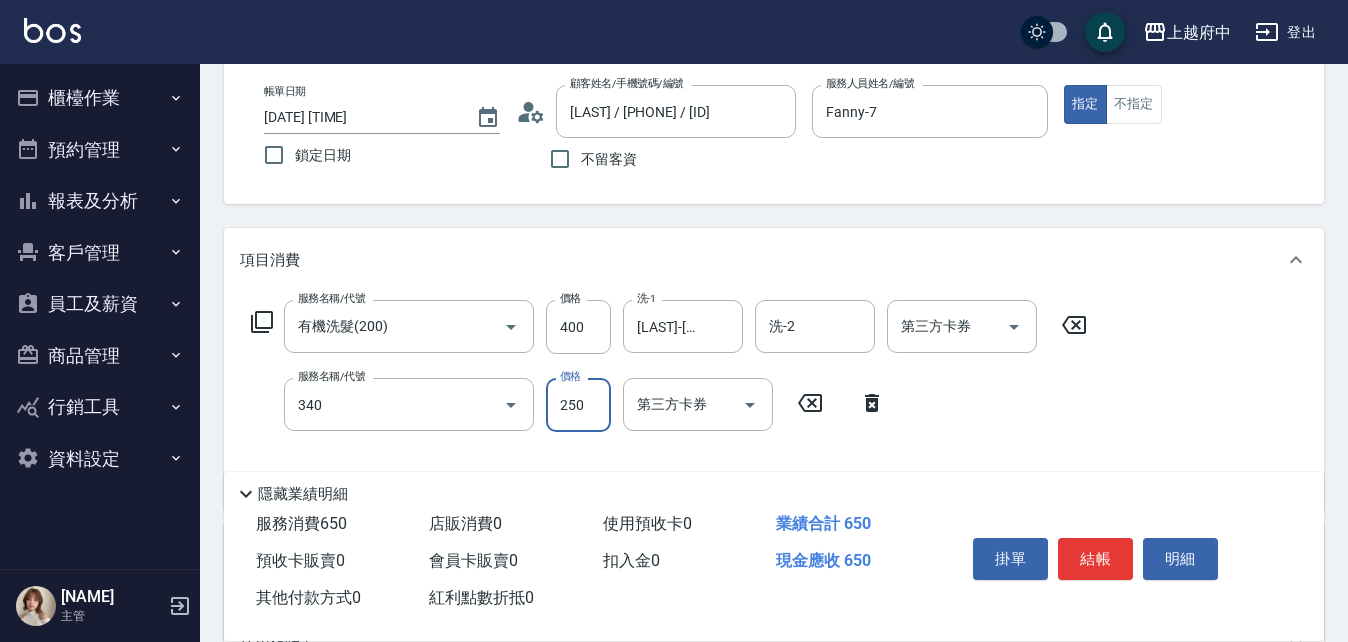 type on "剪髮(340)" 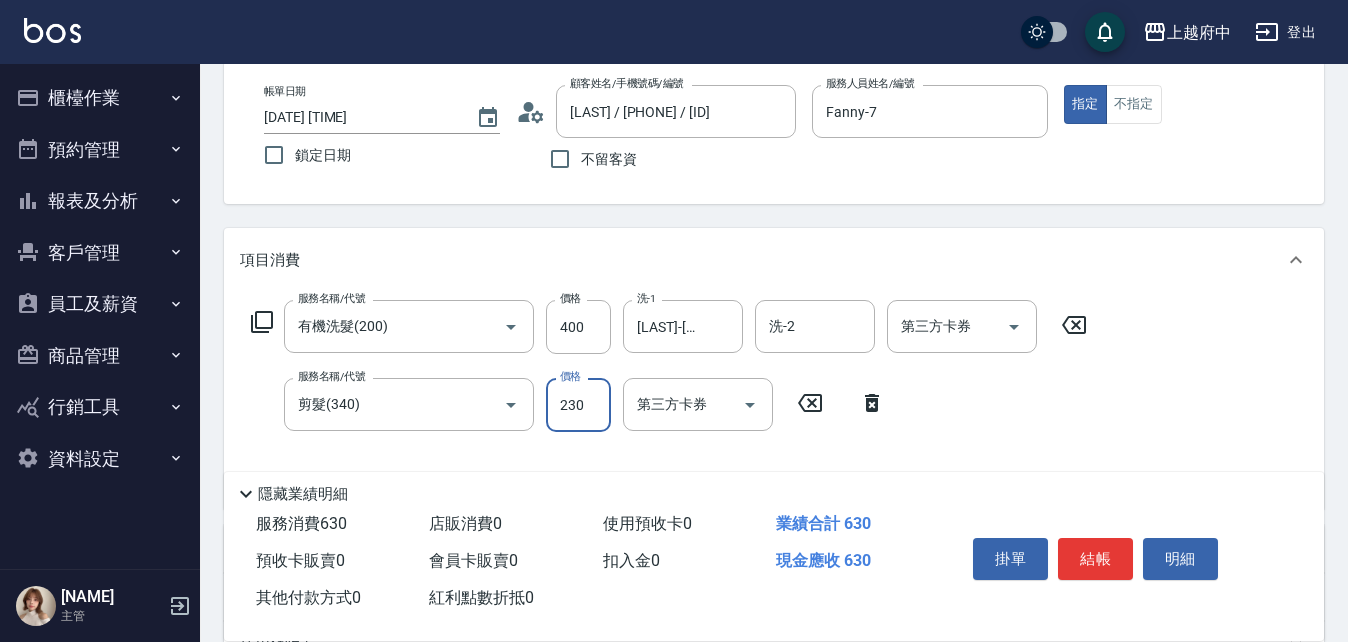 type on "230" 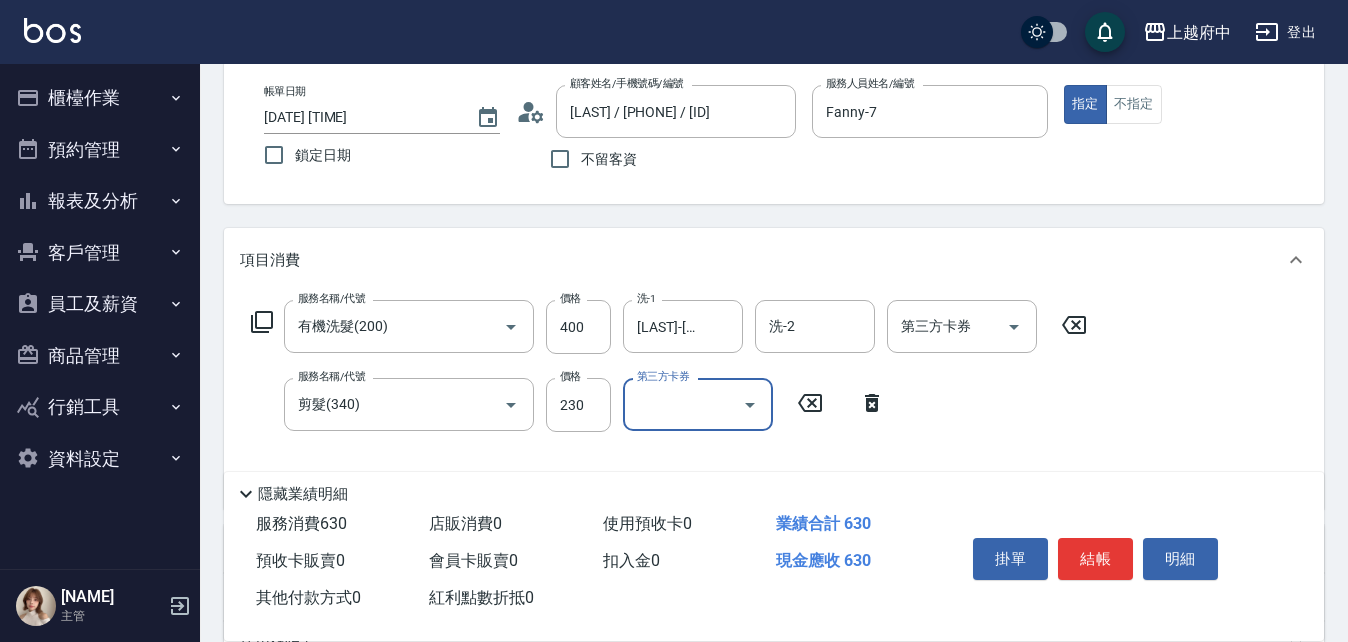 click on "服務名稱/代號 有機洗髮(200) 服務名稱/代號 價格 400 價格 洗-1 李鎮宇-28 洗-1 洗-2 洗-2 第三方卡券 第三方卡券 服務名稱/代號 剪髮(340) 服務名稱/代號 價格 230 價格 第三方卡券 第三方卡券" at bounding box center (669, 396) 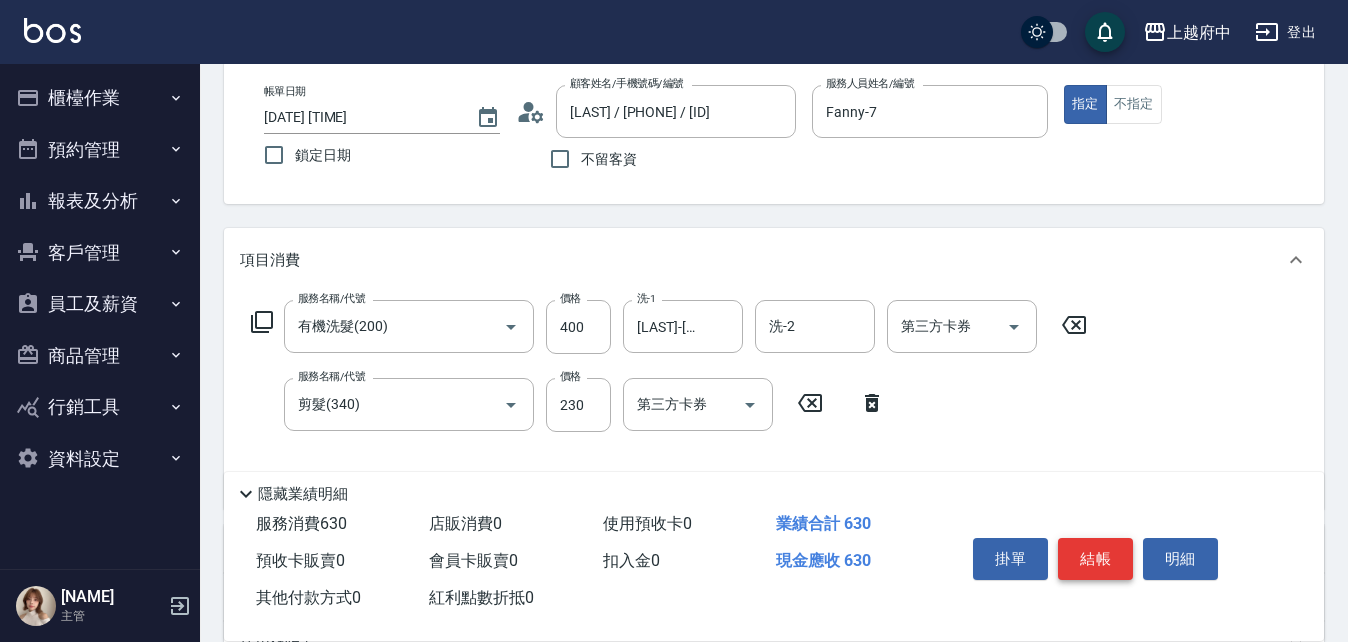 click on "結帳" at bounding box center (1095, 559) 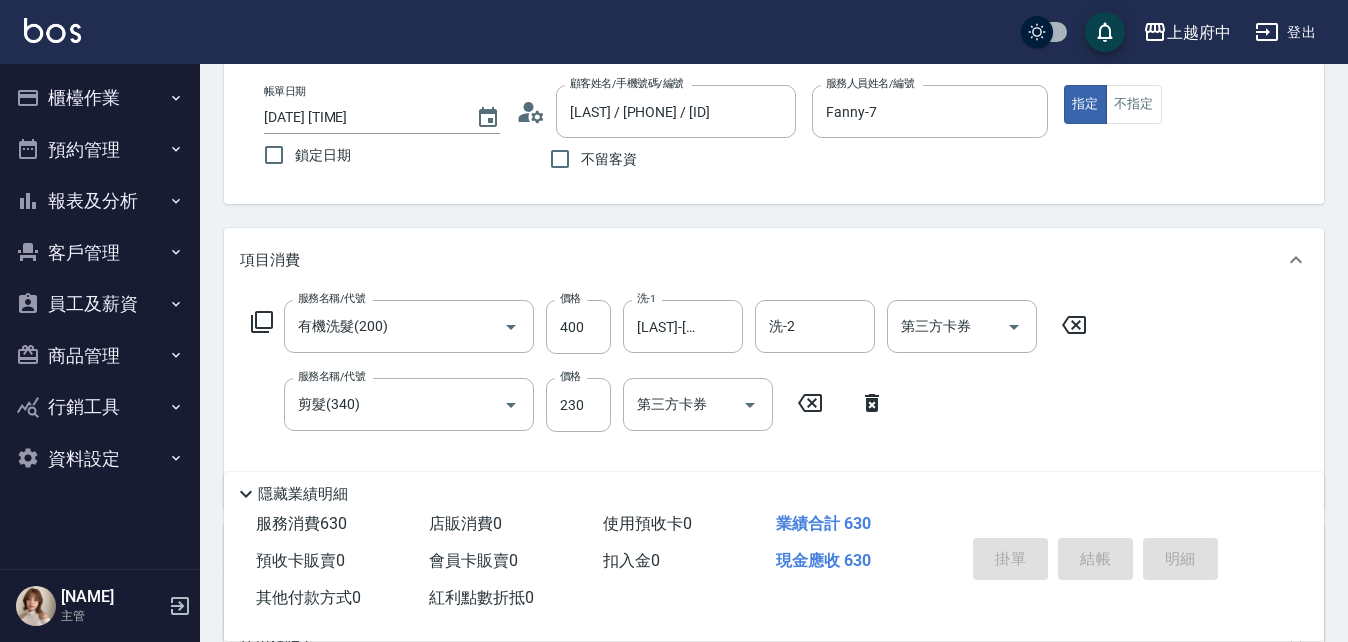 type on "2025/08/08 18:15" 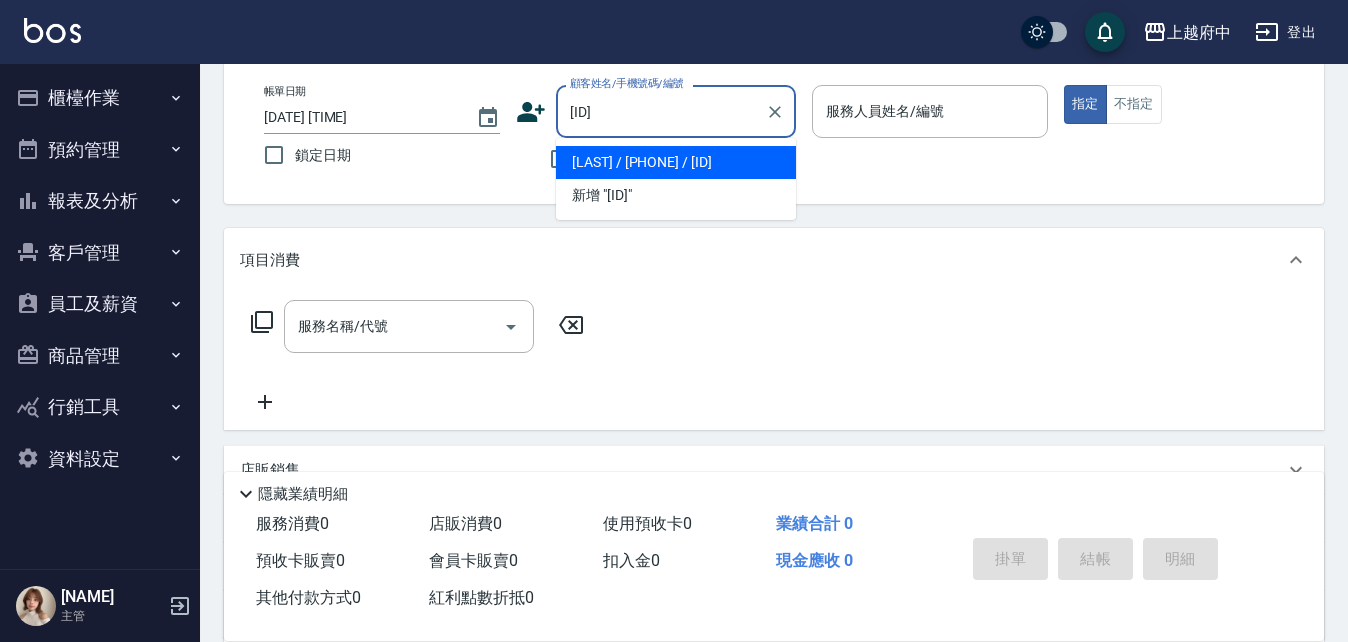 click on "薛靖瑜/0975759058/V86955" at bounding box center (676, 162) 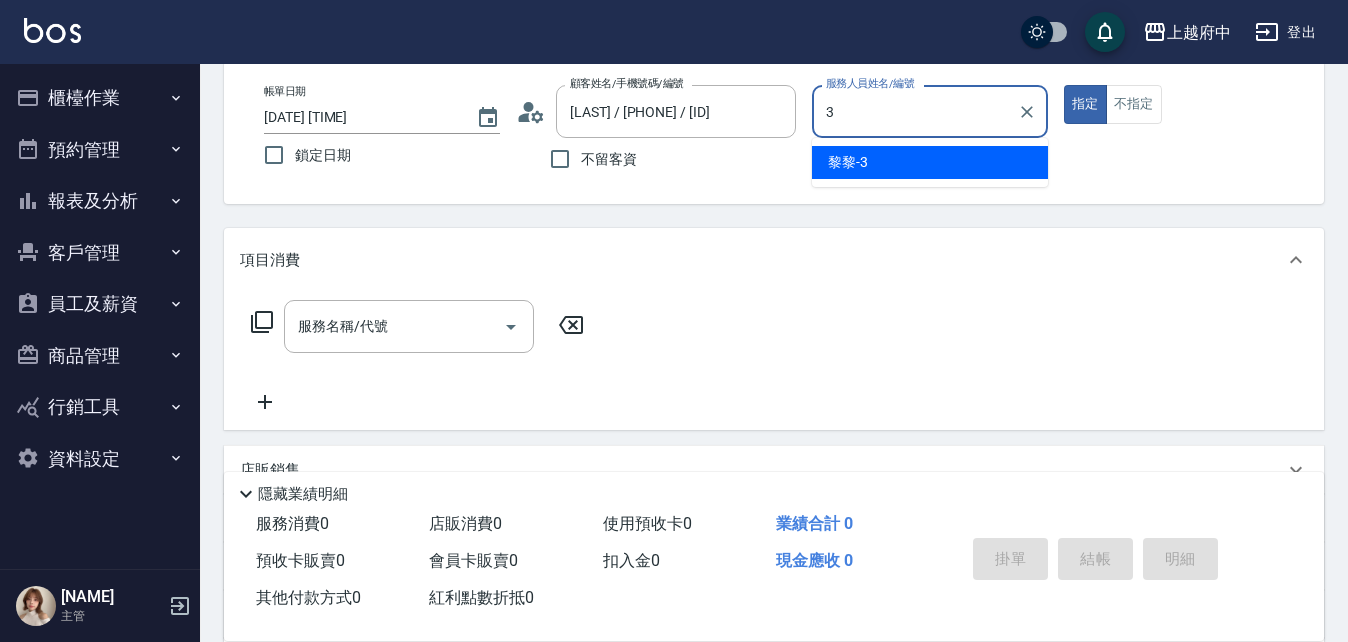 type on "黎黎-3" 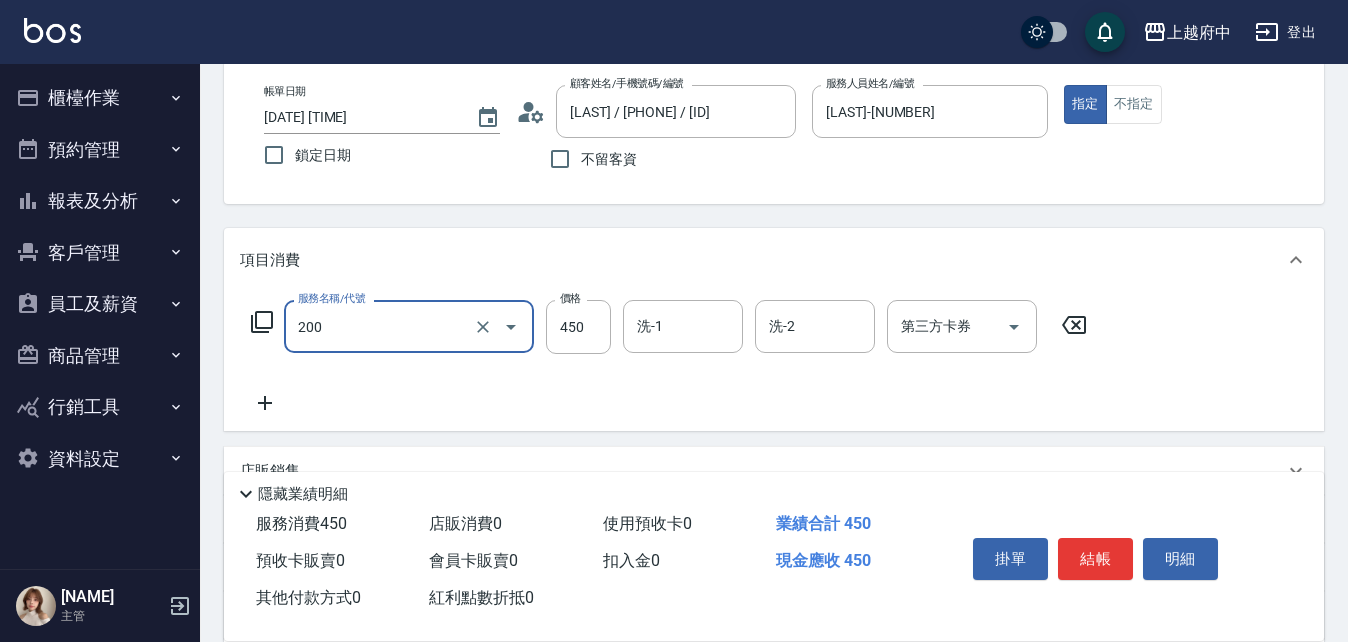 type on "有機洗髮(200)" 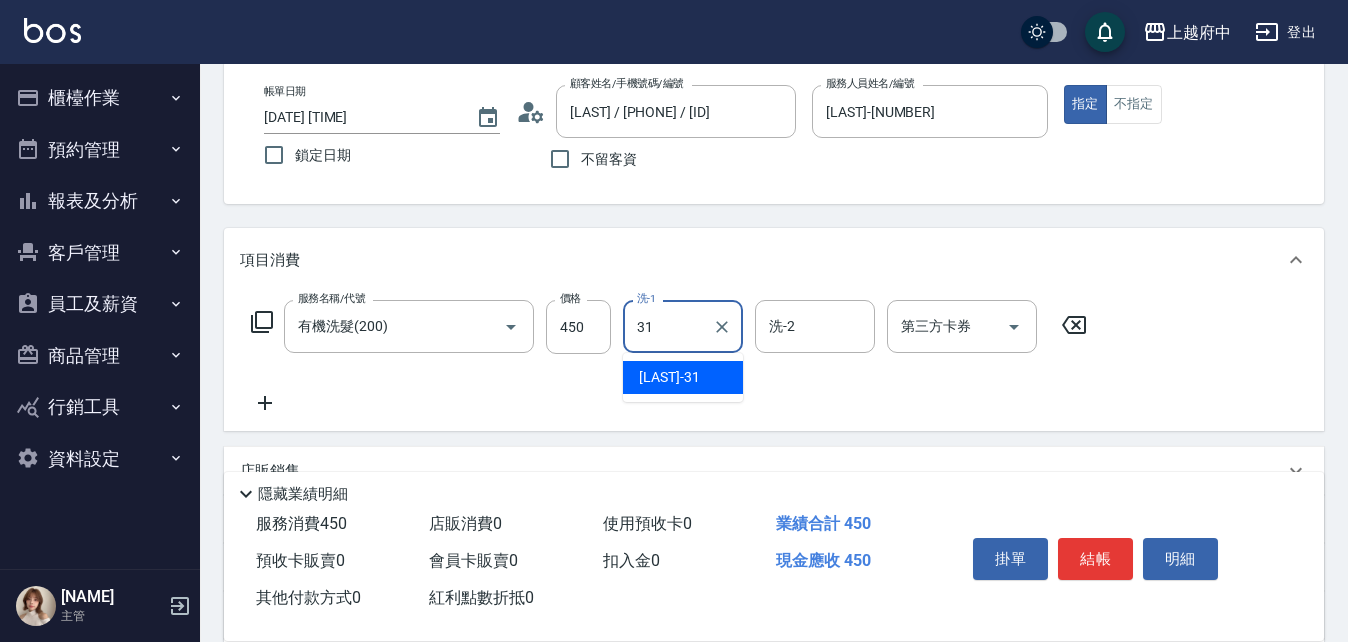 type on "王品云-31" 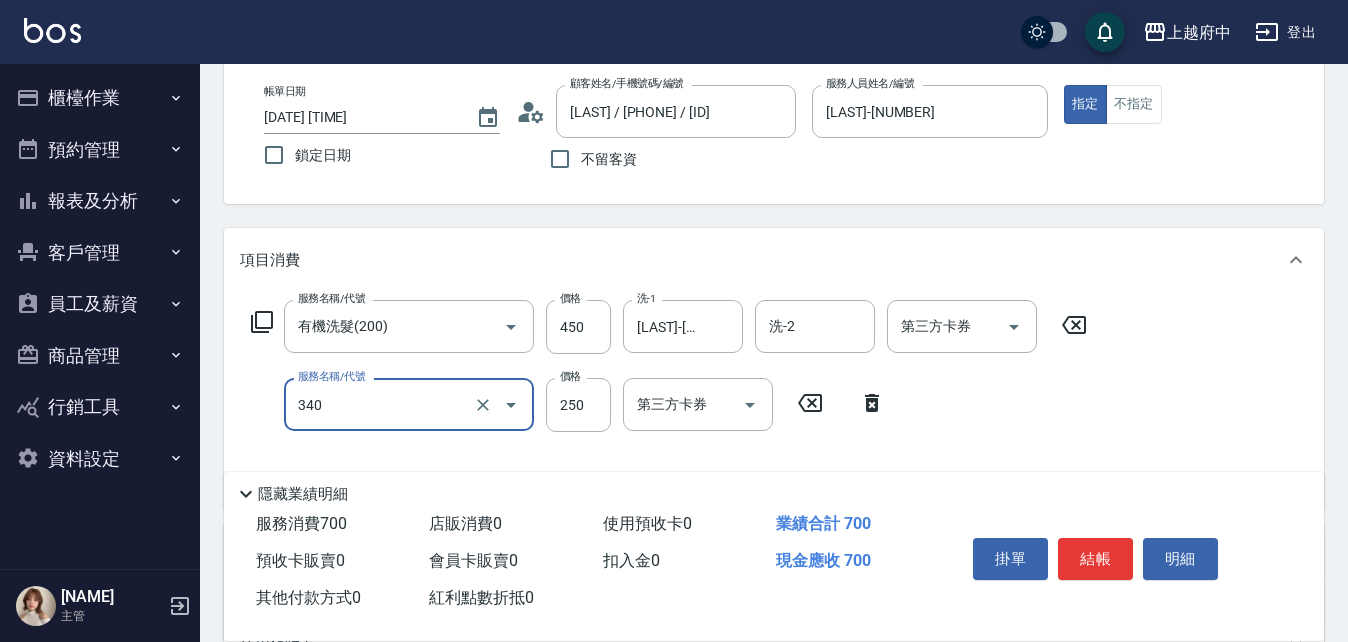 type on "剪髮(340)" 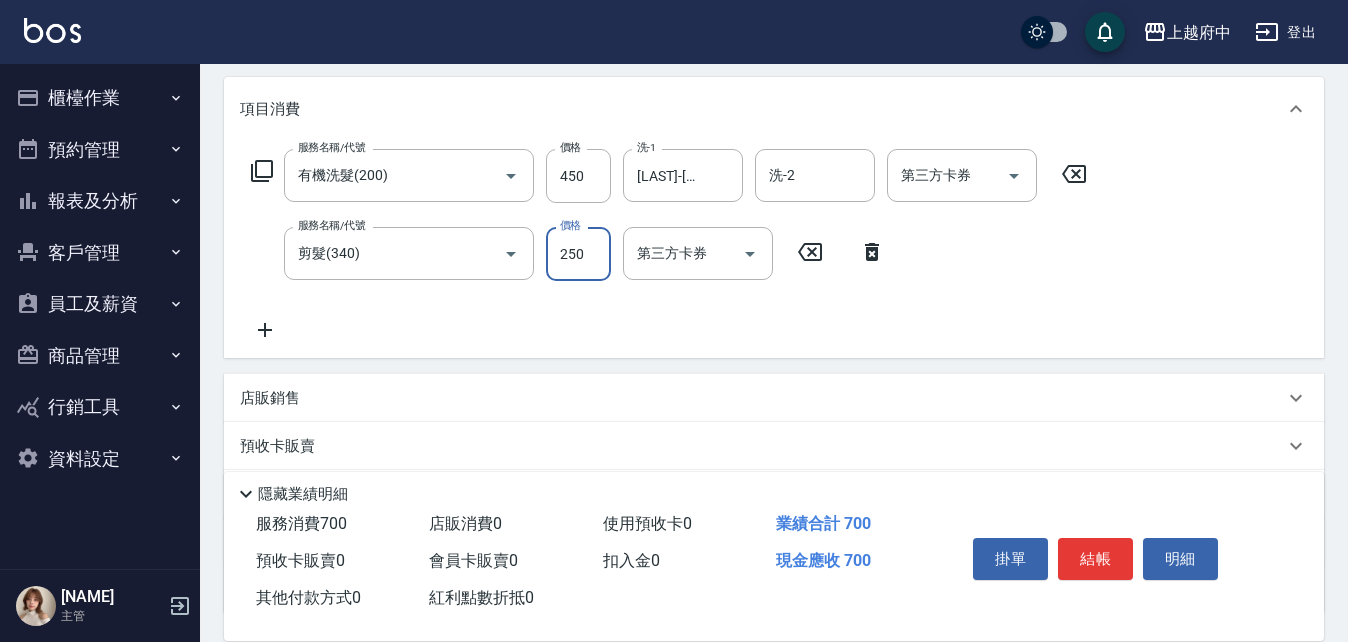 scroll, scrollTop: 300, scrollLeft: 0, axis: vertical 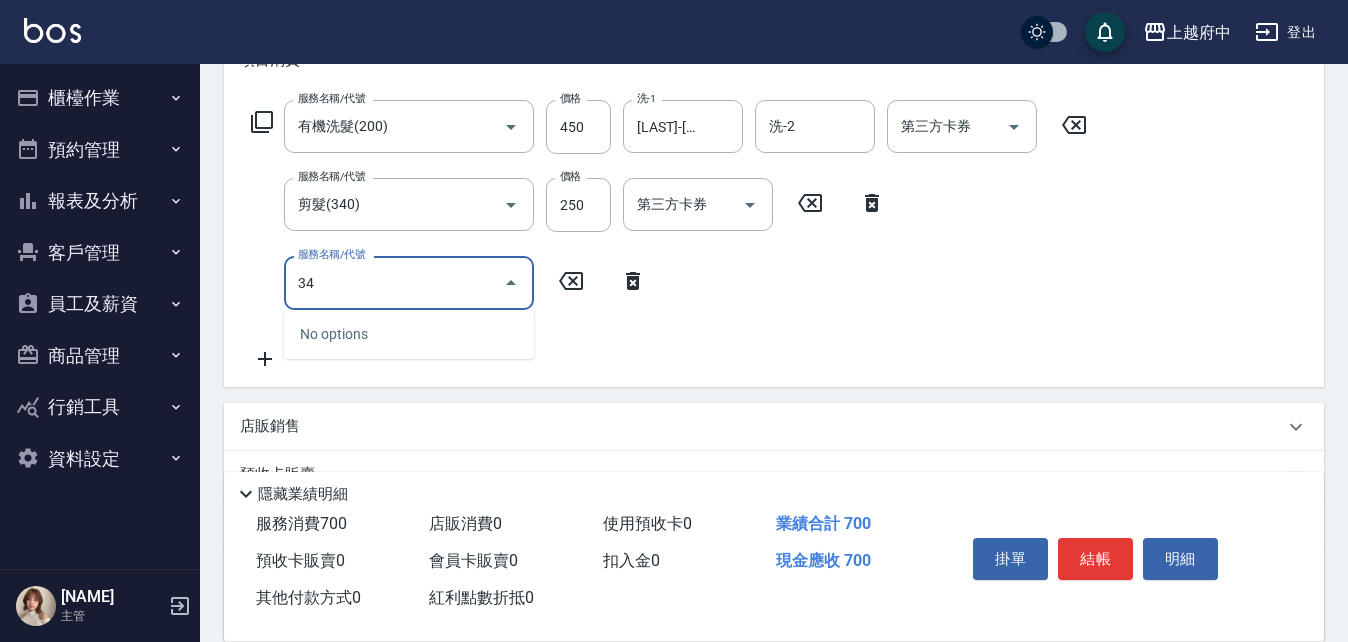 type on "3" 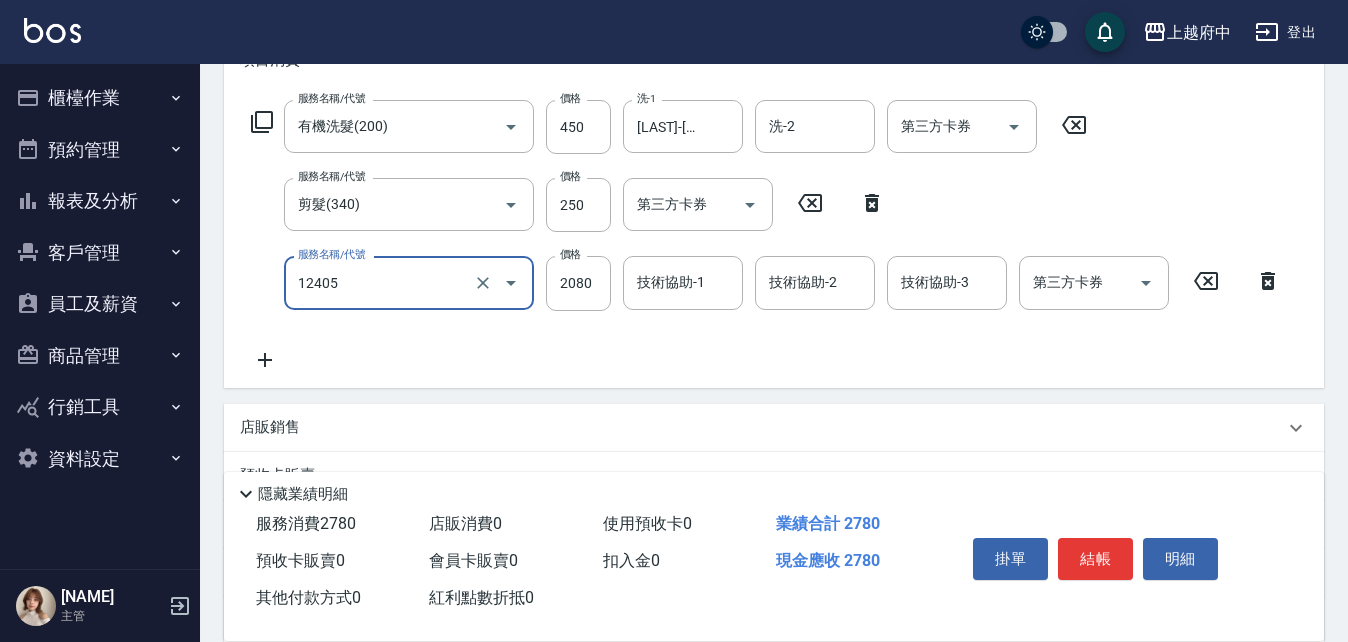 type on "染髮L(12405)" 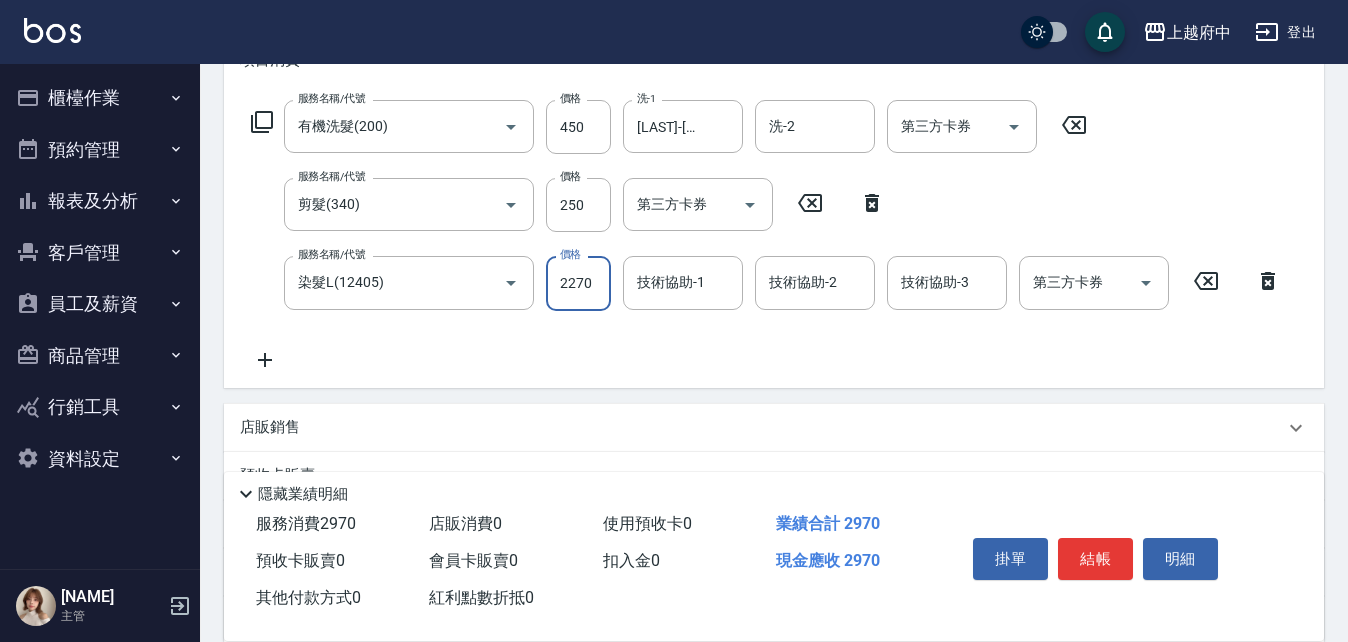 type on "2270" 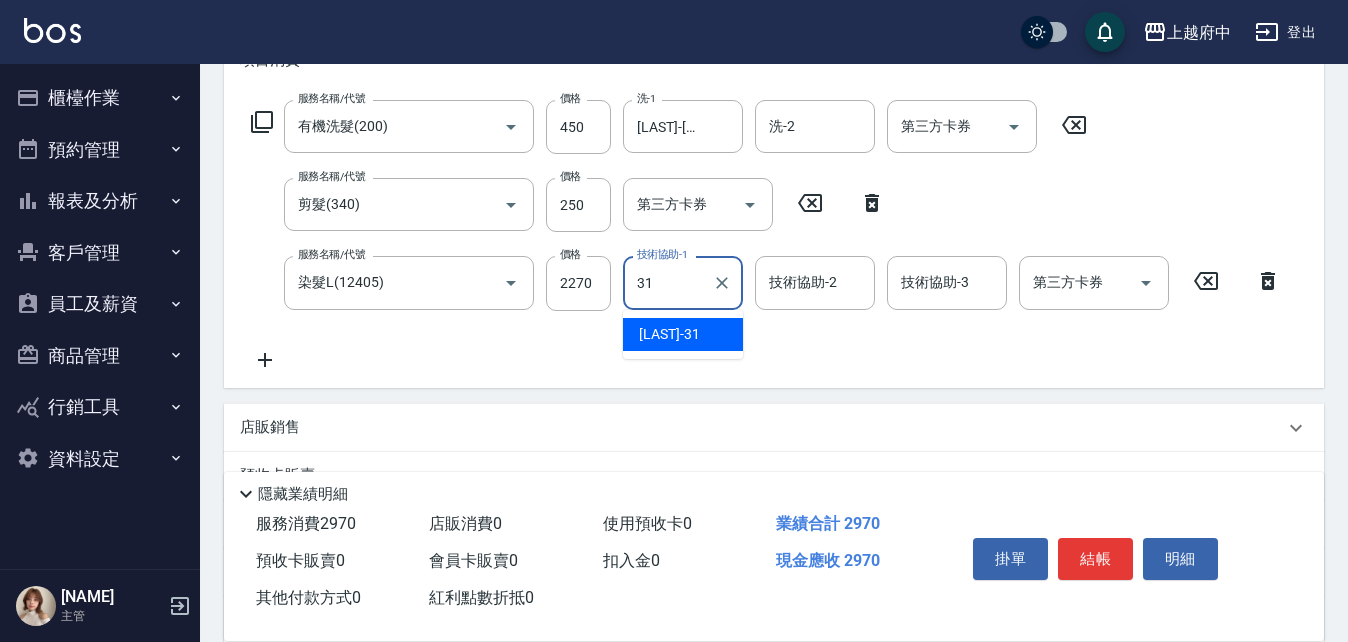 type on "王品云-31" 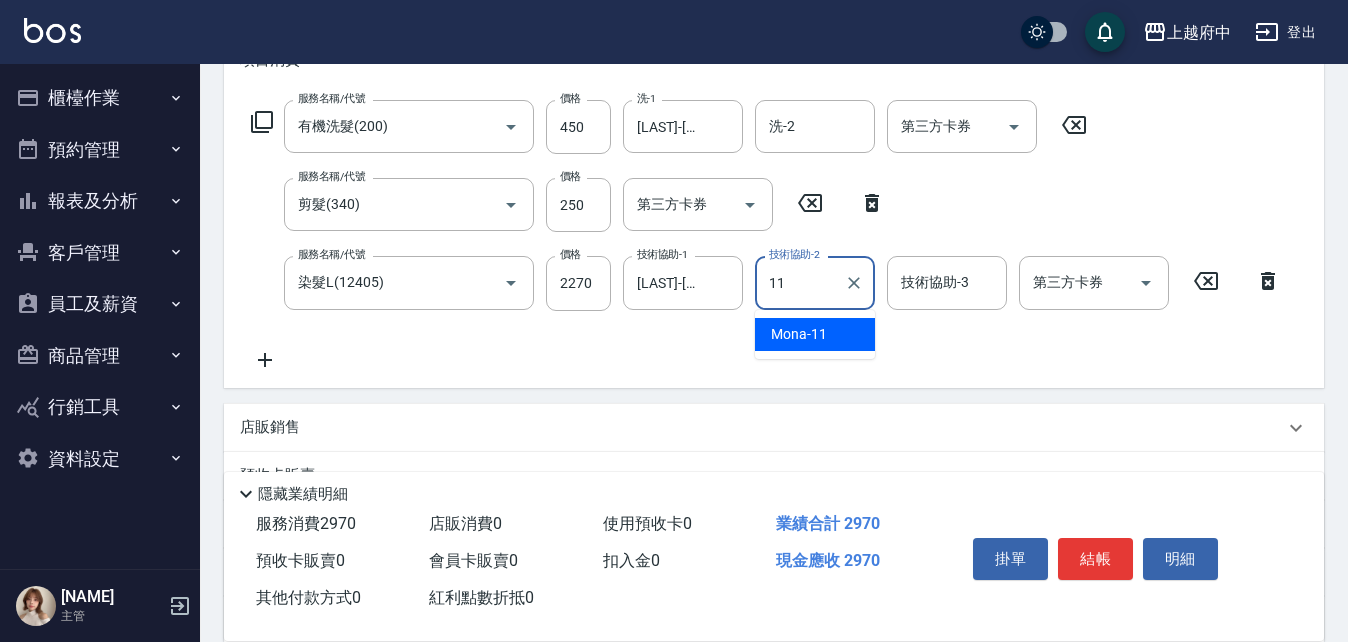 type on "Mona-11" 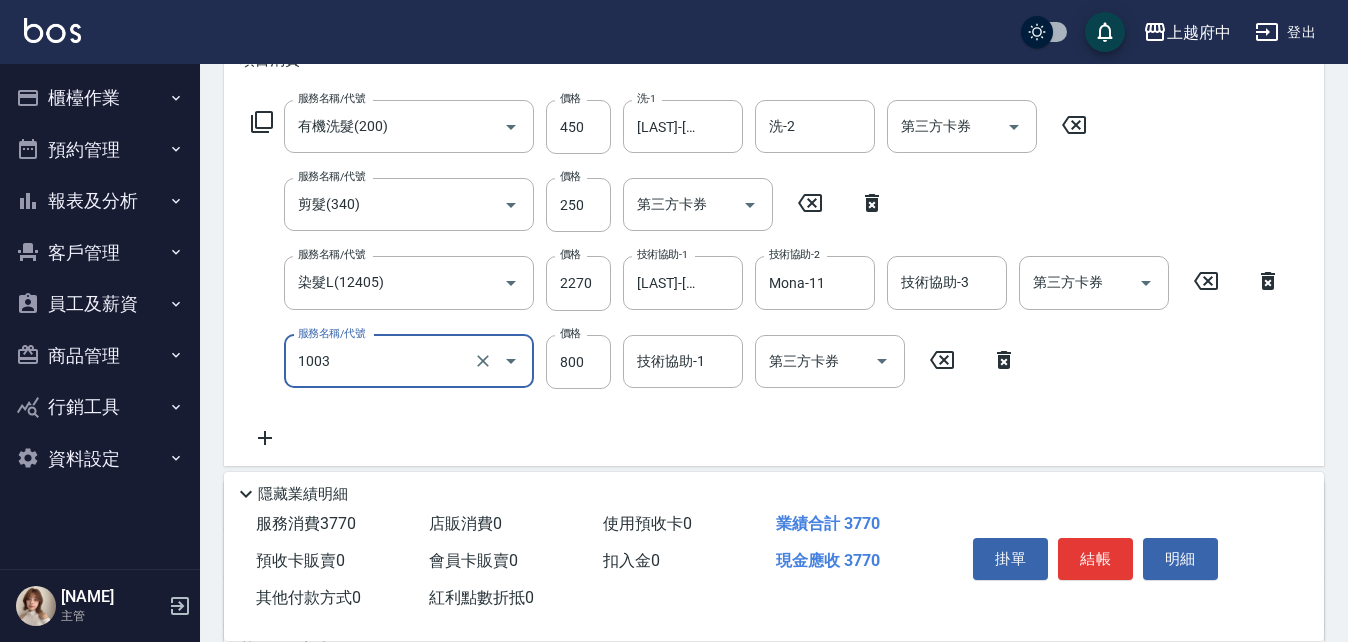 type on "+升級結構染 (含隔離)(1003)" 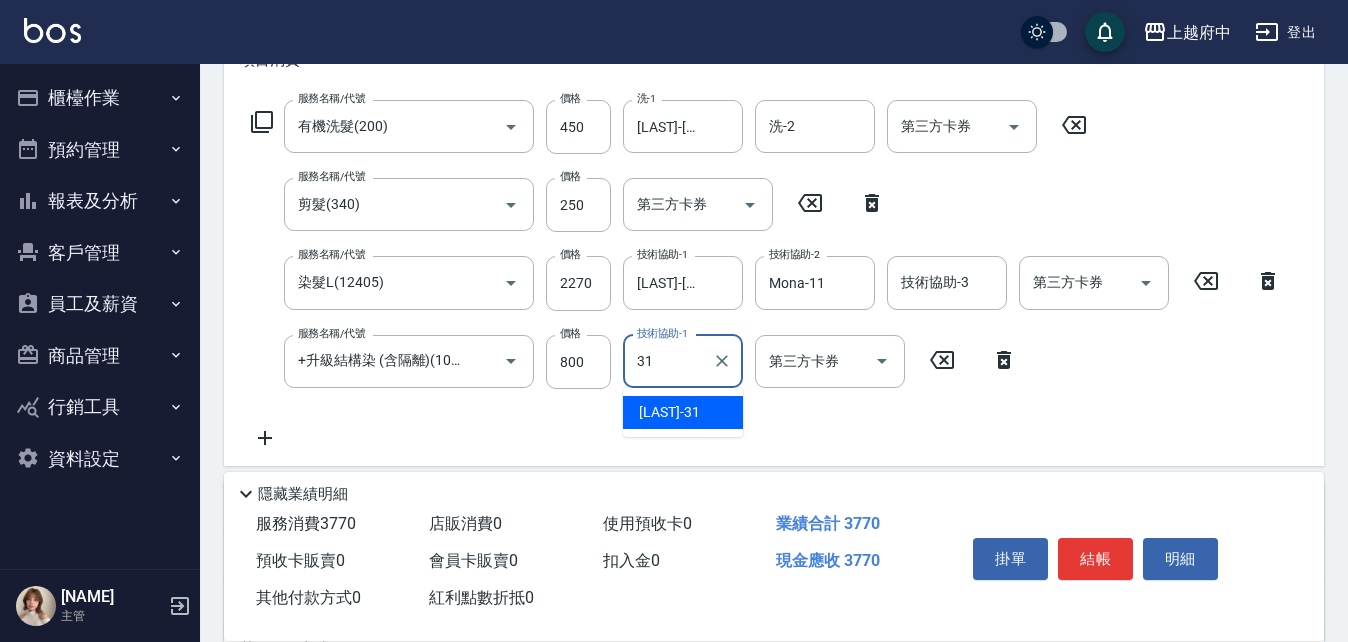 type on "王品云-31" 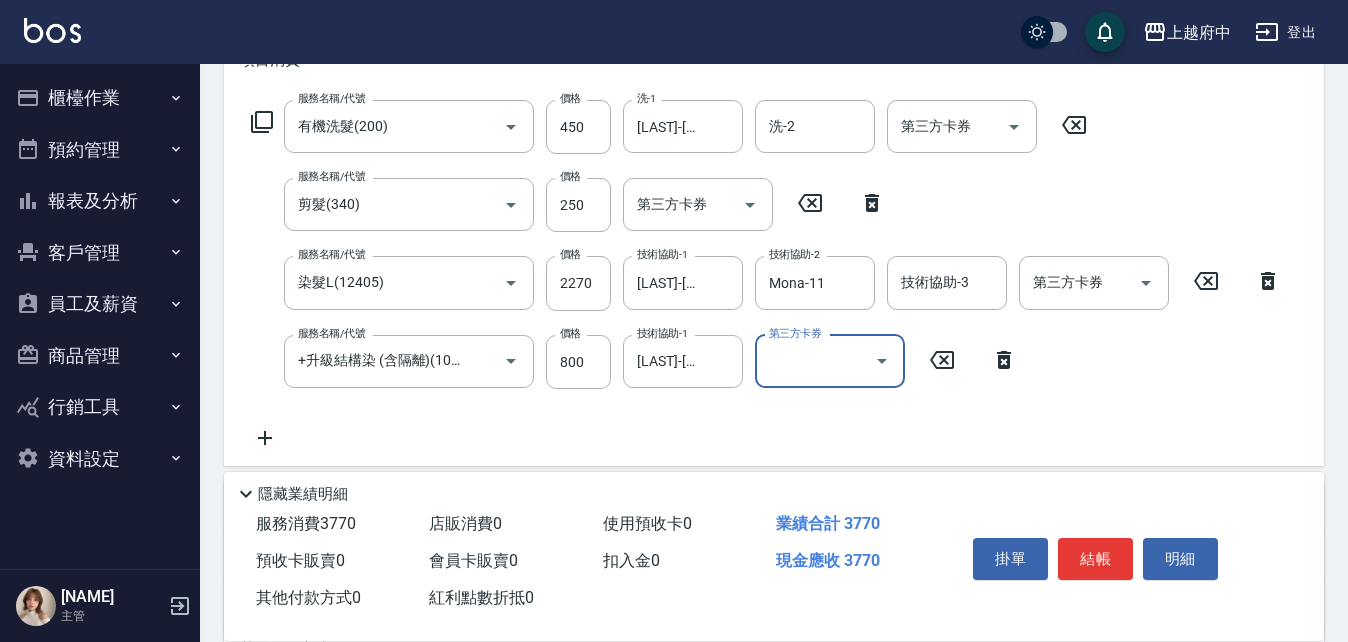 scroll, scrollTop: 0, scrollLeft: 0, axis: both 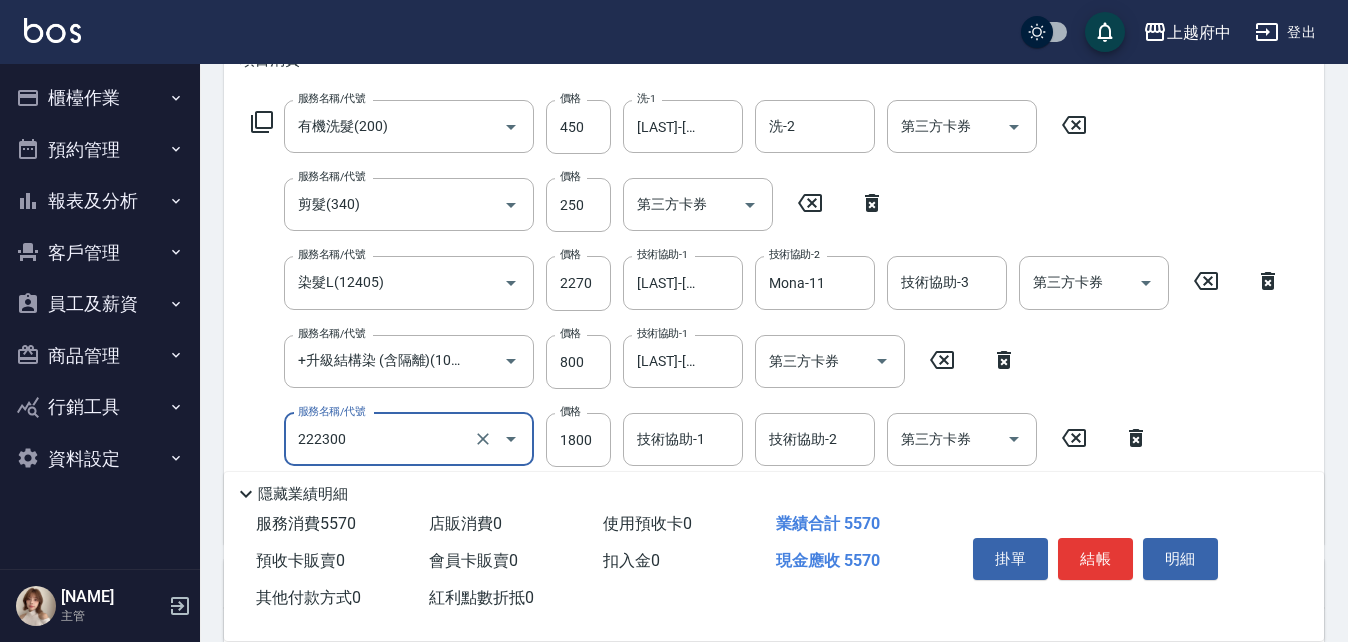 type on "結構三段式(222300)" 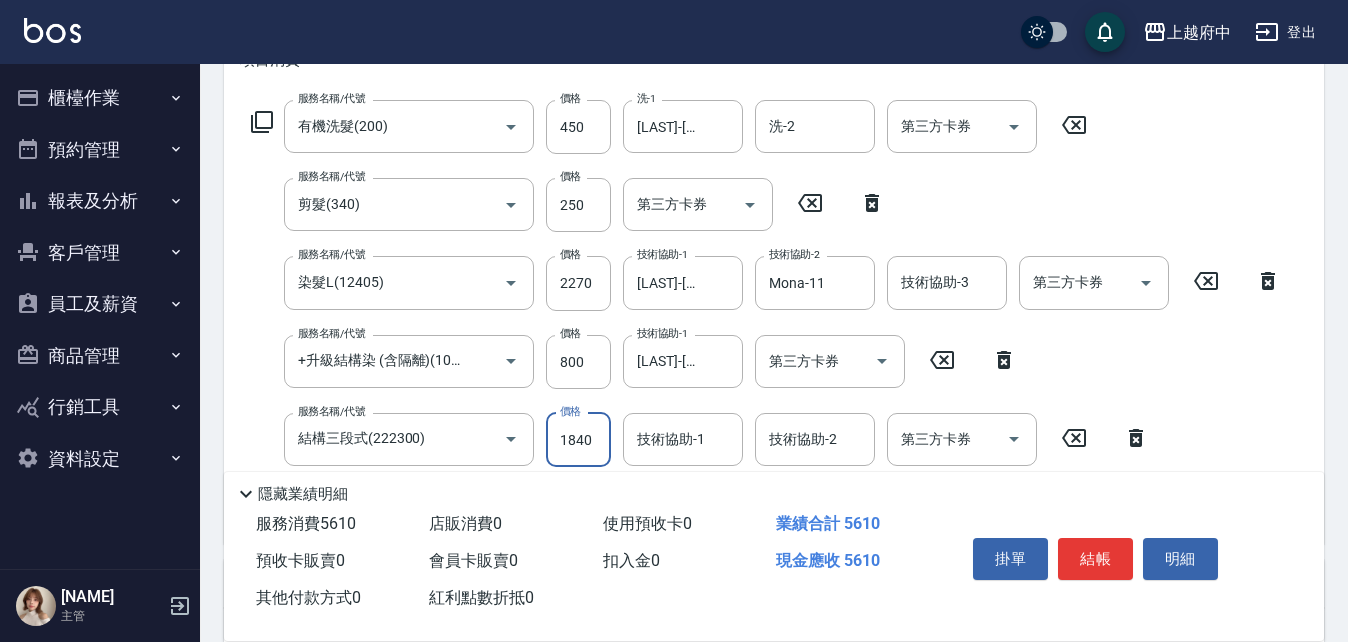 type on "1840" 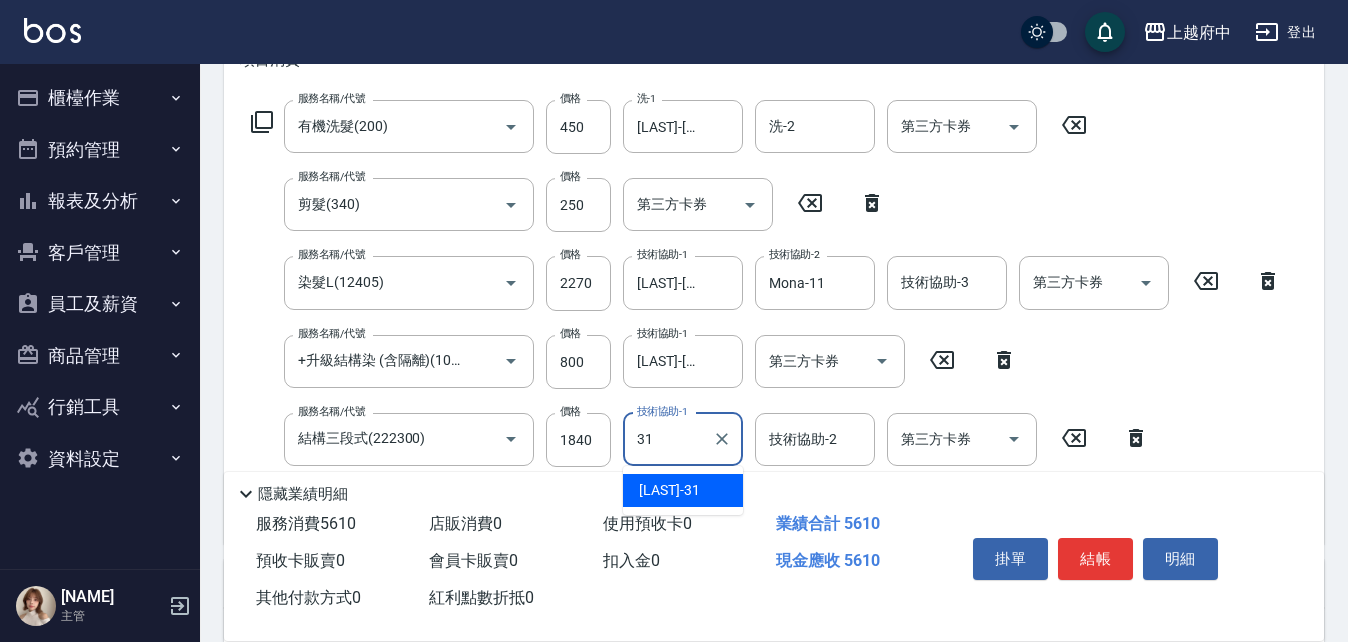 type on "王品云-31" 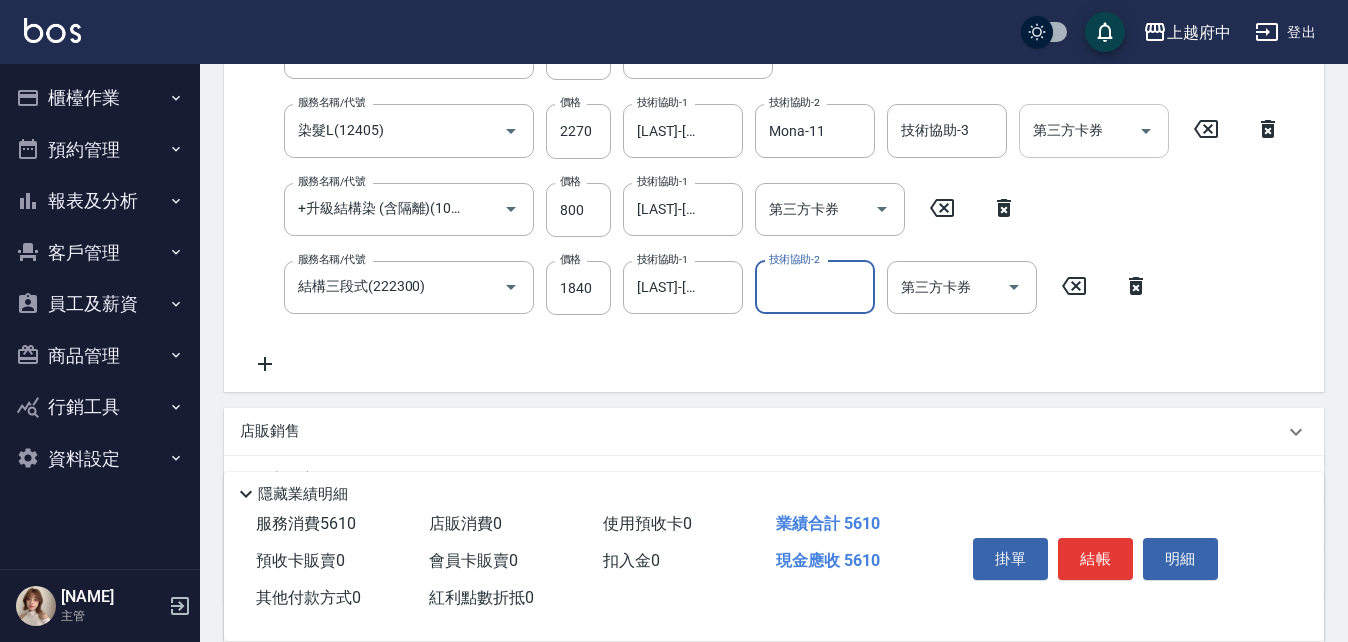 scroll, scrollTop: 500, scrollLeft: 0, axis: vertical 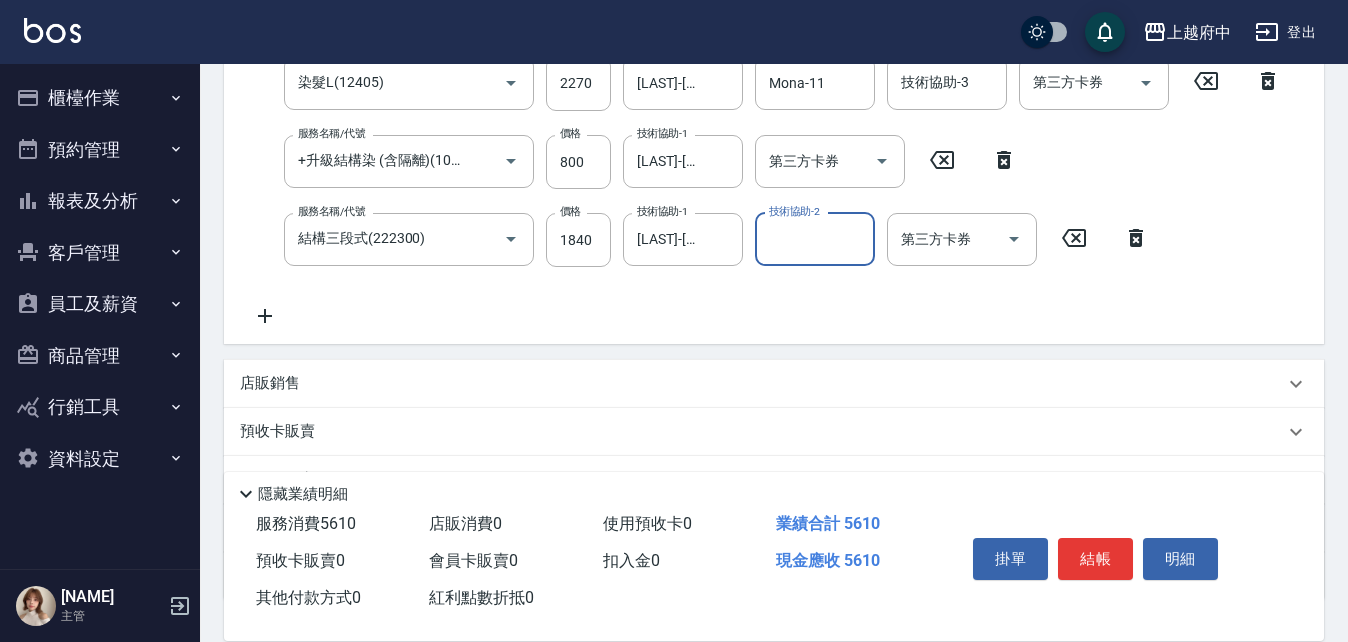 click on "服務名稱/代號 有機洗髮(200) 服務名稱/代號 價格 450 價格 洗-1 王品云-31 洗-1 洗-2 洗-2 第三方卡券 第三方卡券 服務名稱/代號 剪髮(340) 服務名稱/代號 價格 250 價格 第三方卡券 第三方卡券 服務名稱/代號 染髮L(12405) 服務名稱/代號 價格 2270 價格 技術協助-1 王品云-31 技術協助-1 技術協助-2 Mona-11 技術協助-2 技術協助-3 技術協助-3 第三方卡券 第三方卡券 服務名稱/代號 +升級結構染 (含隔離)(1003) 服務名稱/代號 價格 800 價格 技術協助-1 王品云-31 技術協助-1 第三方卡券 第三方卡券 服務名稱/代號 結構三段式(222300) 服務名稱/代號 價格 1840 價格 技術協助-1 王品云-31 技術協助-1 技術協助-2 技術協助-2 第三方卡券 第三方卡券" at bounding box center (766, 114) 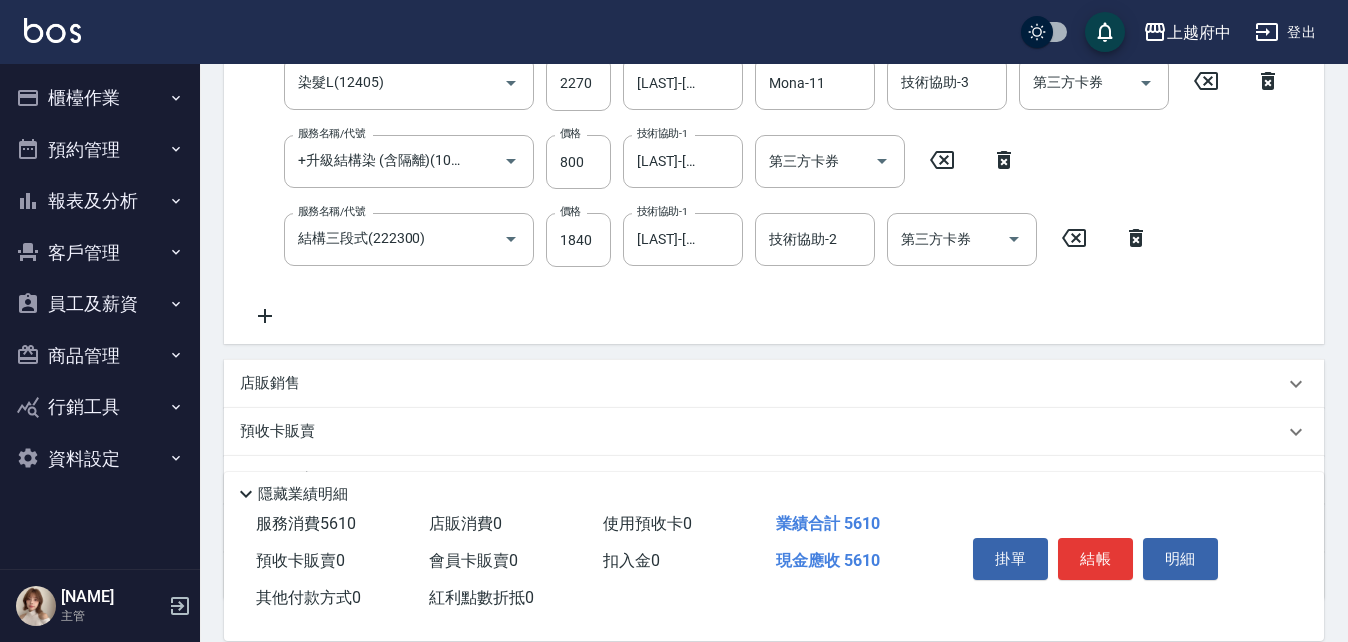 click on "店販銷售" at bounding box center [270, 383] 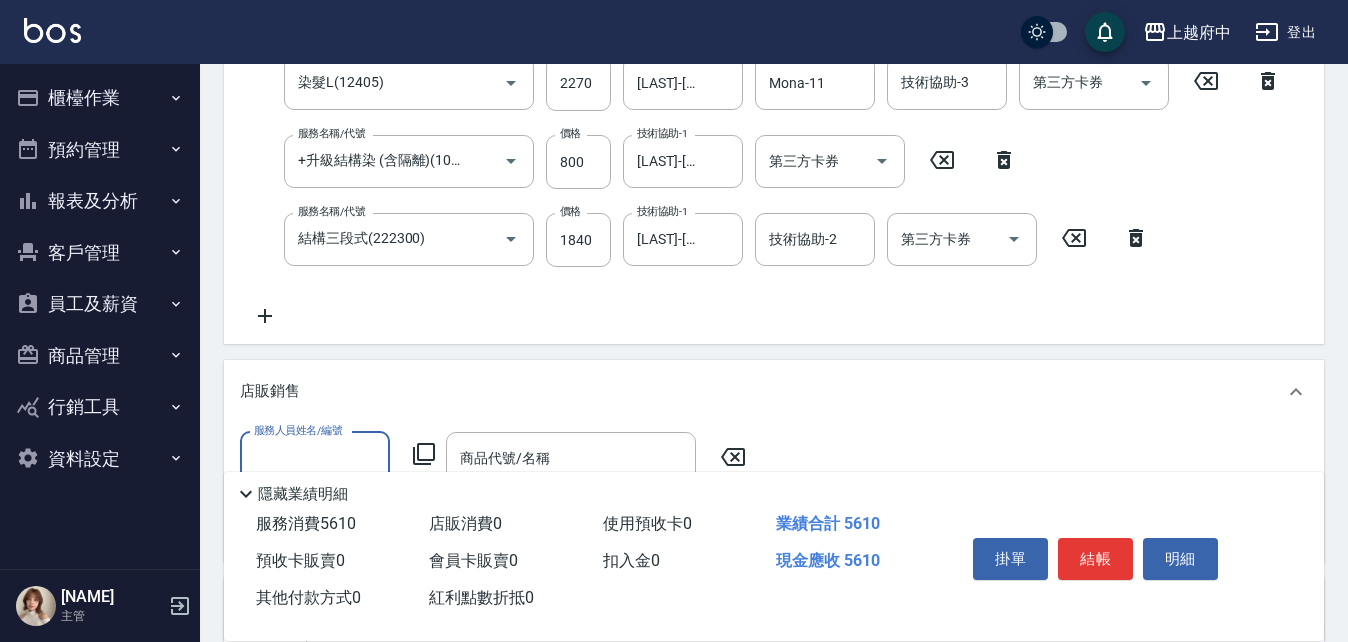 scroll, scrollTop: 0, scrollLeft: 0, axis: both 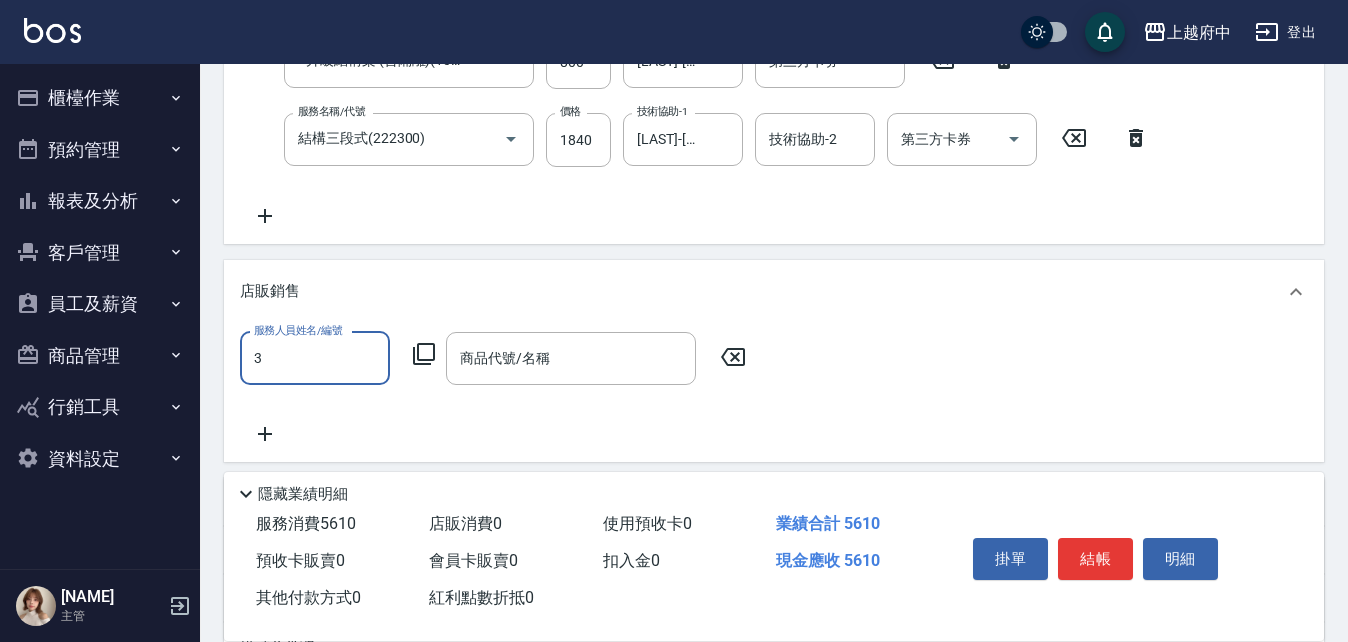 type on "黎黎-3" 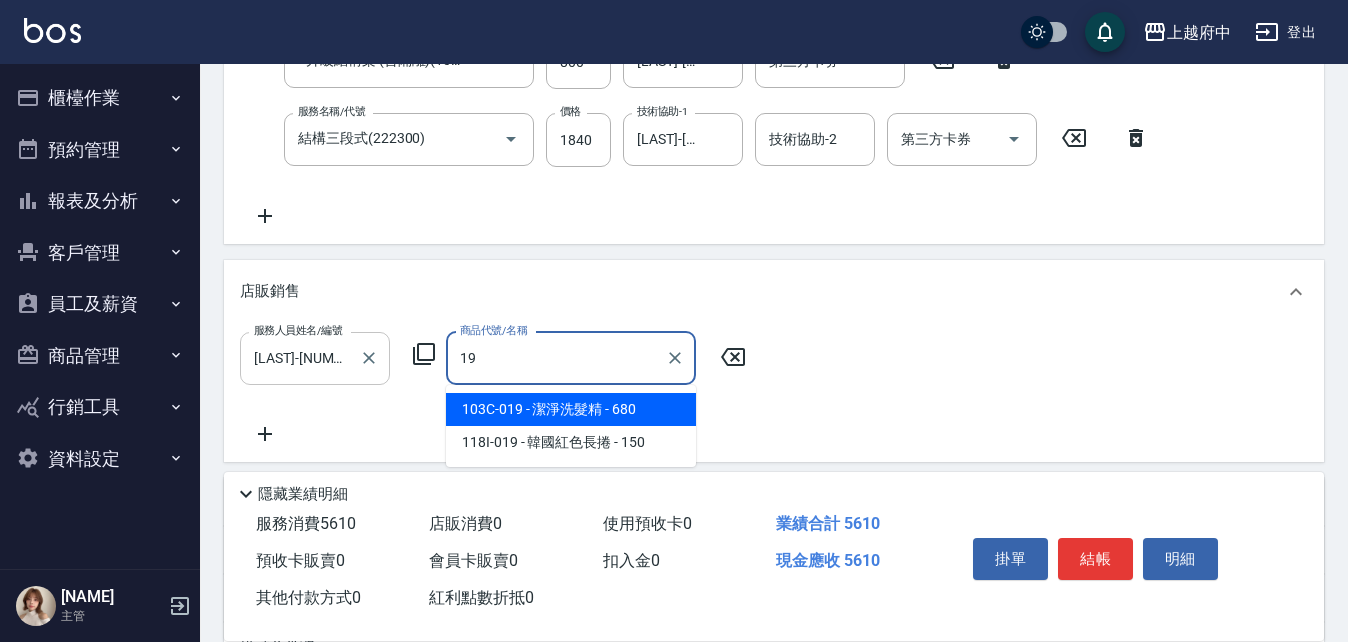 type on "1" 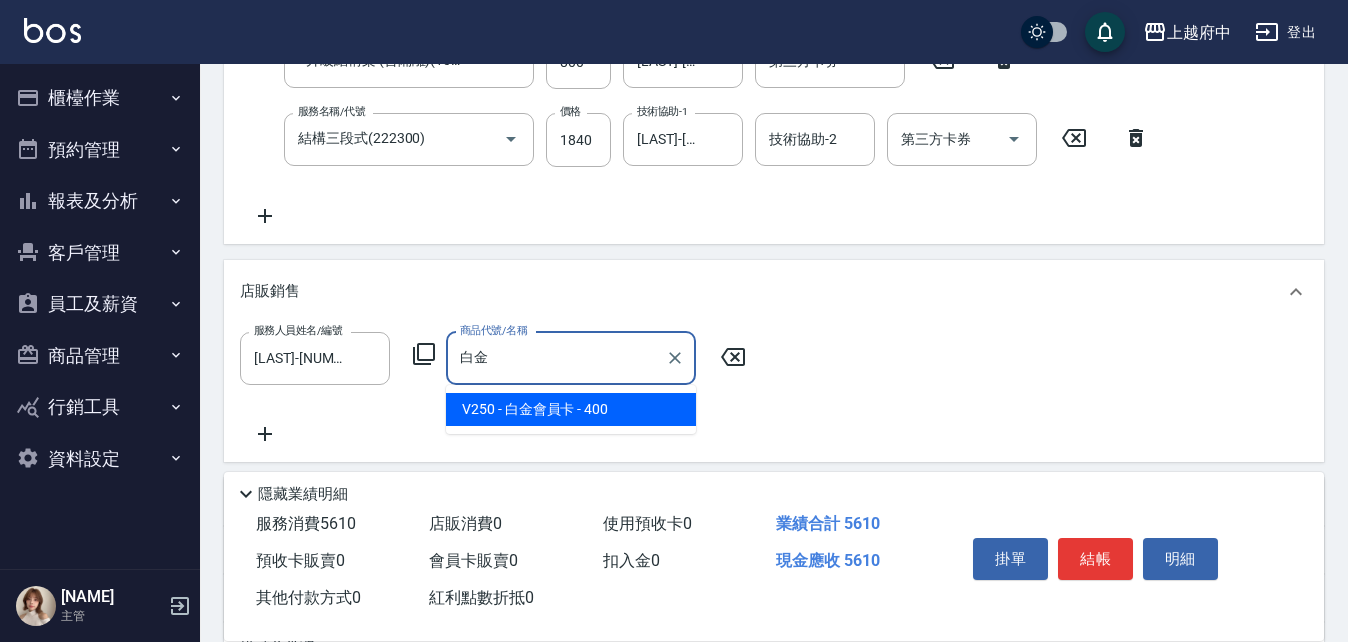 click on "V250 - 白金會員卡 - 400" at bounding box center [571, 409] 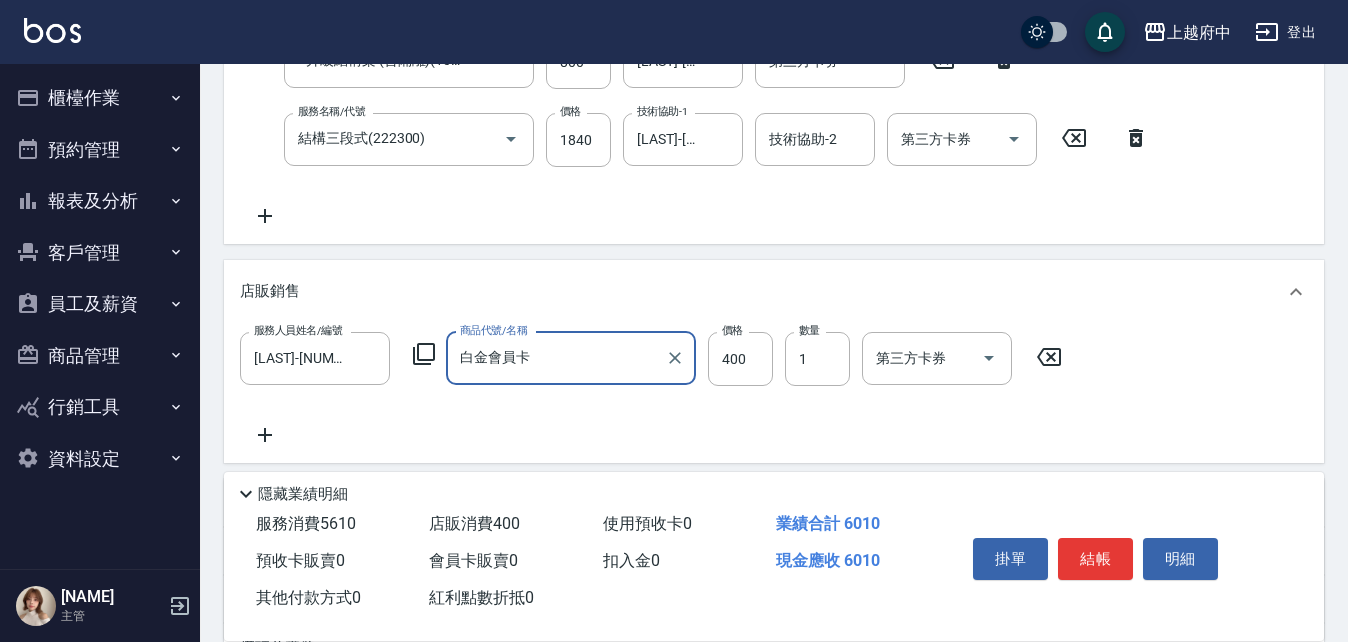 type on "白金會員卡" 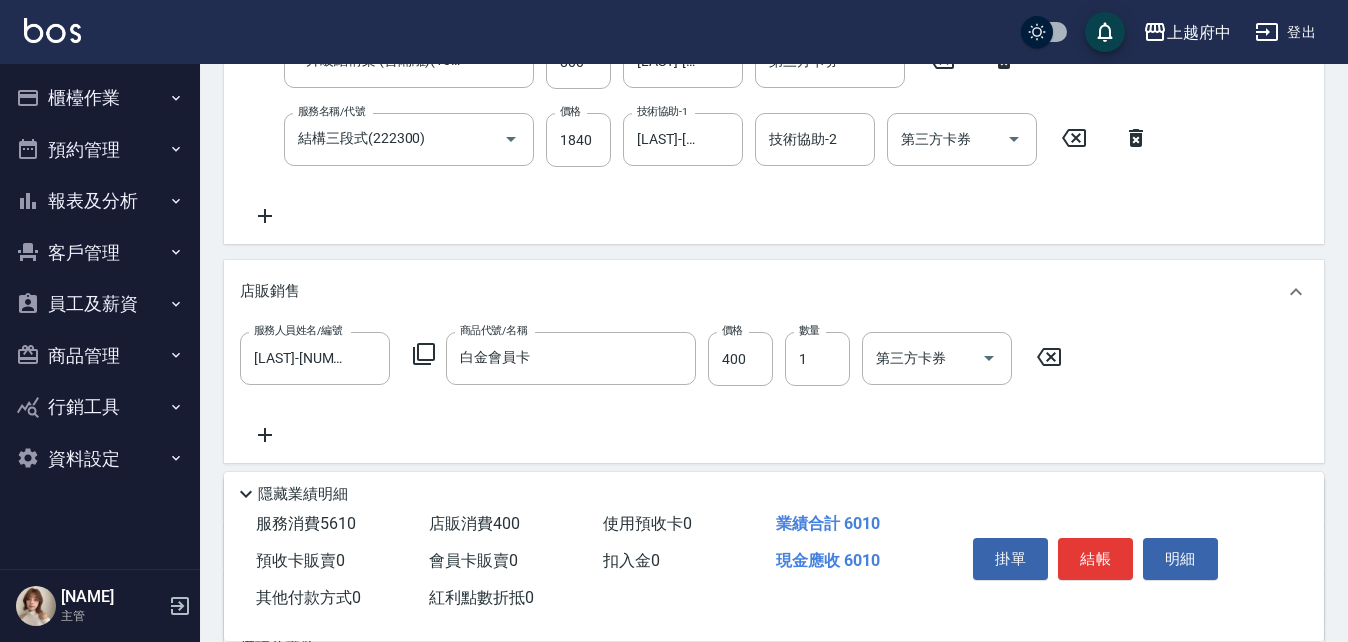 click on "服務人員姓名/編號 黎黎-3 服務人員姓名/編號 商品代號/名稱 白金會員卡 商品代號/名稱 價格 400 價格 數量 1 數量 第三方卡券 第三方卡券" at bounding box center [774, 389] 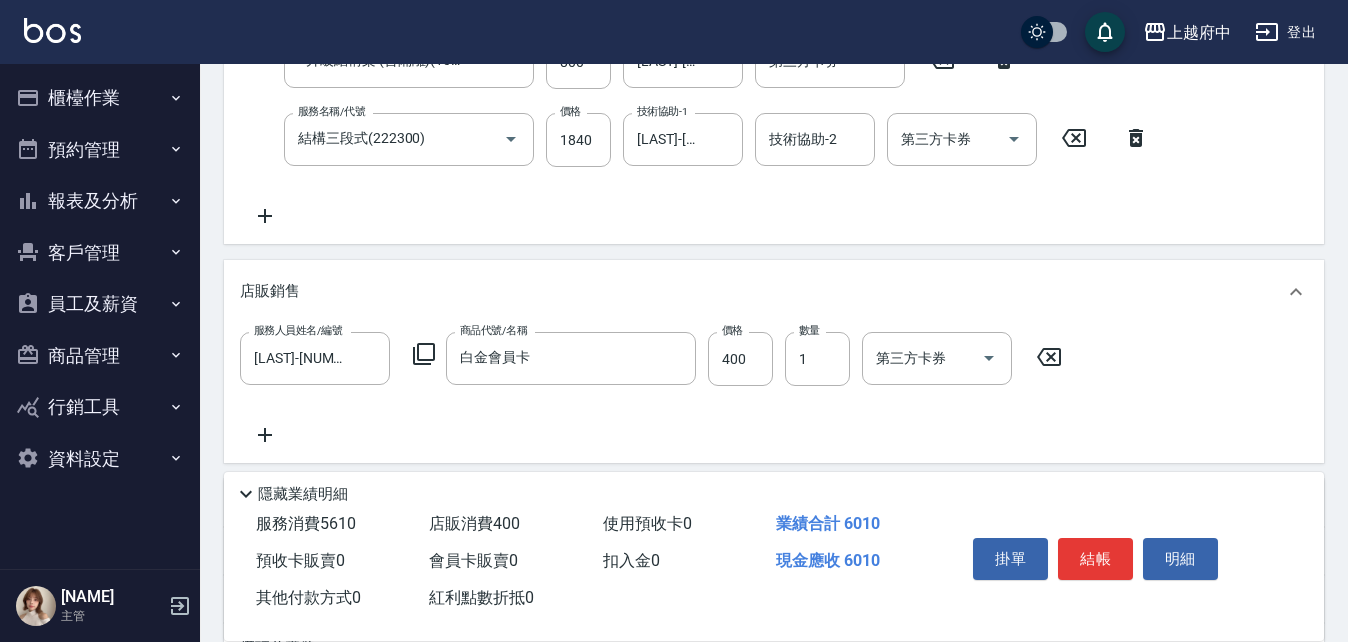 click on "服務人員姓名/編號 黎黎-3 服務人員姓名/編號 商品代號/名稱 白金會員卡 商品代號/名稱 價格 400 價格 數量 1 數量 第三方卡券 第三方卡券" at bounding box center [774, 389] 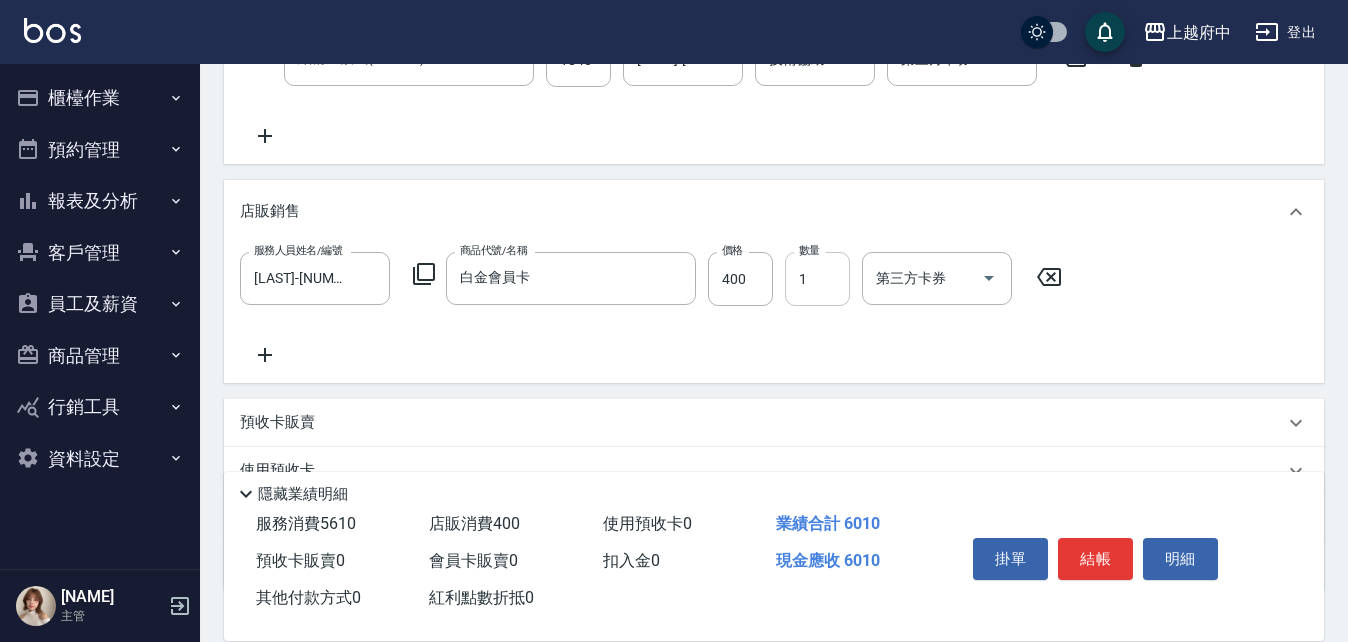 scroll, scrollTop: 700, scrollLeft: 0, axis: vertical 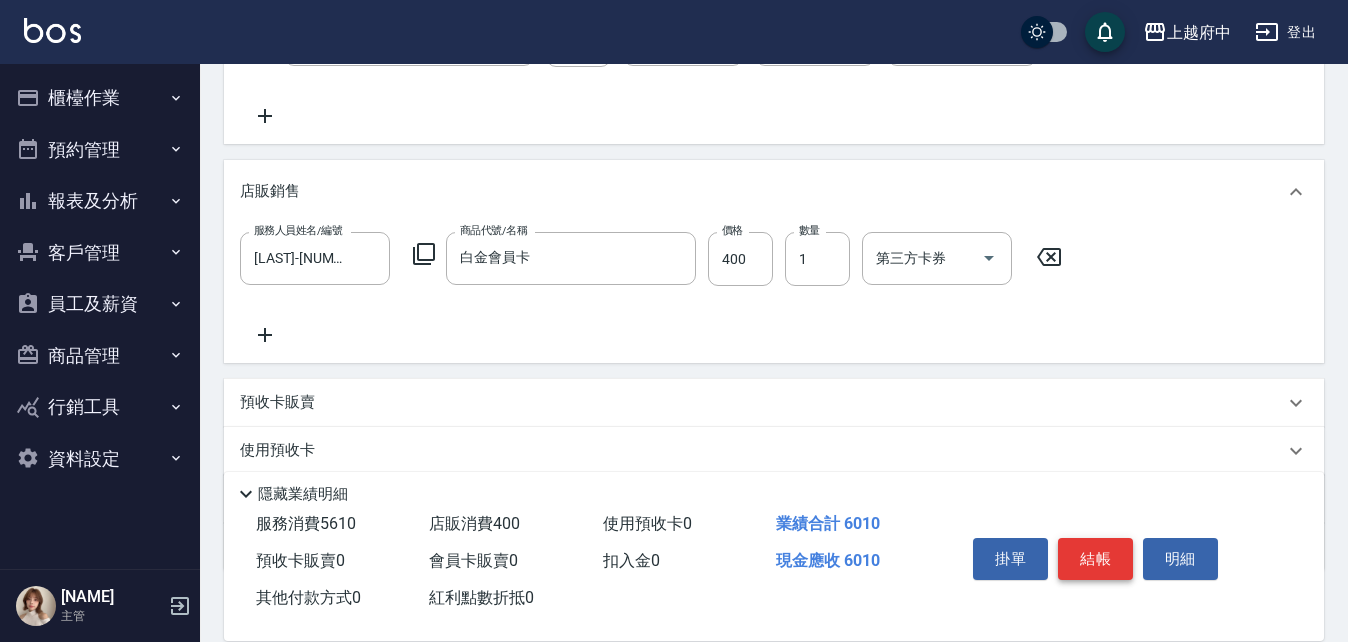 click on "結帳" at bounding box center (1095, 559) 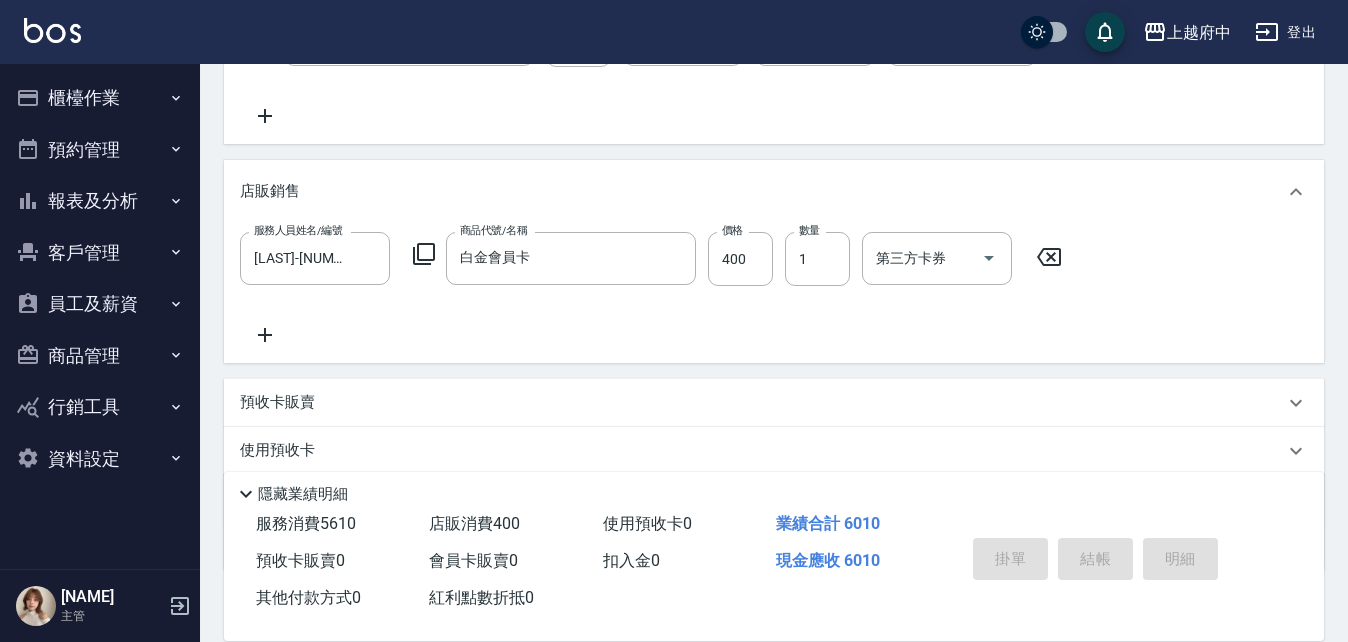 type on "2025/08/08 18:19" 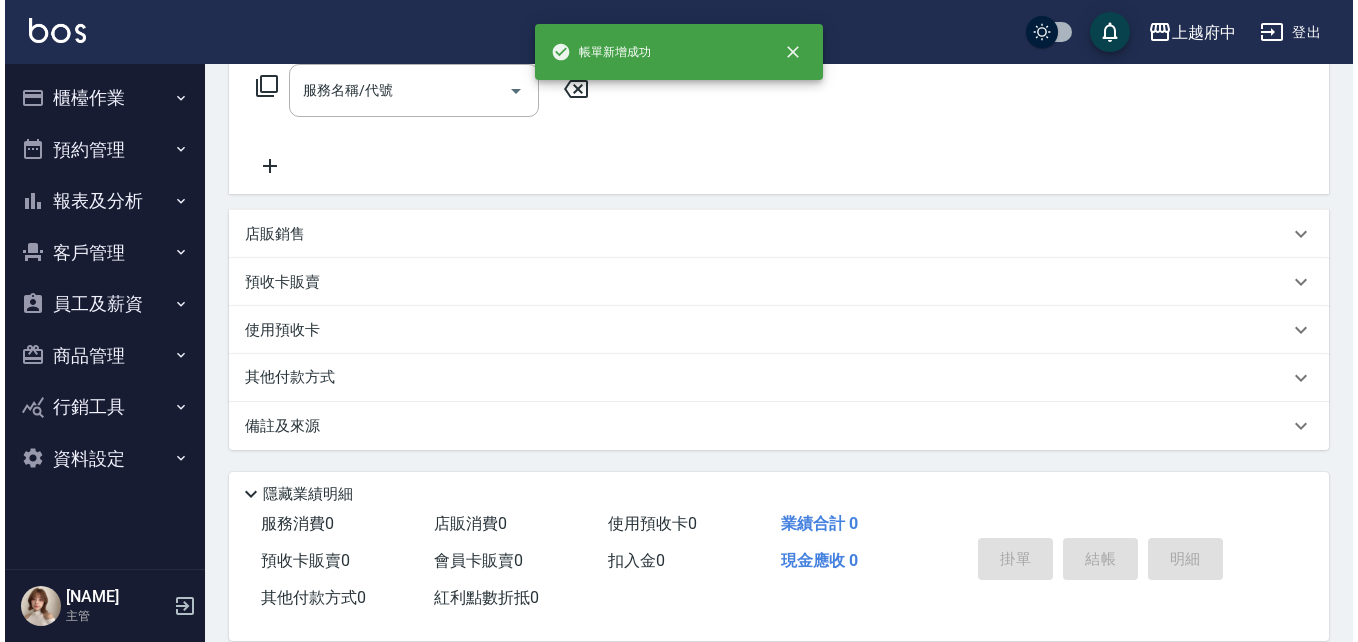 scroll, scrollTop: 0, scrollLeft: 0, axis: both 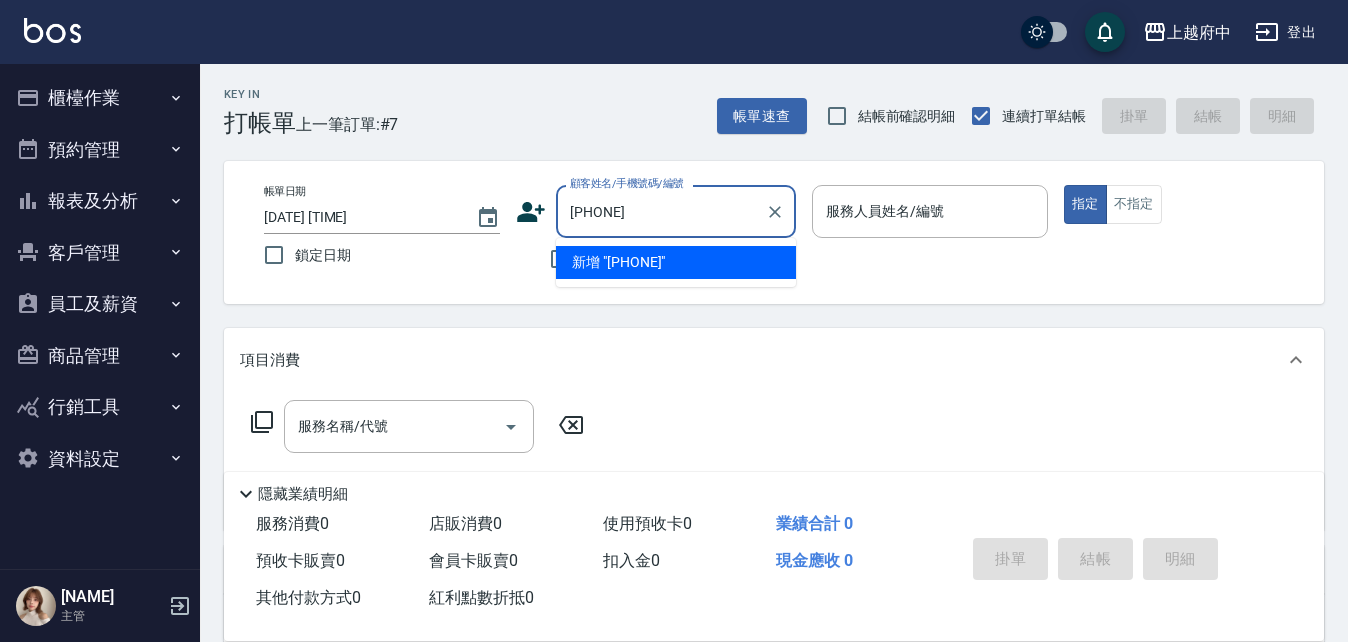 drag, startPoint x: 669, startPoint y: 218, endPoint x: 543, endPoint y: 226, distance: 126.253716 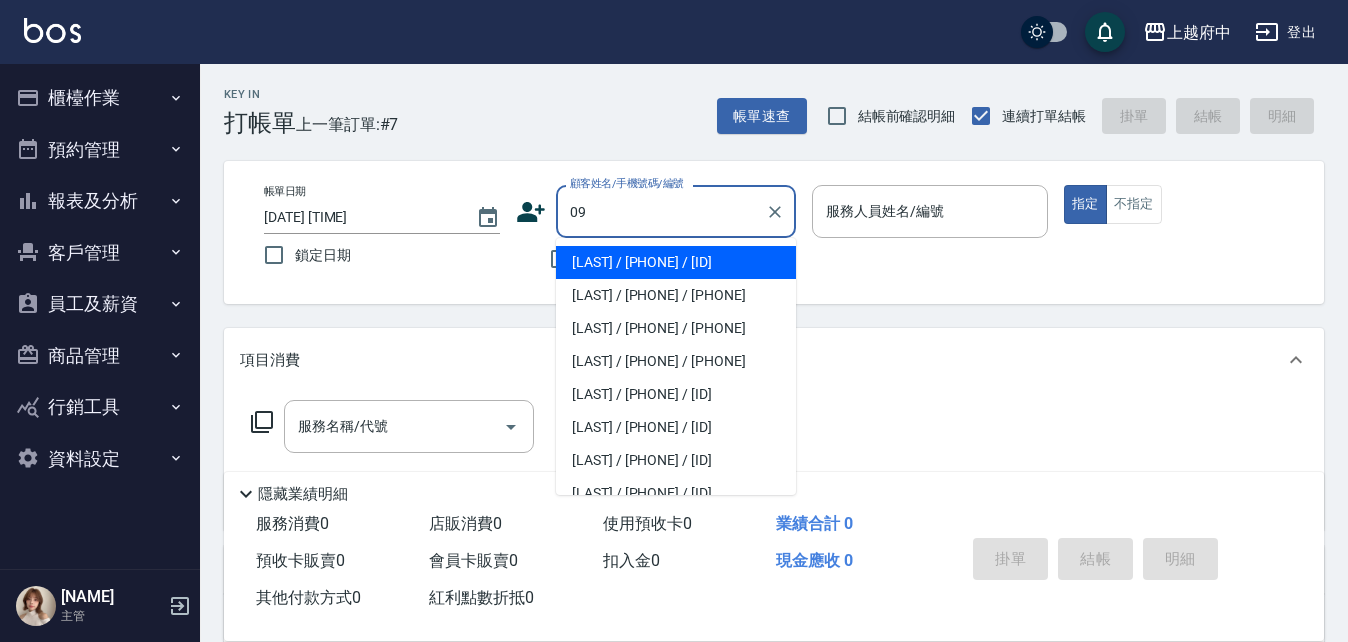 type on "0" 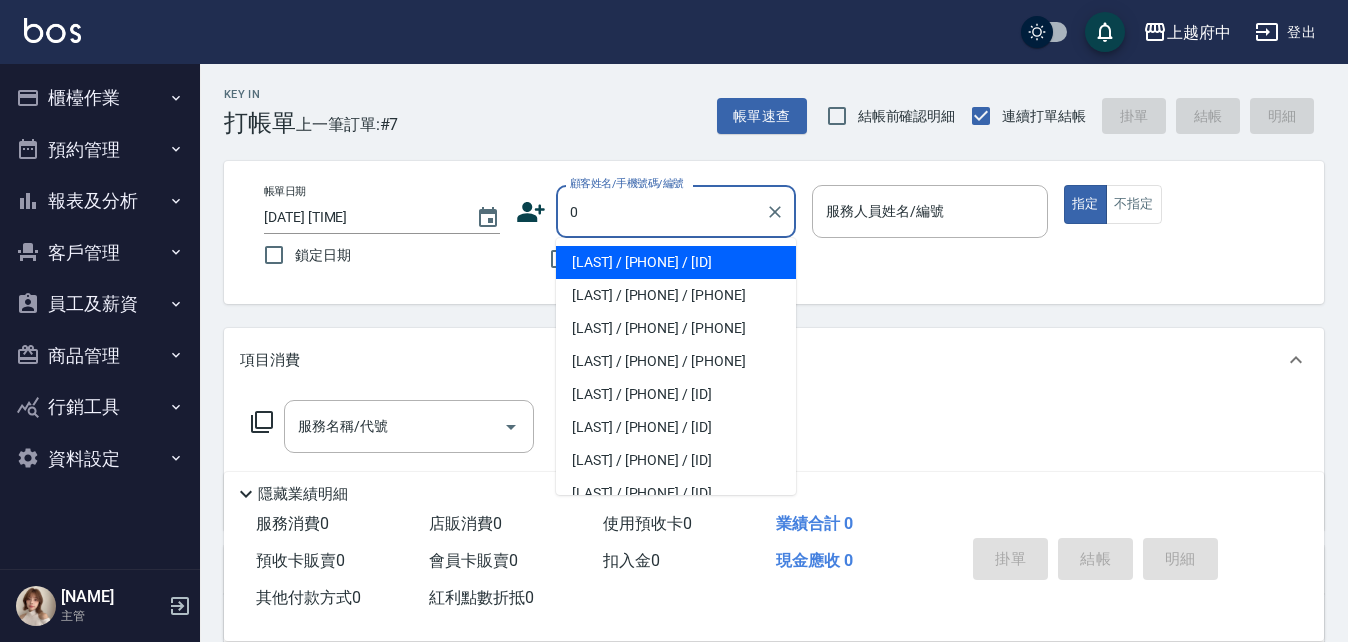 type 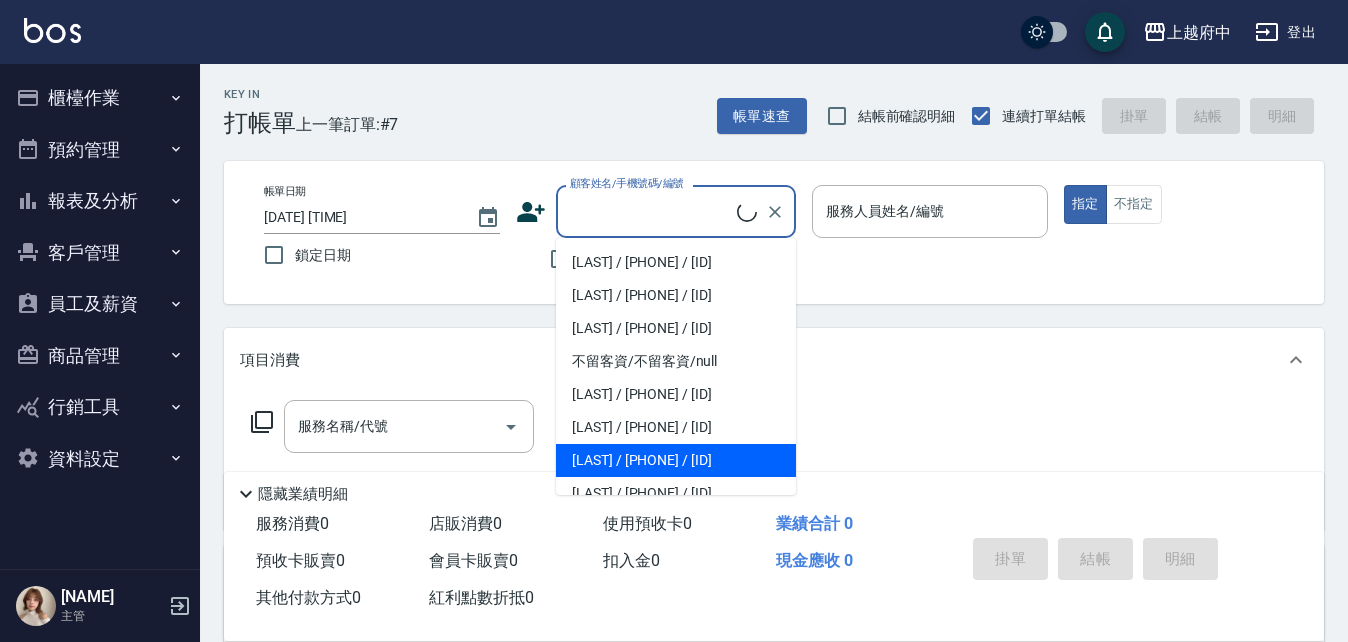 click 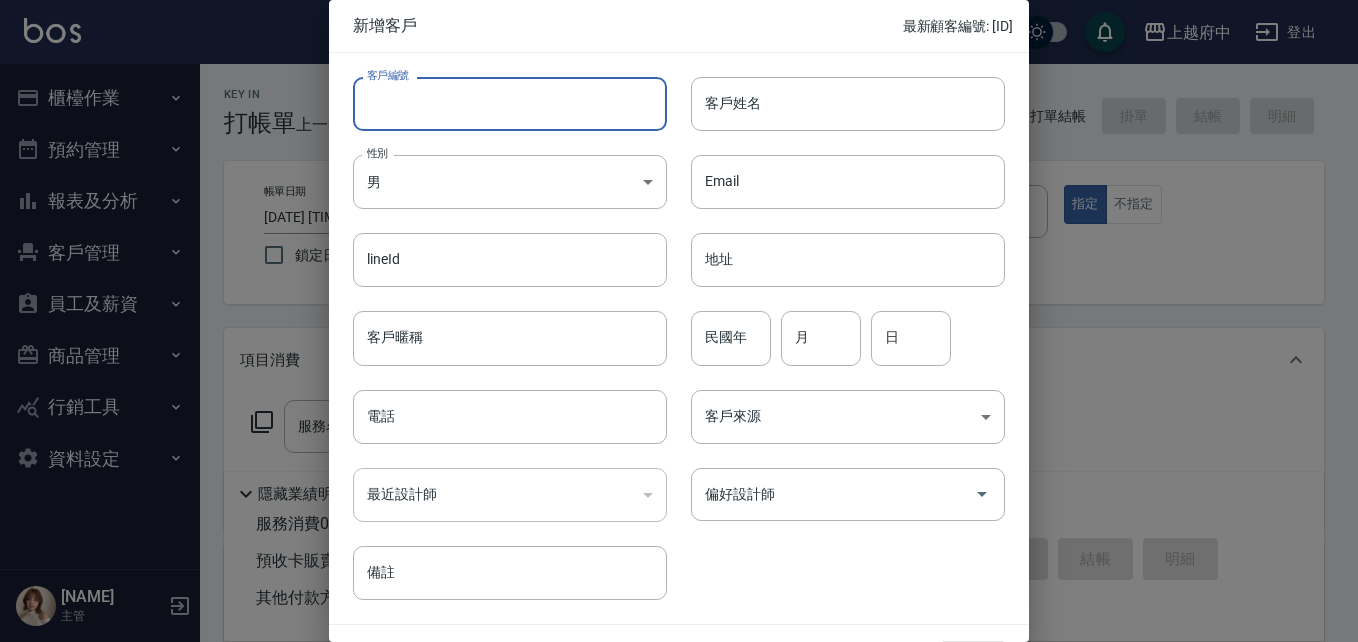 click on "客戶編號" at bounding box center [510, 104] 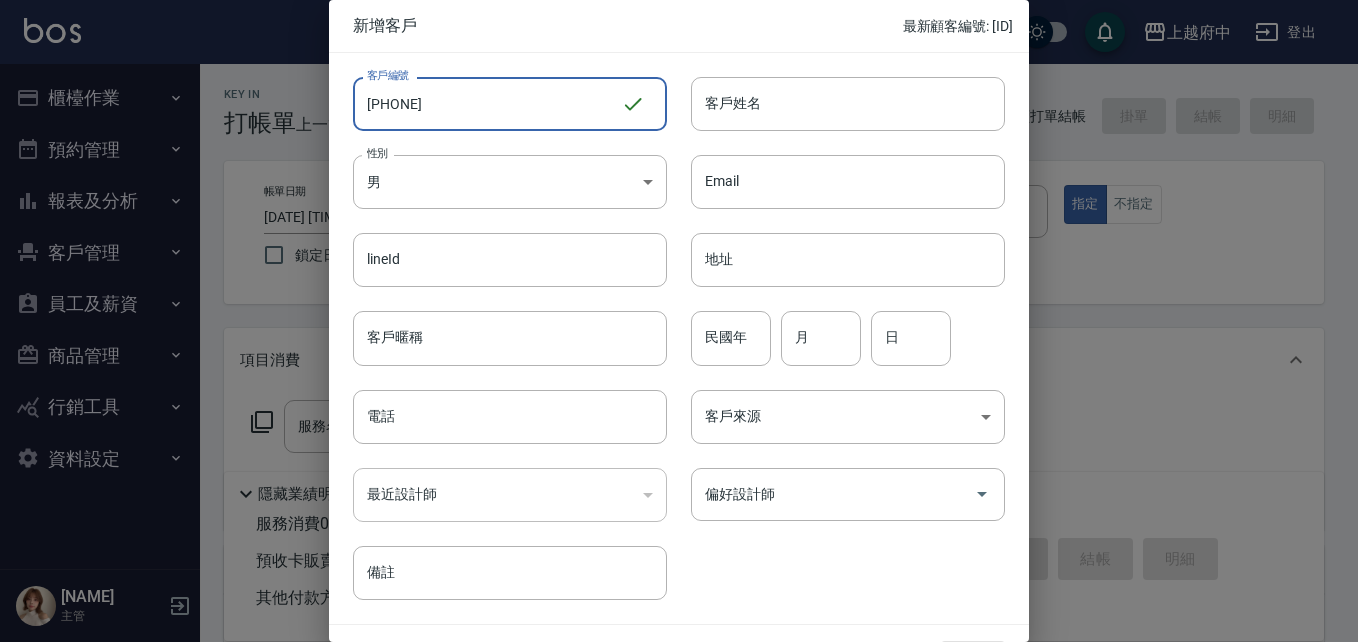 drag, startPoint x: 492, startPoint y: 107, endPoint x: 309, endPoint y: 107, distance: 183 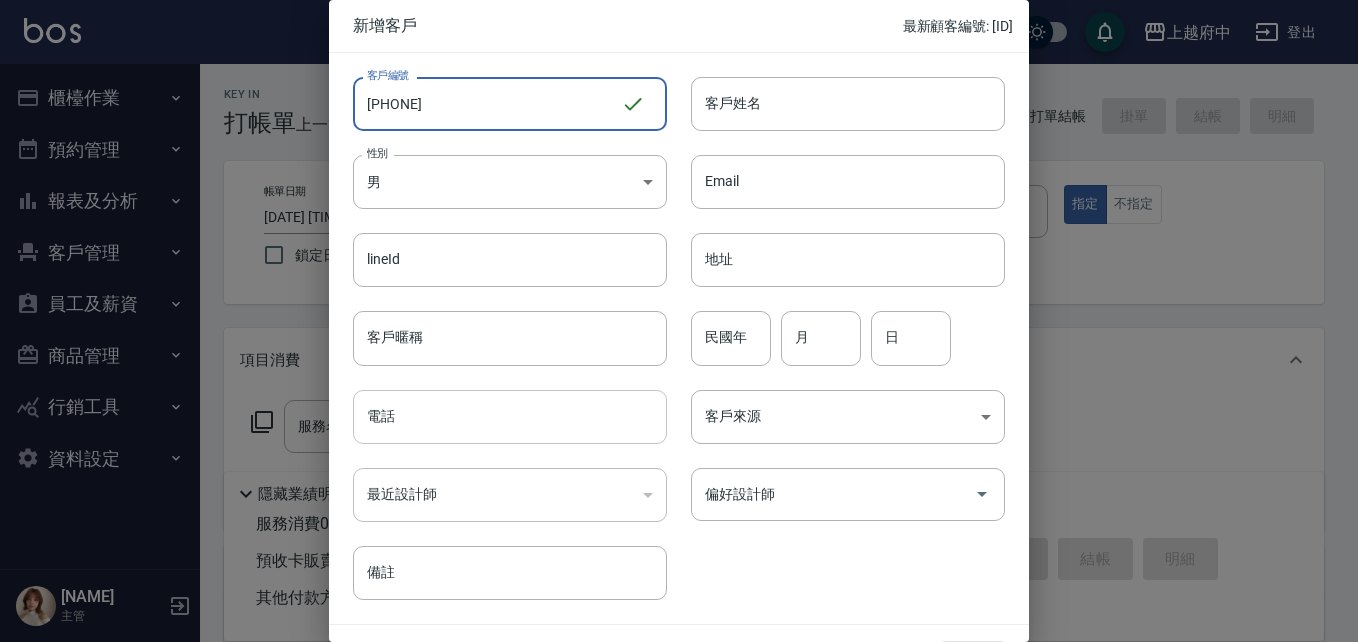type on "[PHONE]" 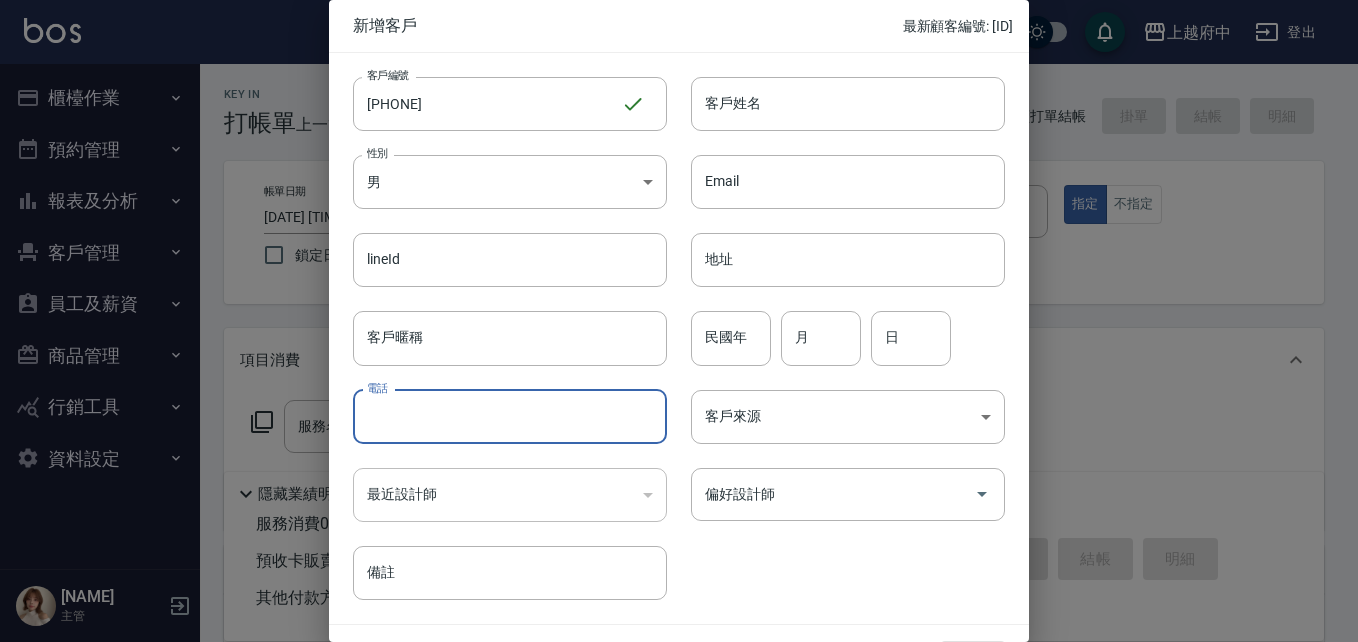 click on "電話" at bounding box center (510, 417) 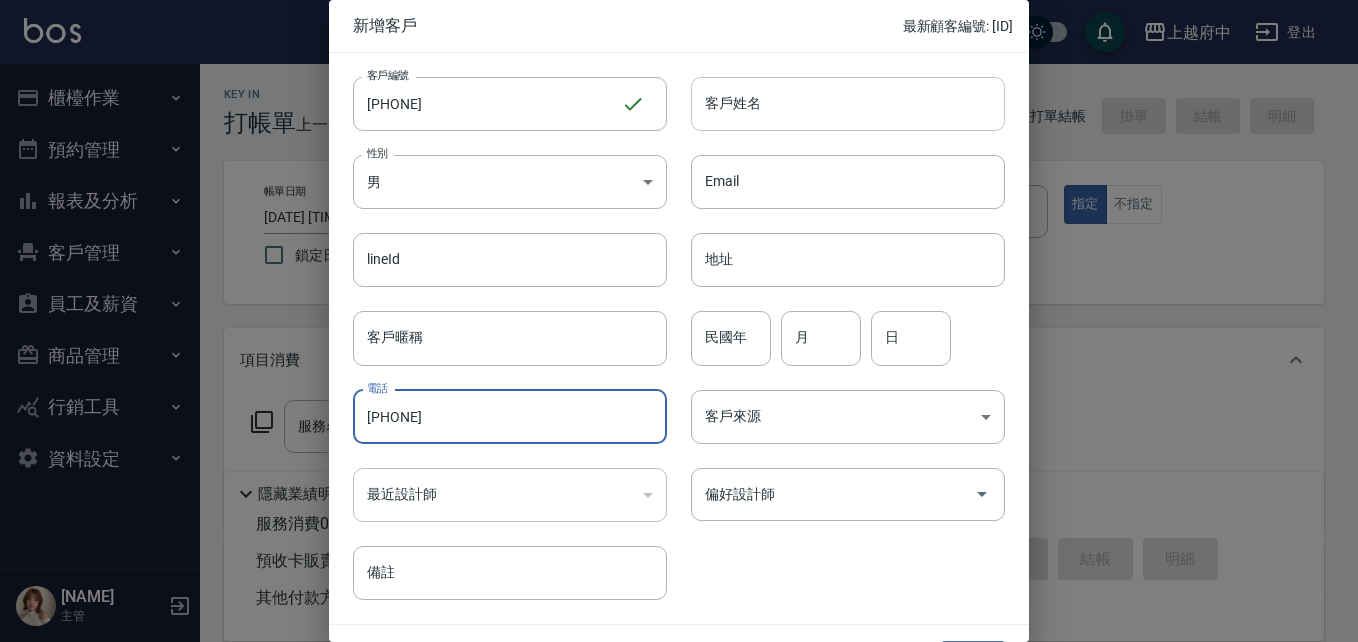 type on "[PHONE]" 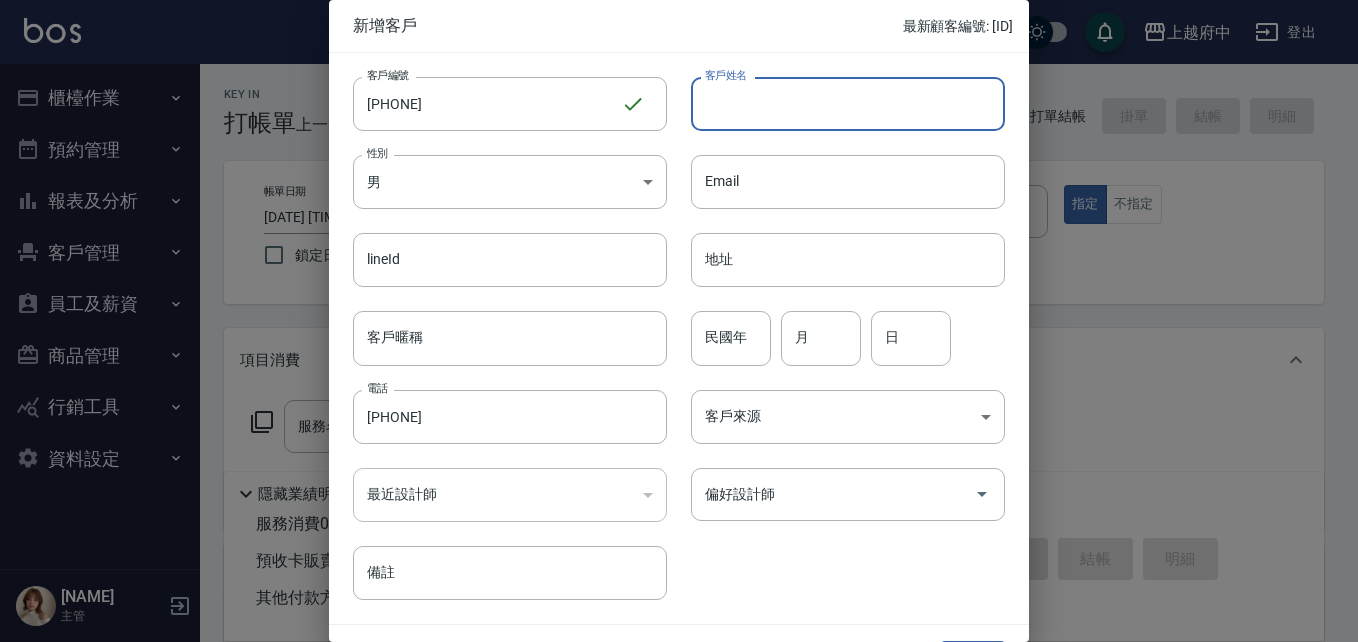 click on "客戶姓名" at bounding box center [848, 104] 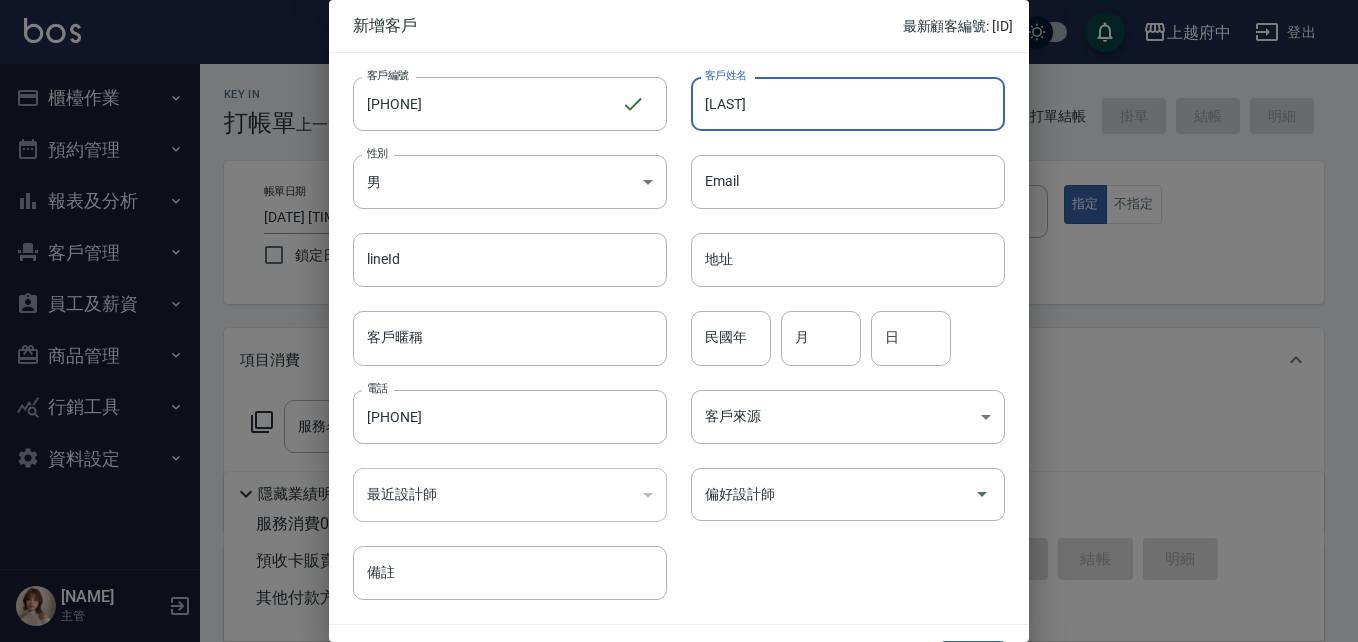 type on "[LAST] [FIRST]" 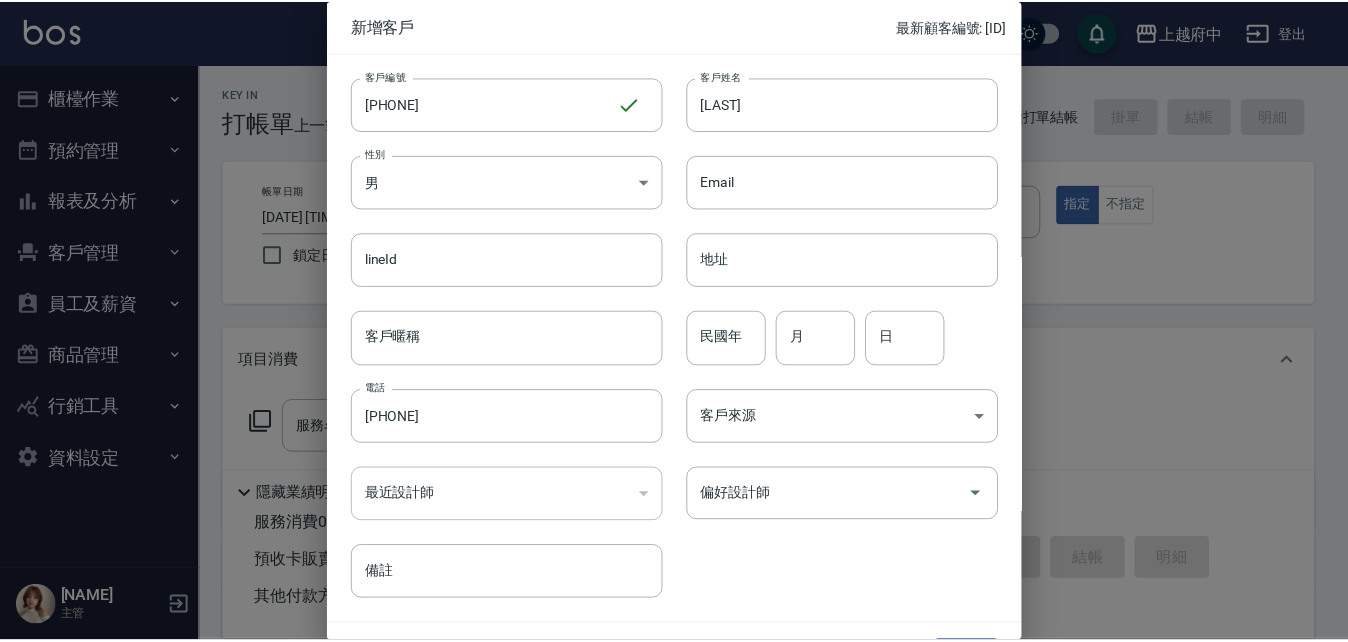scroll, scrollTop: 51, scrollLeft: 0, axis: vertical 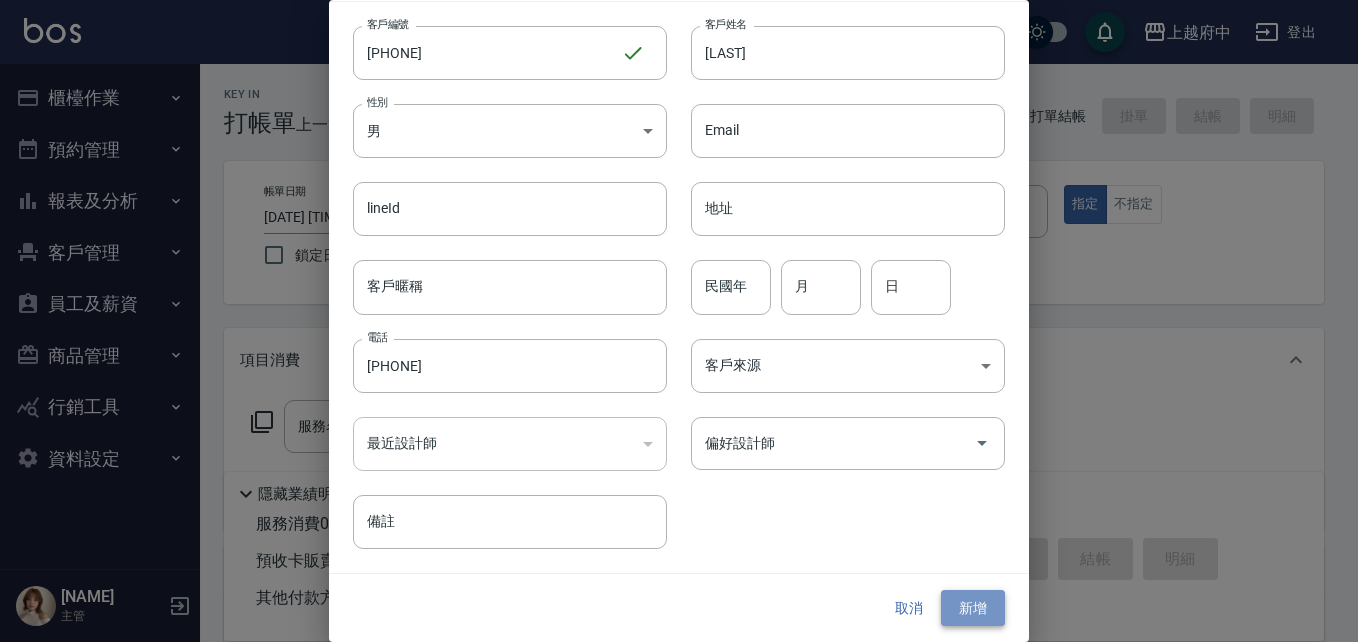 click on "新增" at bounding box center [973, 608] 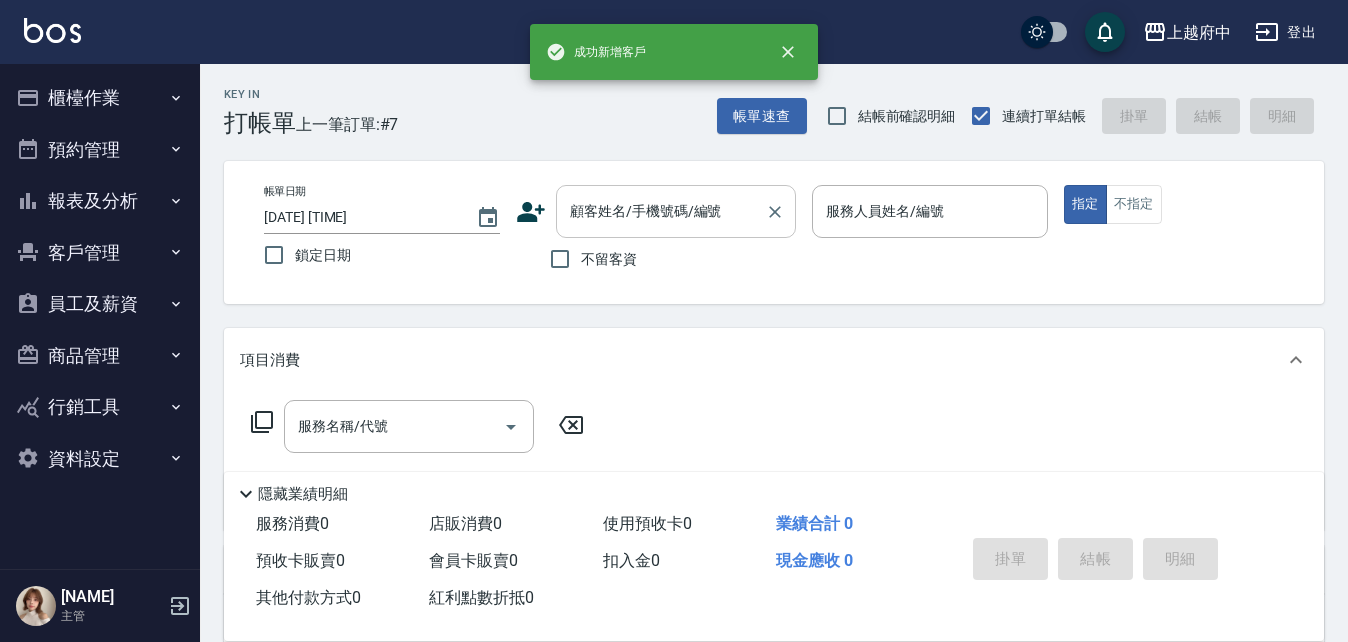 click on "顧客姓名/手機號碼/編號" at bounding box center [661, 211] 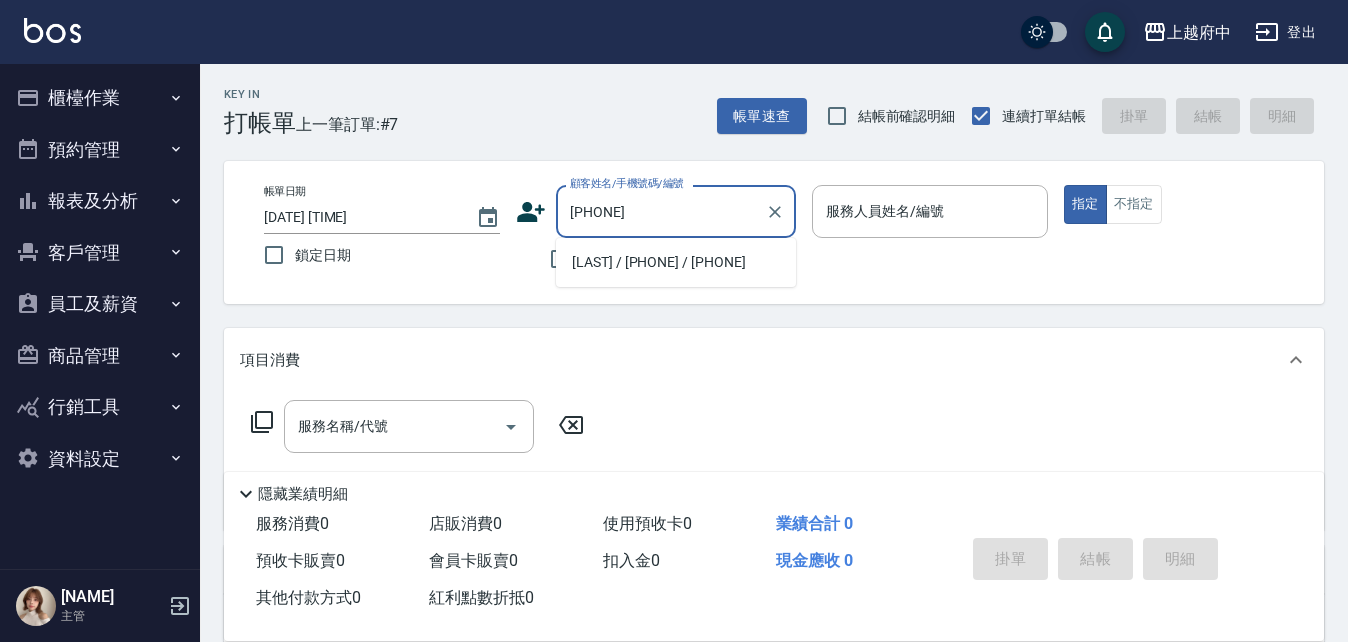 click on "林修新/0966796721/0966796721" at bounding box center (676, 262) 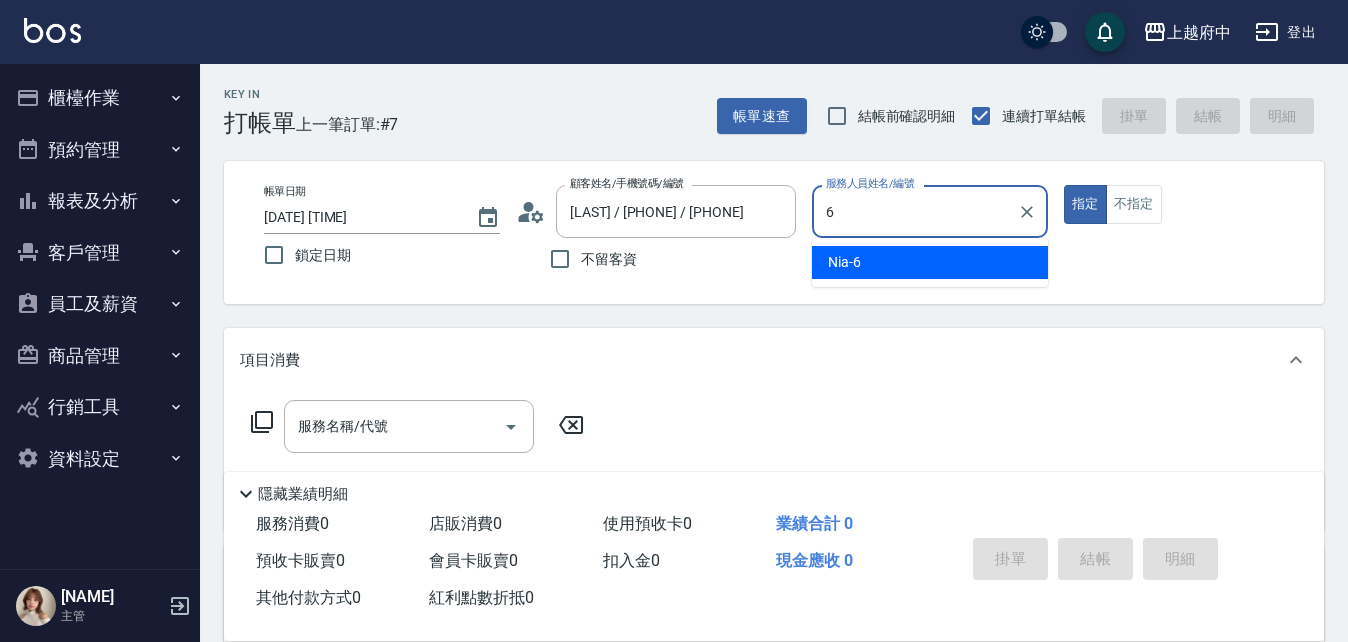 type on "Nia-6" 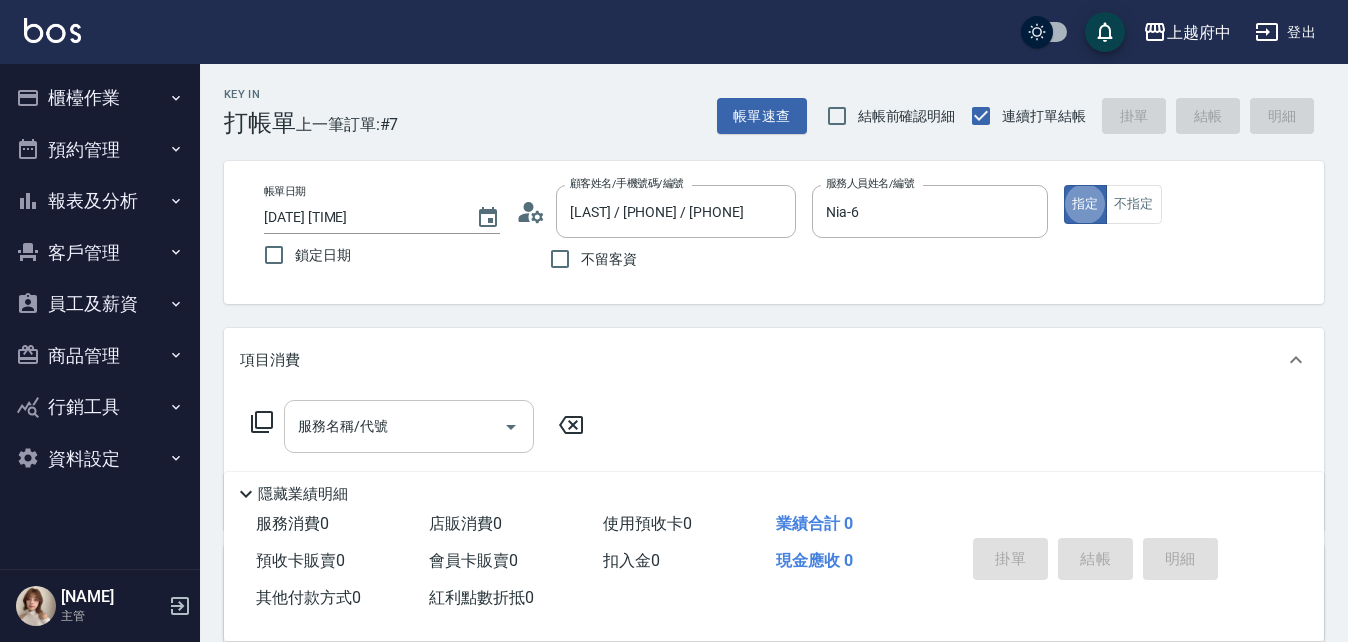 click on "服務名稱/代號" at bounding box center [394, 426] 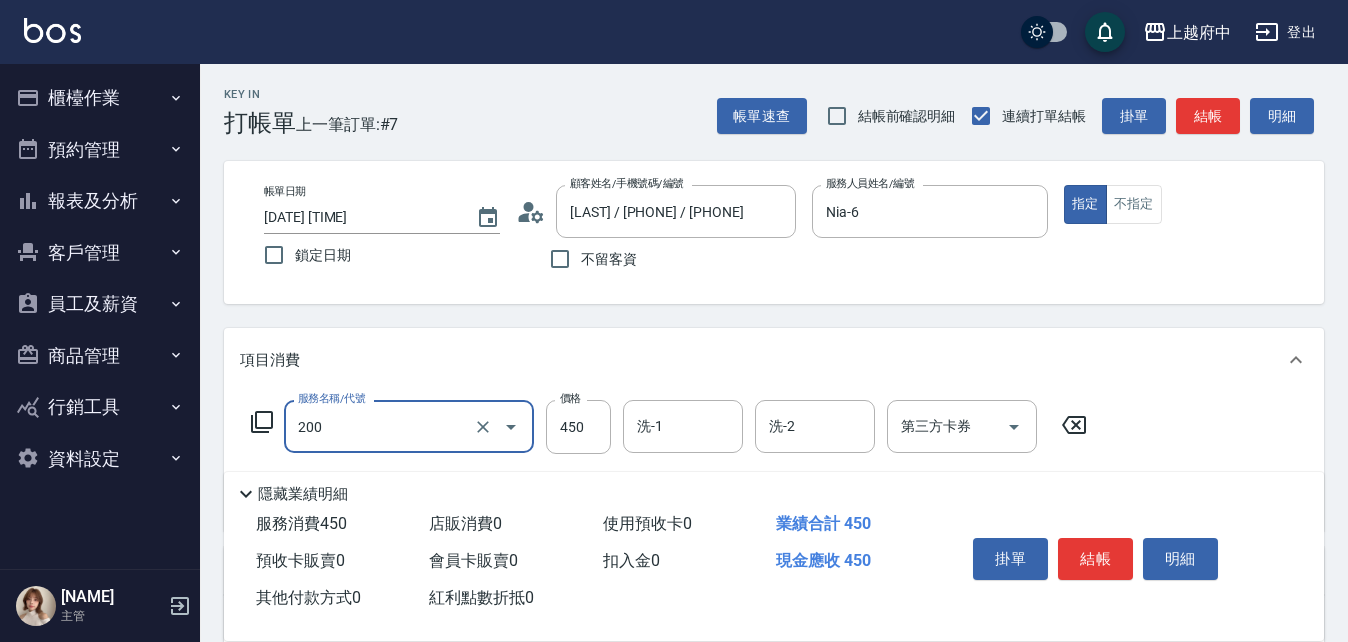 type on "有機洗髮(200)" 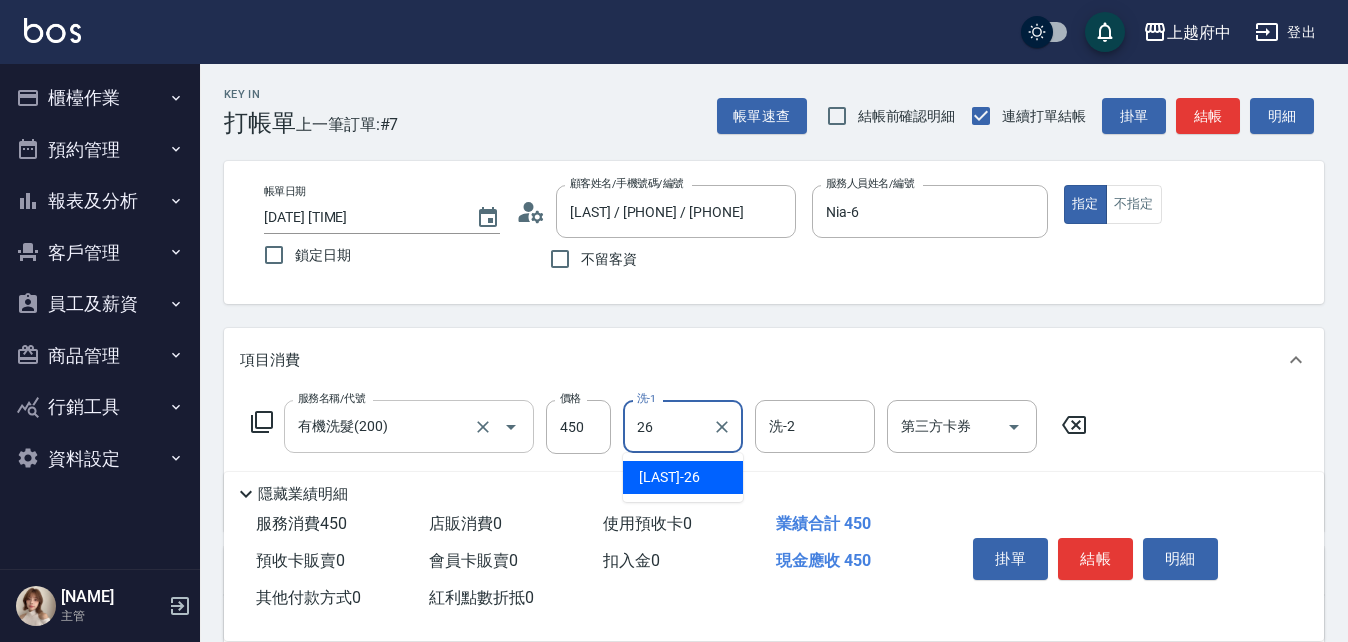 type on "邱子芹-26" 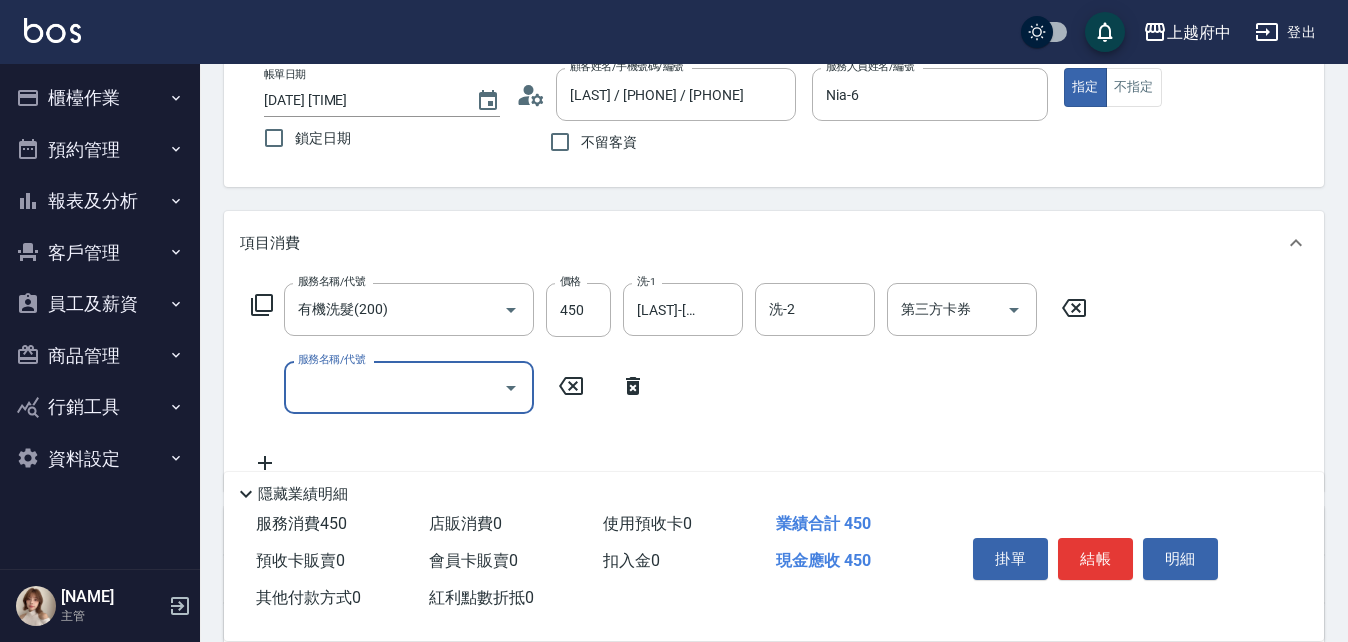 scroll, scrollTop: 300, scrollLeft: 0, axis: vertical 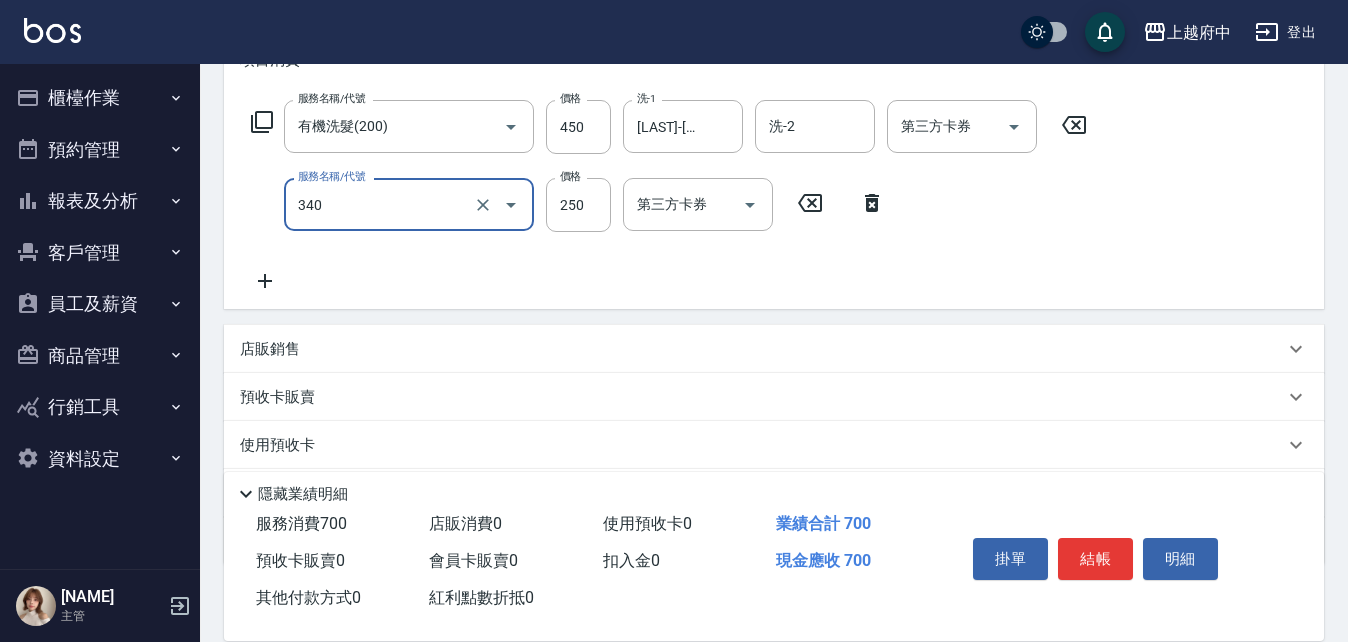 type on "剪髮(340)" 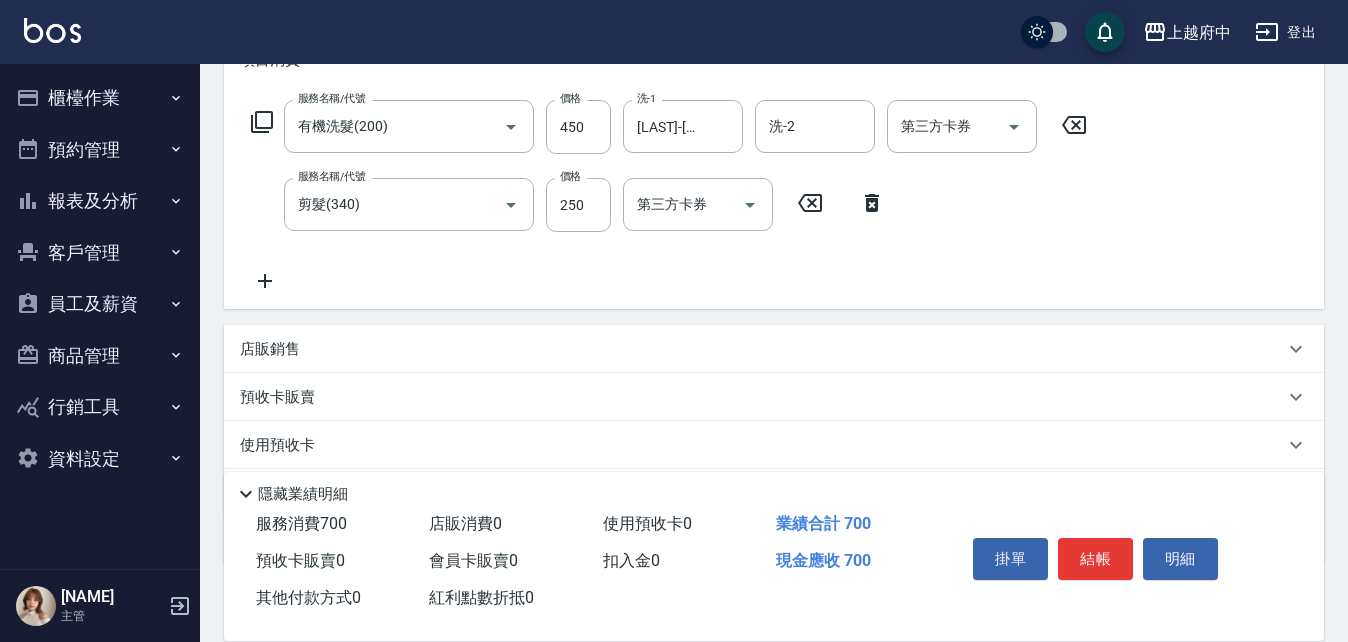 click on "服務名稱/代號 有機洗髮(200) 服務名稱/代號 價格 450 價格 洗-1 邱子芹-26 洗-1 洗-2 洗-2 第三方卡券 第三方卡券 服務名稱/代號 剪髮(340) 服務名稱/代號 價格 250 價格 第三方卡券 第三方卡券" at bounding box center (669, 196) 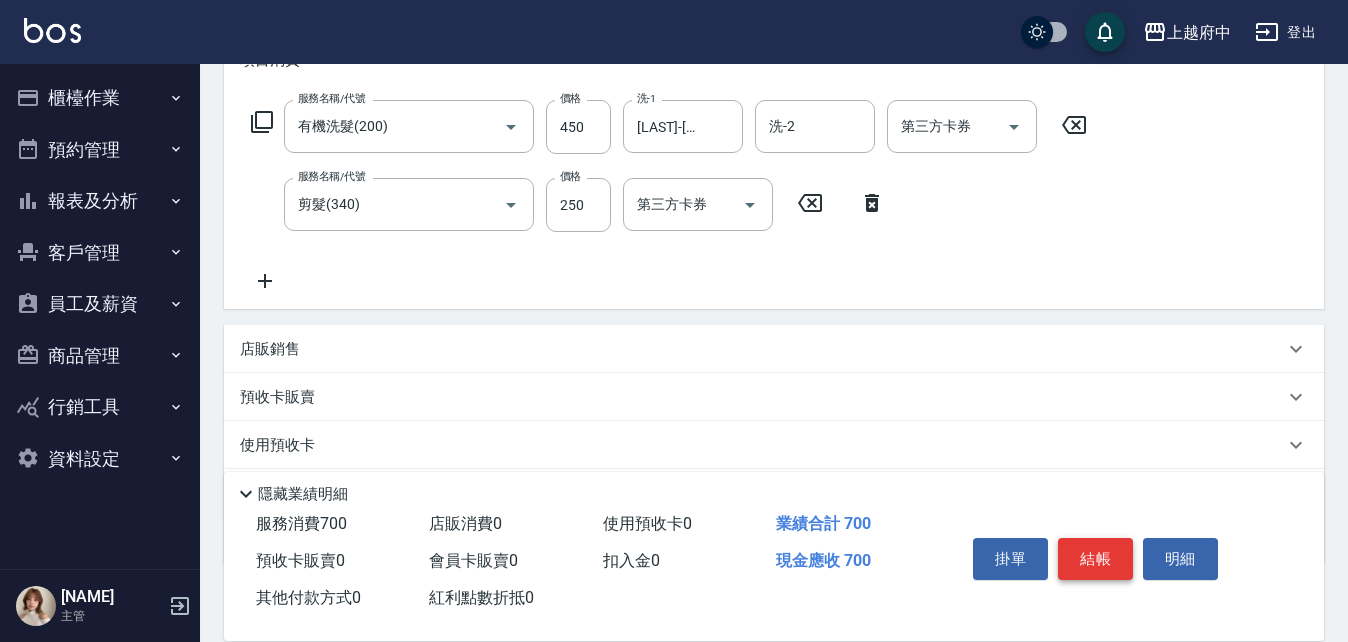 click on "結帳" at bounding box center (1095, 559) 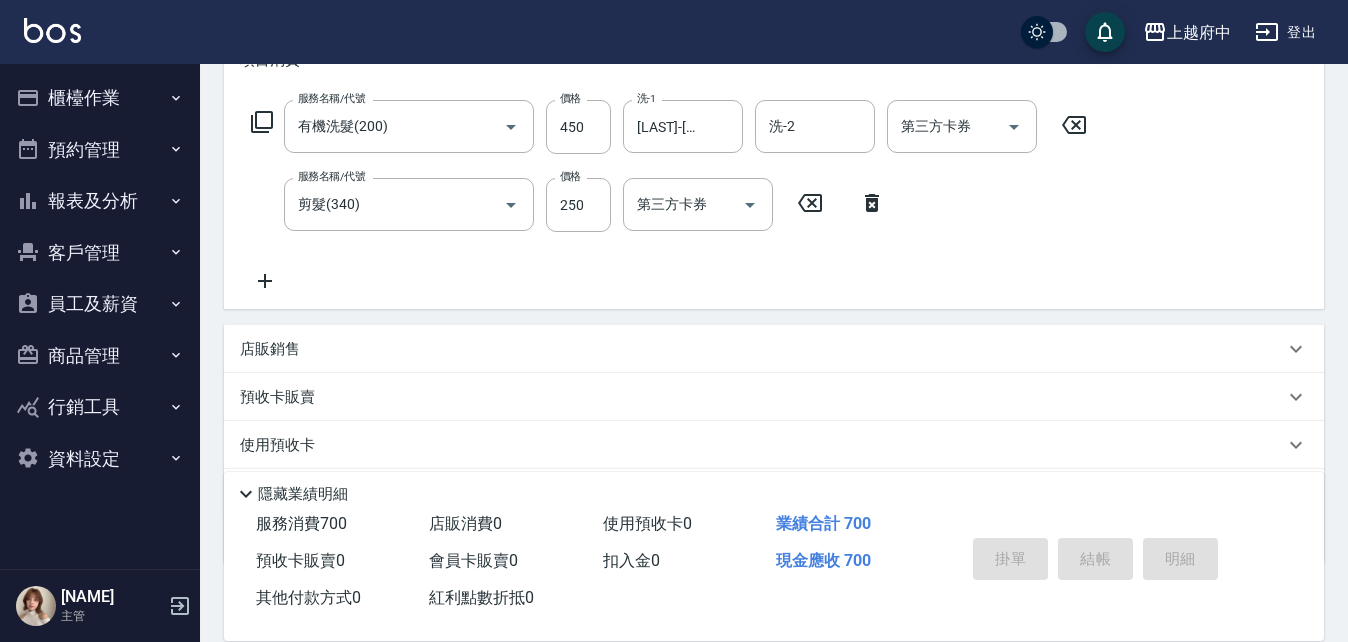 type on "2025/08/08 18:22" 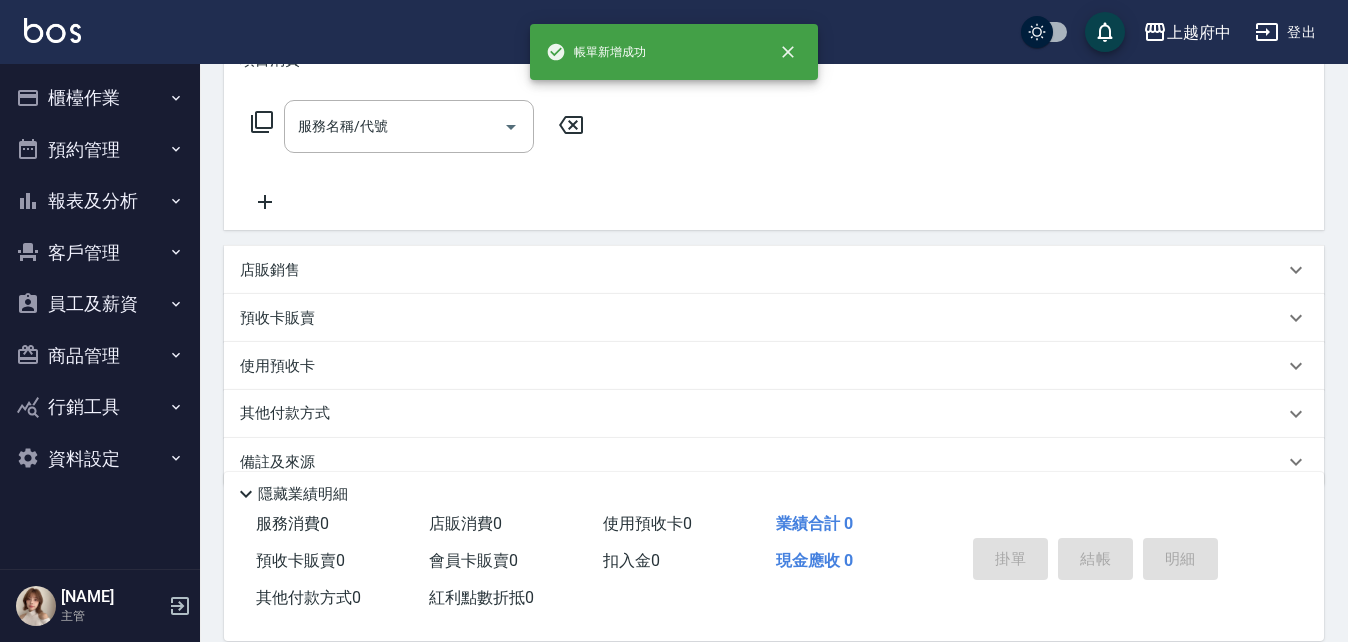 scroll, scrollTop: 0, scrollLeft: 0, axis: both 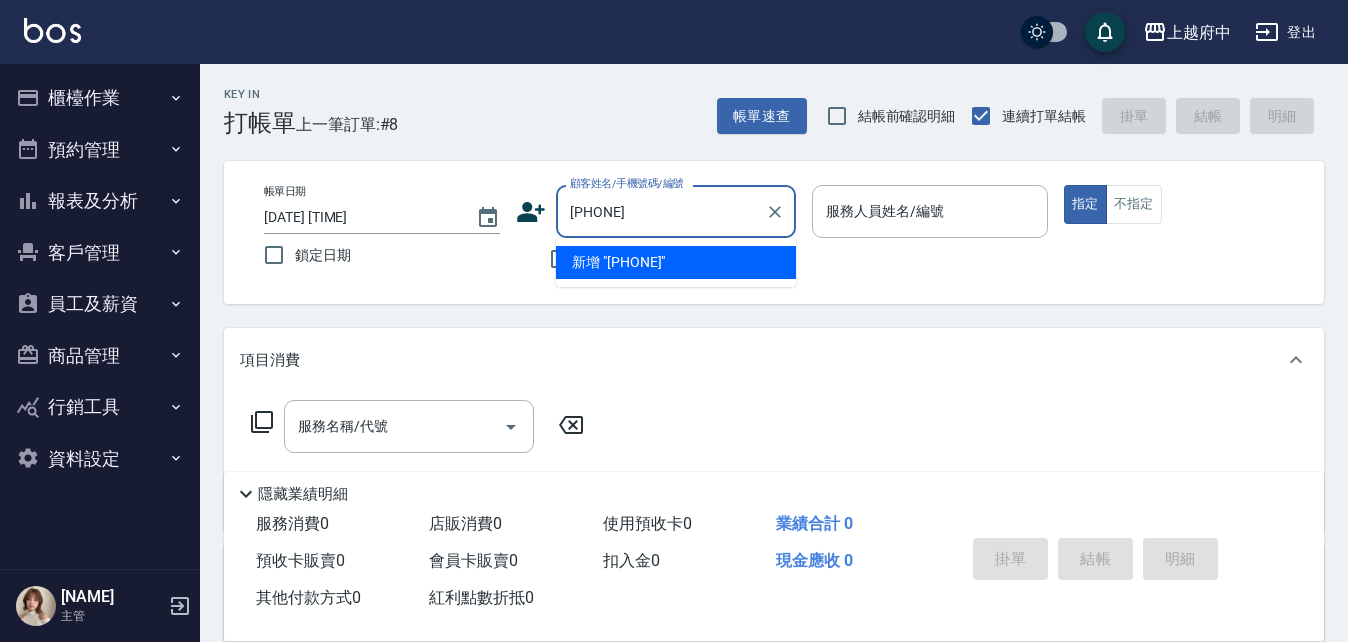 type on "0979303584" 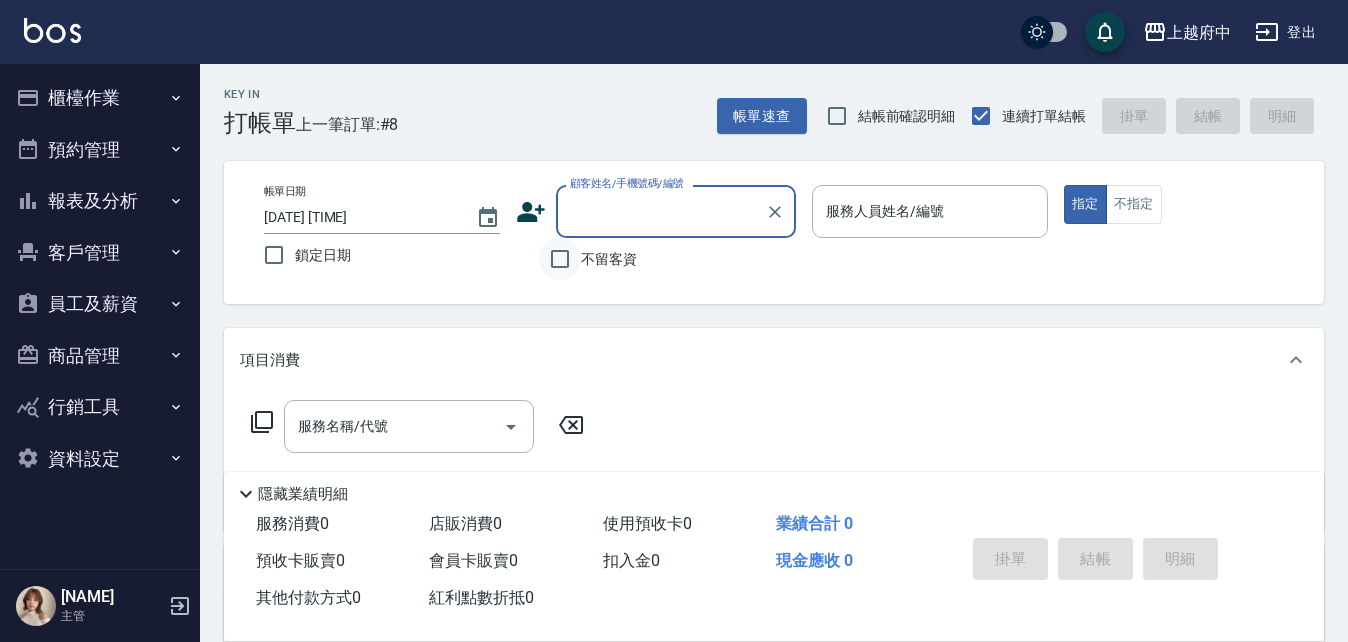 click on "不留客資" at bounding box center [560, 259] 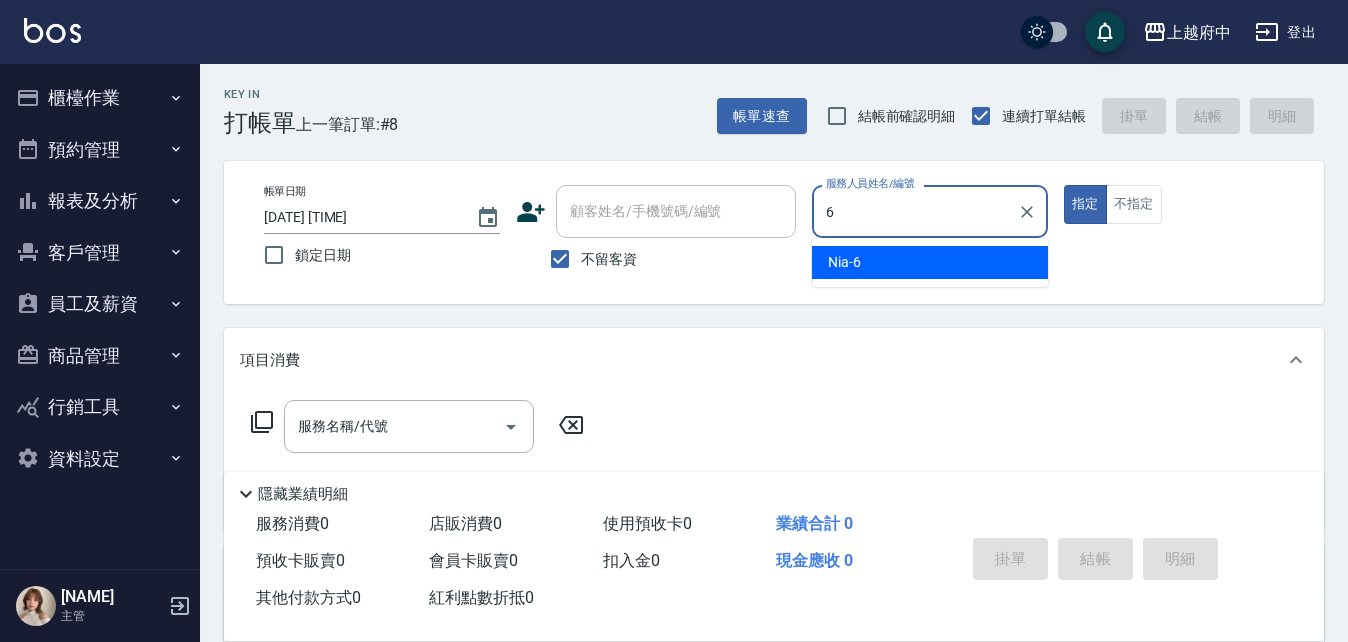 type on "Nia-6" 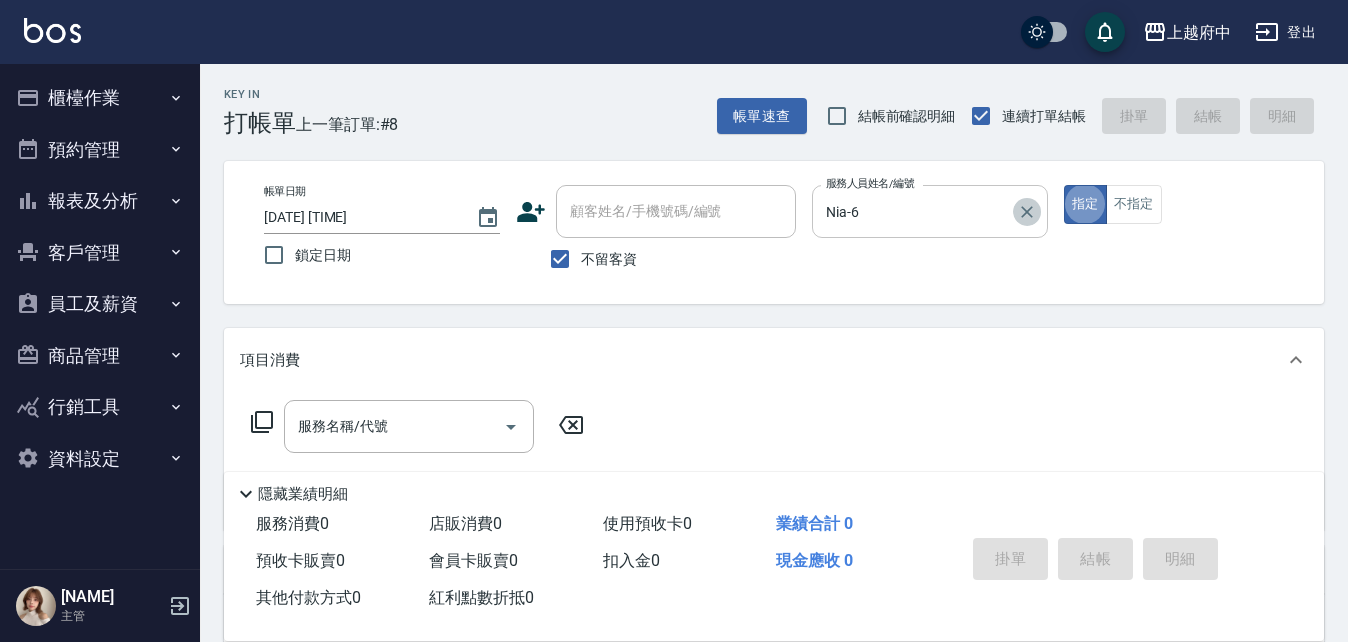 click 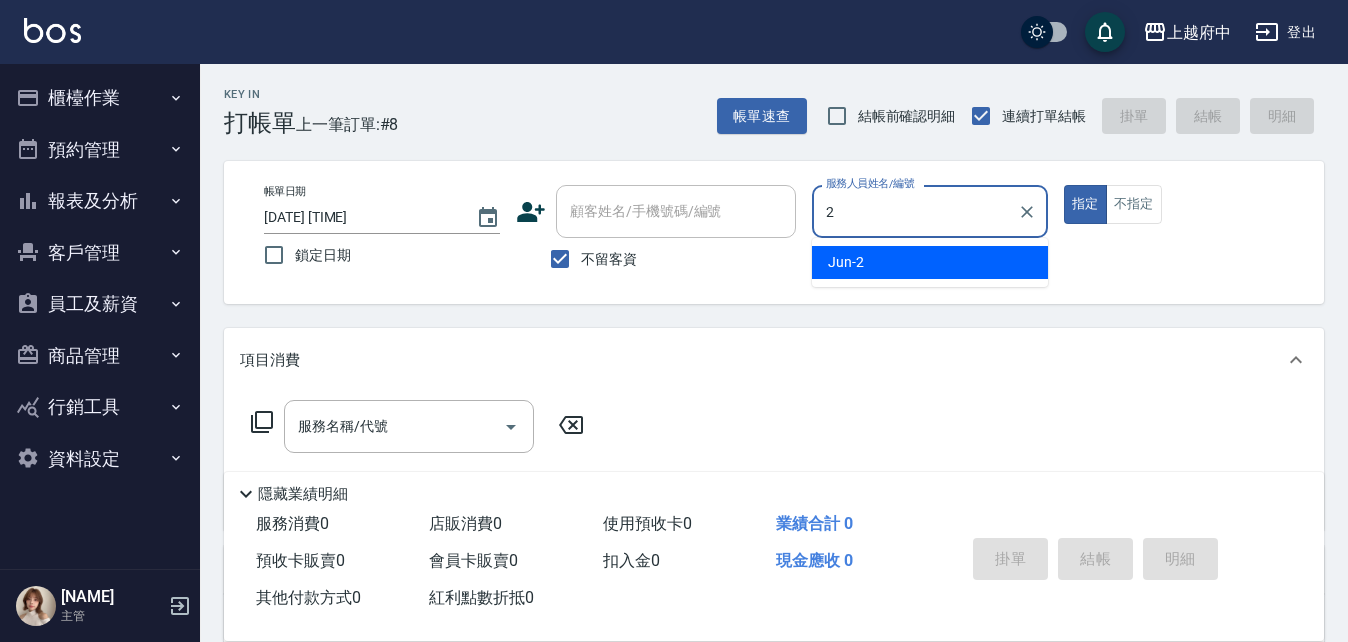 type on "Jun-2" 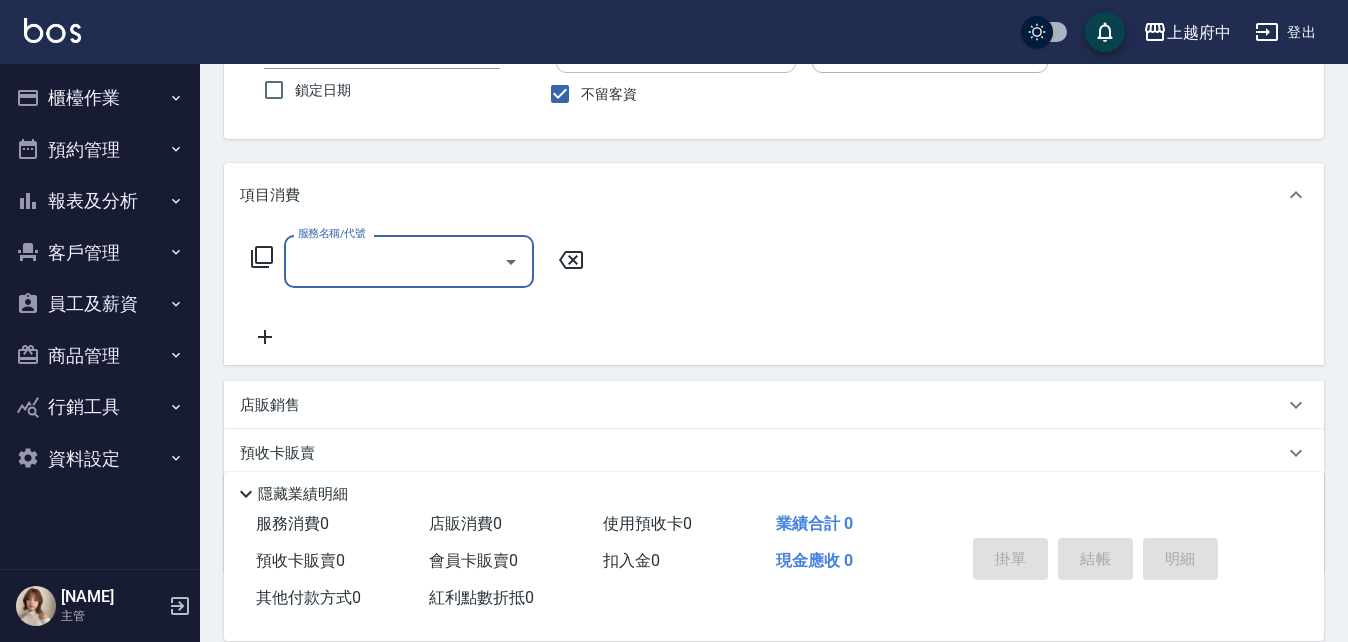 scroll, scrollTop: 200, scrollLeft: 0, axis: vertical 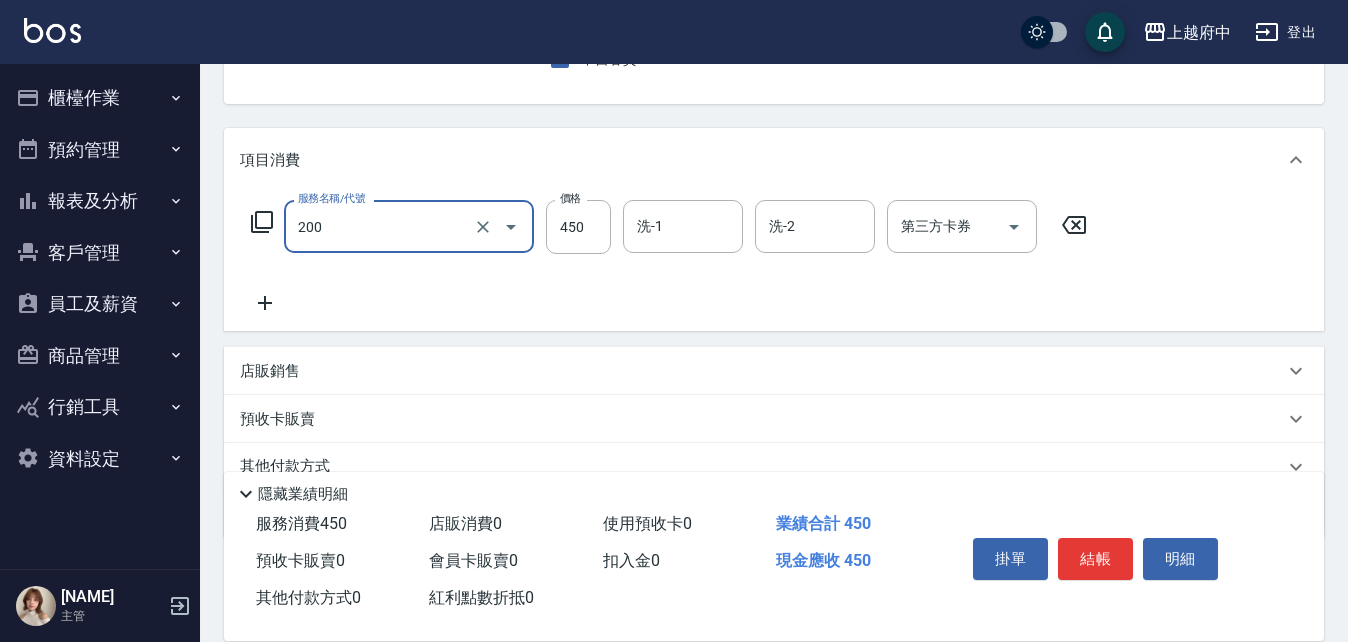 type on "有機洗髮(200)" 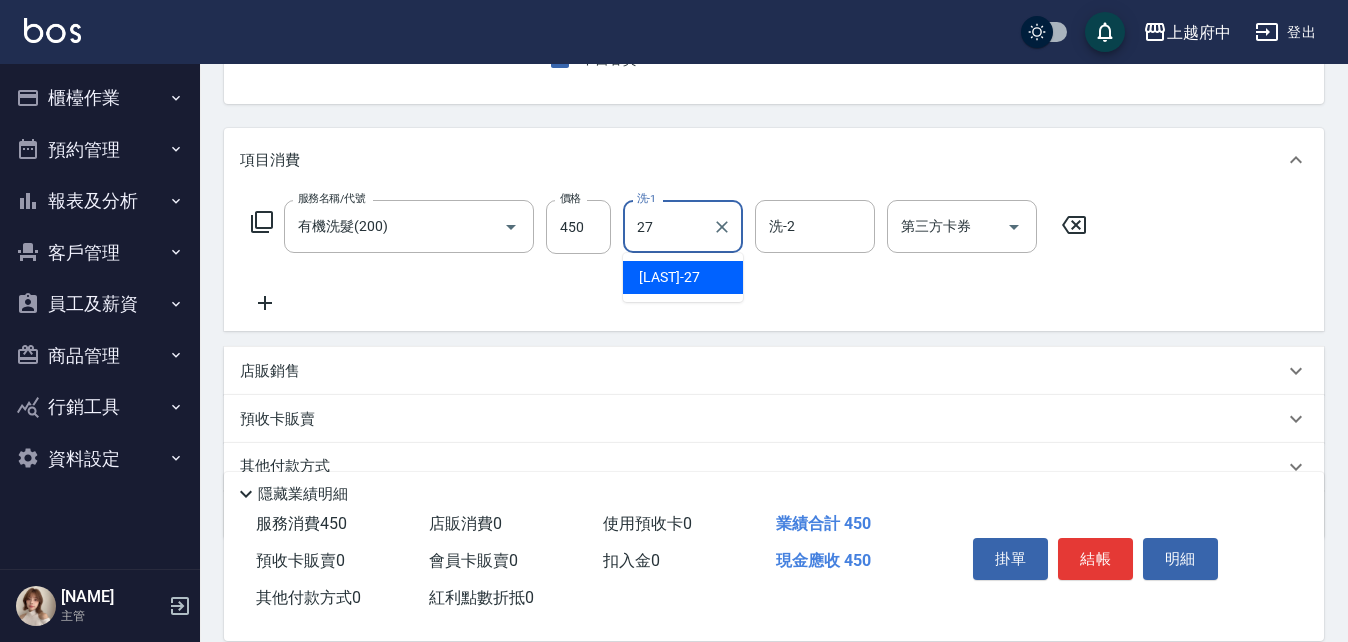 type on "陳韋均-27" 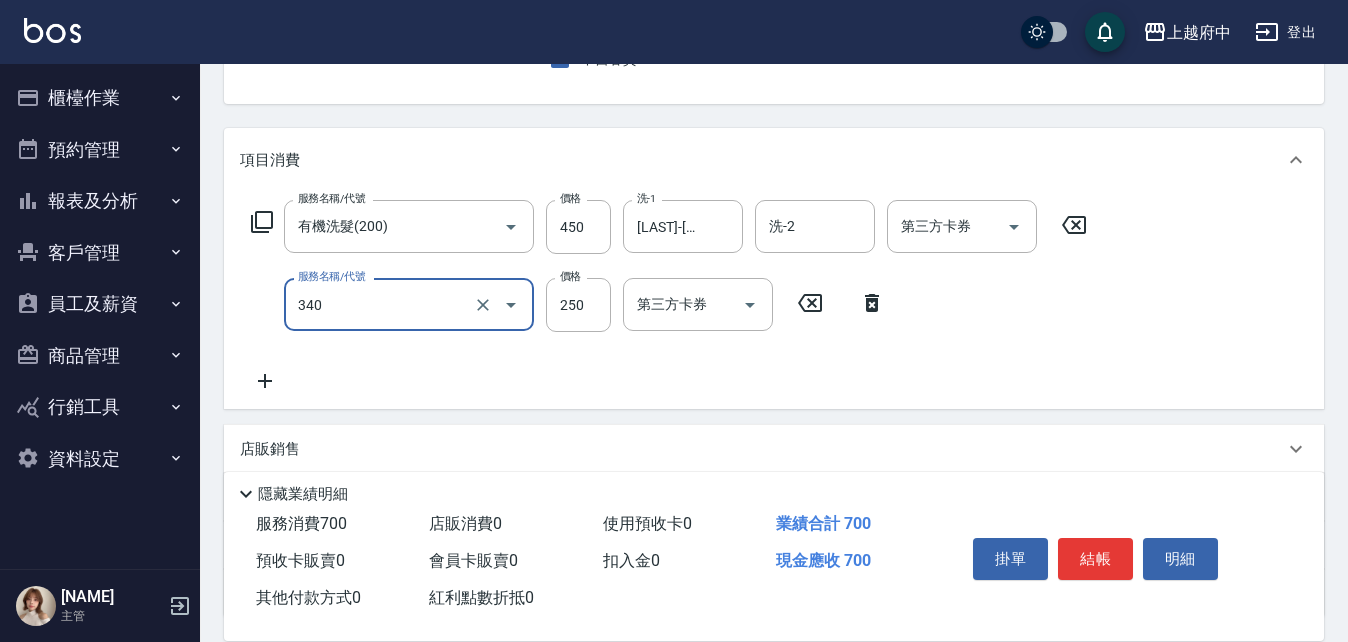 type on "剪髮(340)" 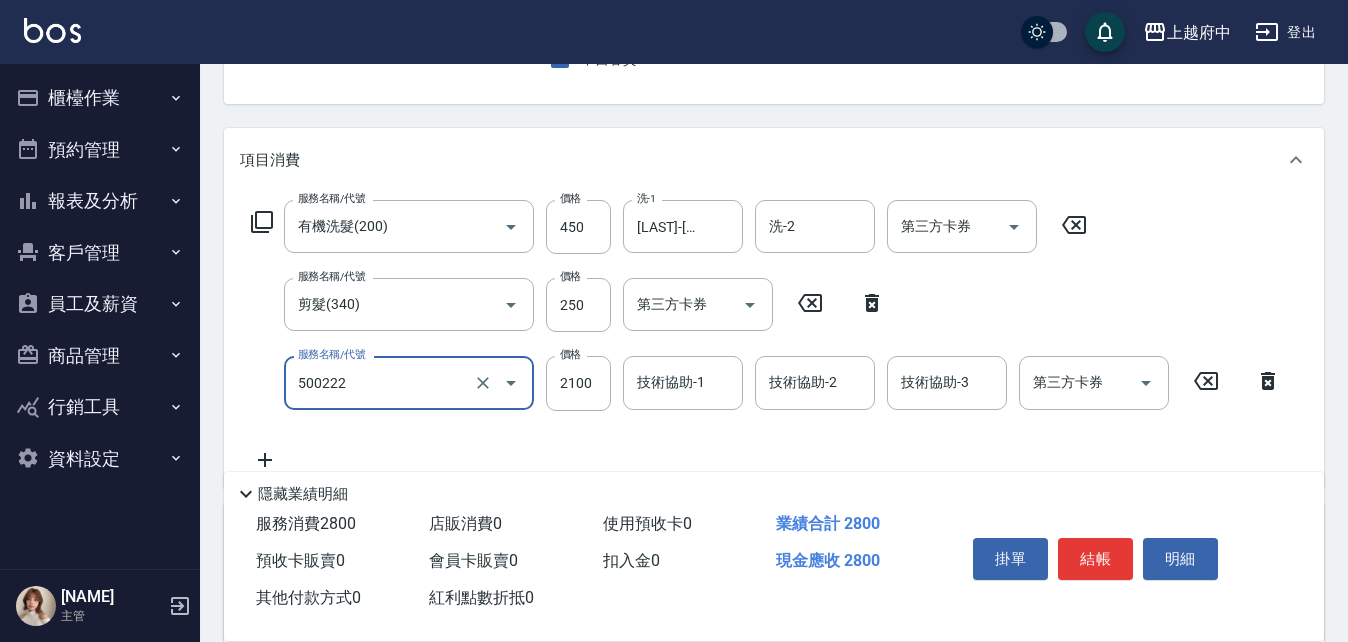 type on "漂髮 長(500222)" 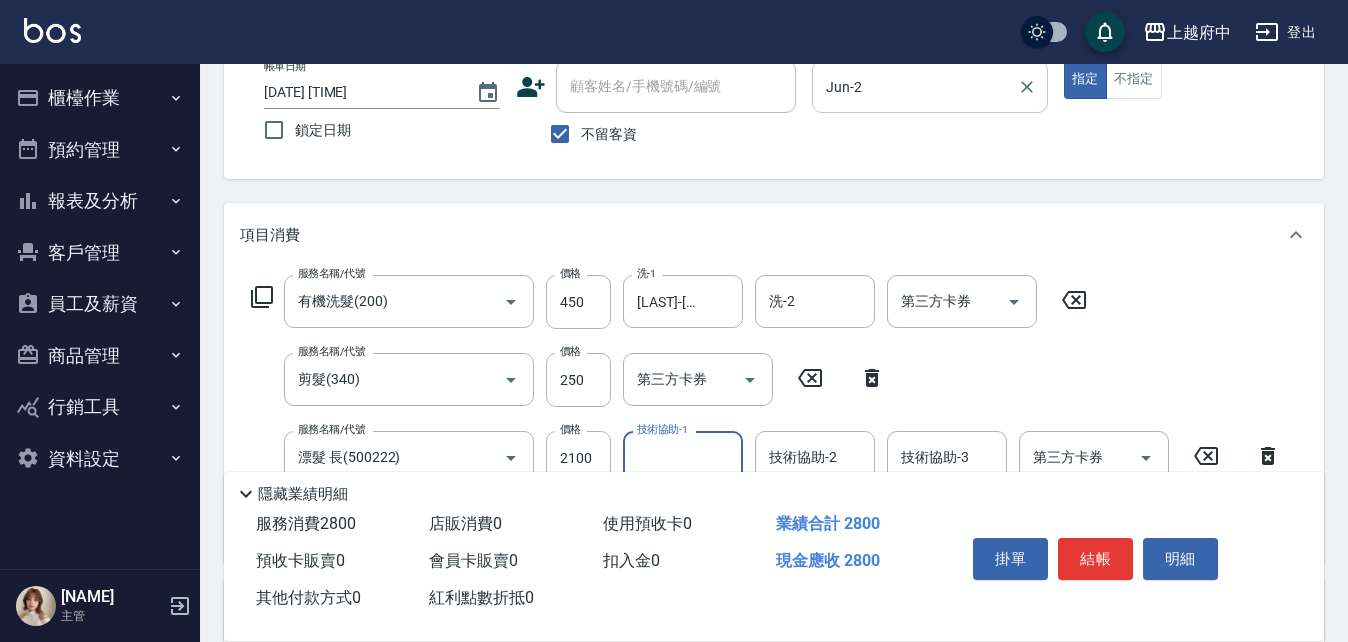 scroll, scrollTop: 0, scrollLeft: 0, axis: both 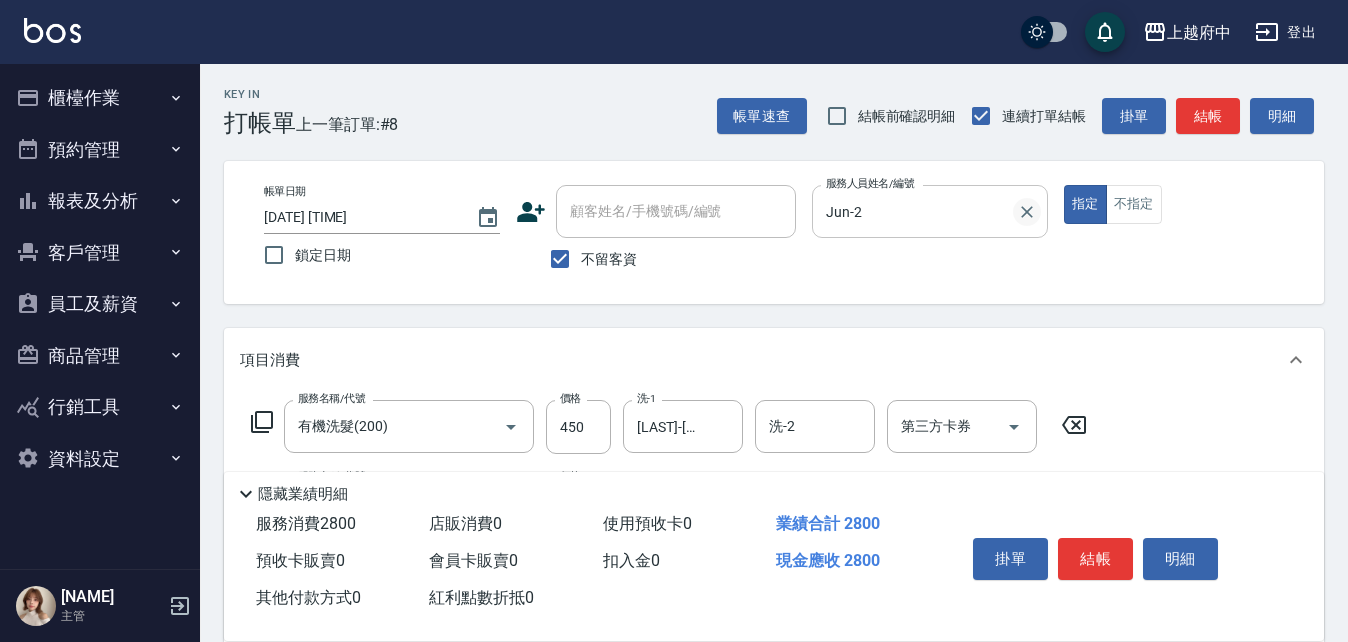 click 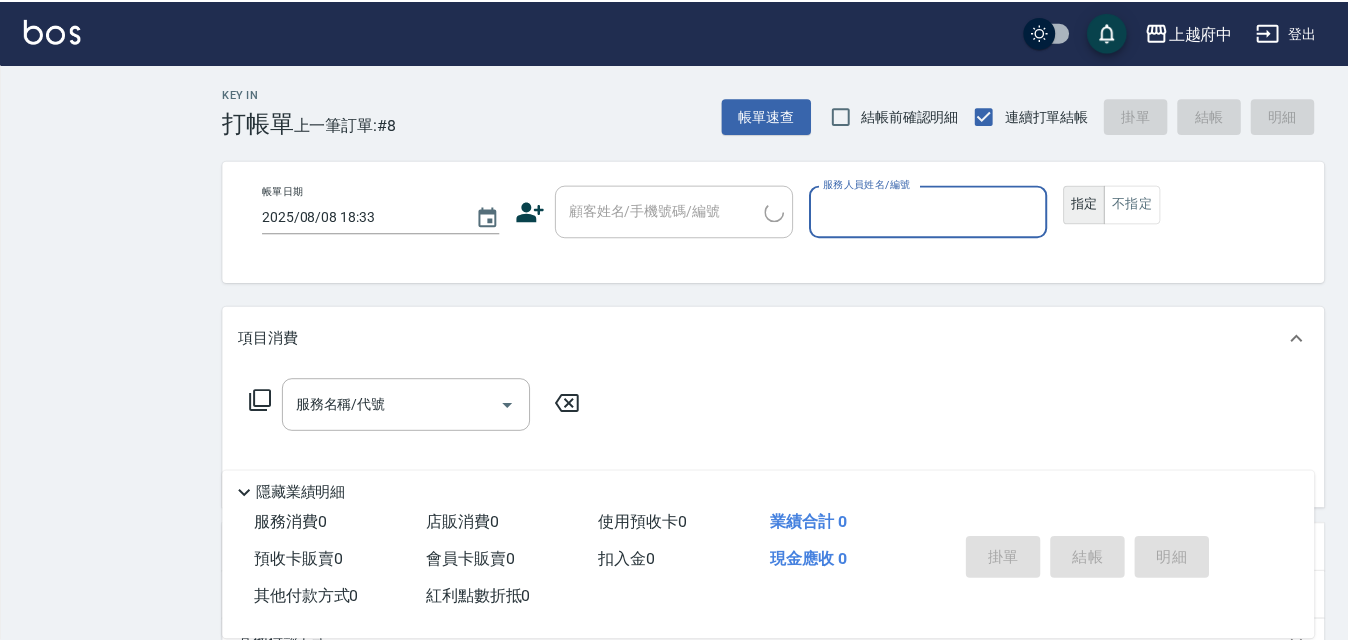 scroll, scrollTop: 0, scrollLeft: 0, axis: both 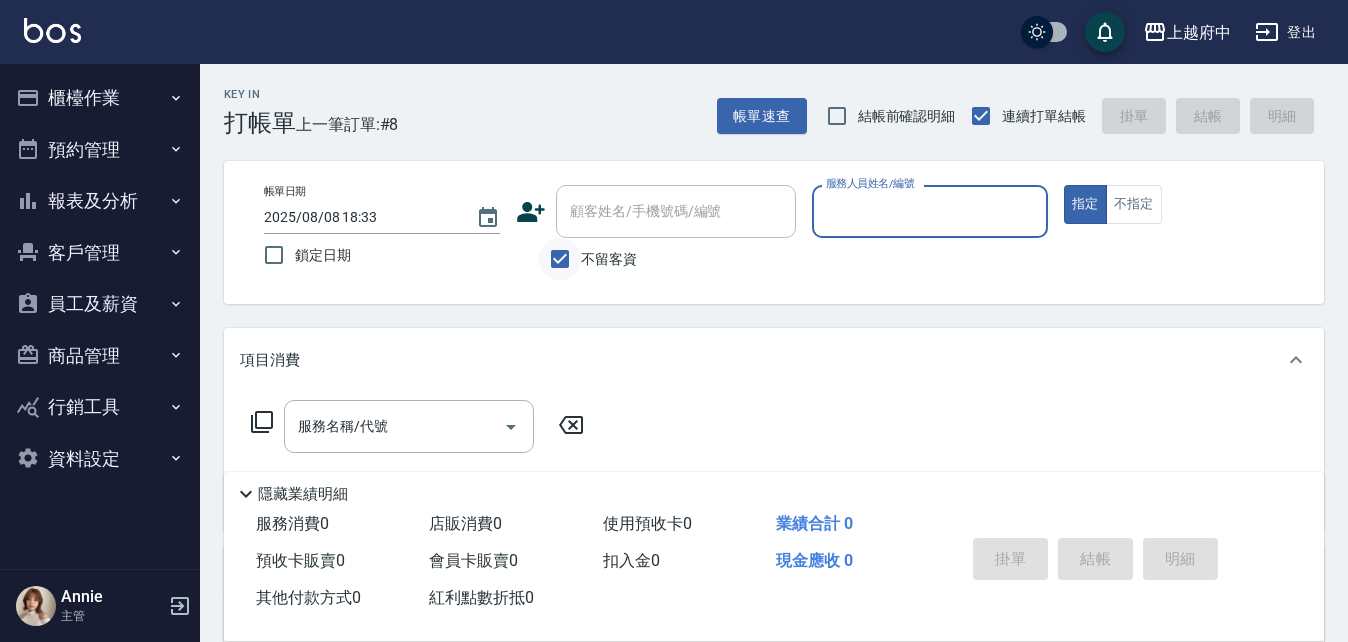 click on "不留客資" at bounding box center (560, 259) 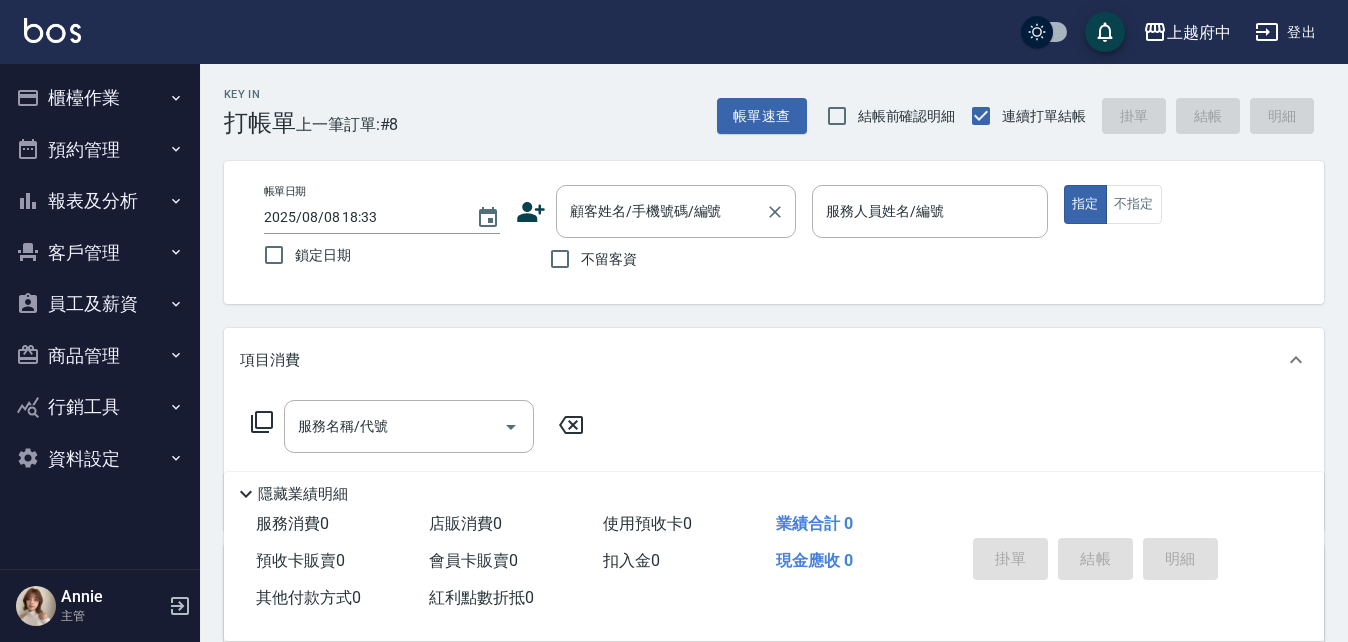 click on "顧客姓名/手機號碼/編號" at bounding box center [661, 211] 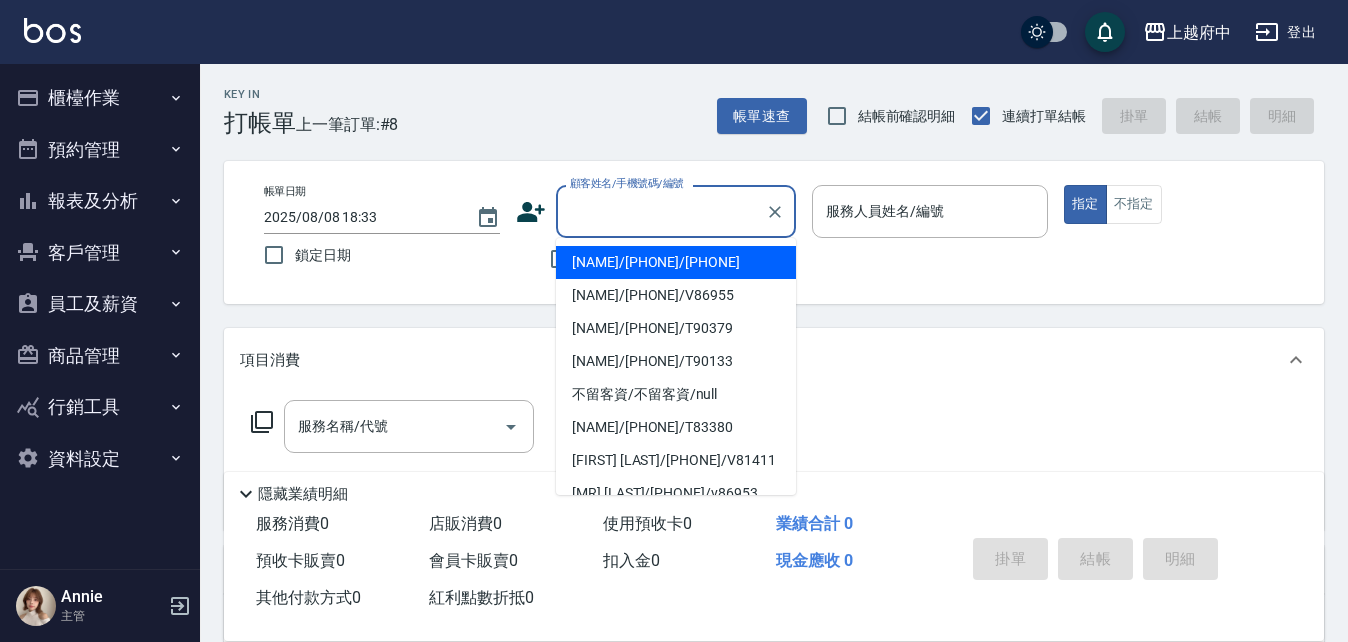 type on "ㄔ" 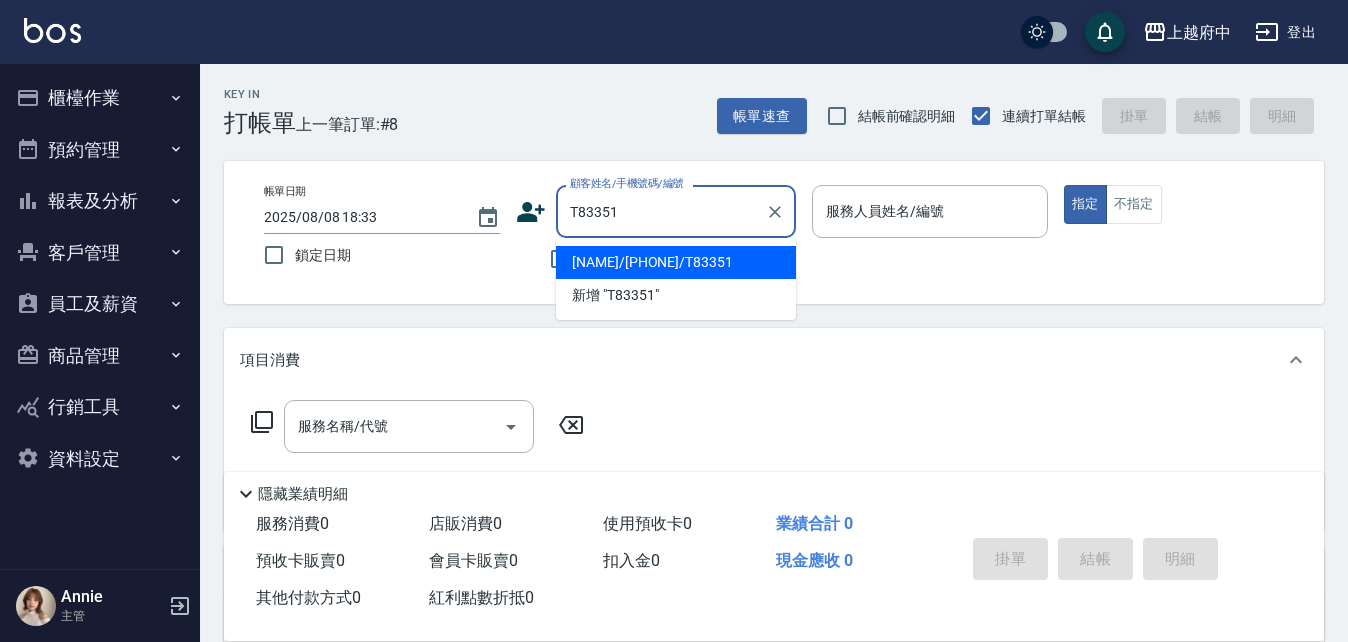 click on "[NAME]/[PHONE]/T83351" at bounding box center [676, 262] 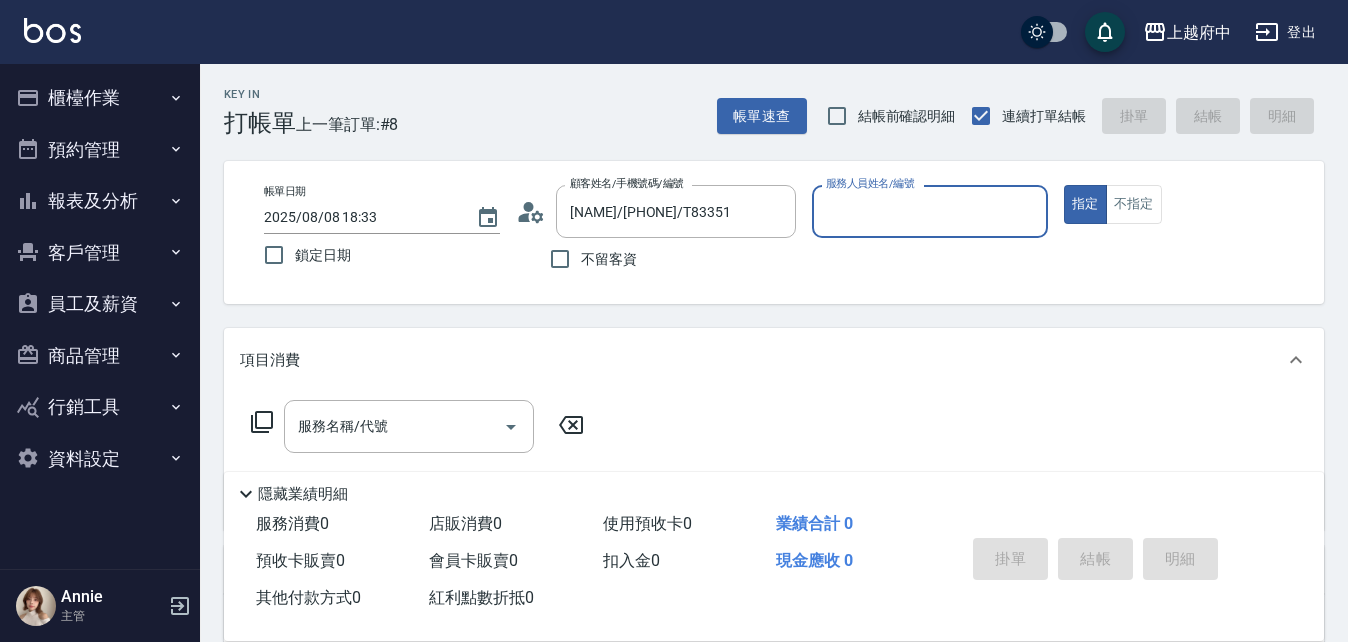 type on "Annie -1" 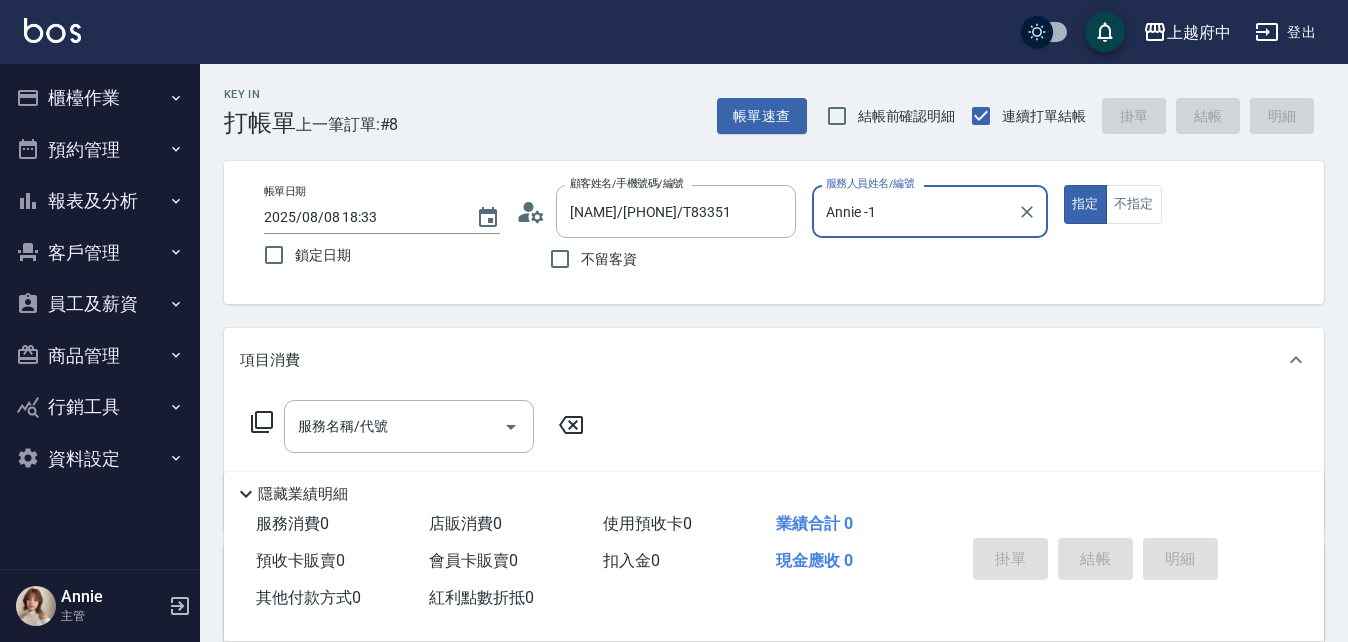 click on "指定" at bounding box center [1085, 204] 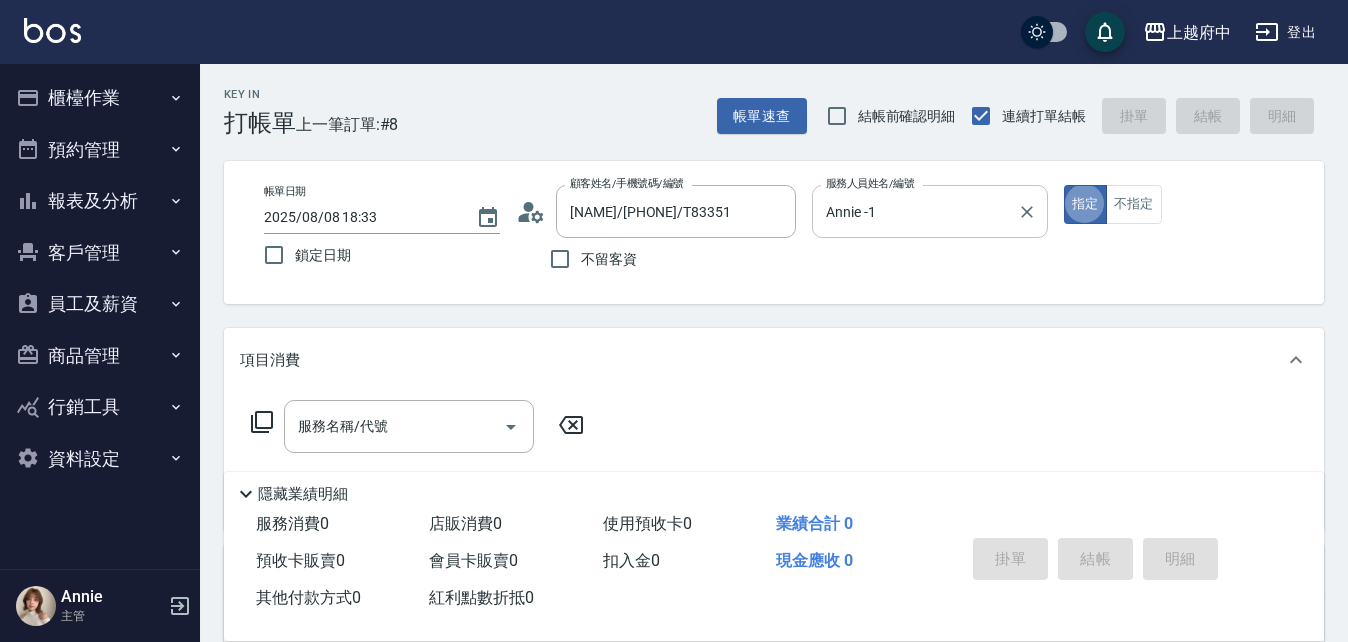 type on "true" 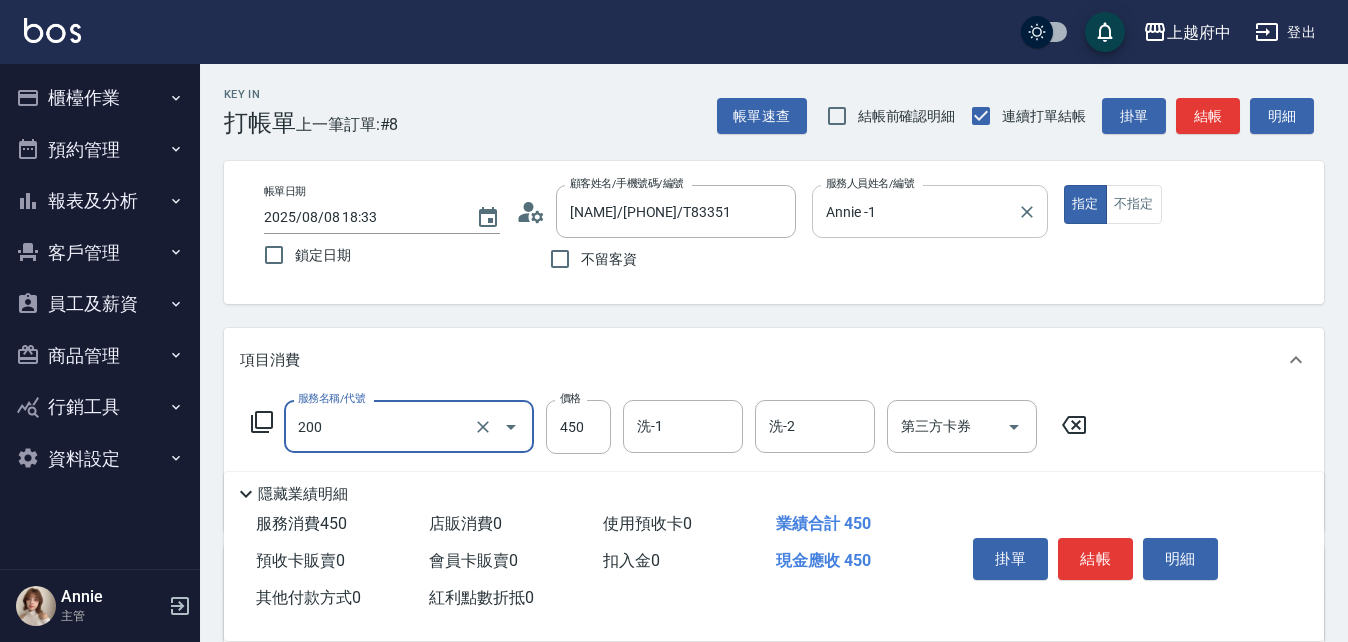 type on "有機洗髮(200)" 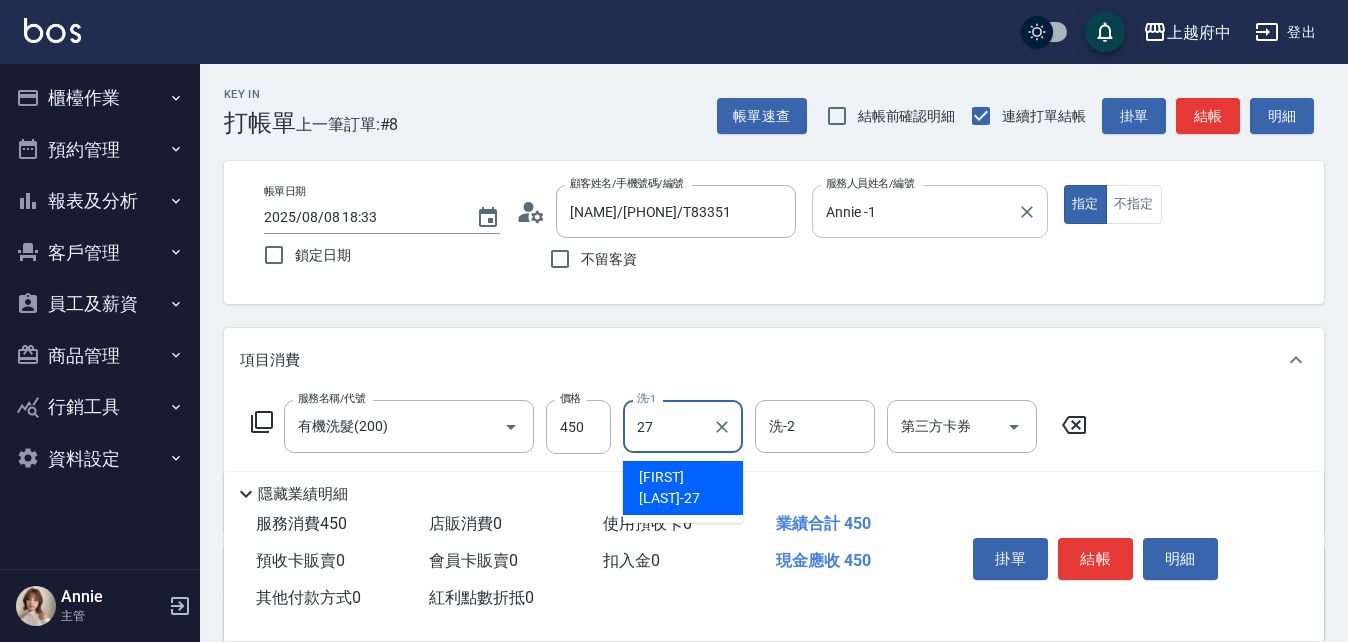 type on "[FIRST]-27" 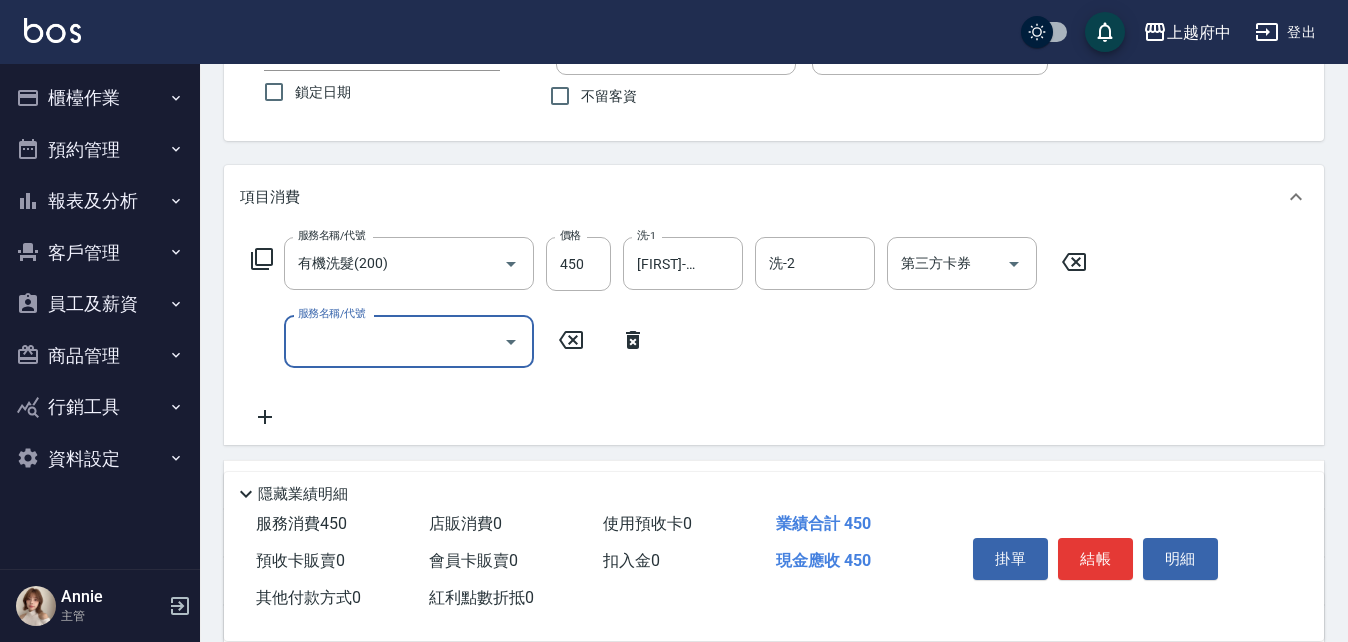scroll, scrollTop: 200, scrollLeft: 0, axis: vertical 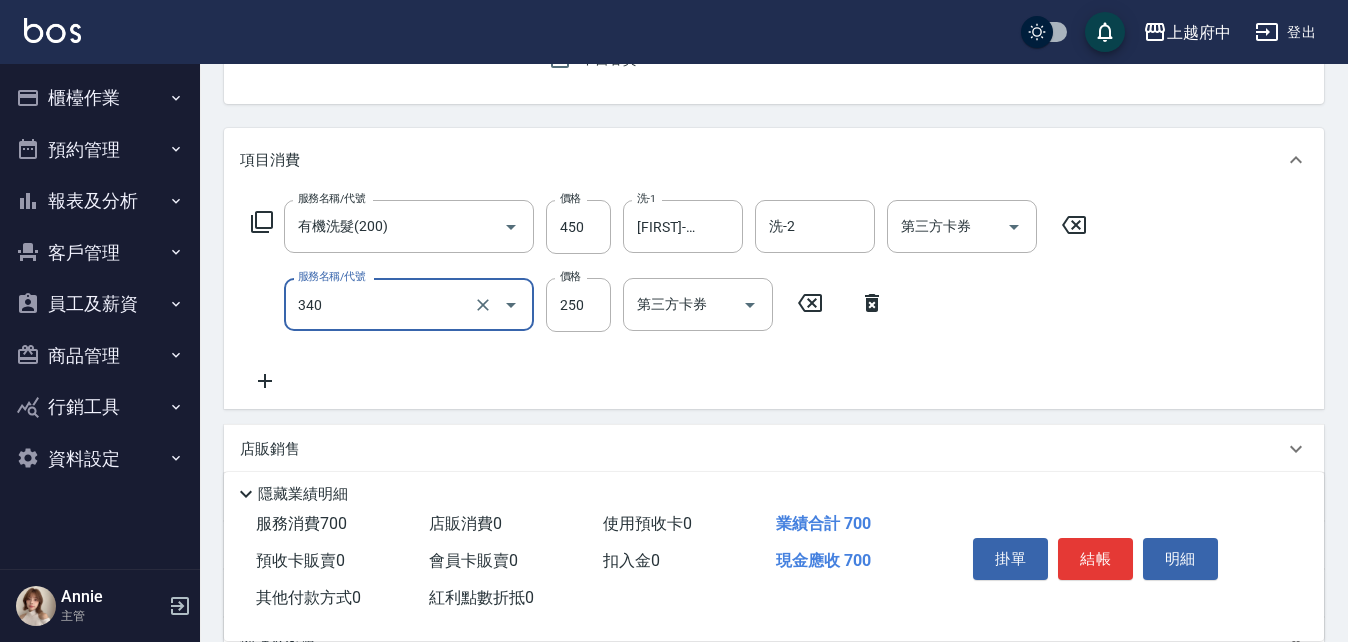 type on "剪髮(340)" 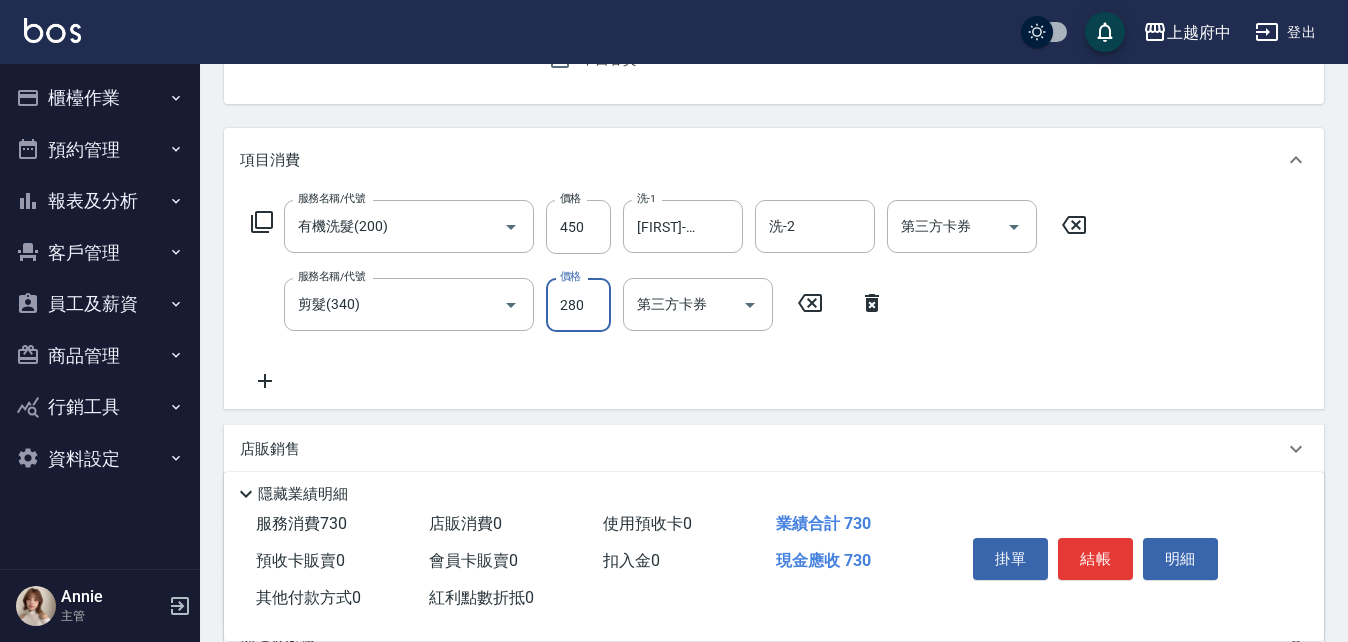 type on "280" 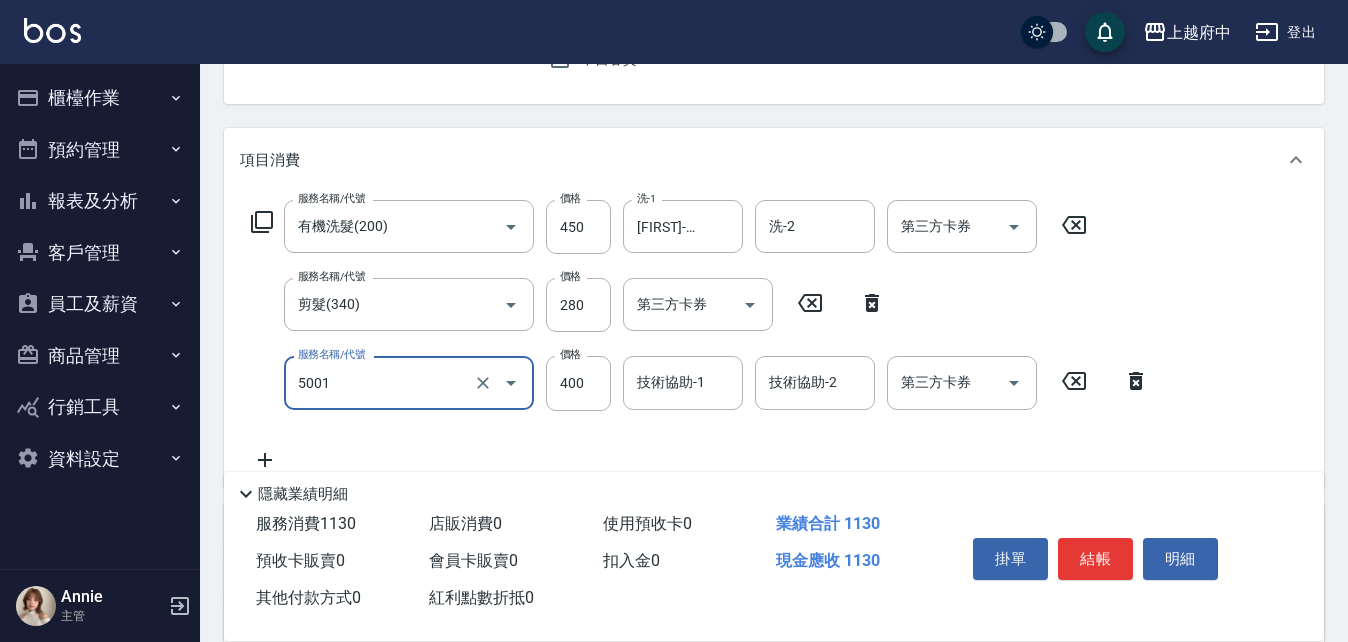 type on "側邊壓貼(5001)" 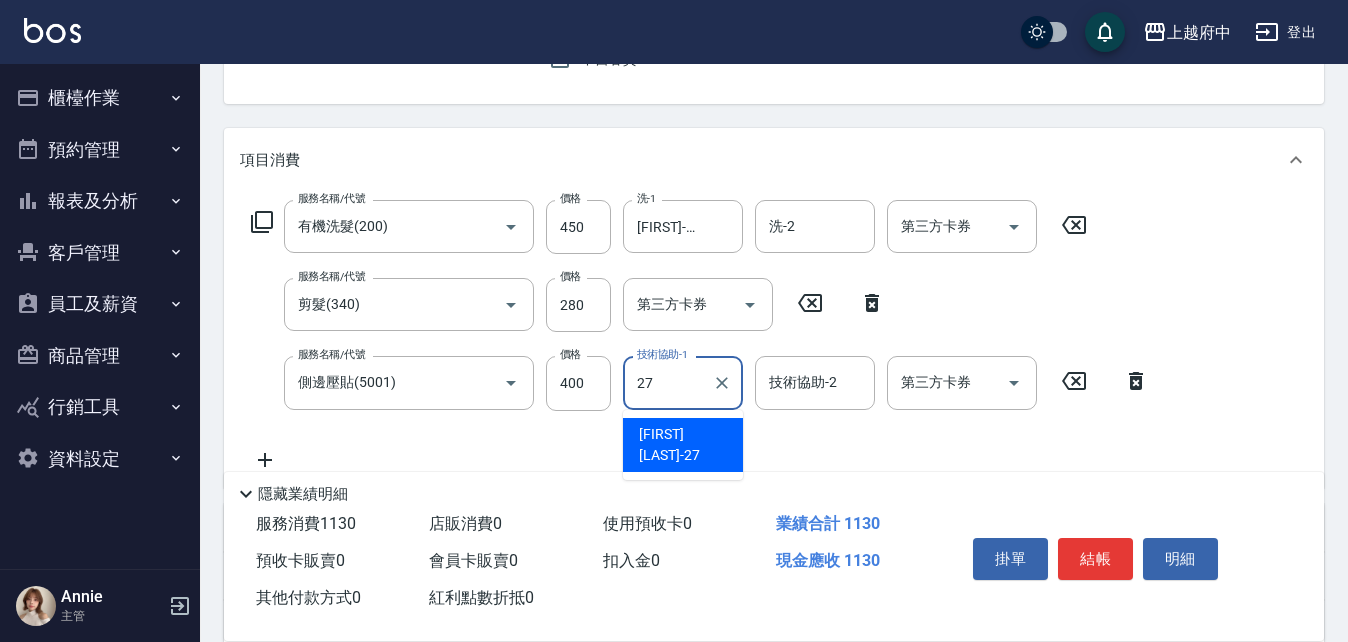 type on "[FIRST]-27" 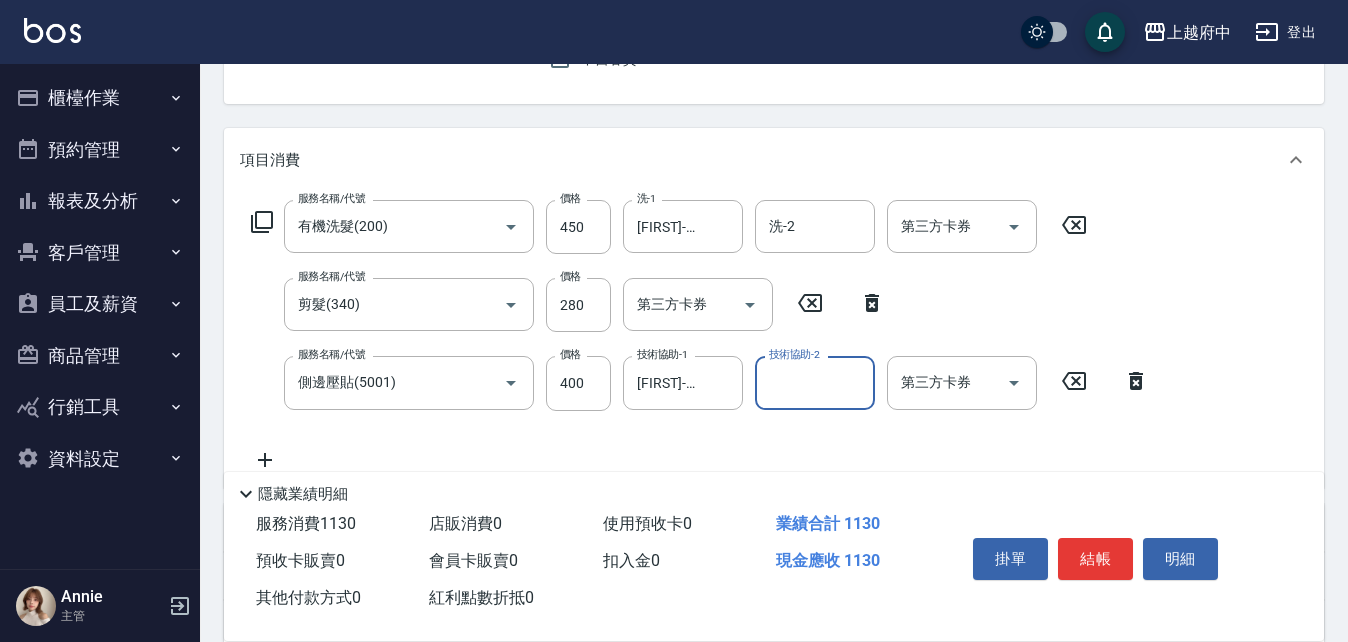 click on "服務名稱/代號 有機洗髮(200) 服務名稱/代號 價格 450 價格 洗-1 [FIRST]-27 洗-1 洗-2 洗-2 第三方卡券 第三方卡券 服務名稱/代號 剪髮(340) 服務名稱/代號 價格 280 價格 第三方卡券 第三方卡券 服務名稱/代號 側邊壓貼(5001) 服務名稱/代號 價格 400 價格 技術協助-1 [FIRST]-27 技術協助-1 技術協助-2 技術協助-2 第三方卡券 第三方卡券" at bounding box center (700, 335) 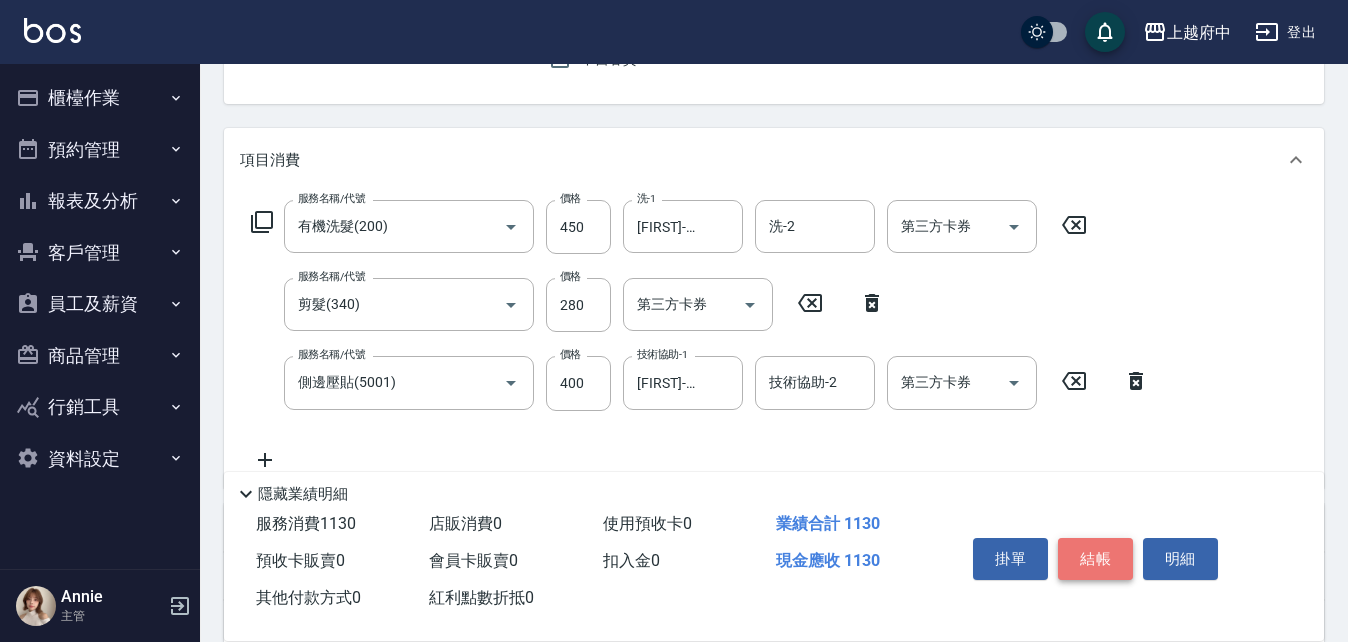 click on "結帳" at bounding box center (1095, 559) 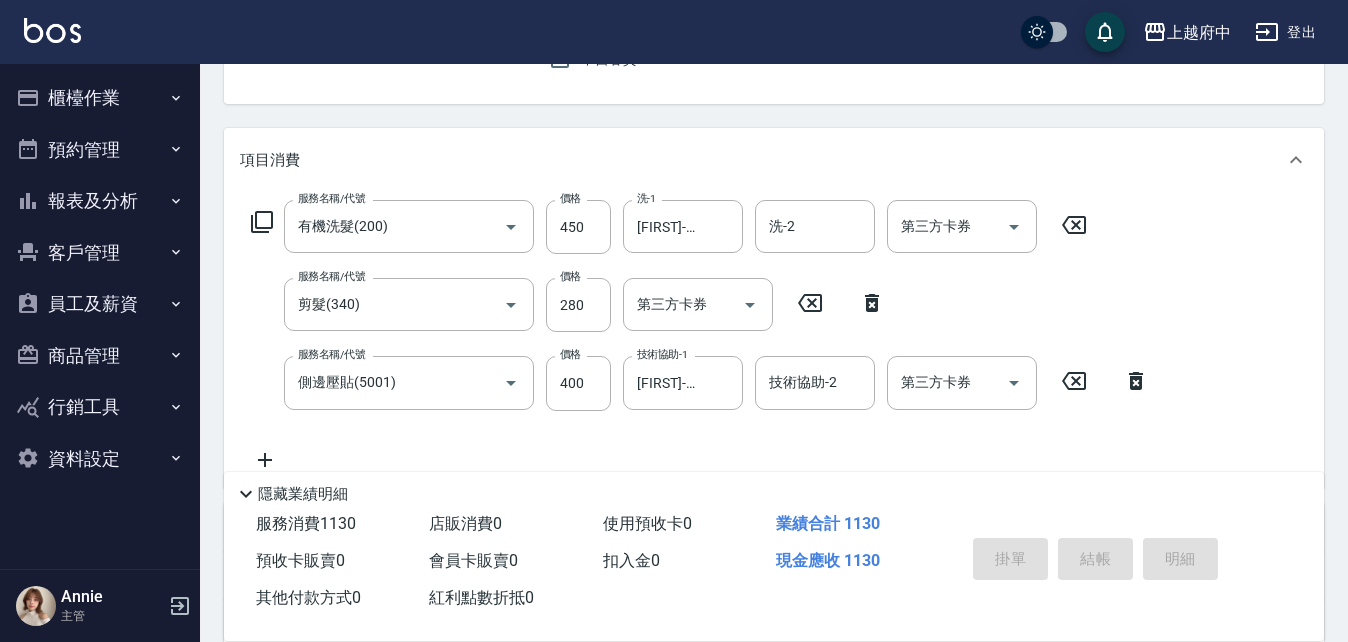 type on "2025/08/08 18:34" 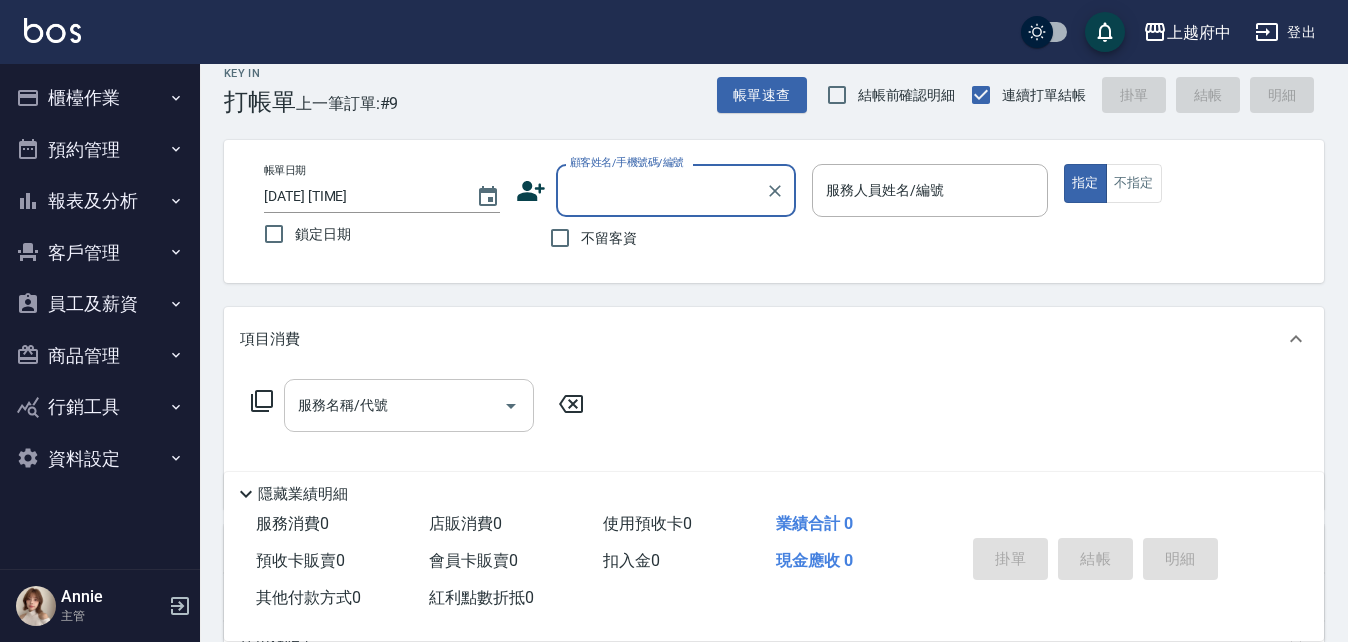scroll, scrollTop: 0, scrollLeft: 0, axis: both 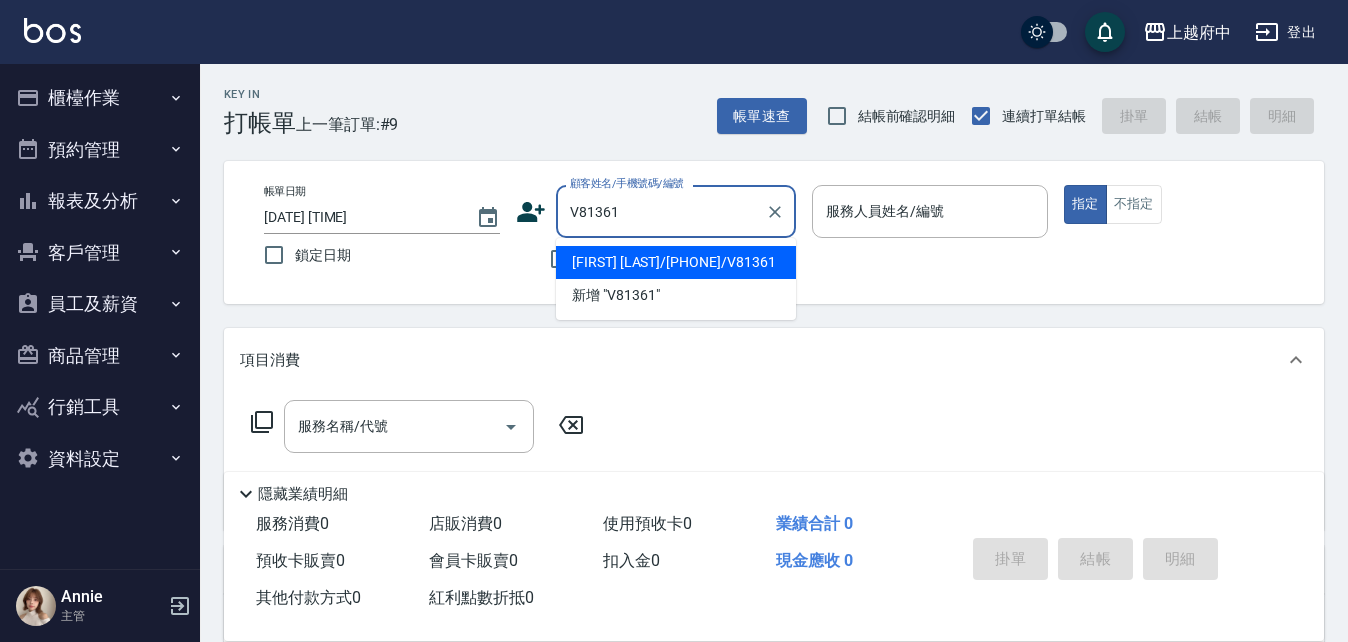 click on "胡家菁/0978910717/V81361" at bounding box center [676, 262] 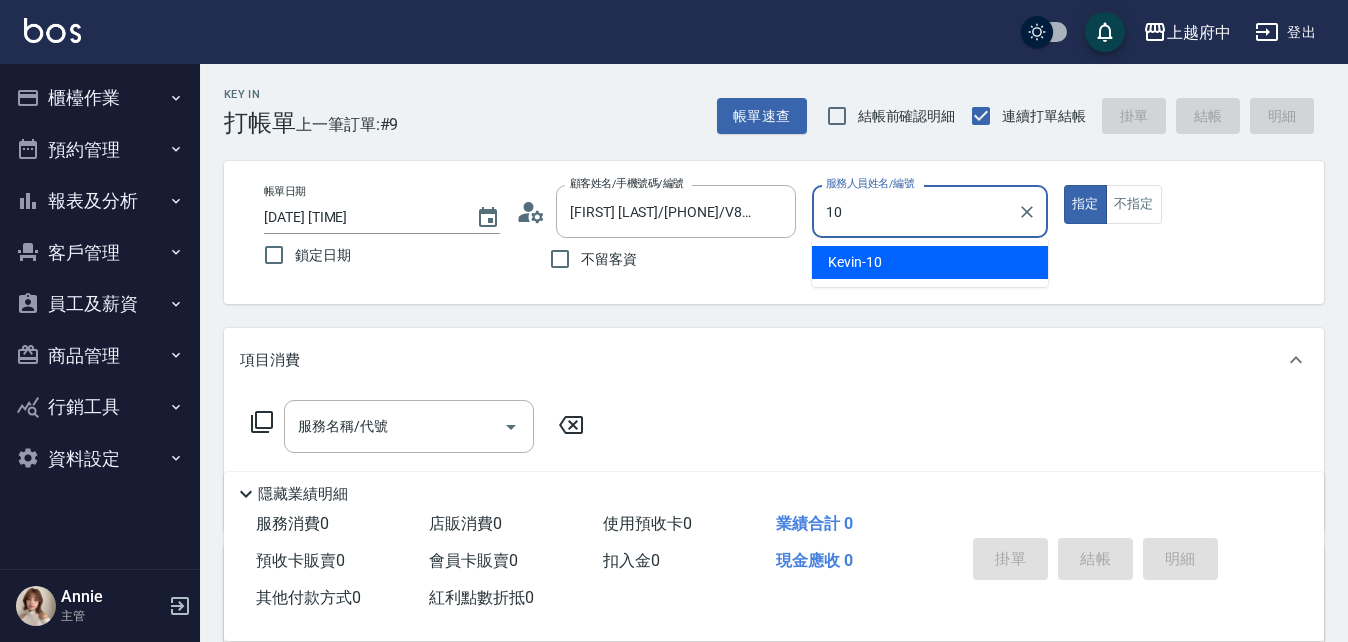 type on "Kevin-10" 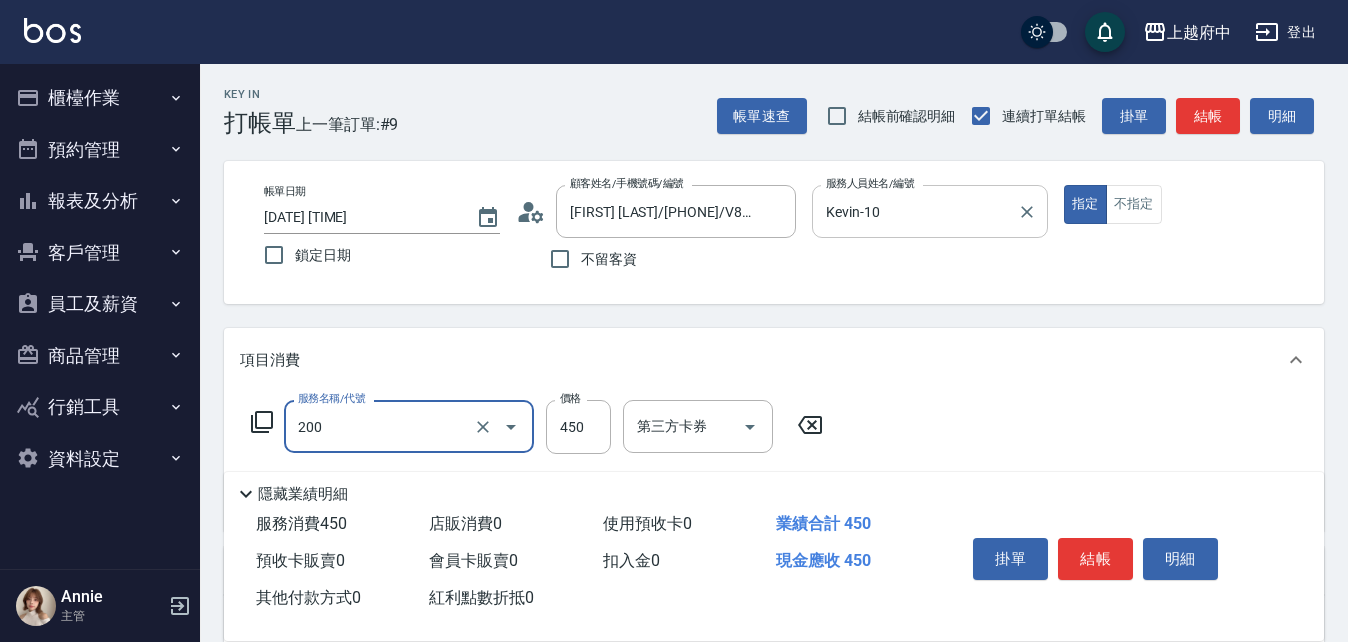 type on "有機洗髮(200)" 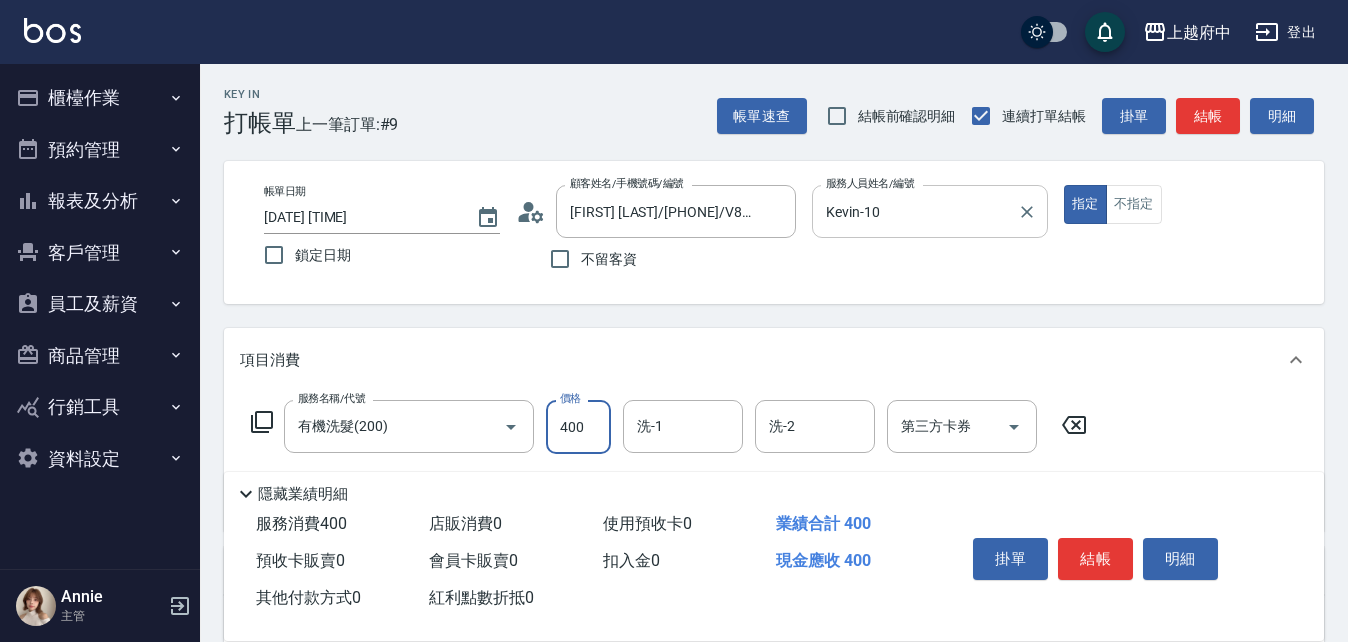 type on "400" 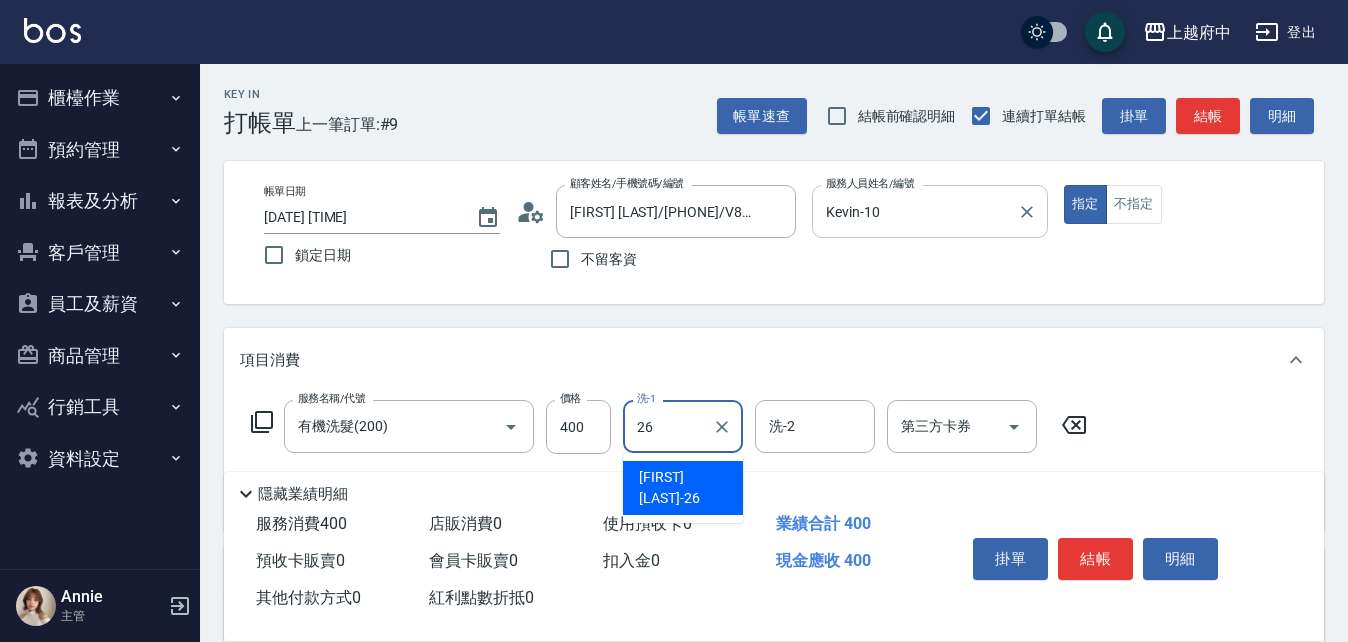 type on "邱子芹-26" 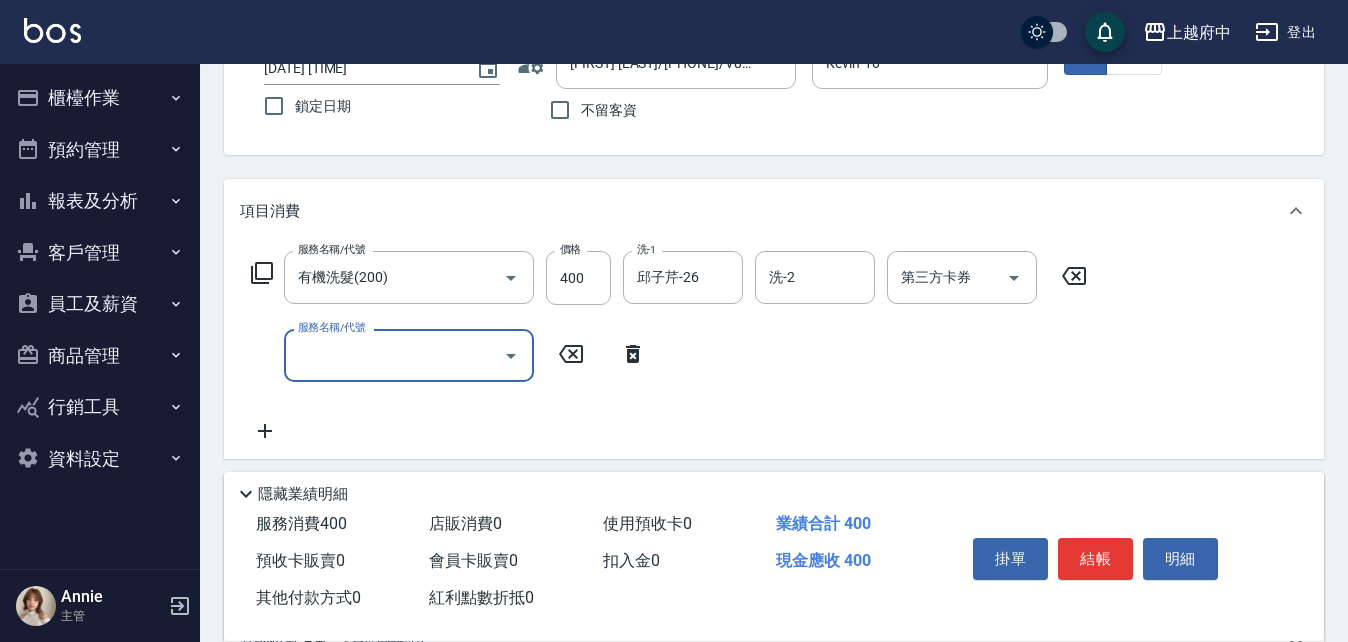 scroll, scrollTop: 300, scrollLeft: 0, axis: vertical 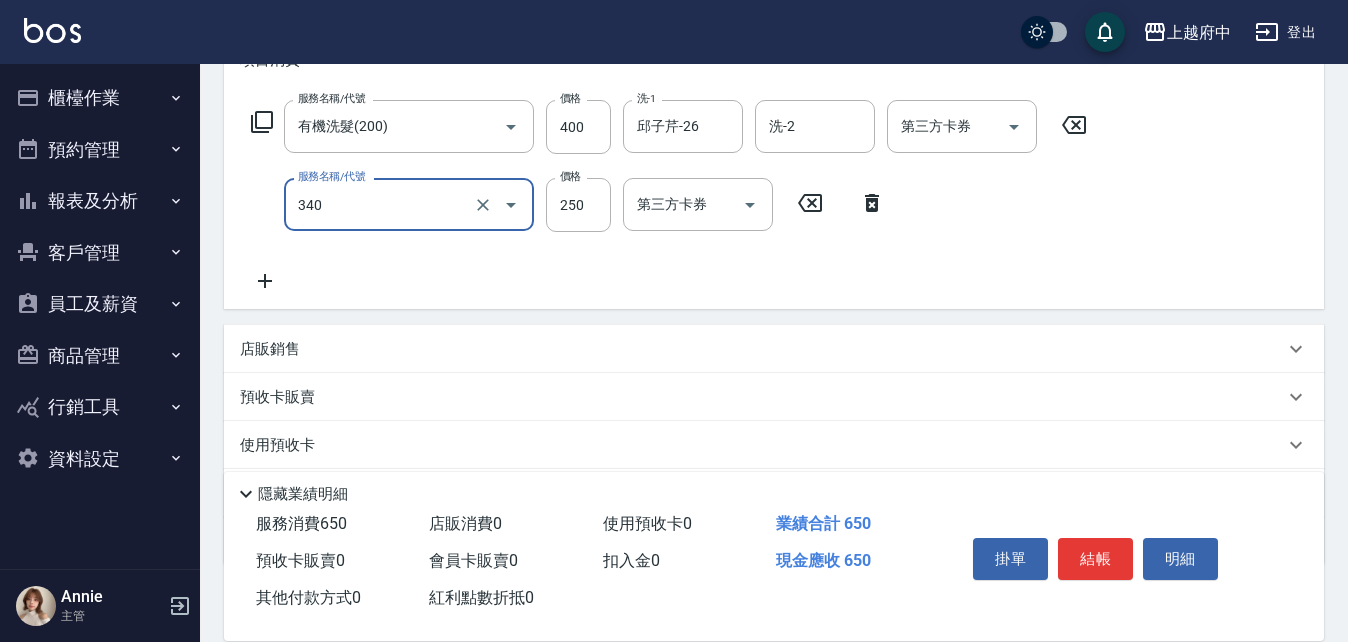 type on "剪髮(340)" 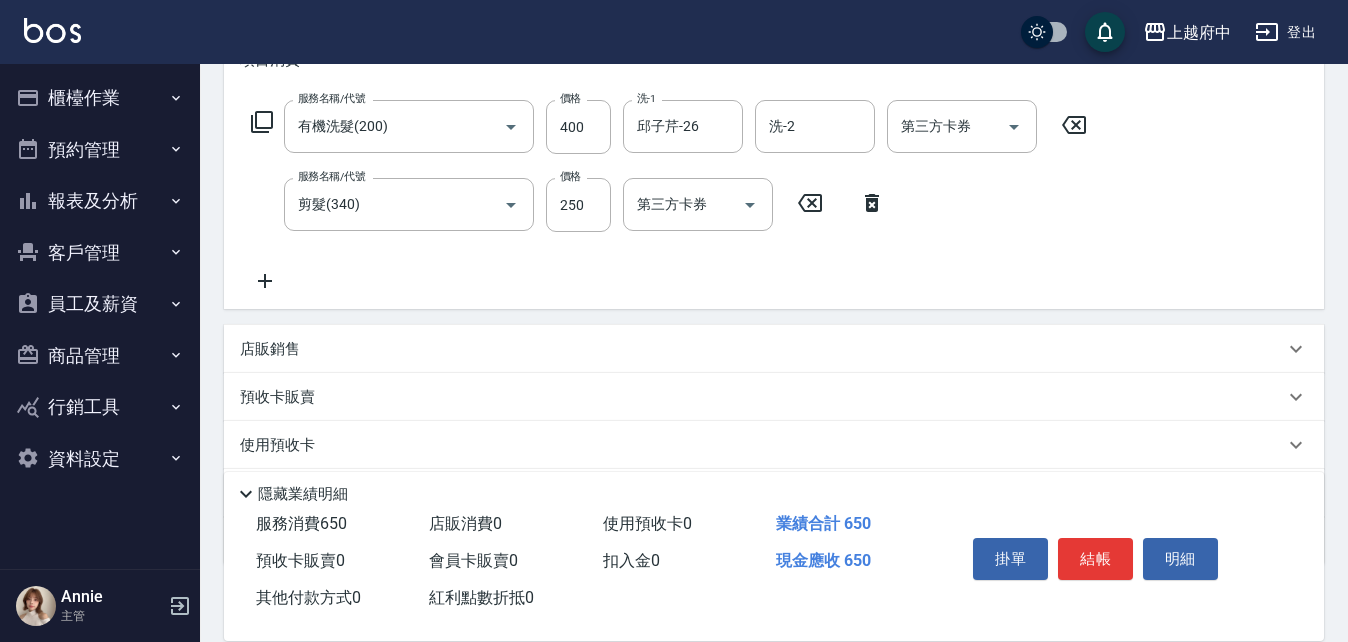 click on "服務名稱/代號 有機洗髮(200) 服務名稱/代號 價格 400 價格 洗-1 邱子芹-26 洗-1 洗-2 洗-2 第三方卡券 第三方卡券 服務名稱/代號 剪髮(340) 服務名稱/代號 價格 250 價格 第三方卡券 第三方卡券" at bounding box center [669, 196] 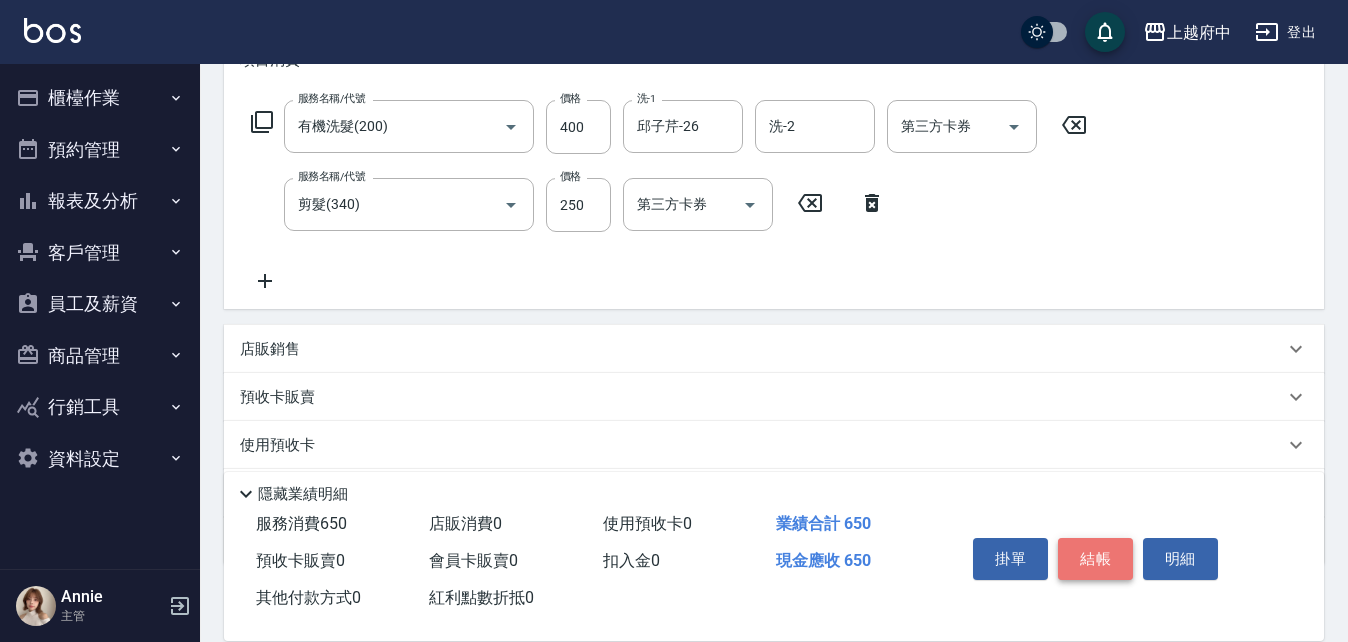 click on "結帳" at bounding box center (1095, 559) 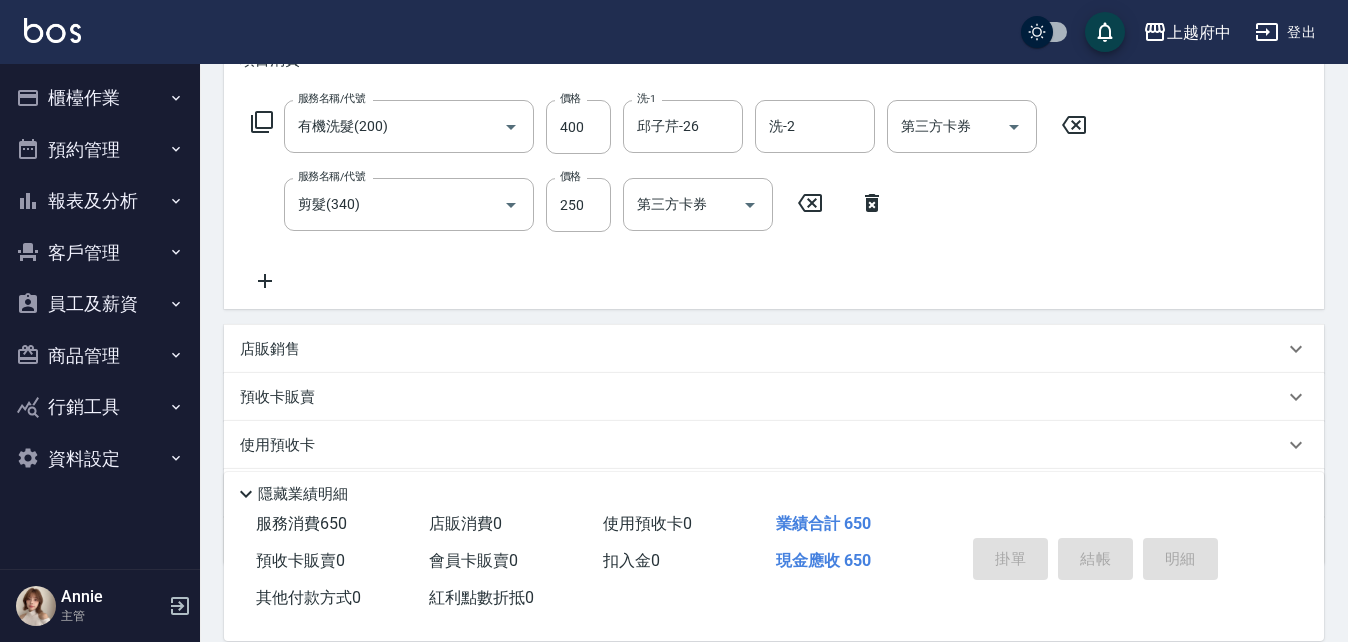 type 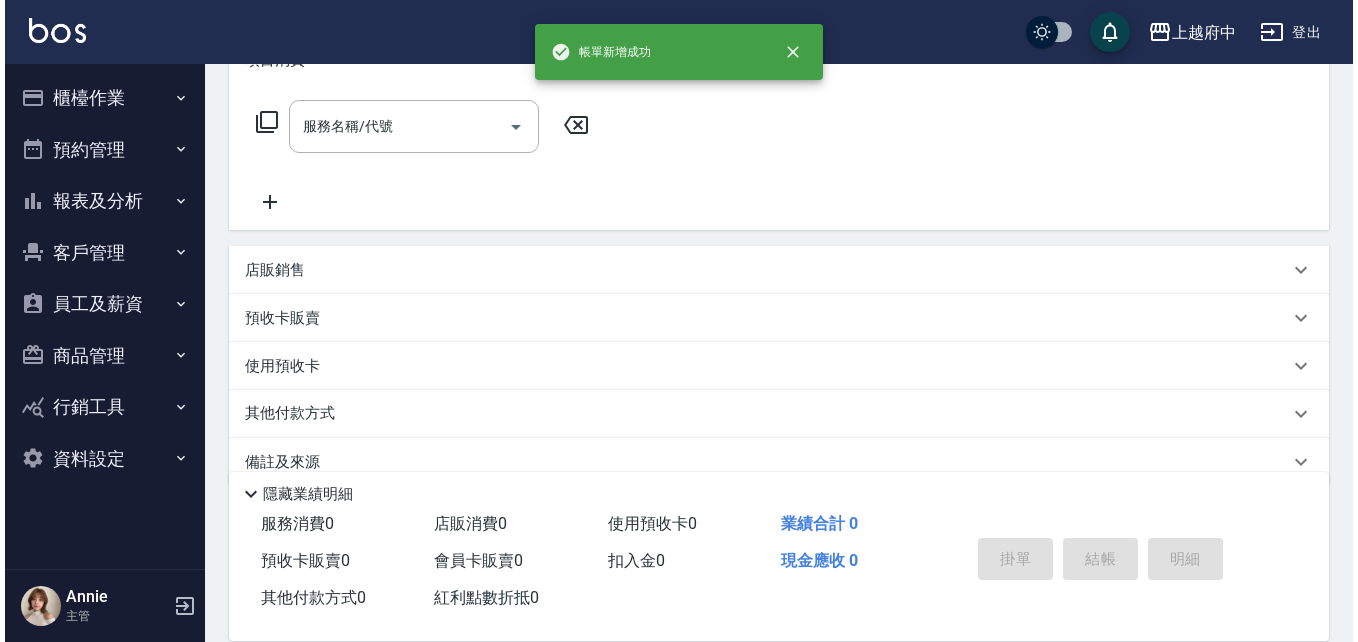 scroll, scrollTop: 0, scrollLeft: 0, axis: both 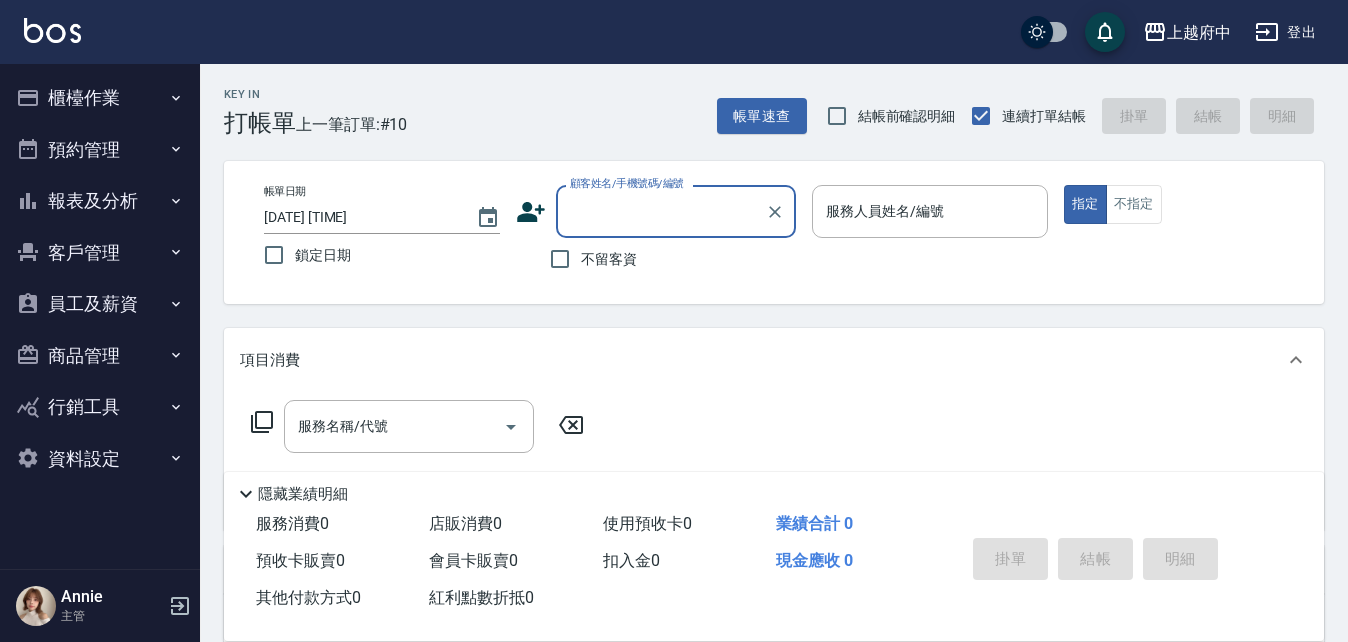 click 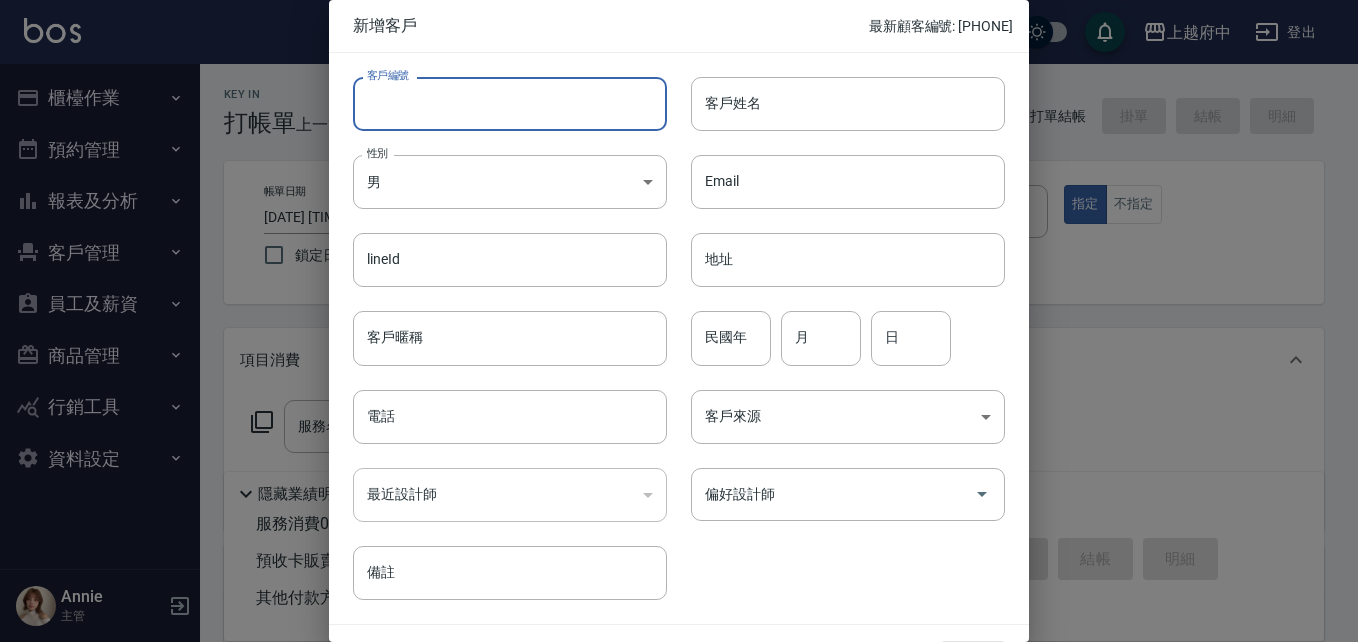 click on "客戶編號" at bounding box center (510, 104) 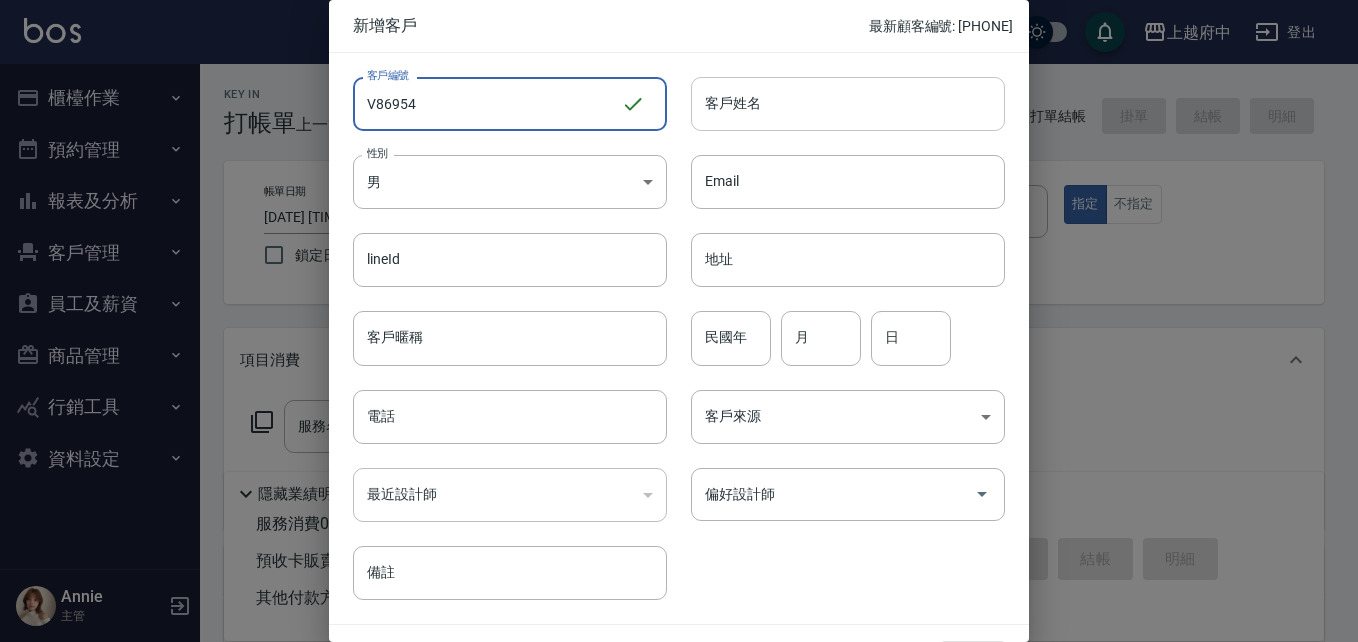 type on "V86954" 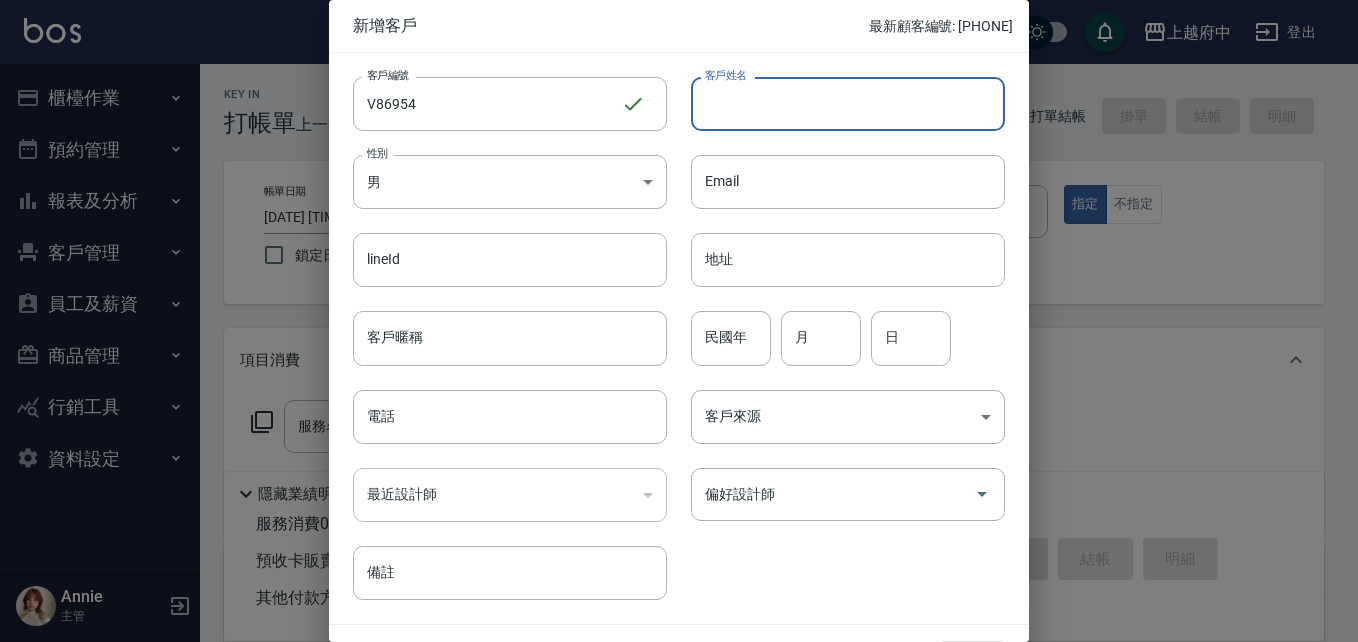 click on "客戶姓名" at bounding box center (848, 104) 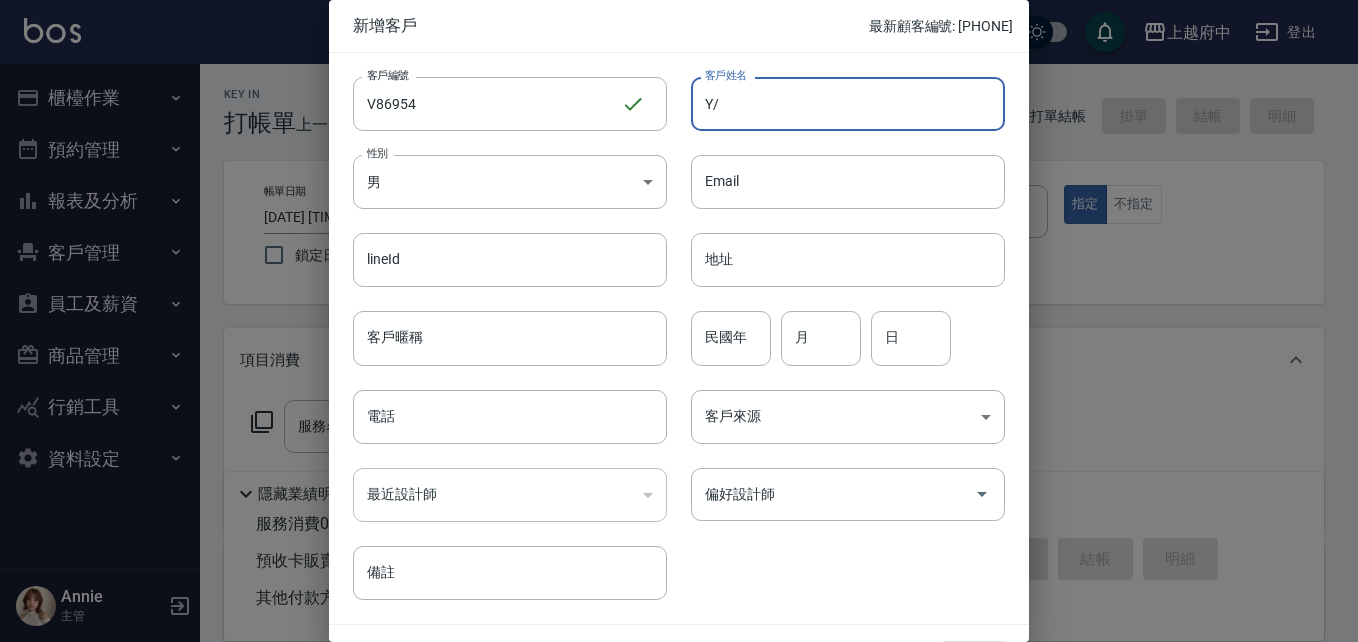 type on "Y" 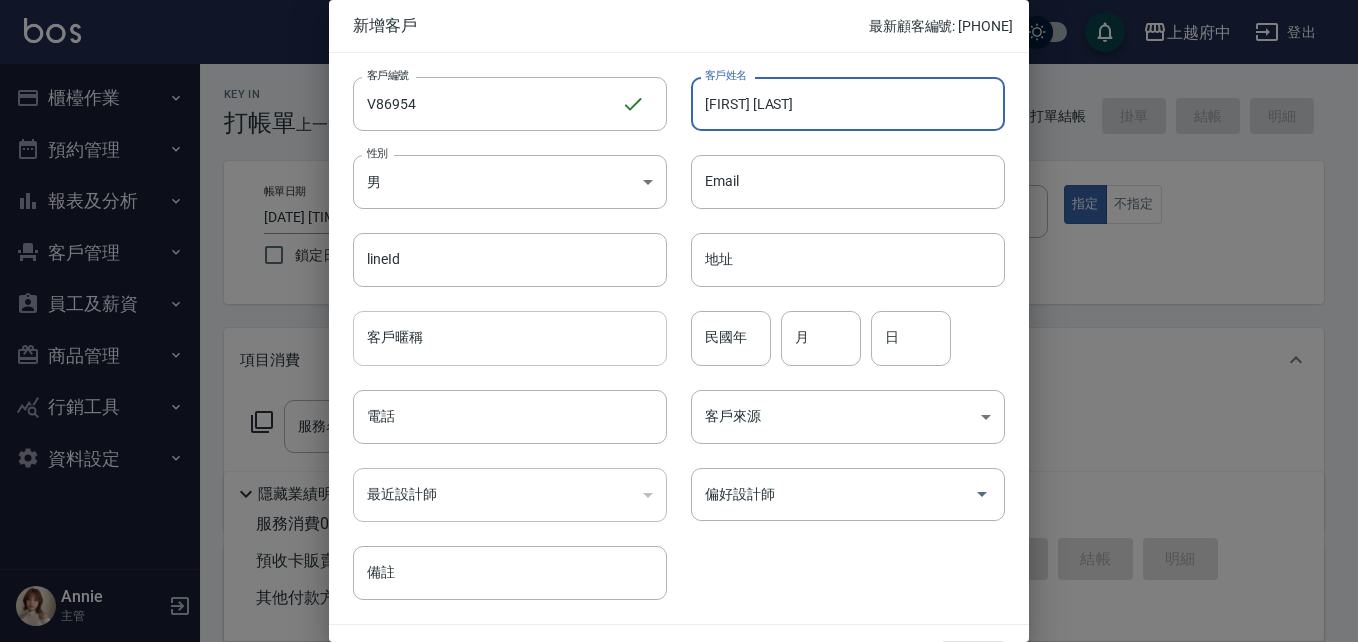 type on "[LAST] [FIRST]" 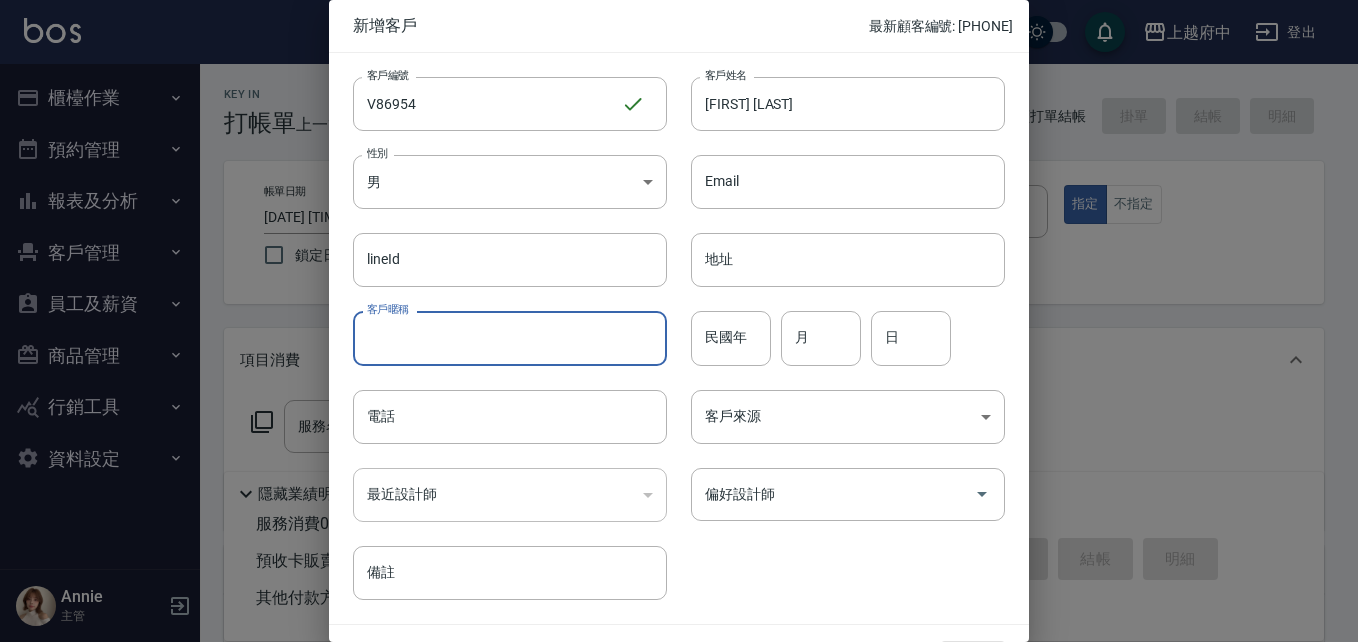 click on "客戶暱稱" at bounding box center [510, 338] 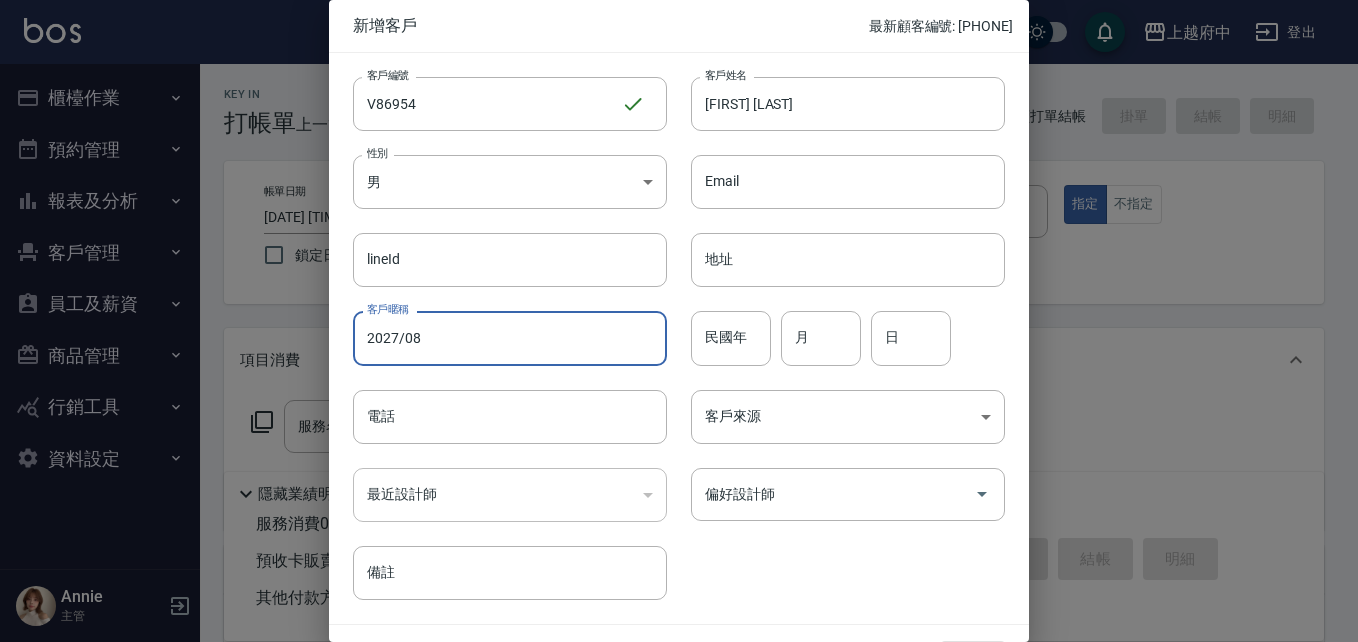 type on "2027/08" 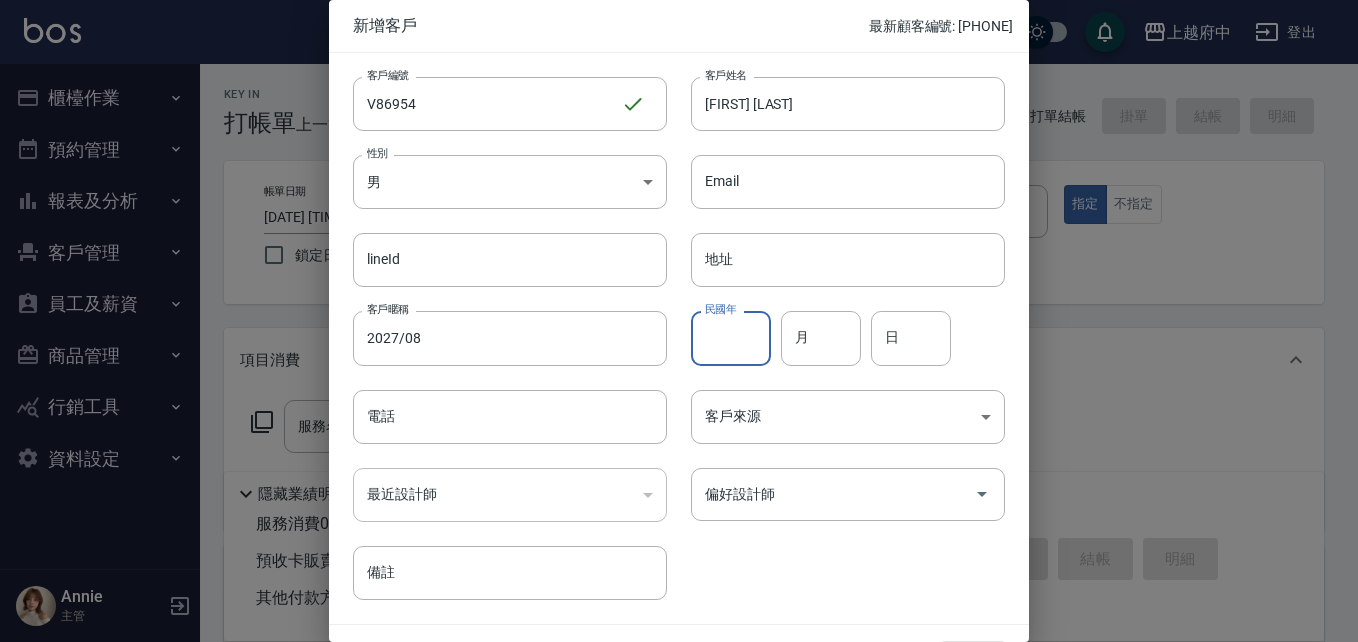 click on "民國年" at bounding box center (731, 338) 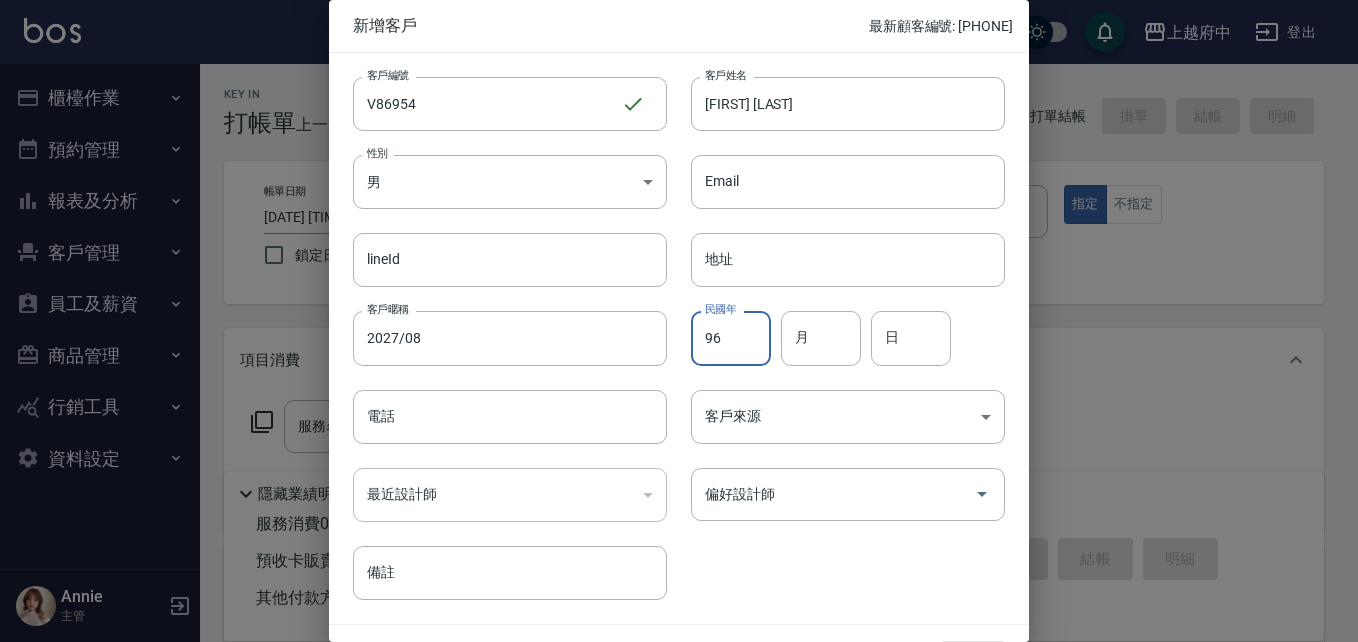 type on "96" 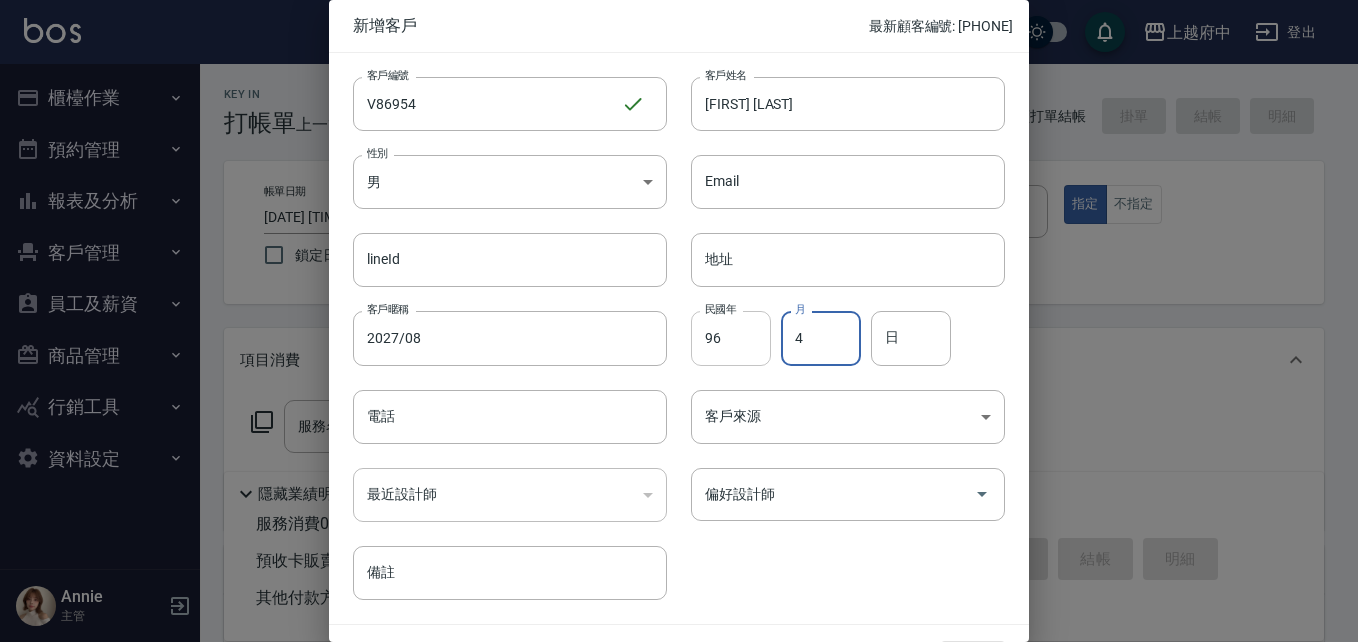 type on "4" 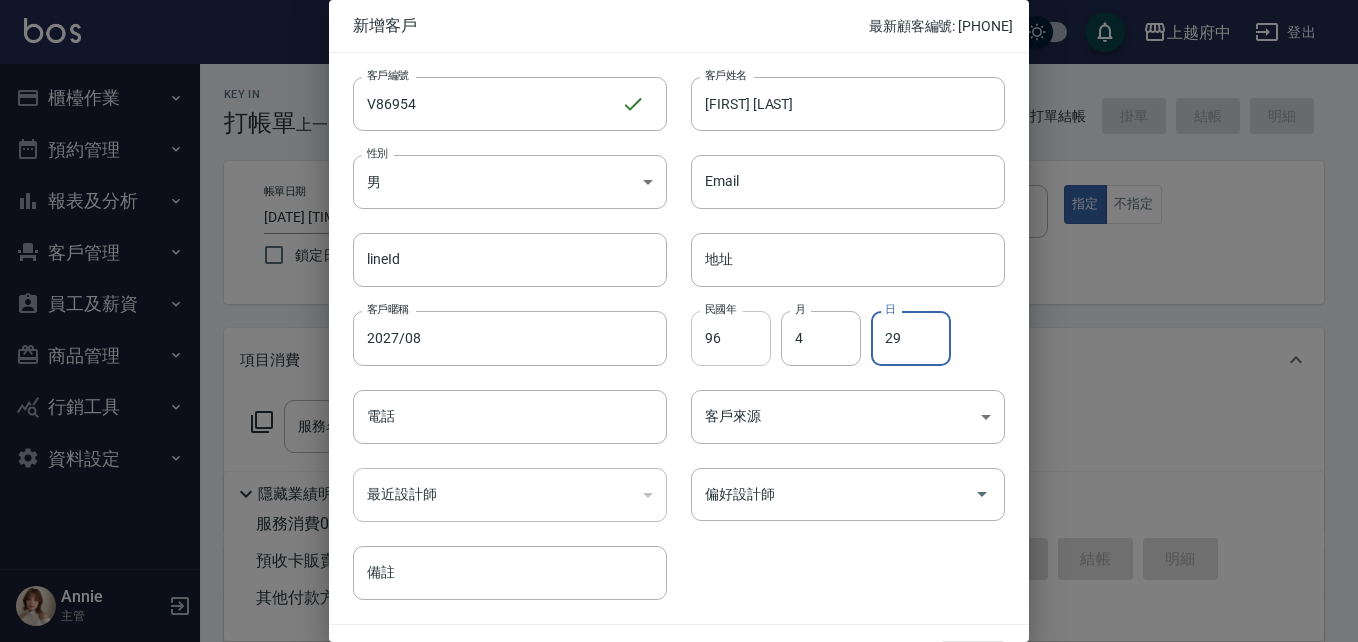 type on "29" 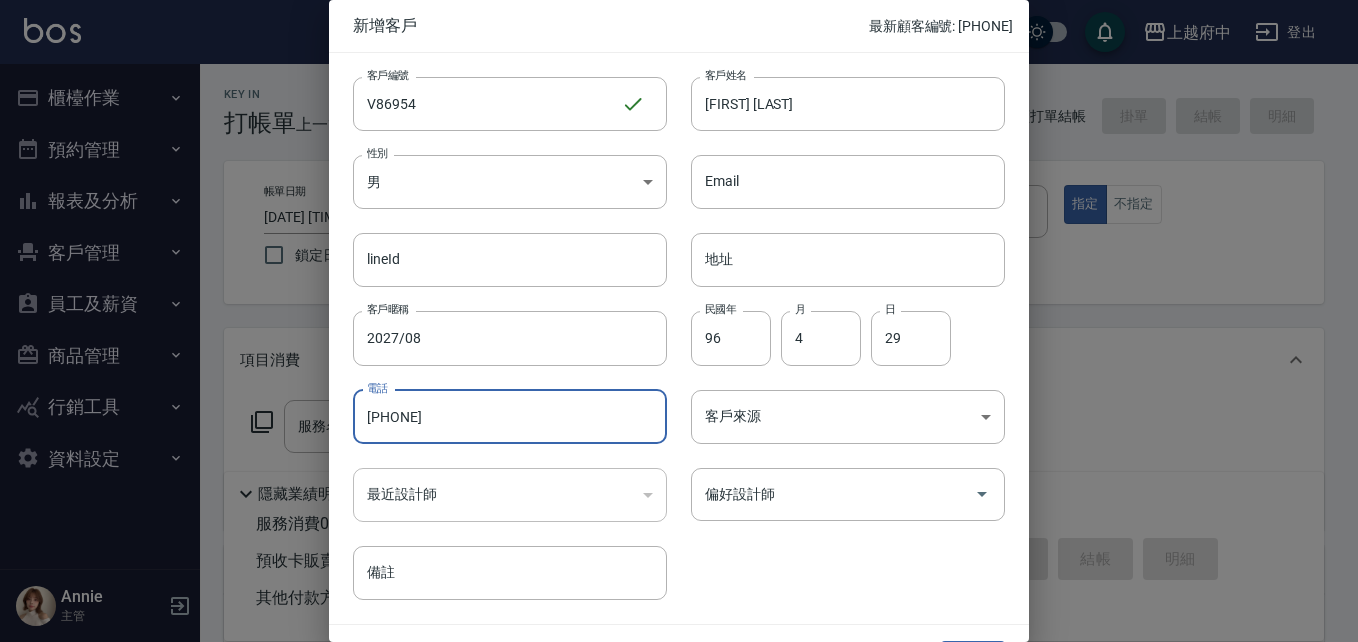 type on "[PHONE]" 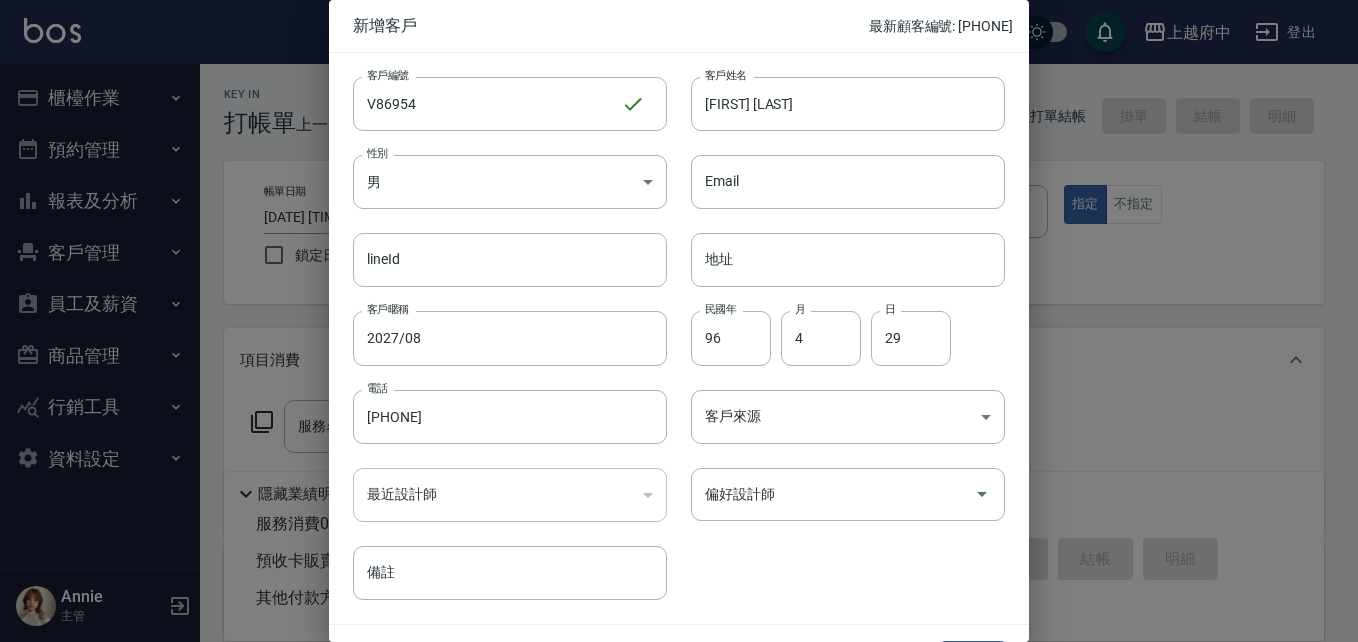 click on "客戶編號 V86954 ​ 客戶編號 客戶姓名 曾宥鈞 客戶姓名 性別 男 MALE 性別 Email Email lineId lineId 地址 地址 客戶暱稱 2027/08 客戶暱稱 民國年 96 民國年 月 4 月 日 29 日 電話 0910460305 電話 客戶來源 ​ 客戶來源 最近設計師 ​ 最近設計師 偏好設計師 偏好設計師 備註 備註" at bounding box center [667, 326] 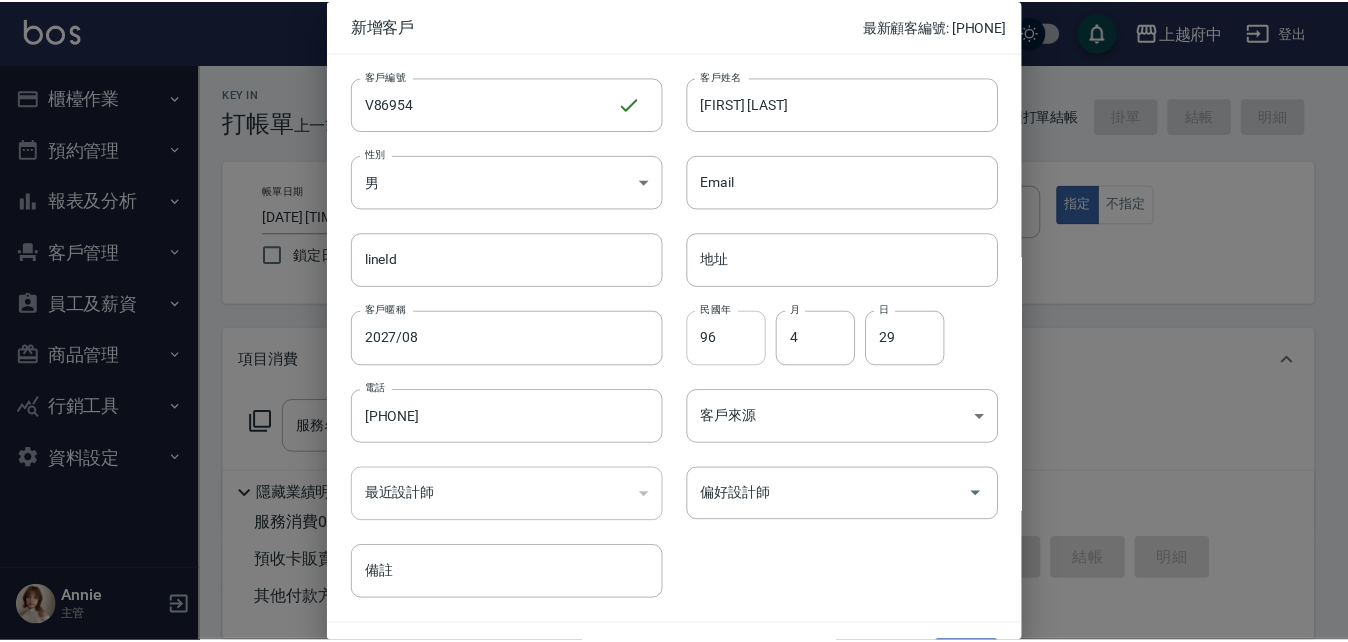 scroll, scrollTop: 51, scrollLeft: 0, axis: vertical 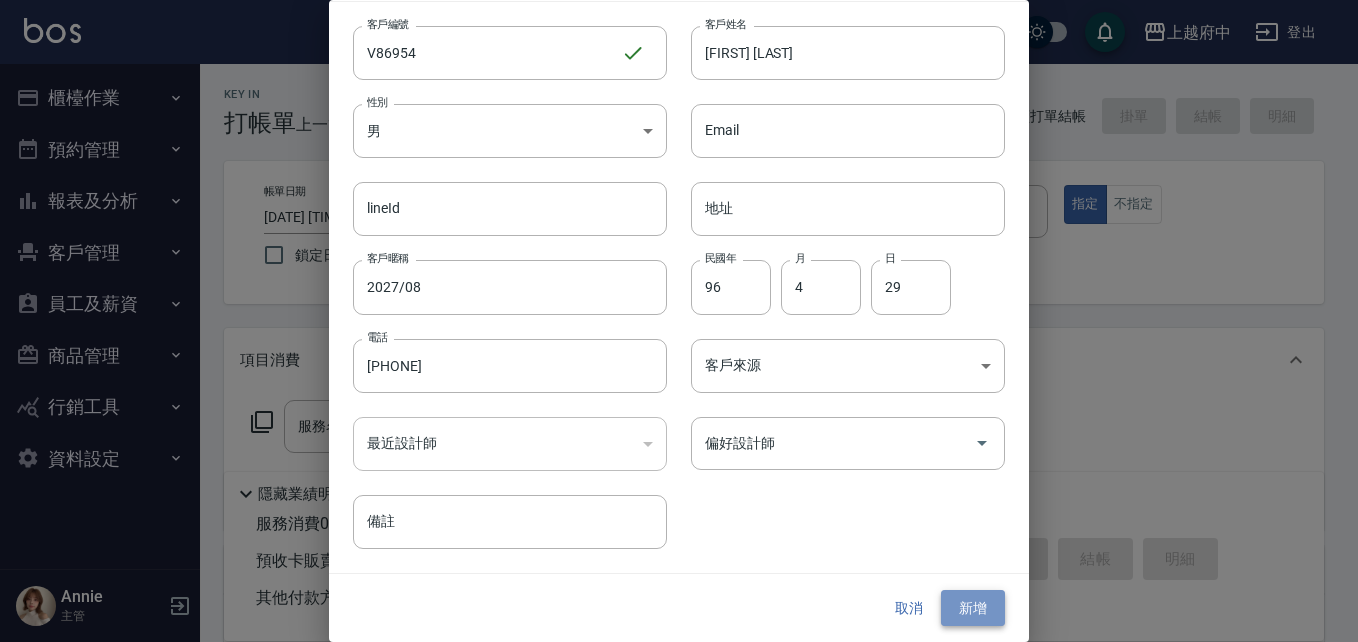 click on "新增" at bounding box center (973, 608) 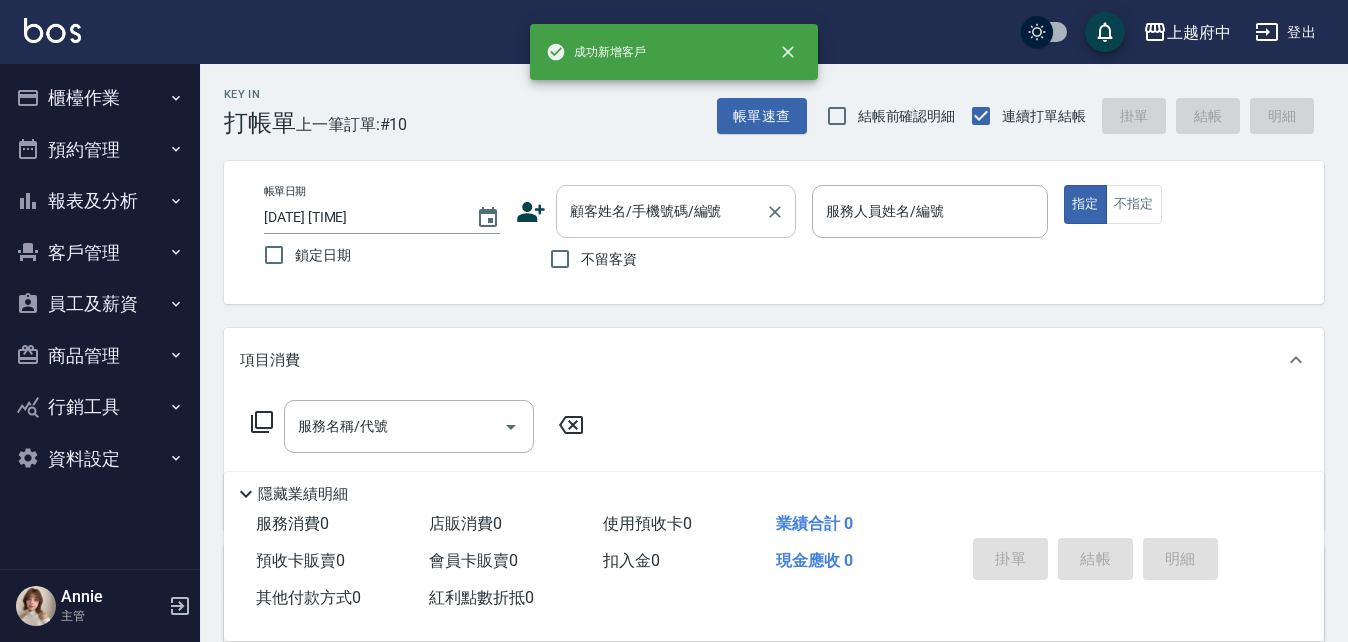 click on "顧客姓名/手機號碼/編號" at bounding box center [661, 211] 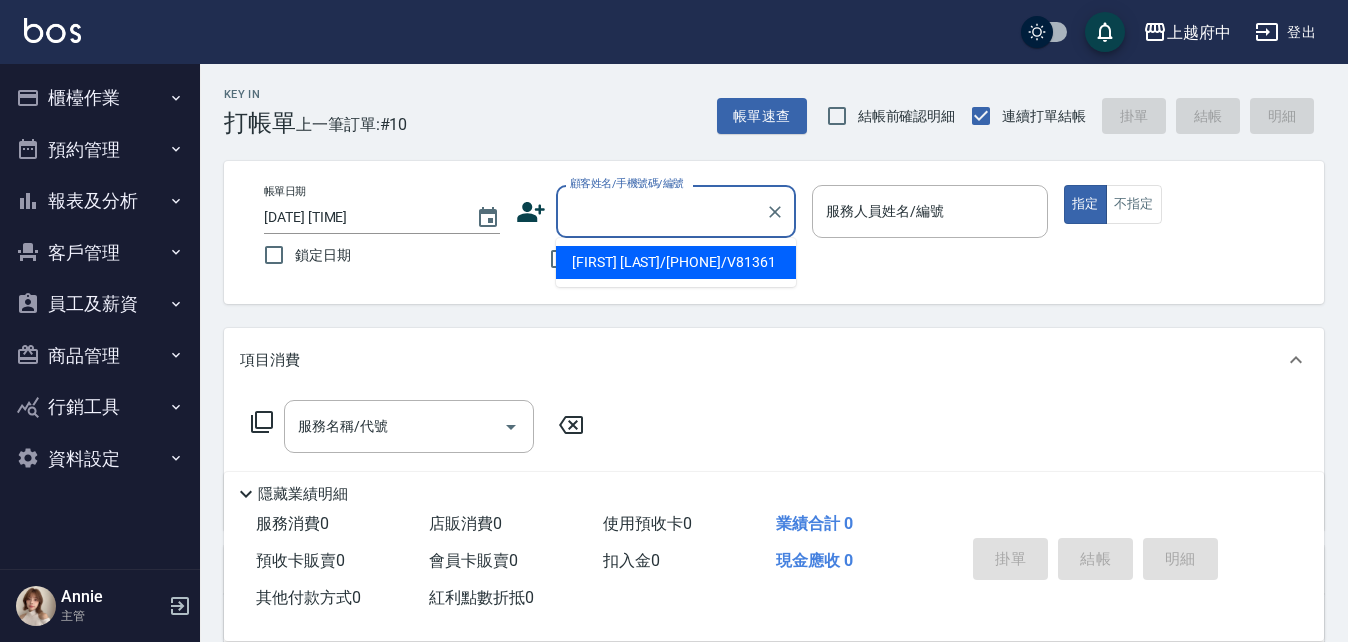type on "ㄒ" 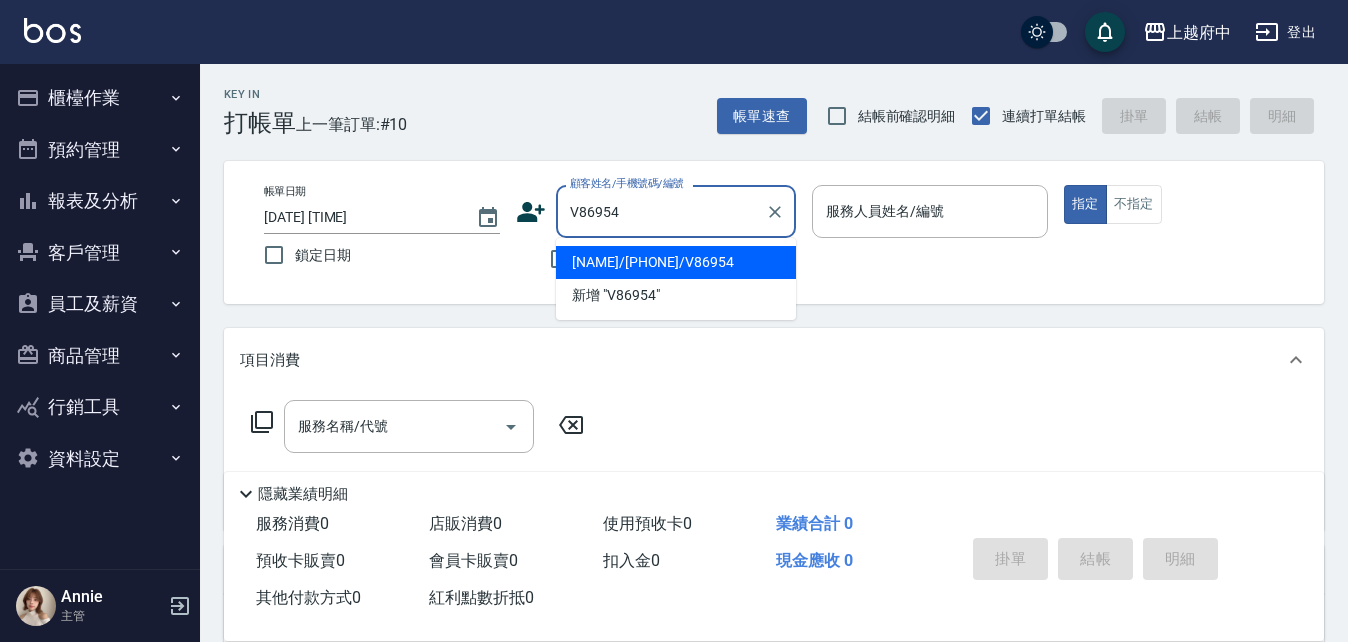 click on "曾宥鈞/0910460305/V86954" at bounding box center (676, 262) 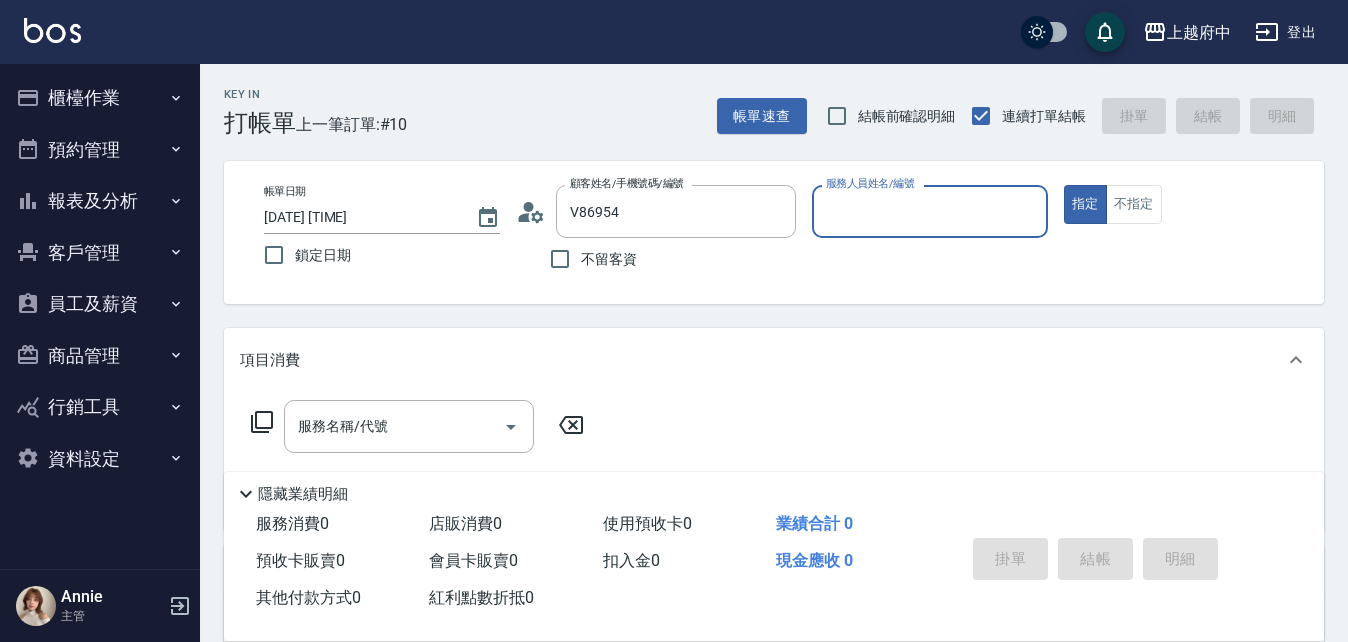 type on "曾宥鈞/0910460305/V86954" 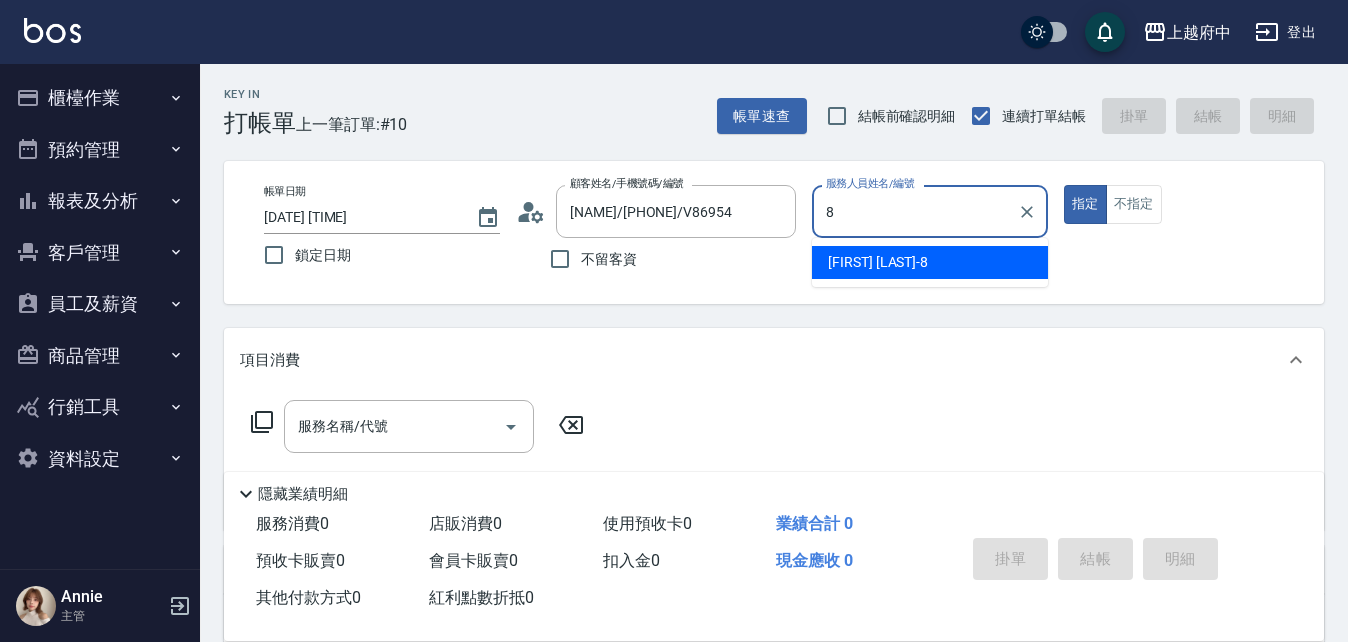 type on "江驊侑-8" 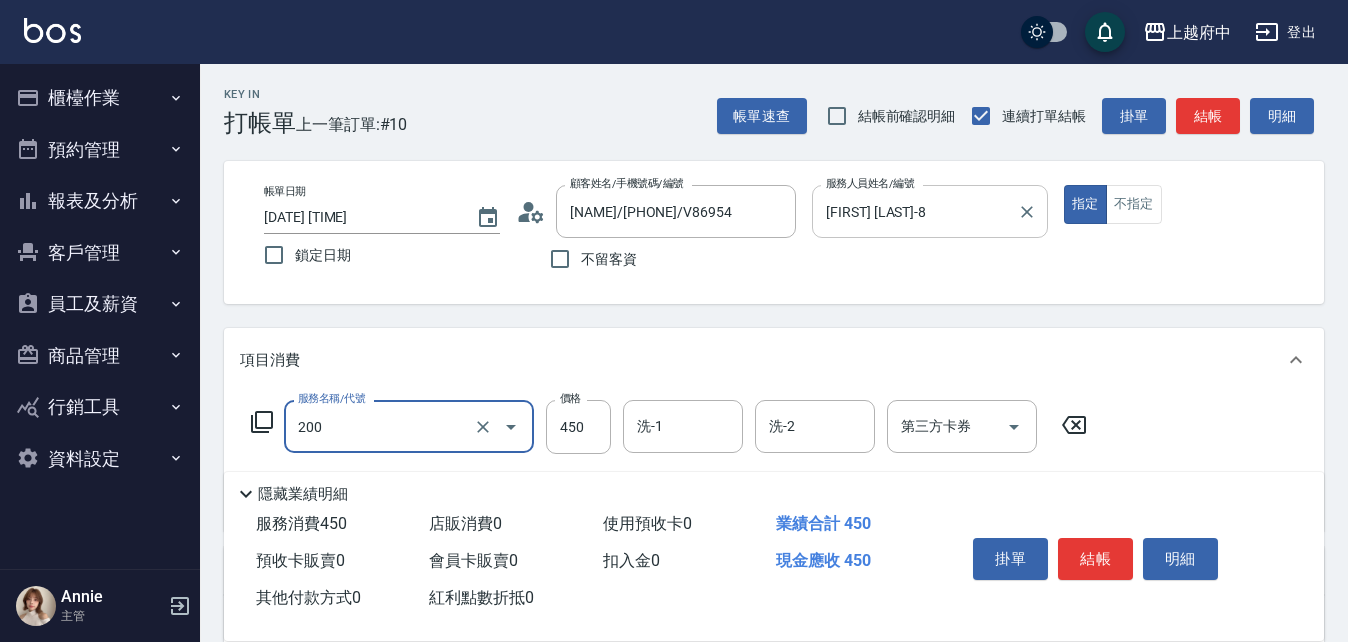 type on "有機洗髮(200)" 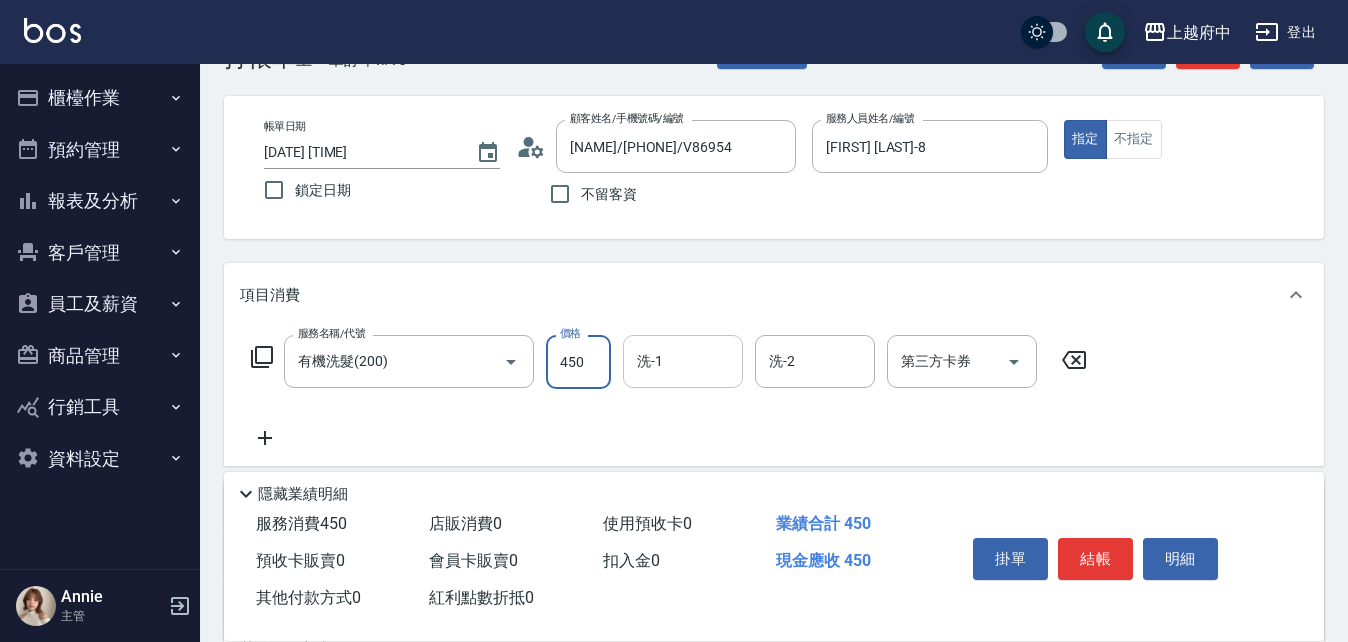 scroll, scrollTop: 100, scrollLeft: 0, axis: vertical 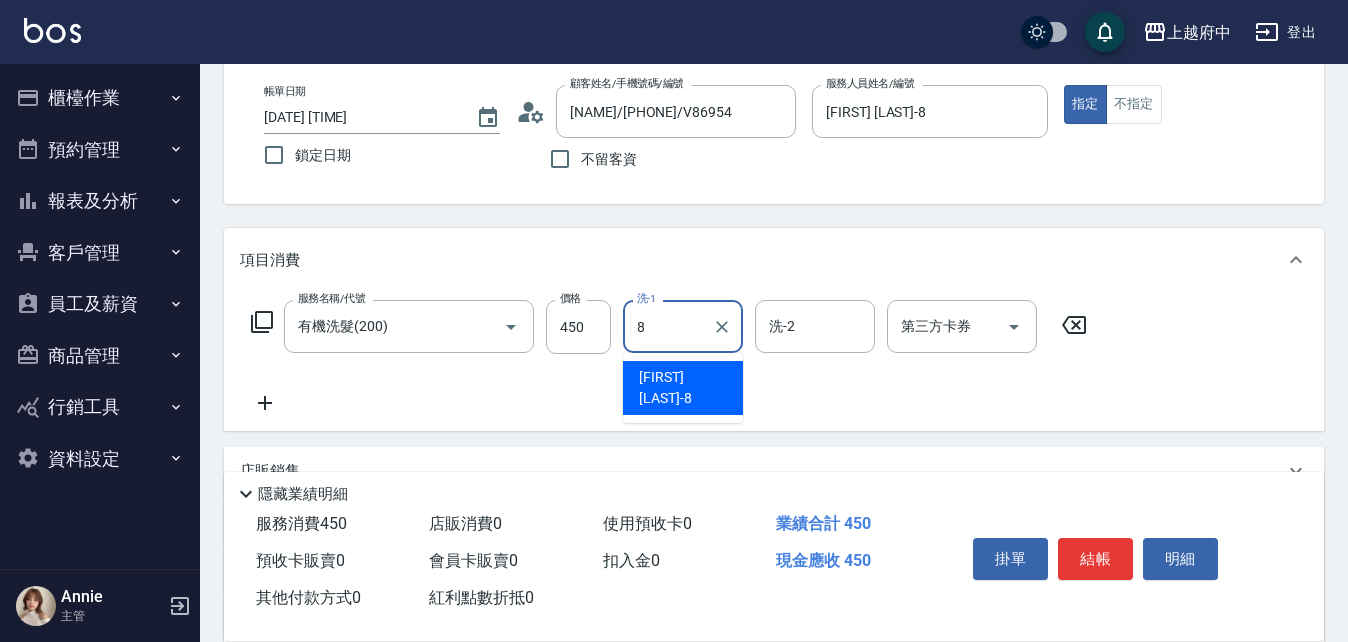 type on "江驊侑-8" 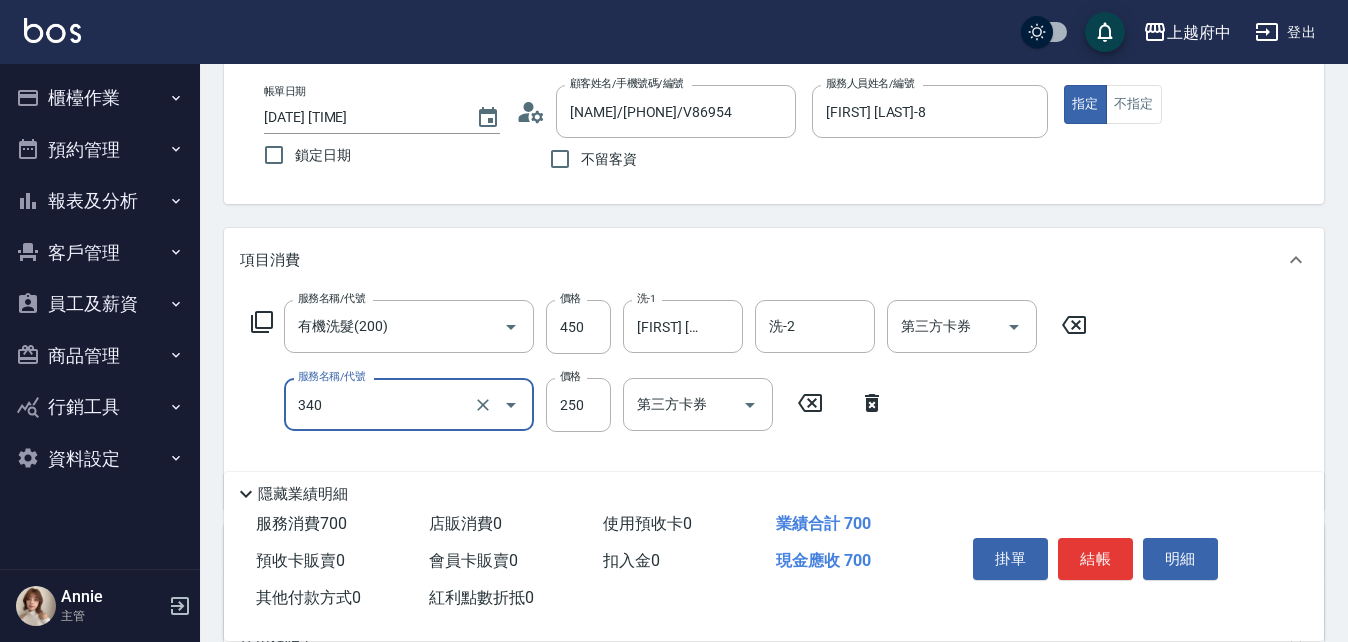 type on "剪髮(340)" 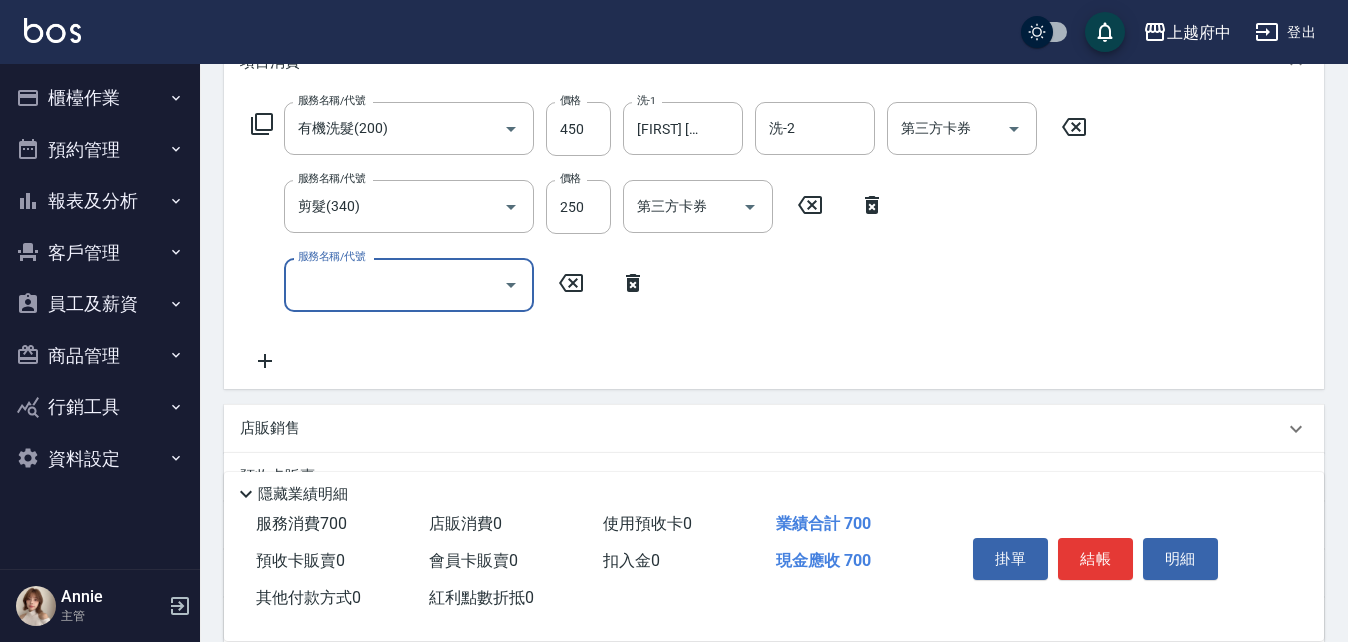scroll, scrollTop: 300, scrollLeft: 0, axis: vertical 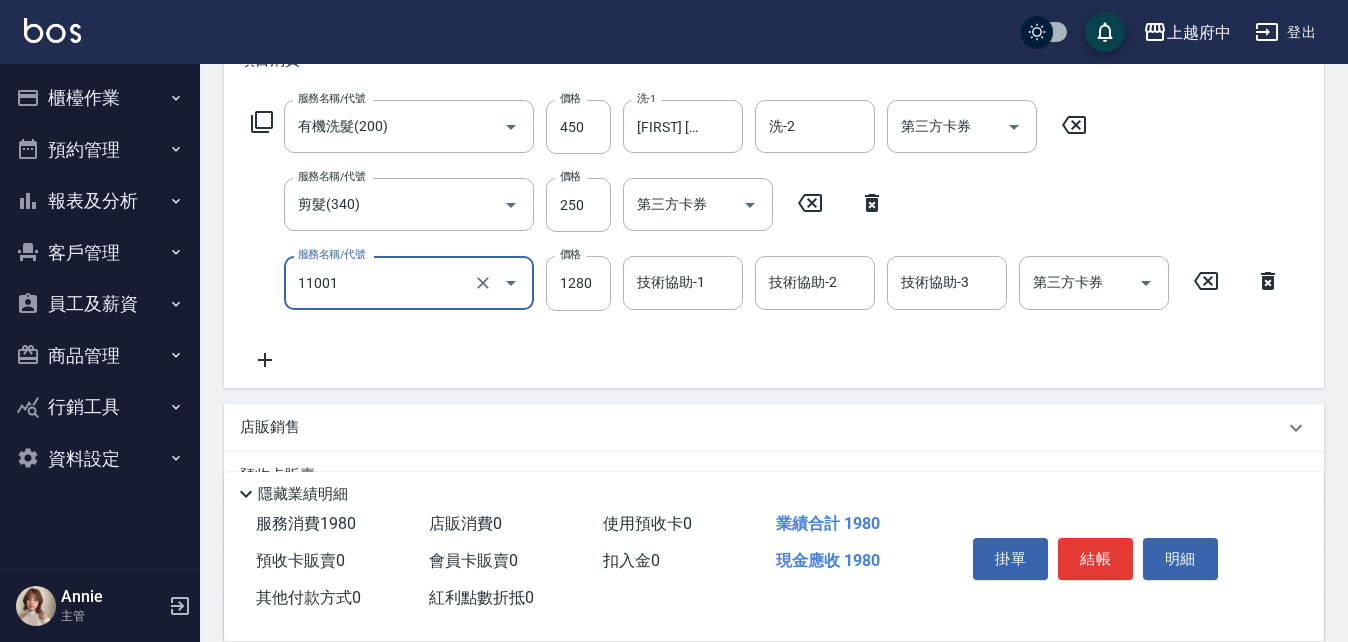 type on "燙髮S(11001)" 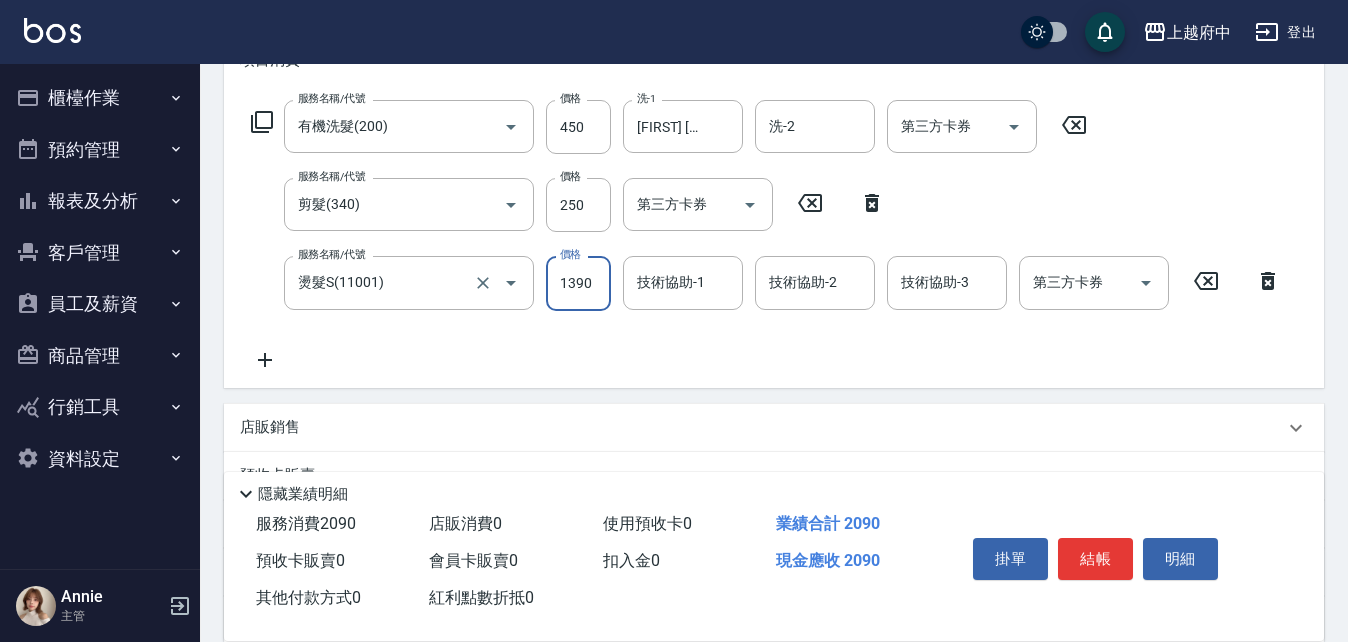 type on "1390" 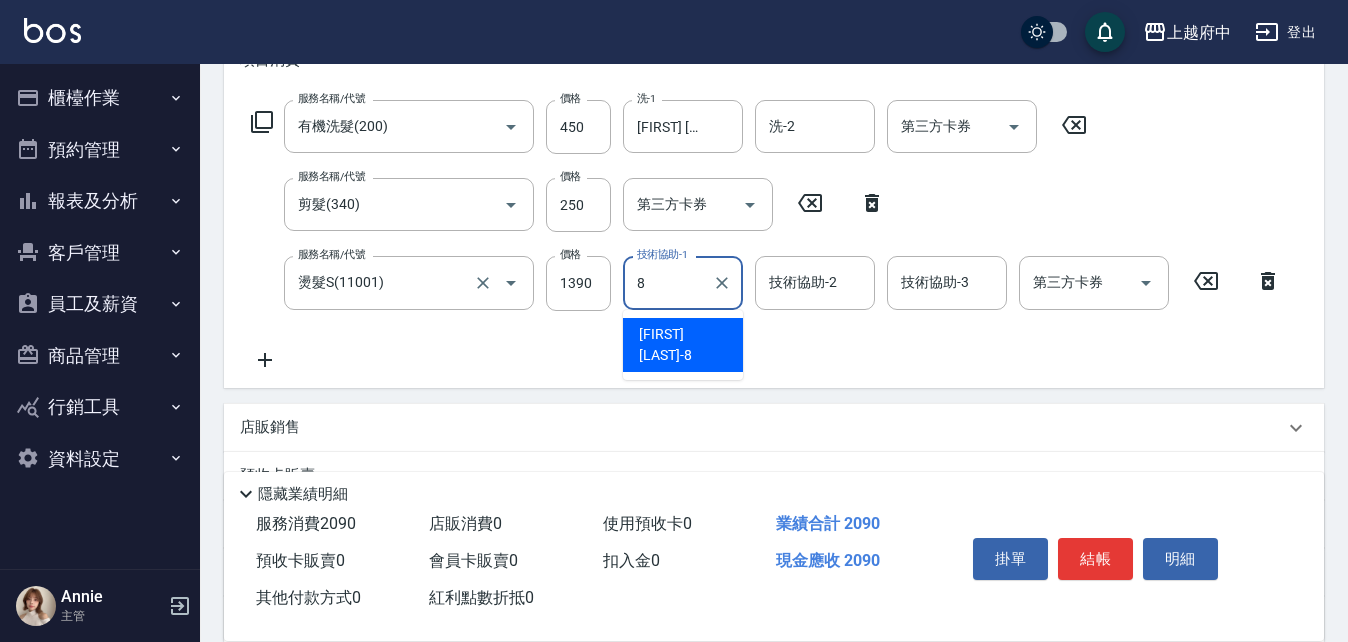 type on "江驊侑-8" 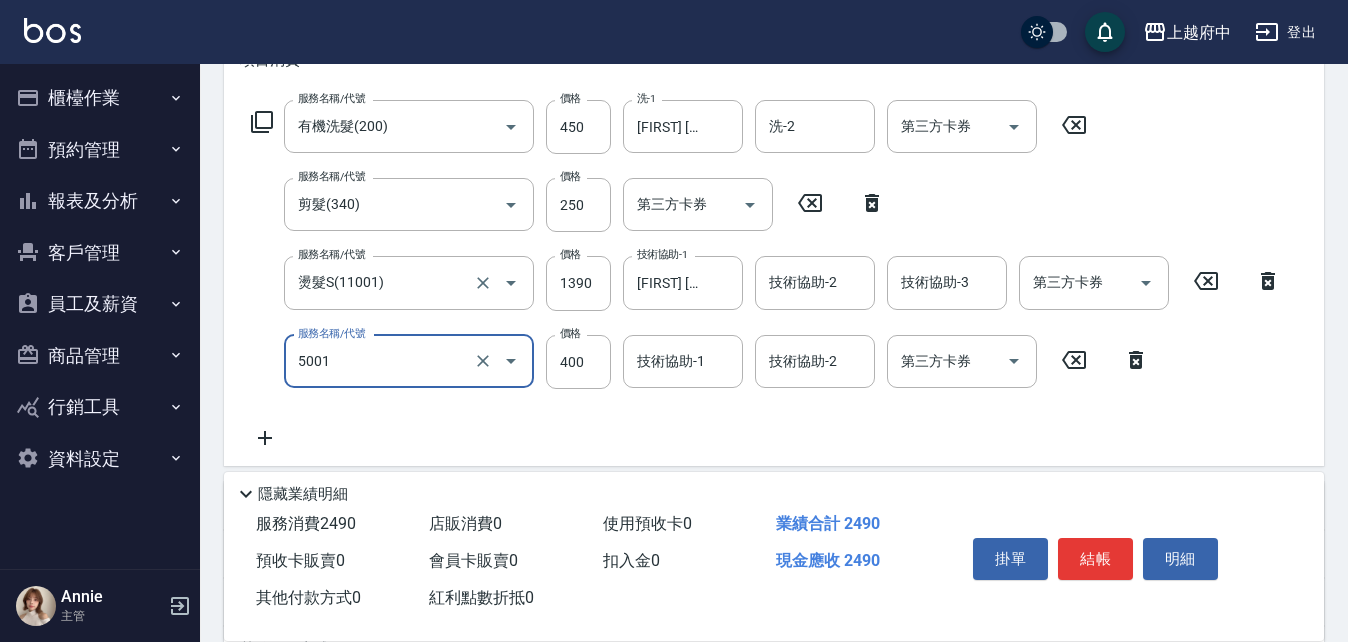 type on "側邊壓貼(5001)" 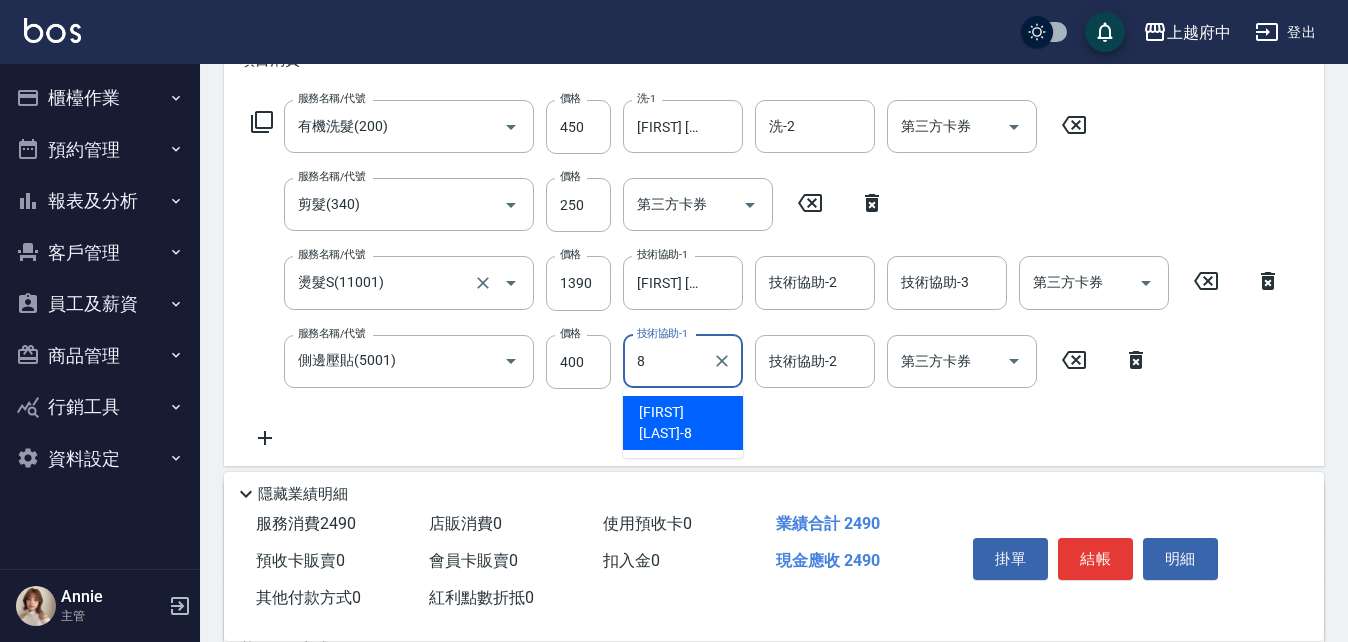 type on "江驊侑-8" 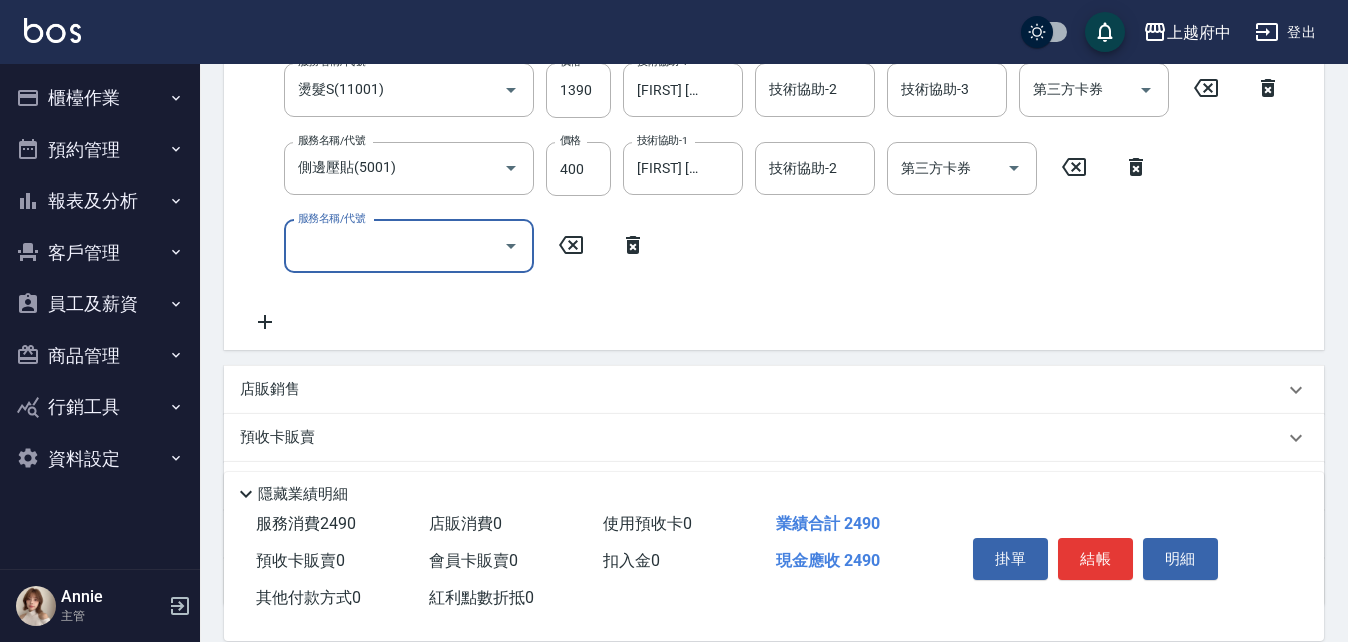 scroll, scrollTop: 500, scrollLeft: 0, axis: vertical 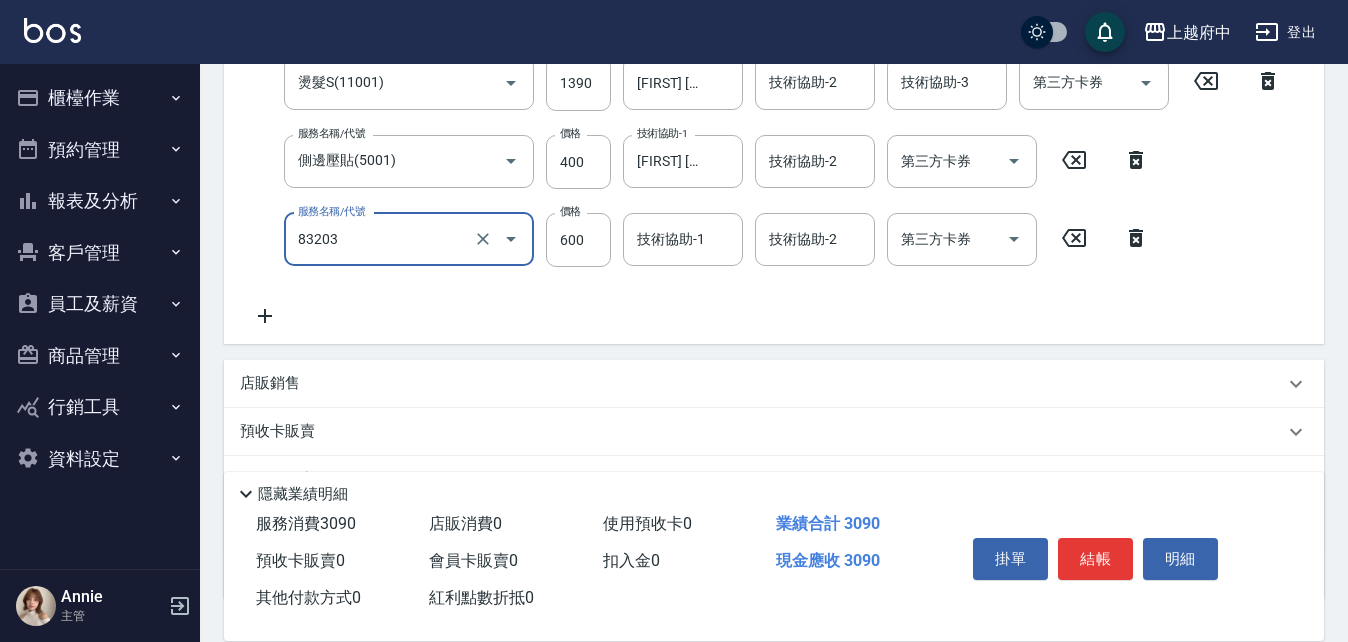 type on "蘆薈敷膜(83203)" 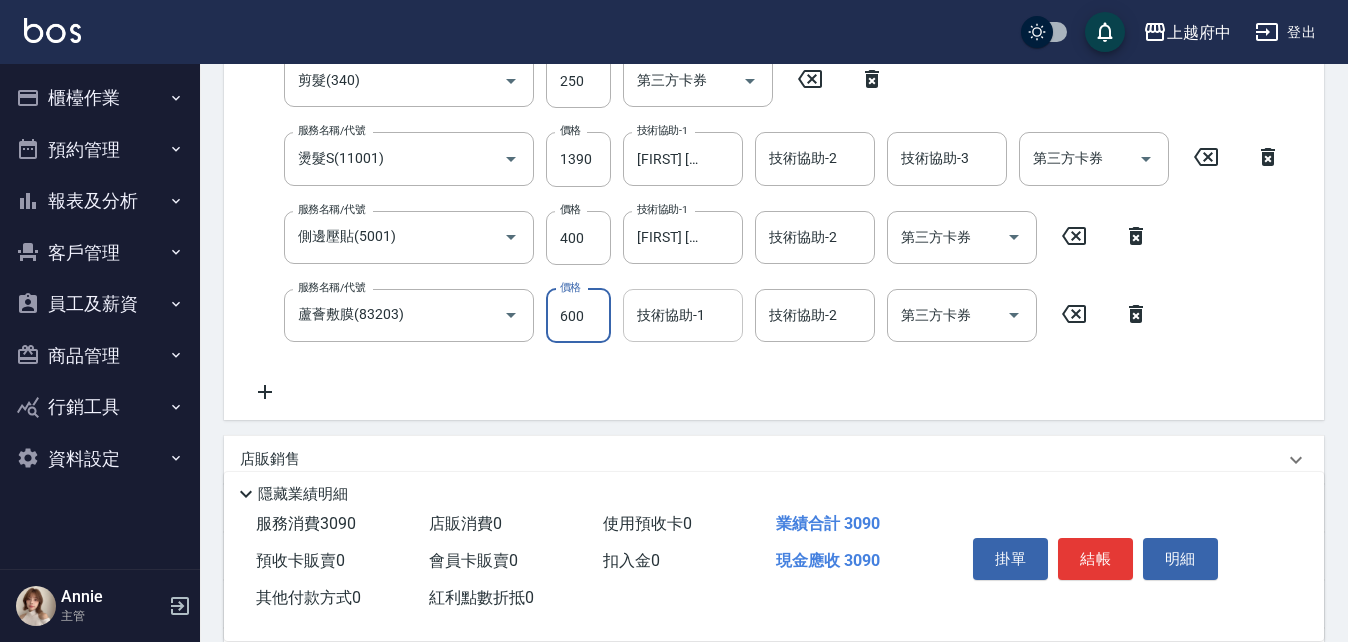 scroll, scrollTop: 425, scrollLeft: 0, axis: vertical 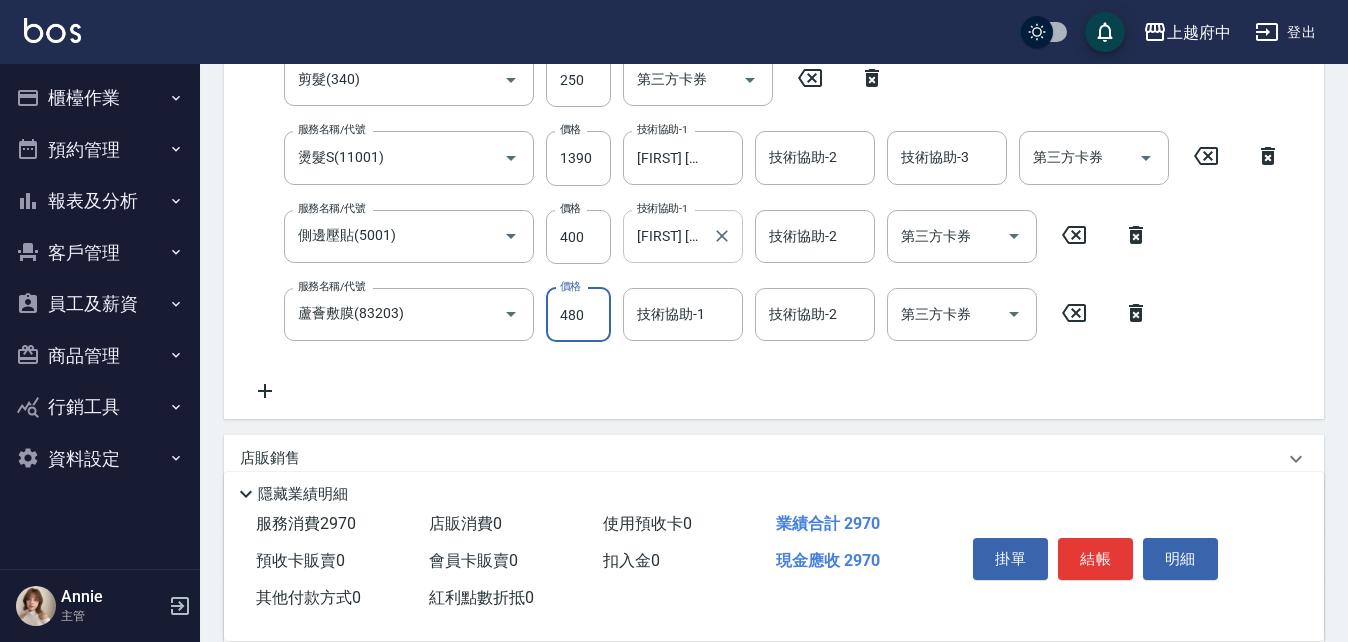 type on "480" 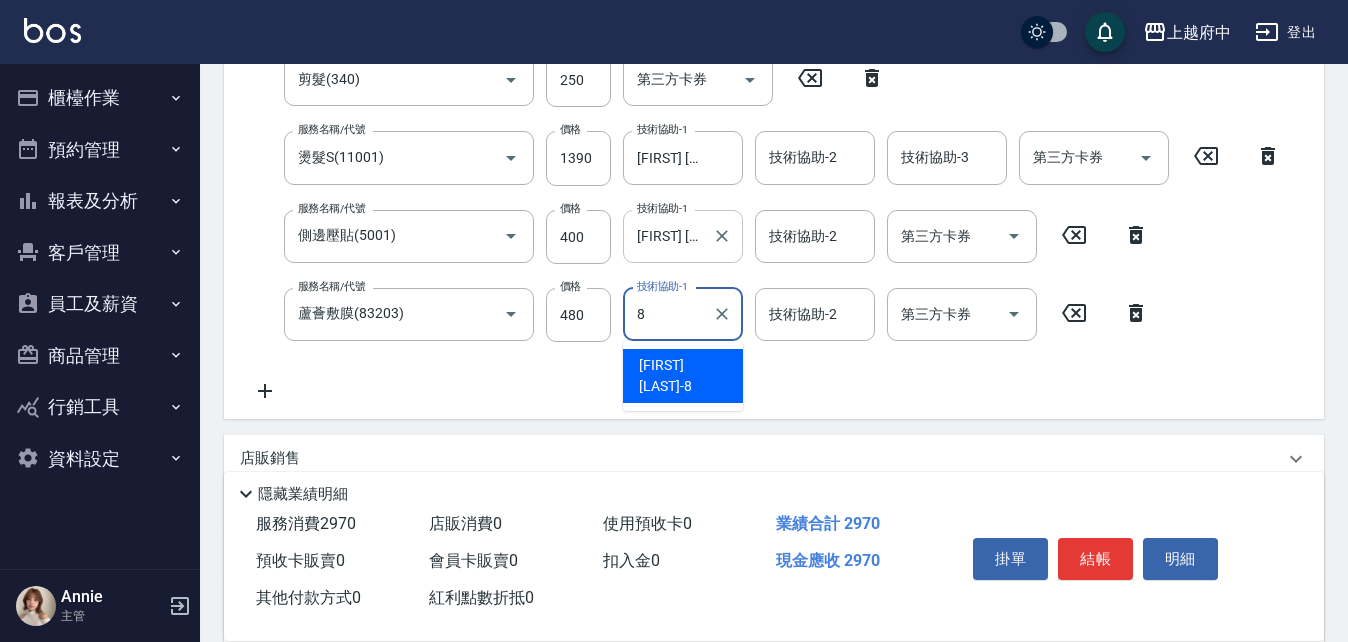 type on "江驊侑-8" 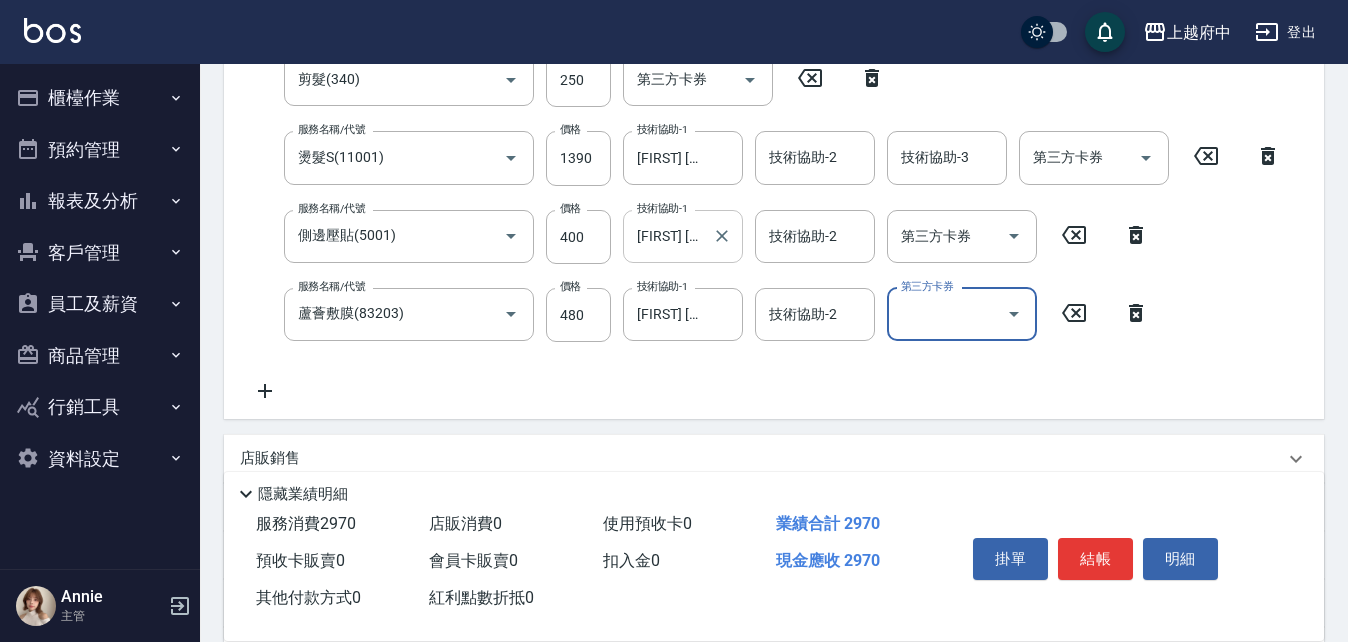 scroll, scrollTop: 409, scrollLeft: 0, axis: vertical 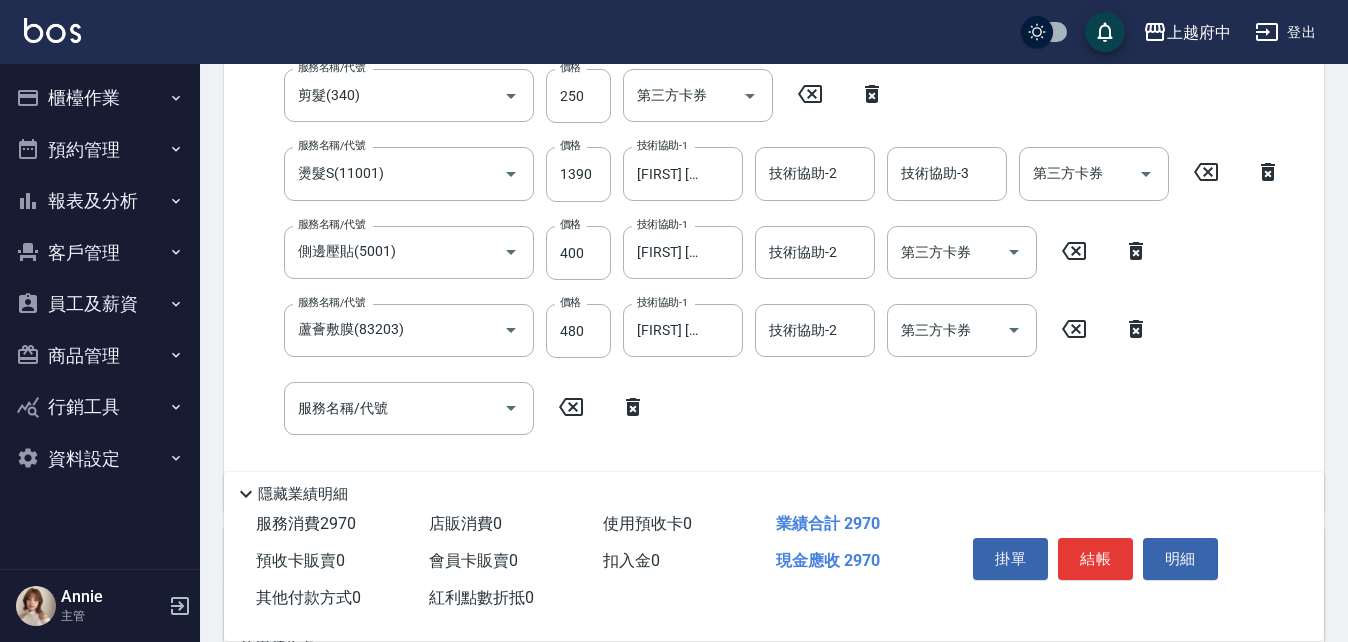 click 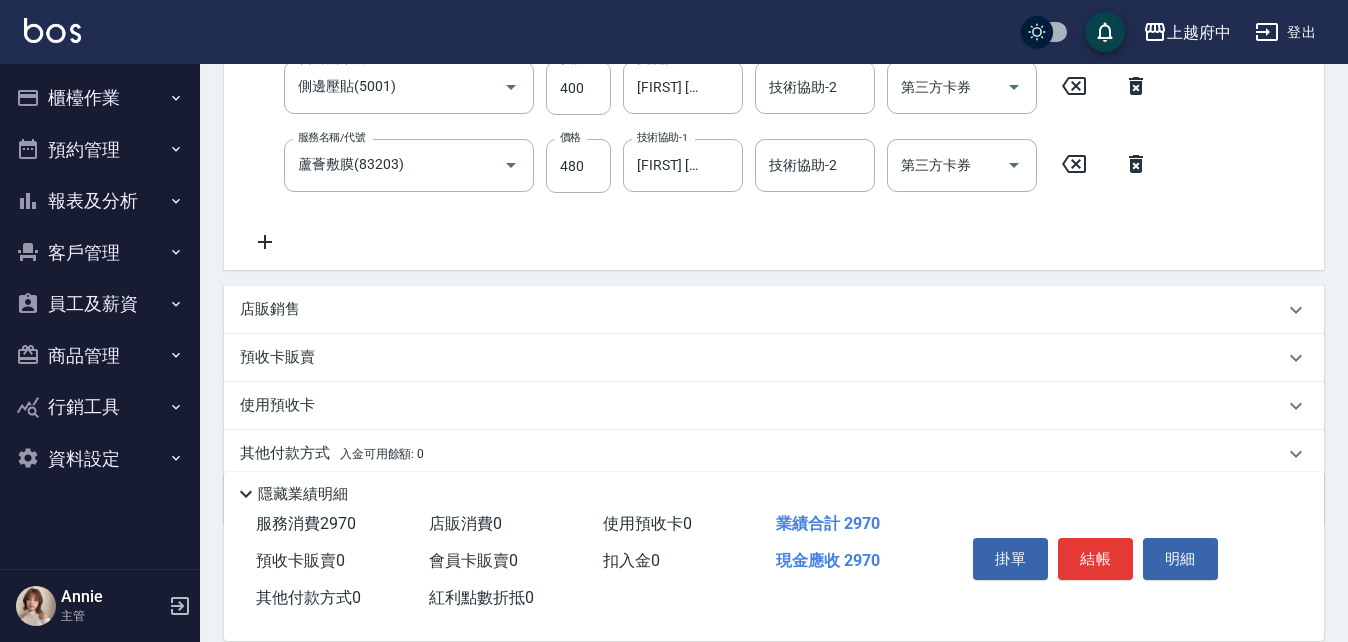 scroll, scrollTop: 609, scrollLeft: 0, axis: vertical 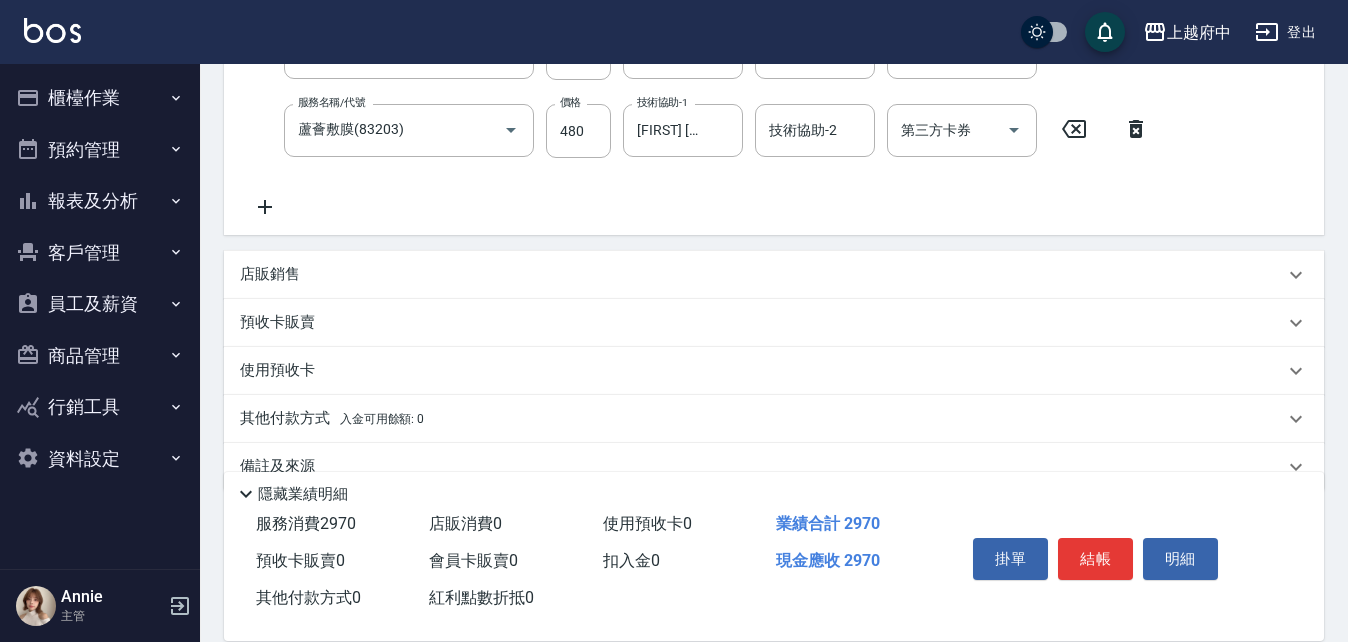 click on "店販銷售" at bounding box center [270, 274] 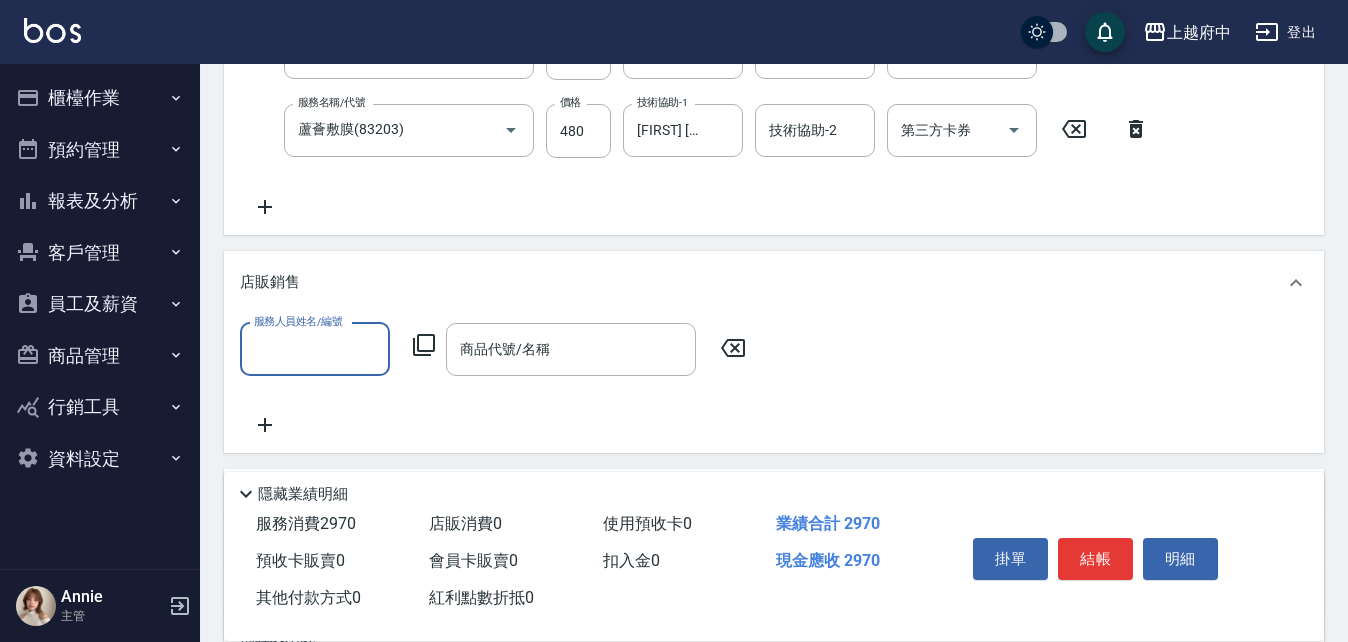 scroll, scrollTop: 0, scrollLeft: 0, axis: both 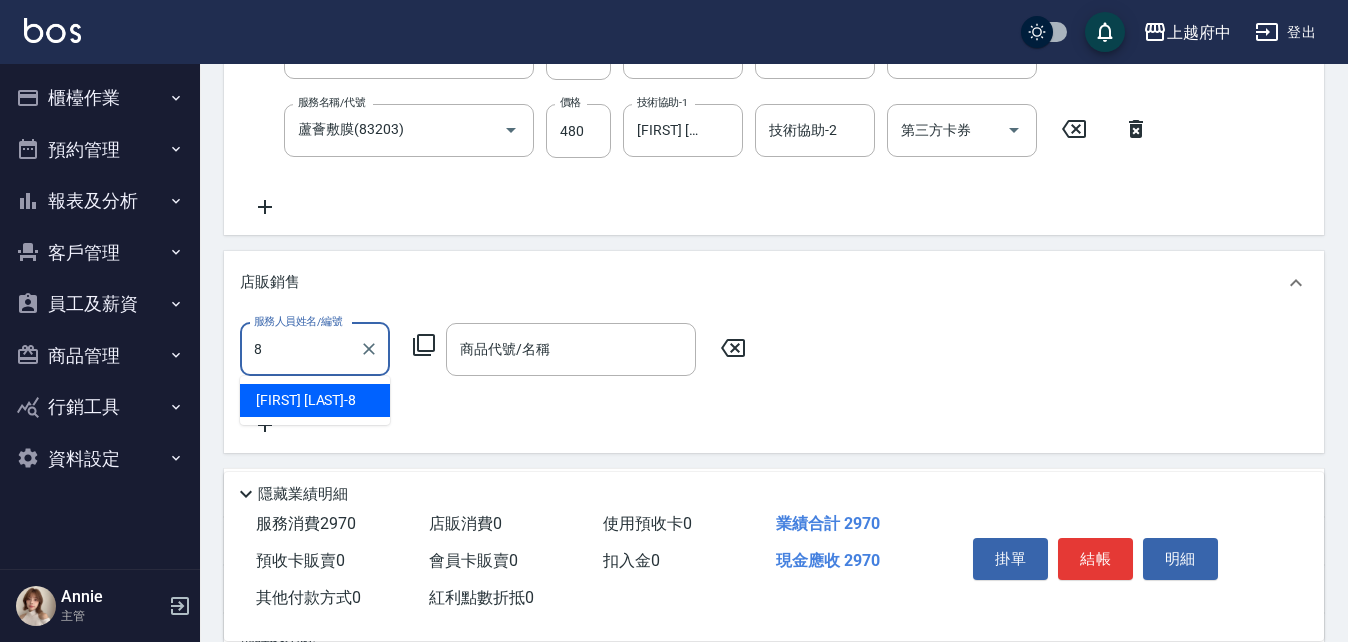 type on "江驊侑-8" 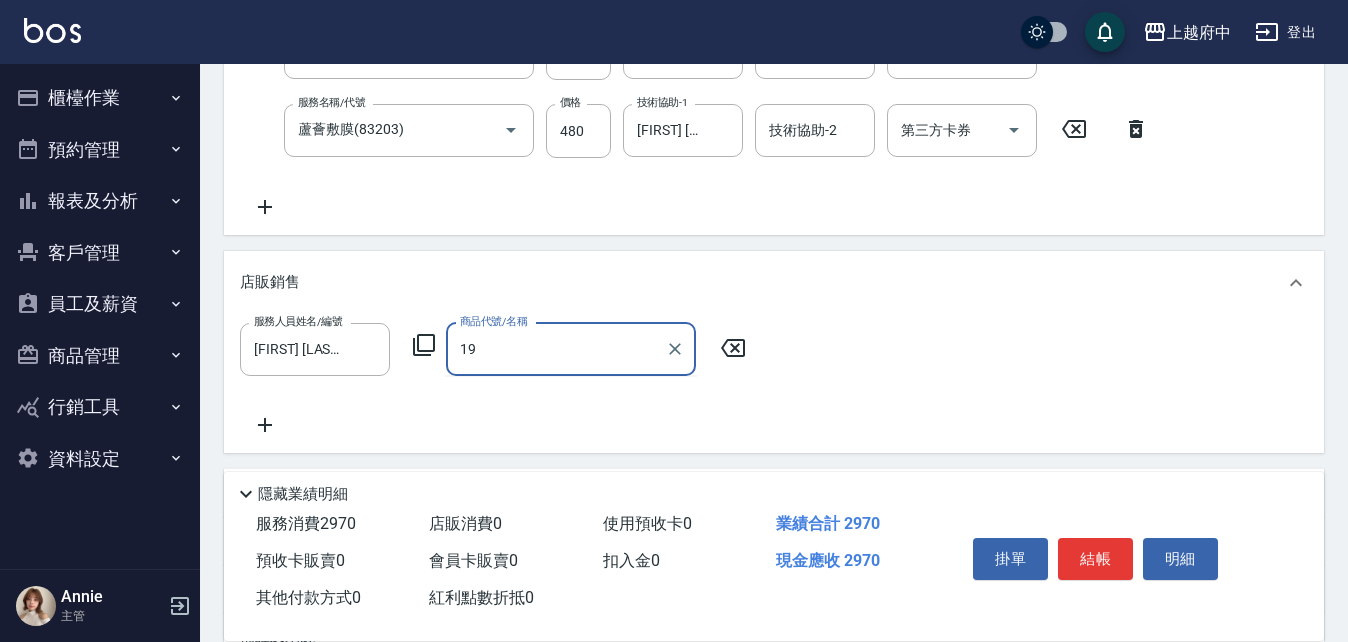 type on "1" 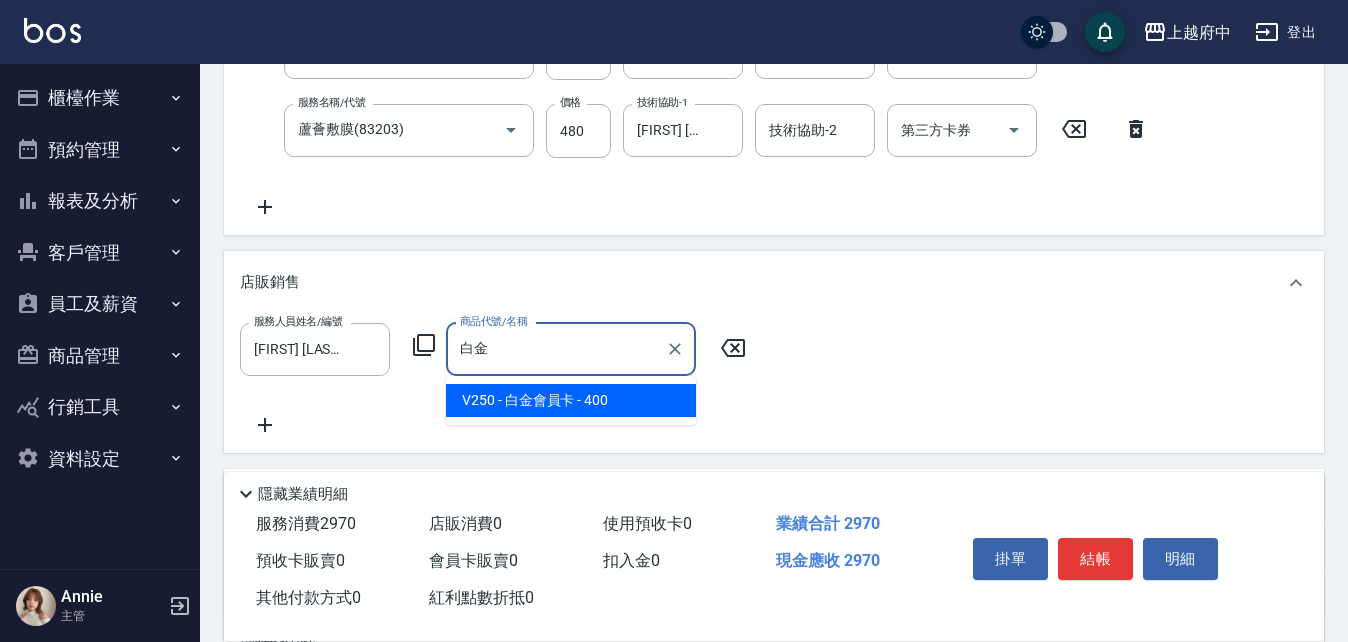 click on "V250 - 白金會員卡 - 400" at bounding box center [571, 400] 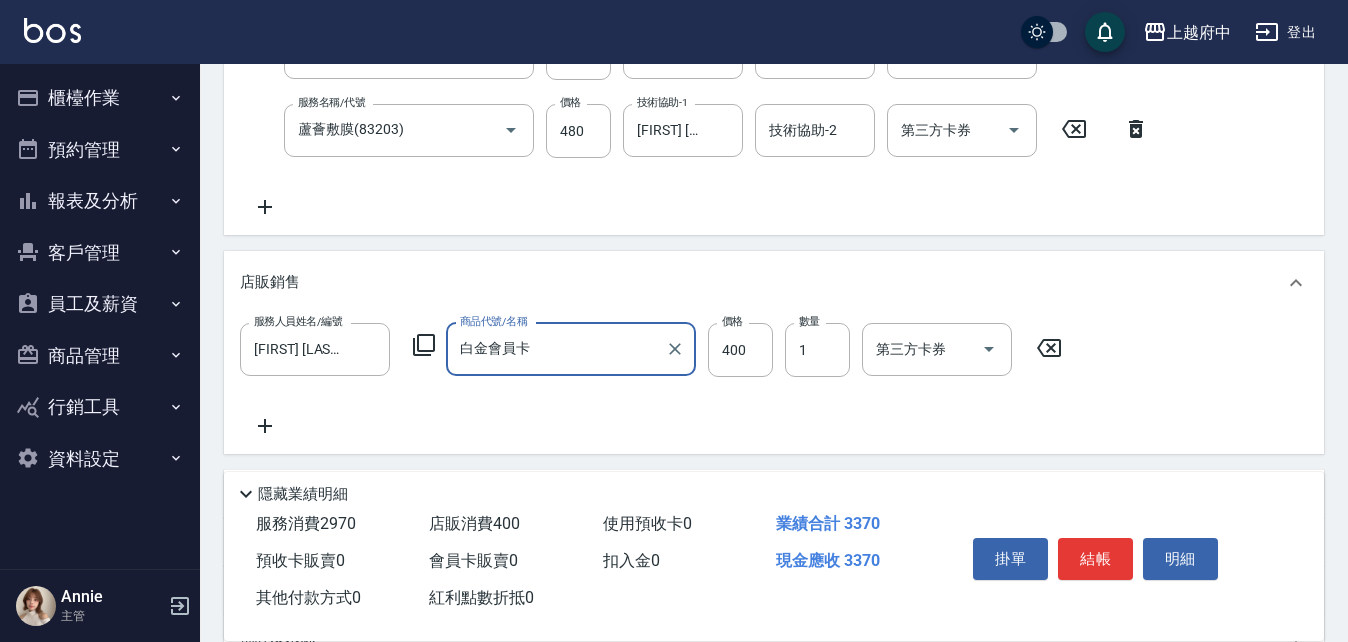type on "白金會員卡" 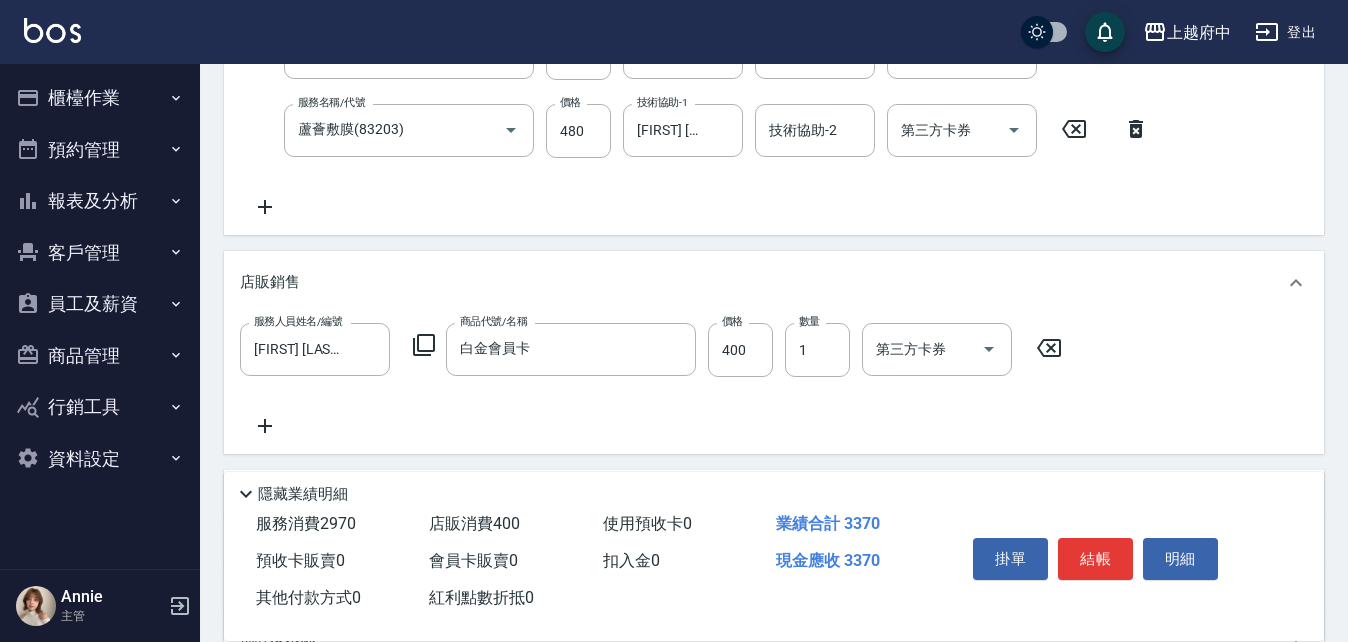 click on "服務人員姓名/編號 江驊侑-8 服務人員姓名/編號 商品代號/名稱 白金會員卡 商品代號/名稱 價格 400 價格 數量 1 數量 第三方卡券 第三方卡券" at bounding box center [774, 380] 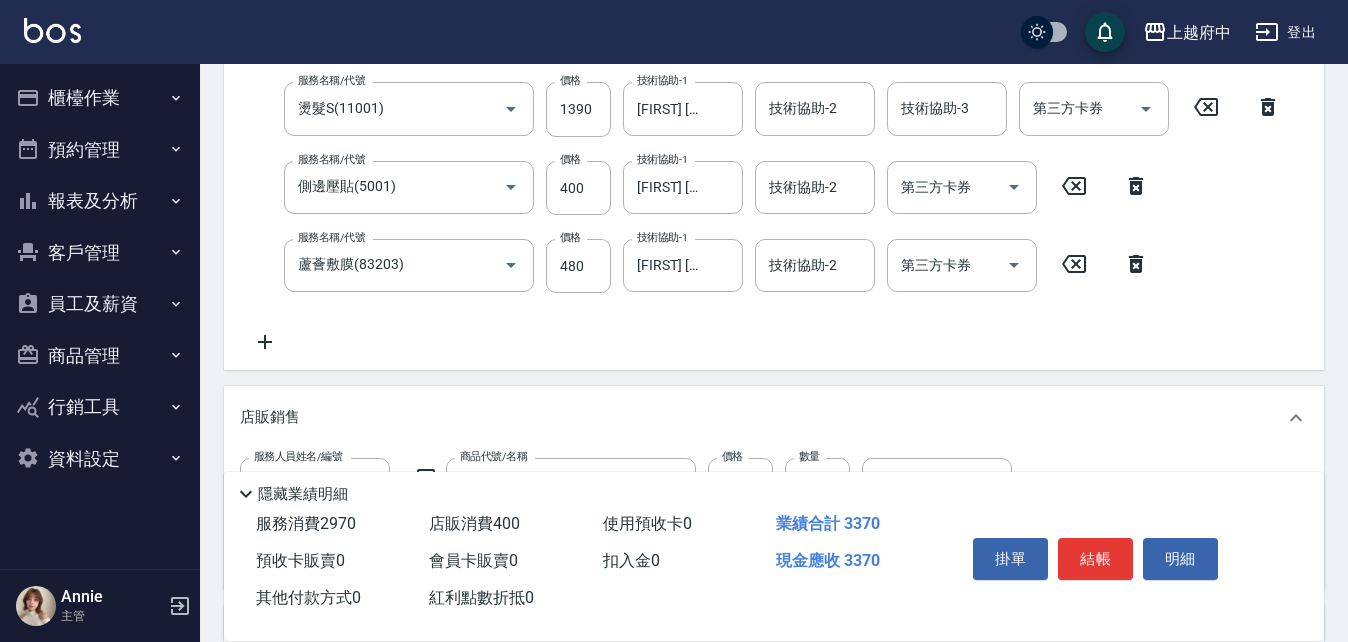 scroll, scrollTop: 509, scrollLeft: 0, axis: vertical 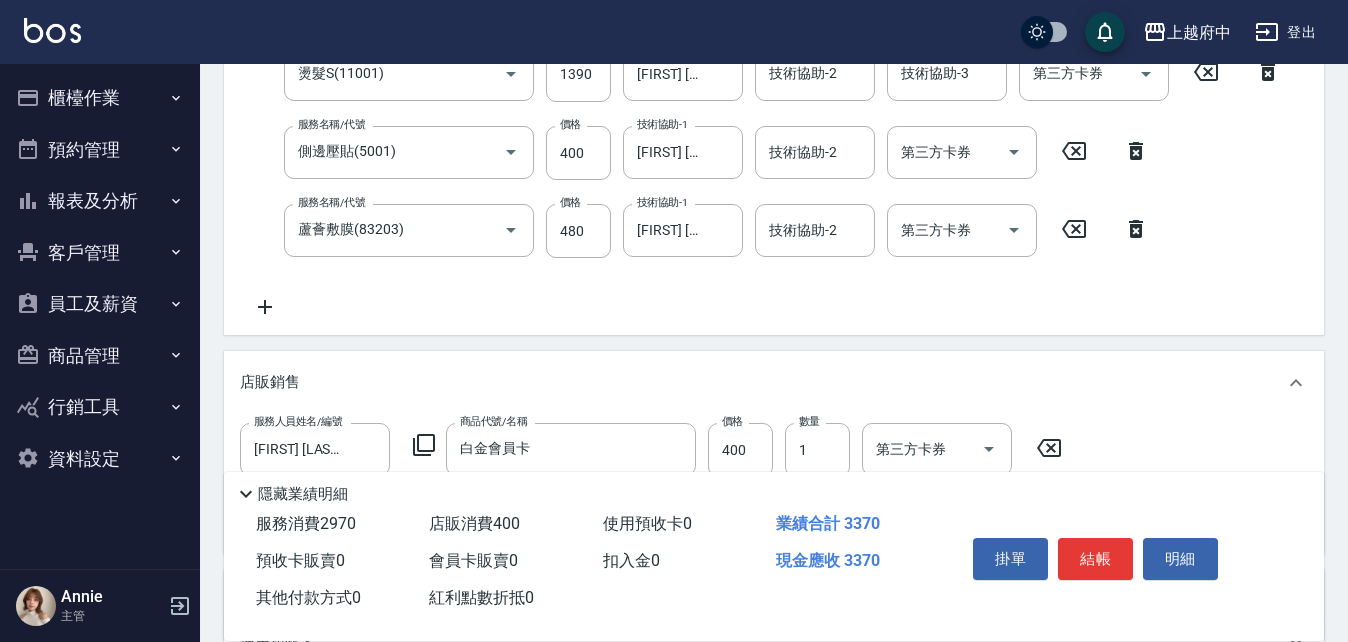 click 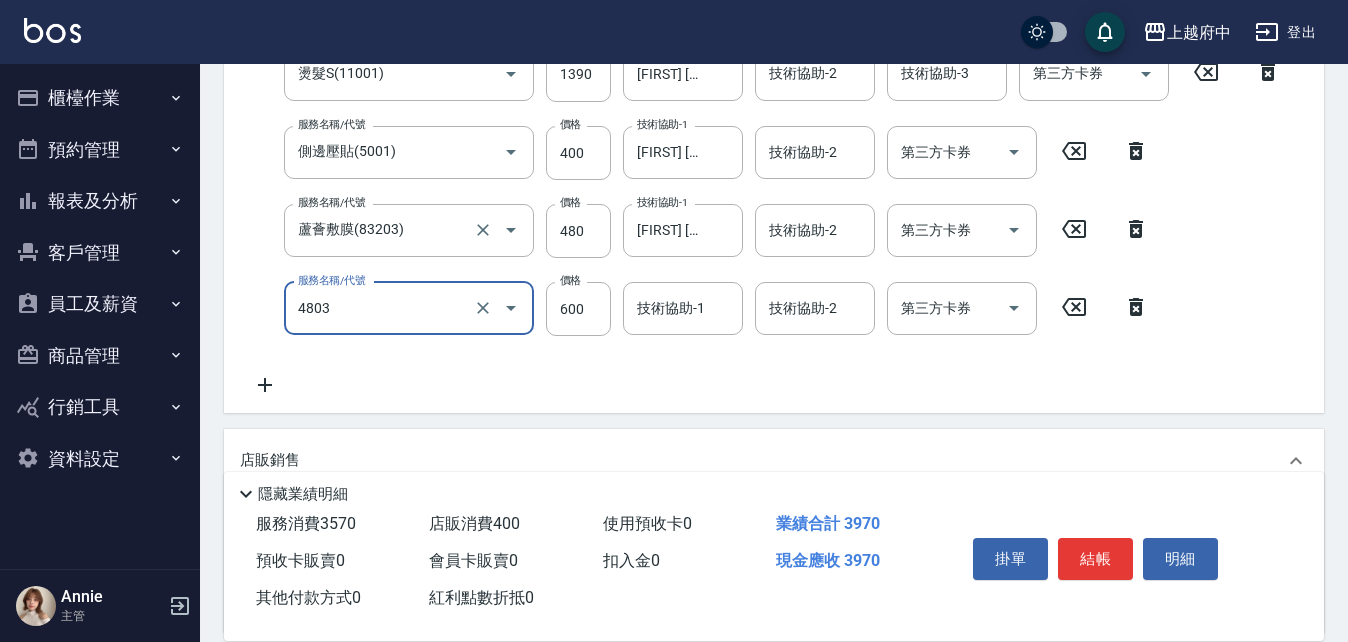 type on "潤澤修護(4803)" 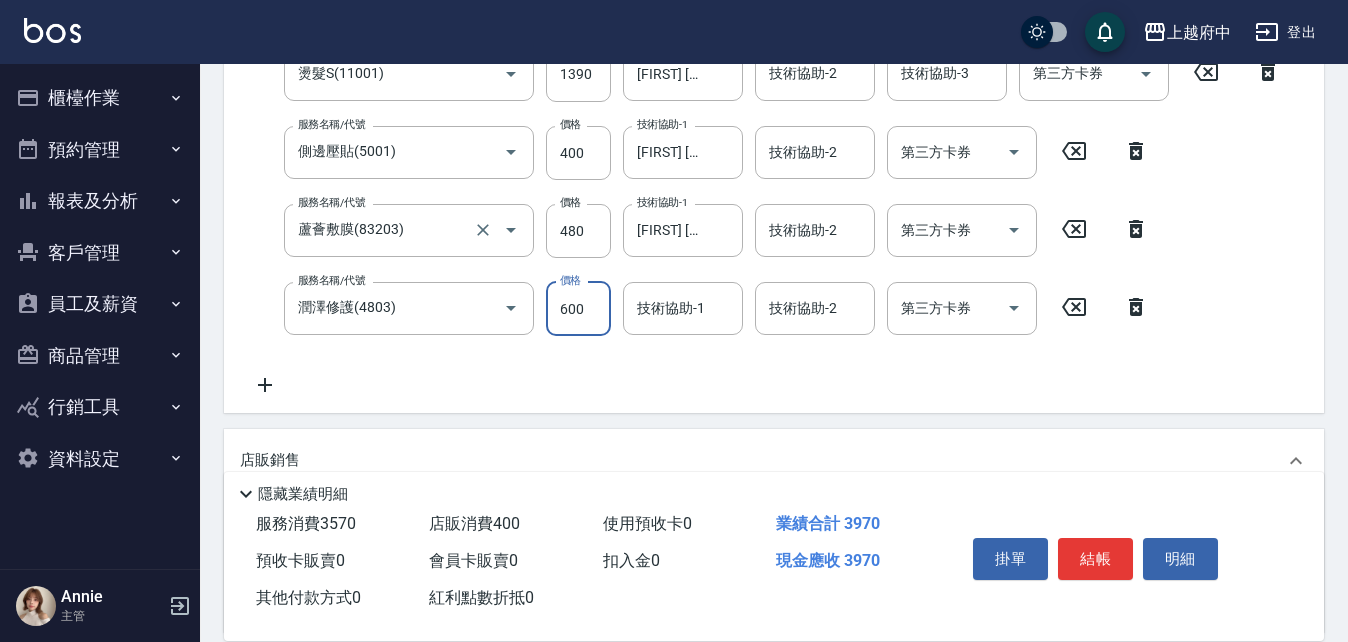 scroll, scrollTop: 497, scrollLeft: 0, axis: vertical 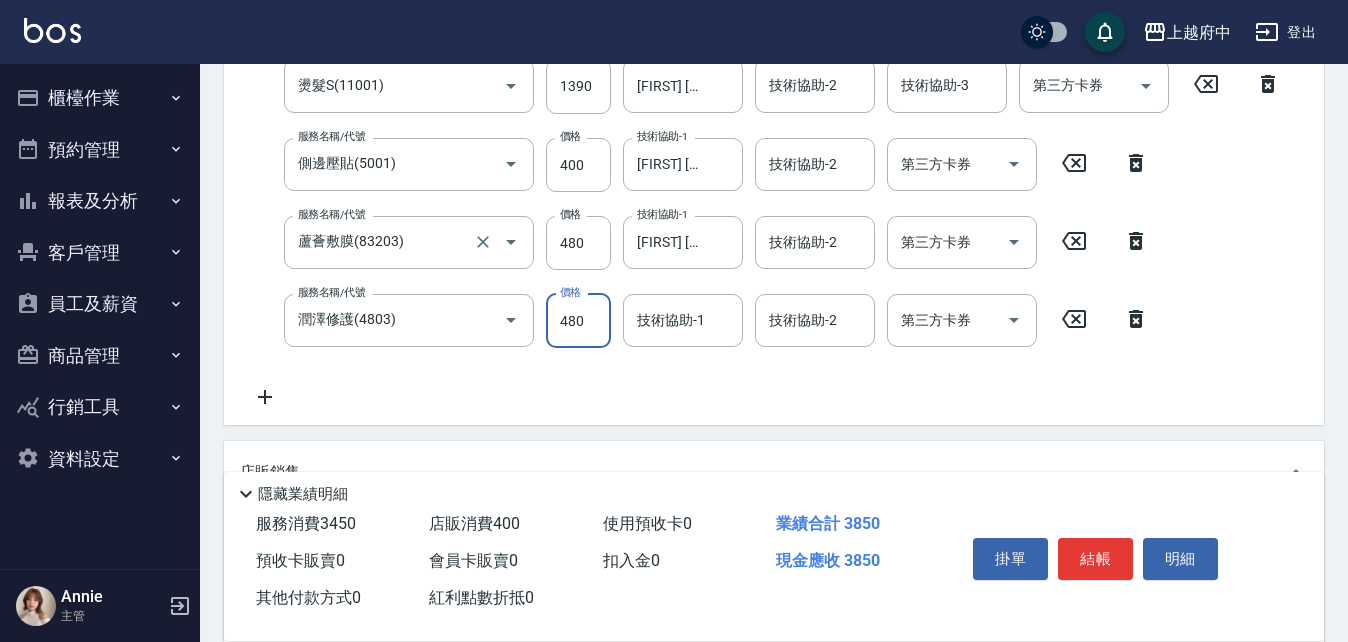 type on "480" 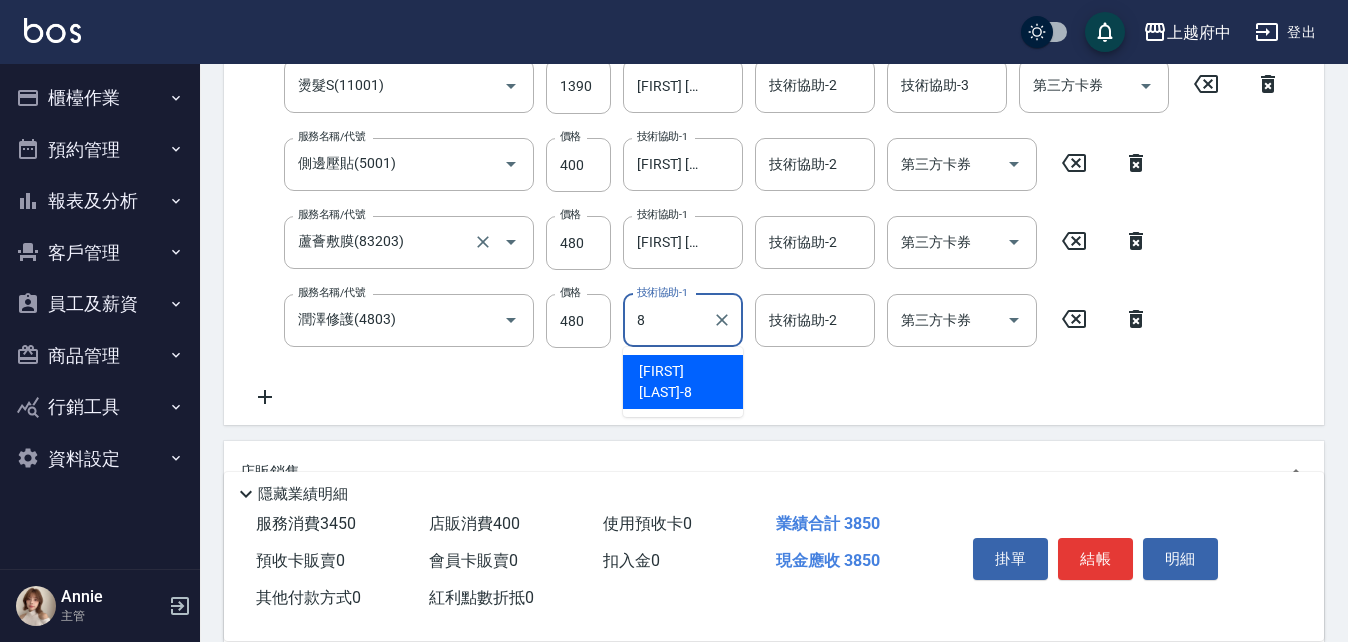 type on "江驊侑-8" 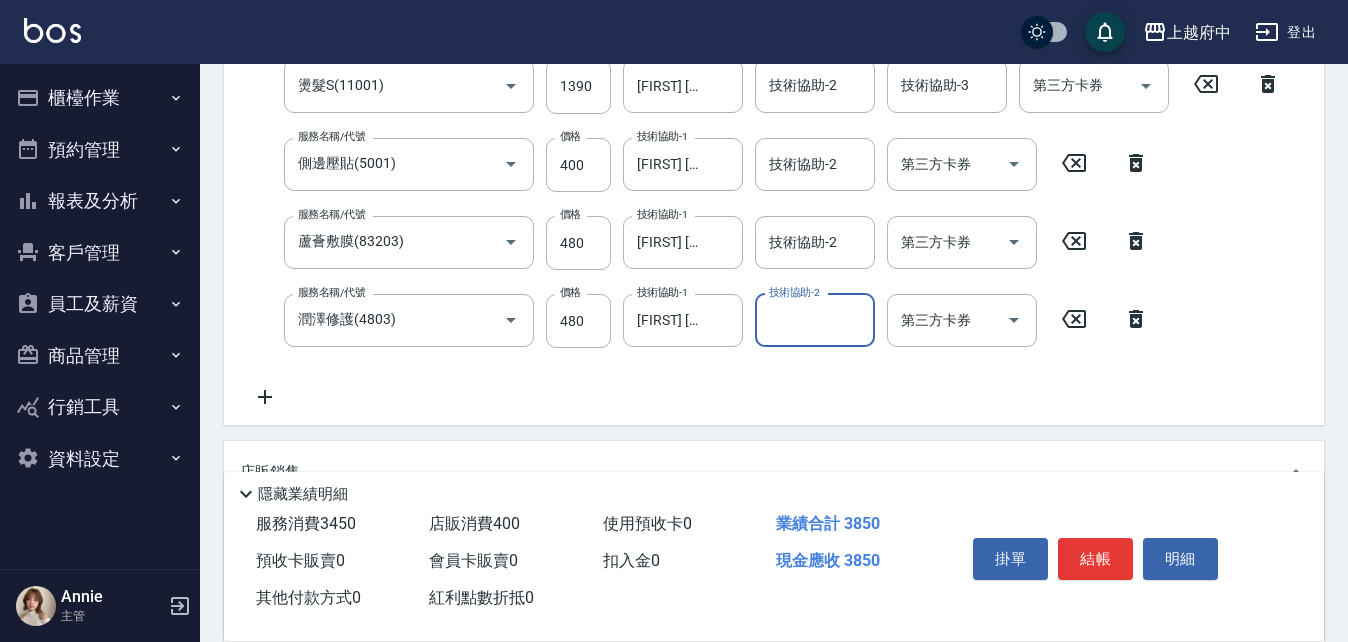 click on "服務名稱/代號 有機洗髮(200) 服務名稱/代號 價格 450 價格 洗-1 江驊侑-8 洗-1 洗-2 洗-2 第三方卡券 第三方卡券 服務名稱/代號 剪髮(340) 服務名稱/代號 價格 250 價格 第三方卡券 第三方卡券 服務名稱/代號 燙髮S(11001) 服務名稱/代號 價格 1390 價格 技術協助-1 江驊侑-8 技術協助-1 技術協助-2 技術協助-2 技術協助-3 技術協助-3 第三方卡券 第三方卡券 服務名稱/代號 側邊壓貼(5001) 服務名稱/代號 價格 400 價格 技術協助-1 江驊侑-8 技術協助-1 技術協助-2 技術協助-2 第三方卡券 第三方卡券 服務名稱/代號 蘆薈敷膜(83203) 服務名稱/代號 價格 480 價格 技術協助-1 江驊侑-8 技術協助-1 技術協助-2 技術協助-2 第三方卡券 第三方卡券 服務名稱/代號 潤澤修護(4803) 服務名稱/代號 價格 480 價格 技術協助-1 江驊侑-8 技術協助-1 技術協助-2 技術協助-2 第三方卡券 第三方卡券" at bounding box center (766, 156) 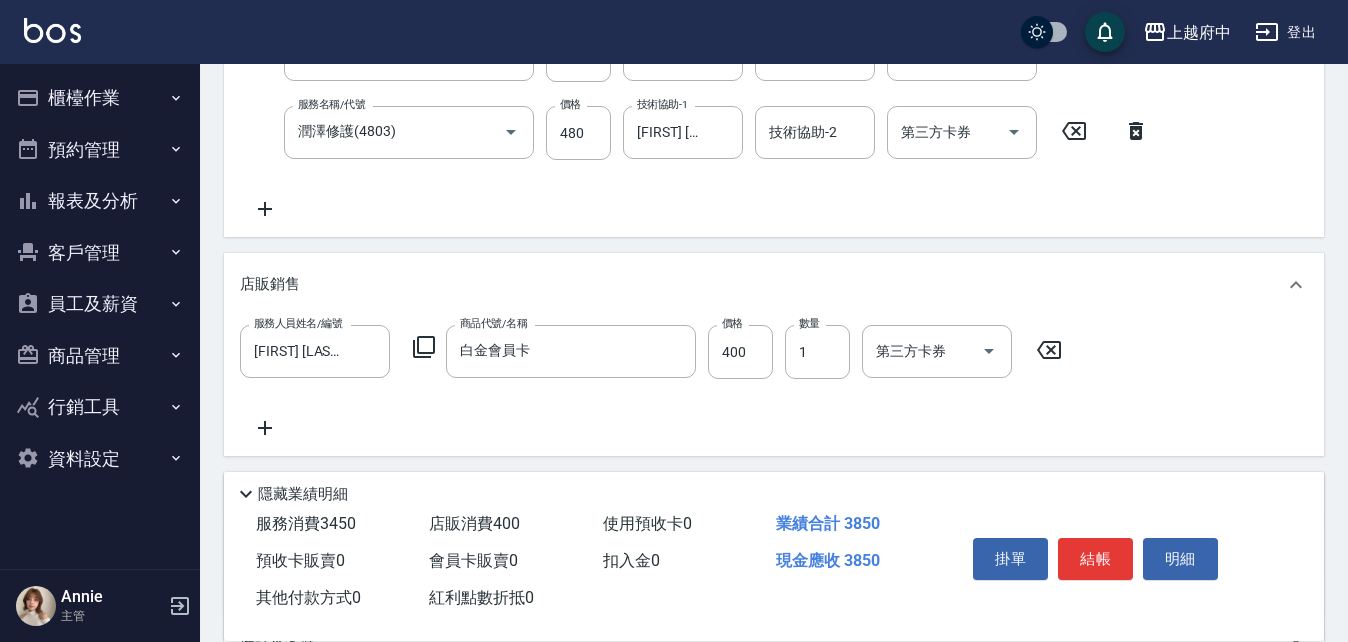 scroll, scrollTop: 697, scrollLeft: 0, axis: vertical 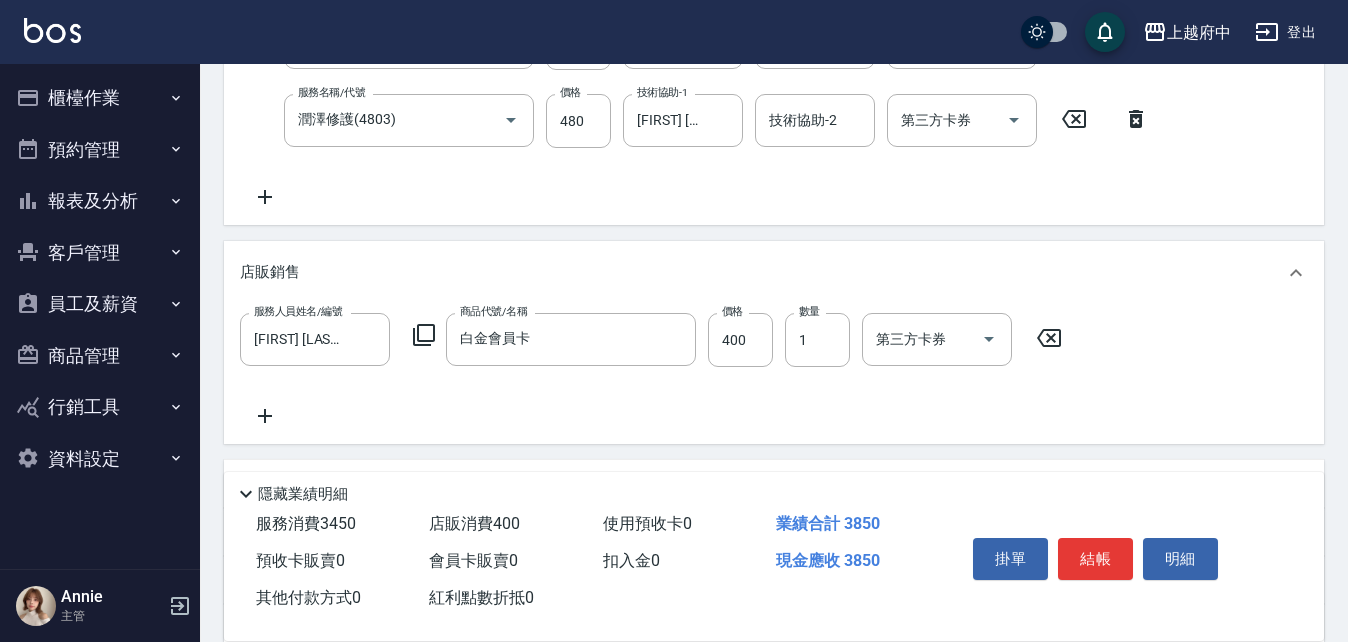 click on "服務人員姓名/編號 江驊侑-8 服務人員姓名/編號 商品代號/名稱 白金會員卡 商品代號/名稱 價格 400 價格 數量 1 數量 第三方卡券 第三方卡券" at bounding box center (774, 370) 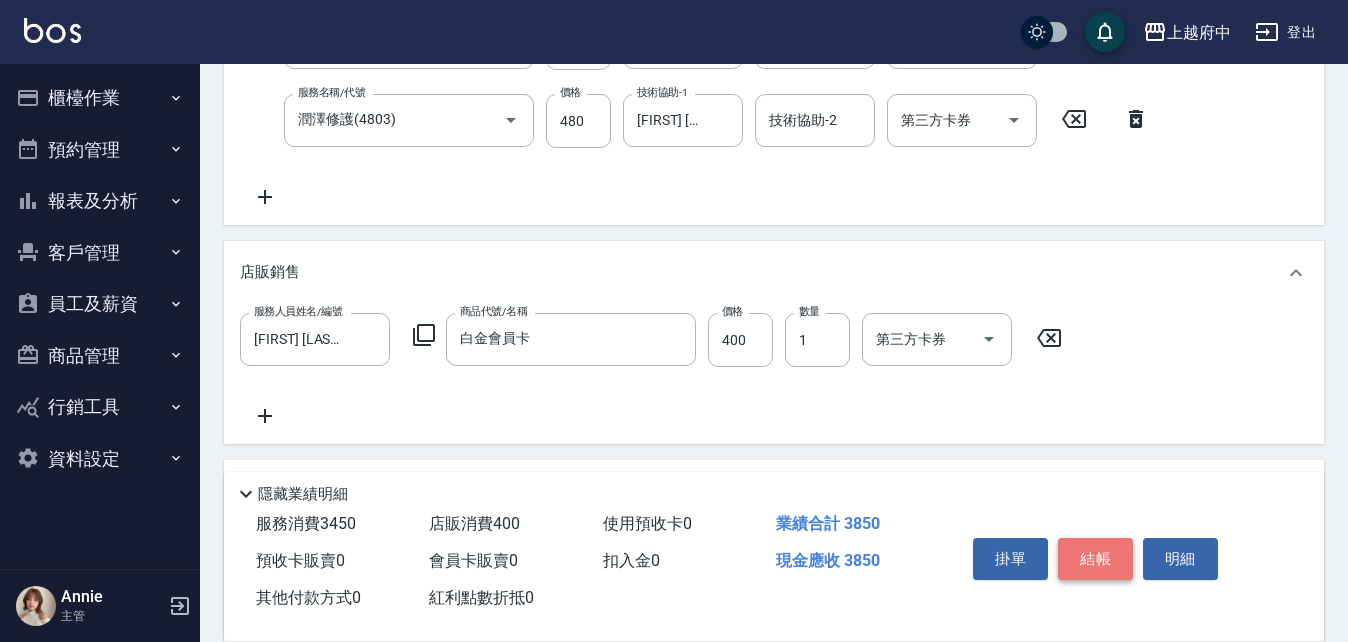 click on "結帳" at bounding box center [1095, 559] 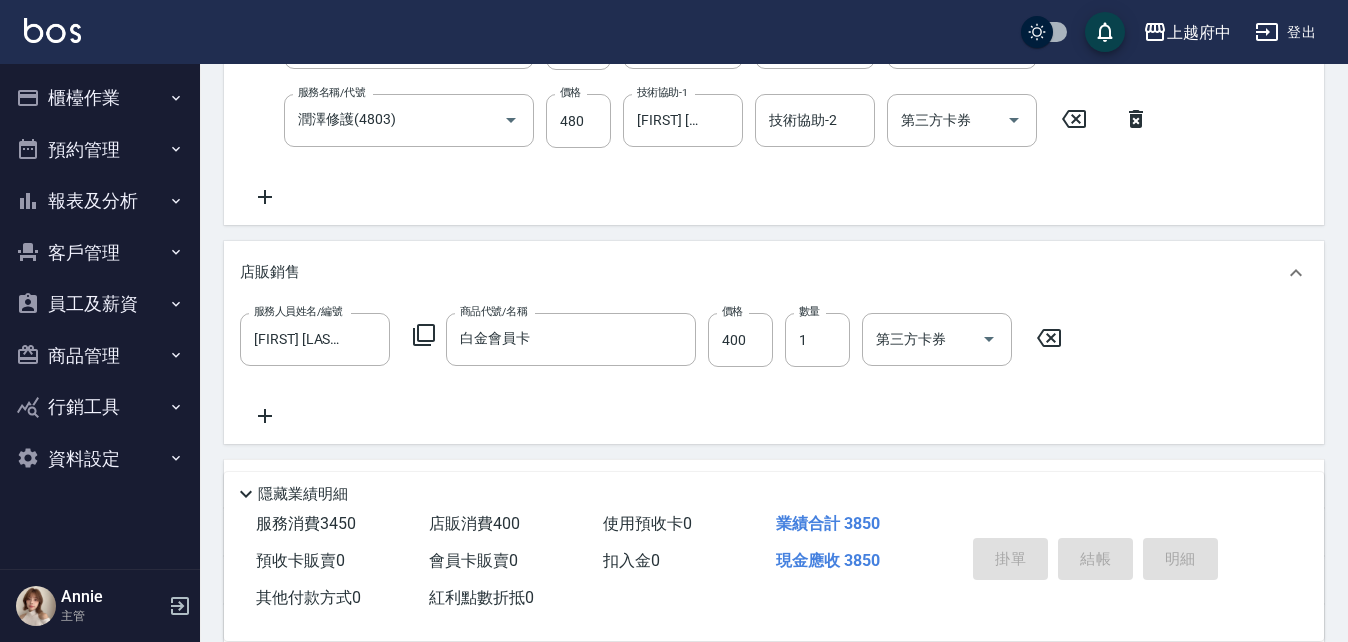 type on "2025/08/08 18:39" 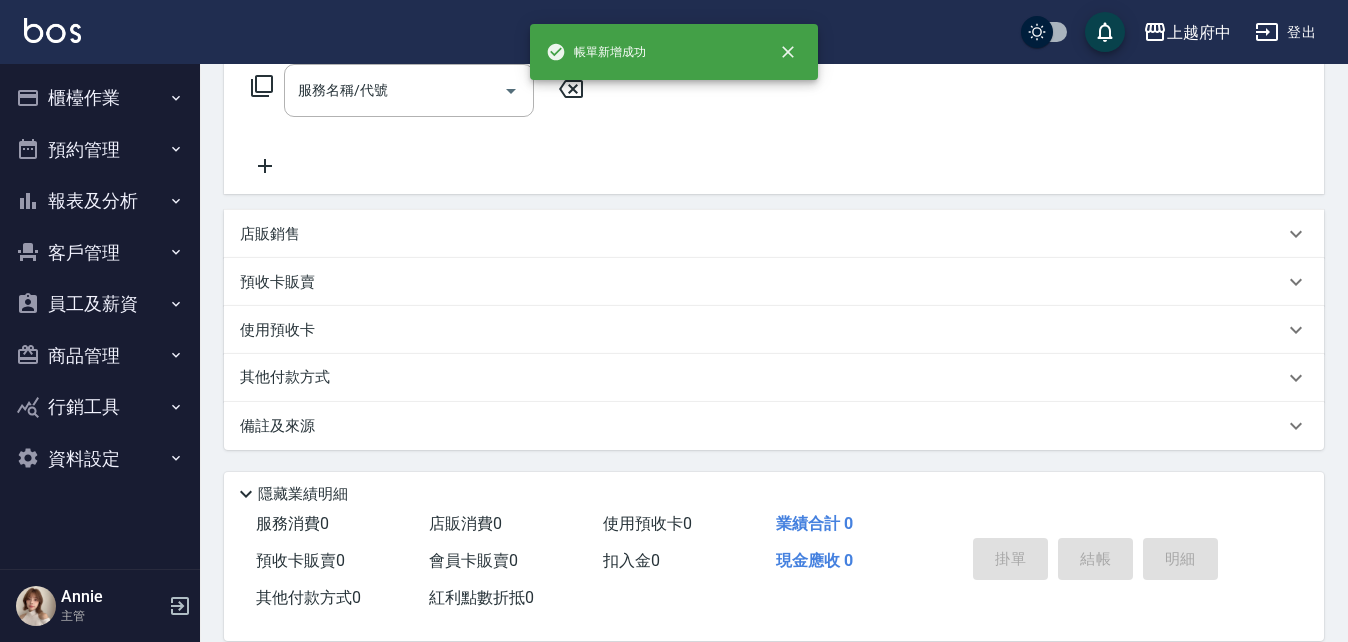 scroll, scrollTop: 0, scrollLeft: 0, axis: both 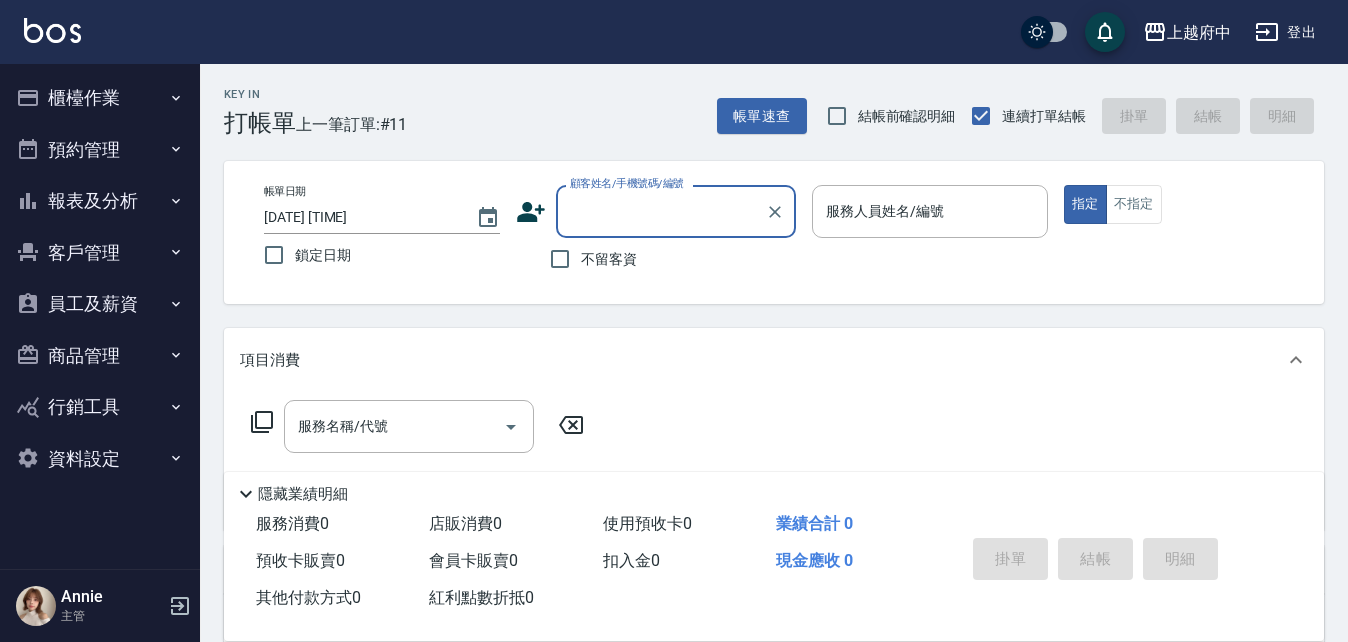 type on "ㄔ" 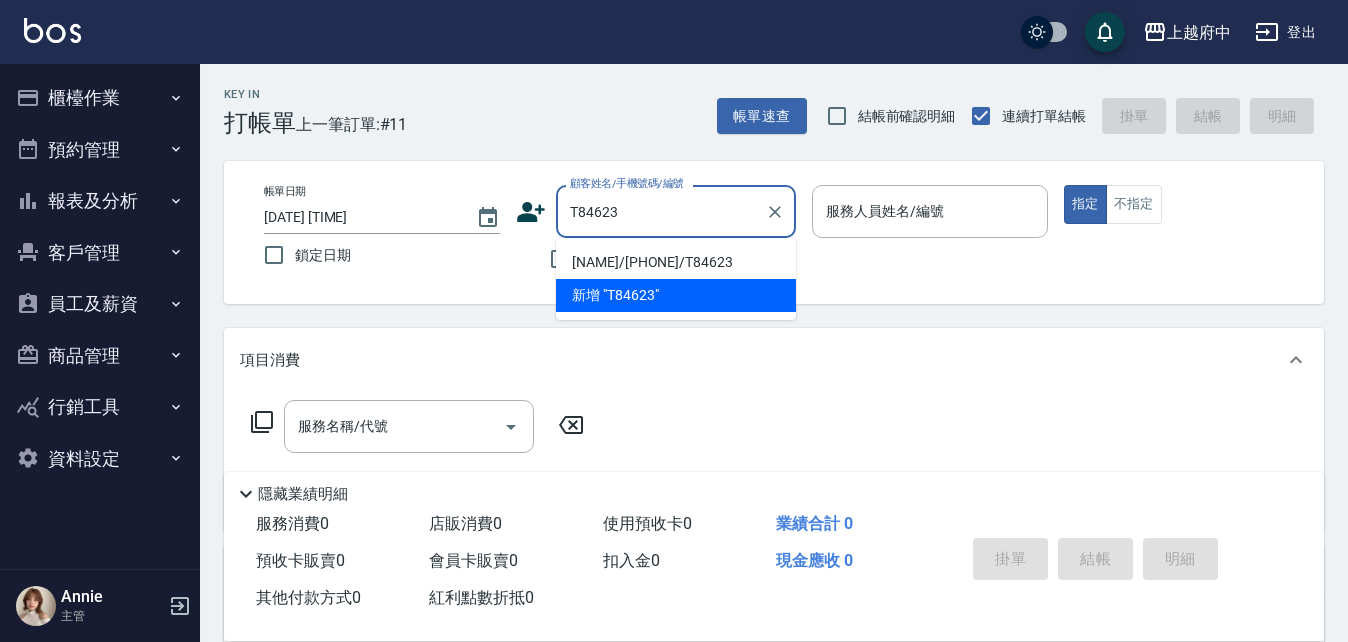 click on "羅浩凱/0908922588/T84623" at bounding box center (676, 262) 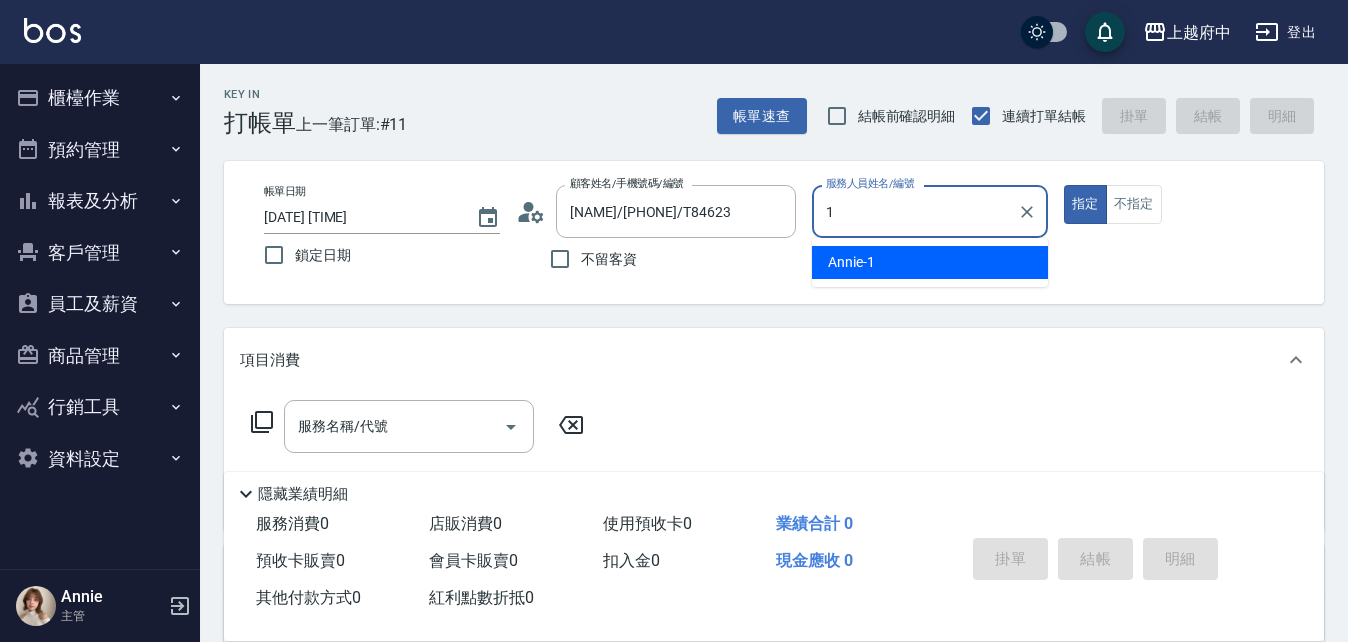 type on "Annie -1" 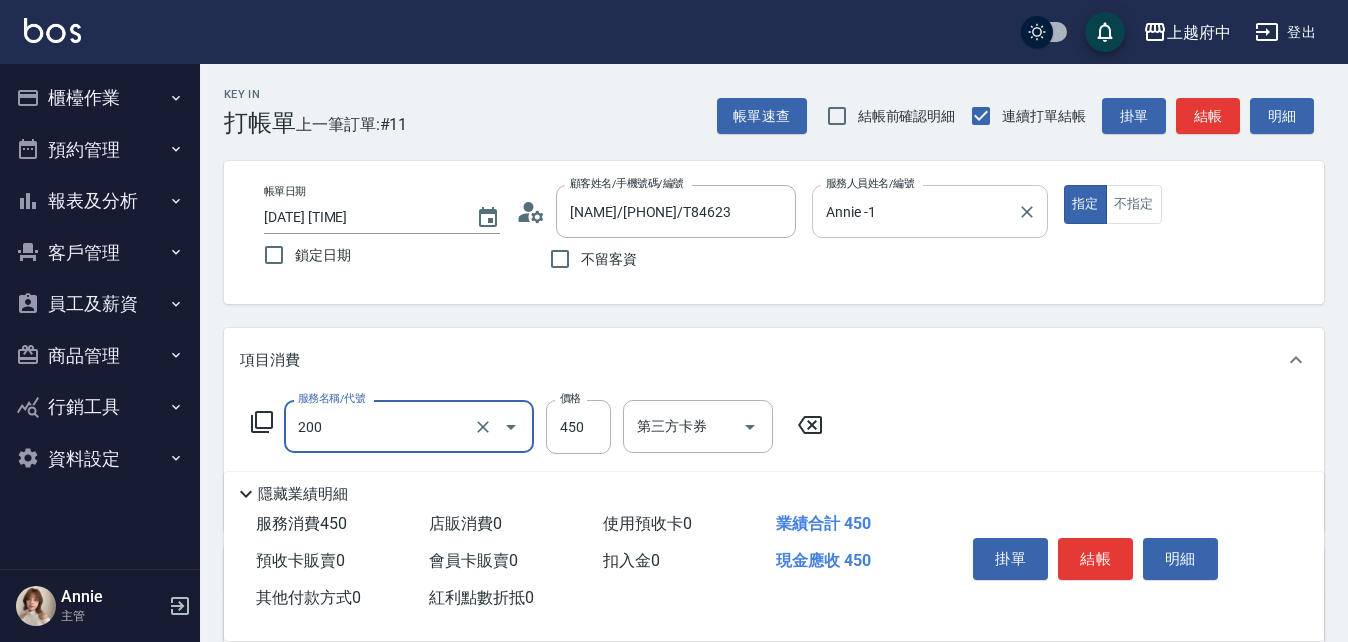 type on "有機洗髮(200)" 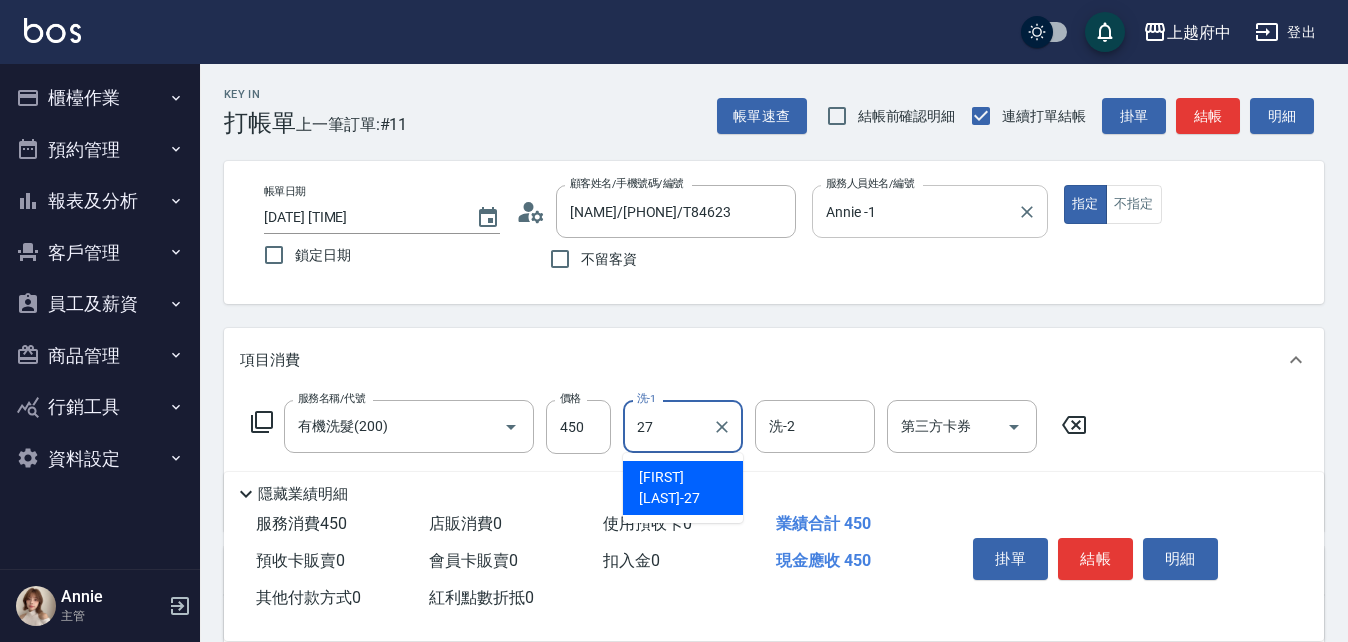type on "陳韋均-27" 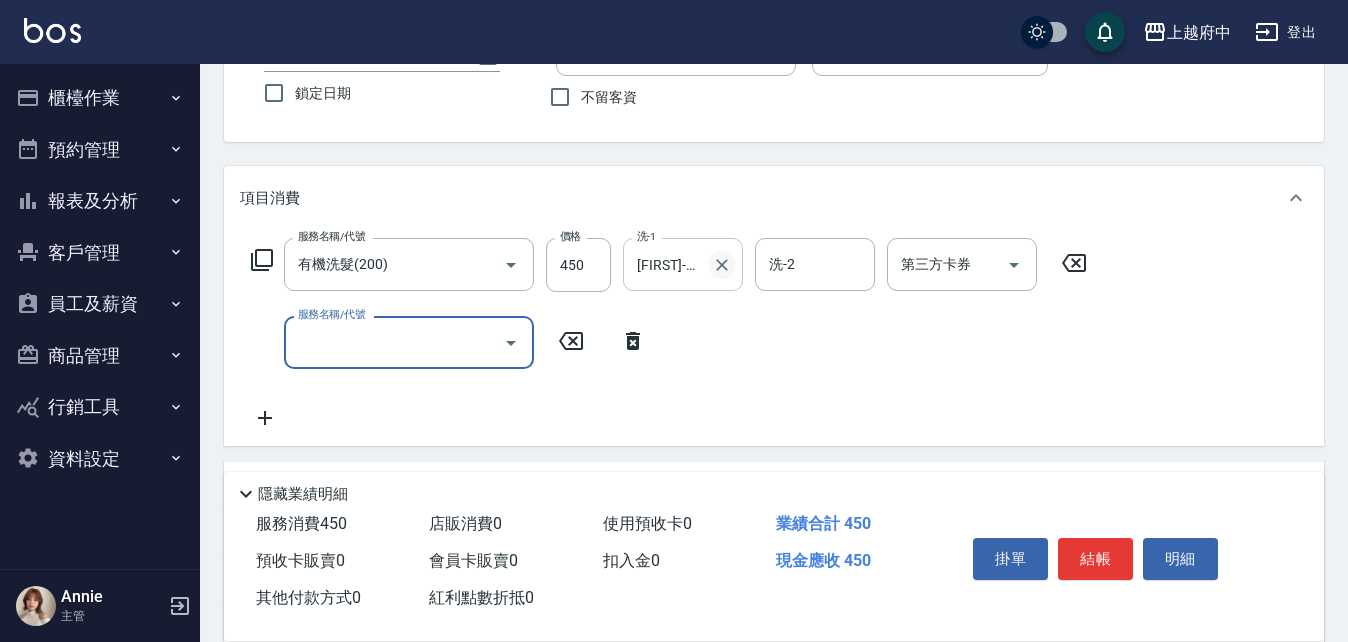 scroll, scrollTop: 200, scrollLeft: 0, axis: vertical 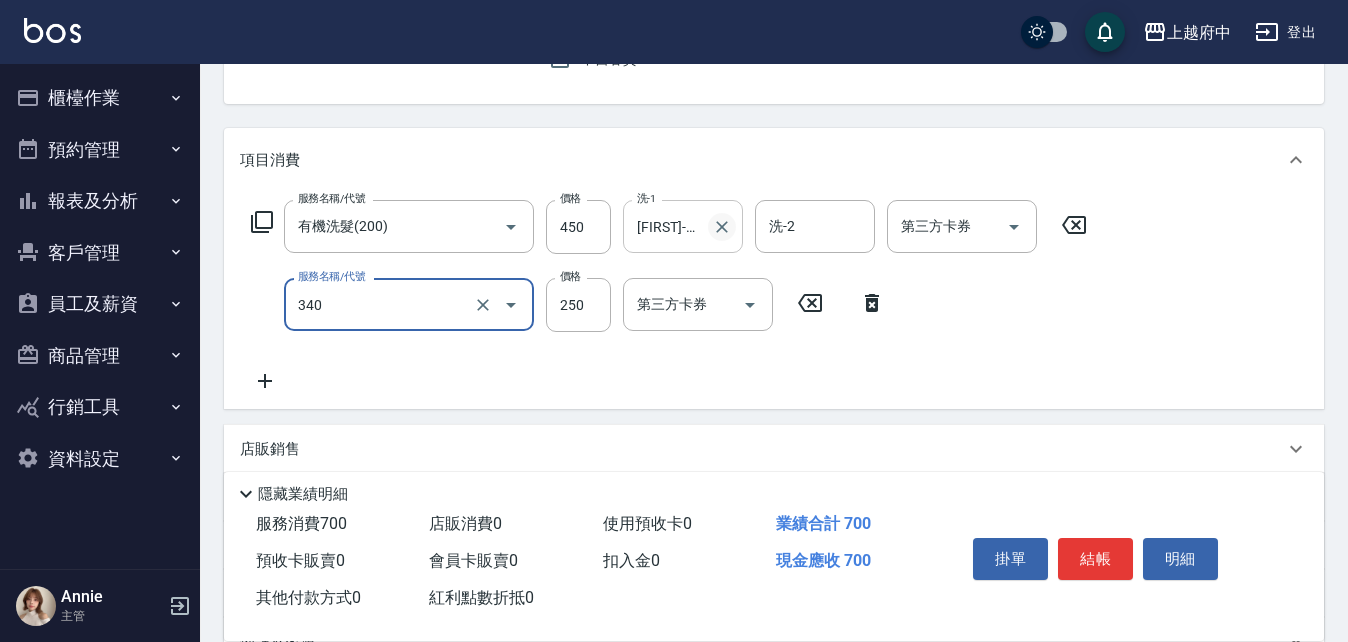 type on "剪髮(340)" 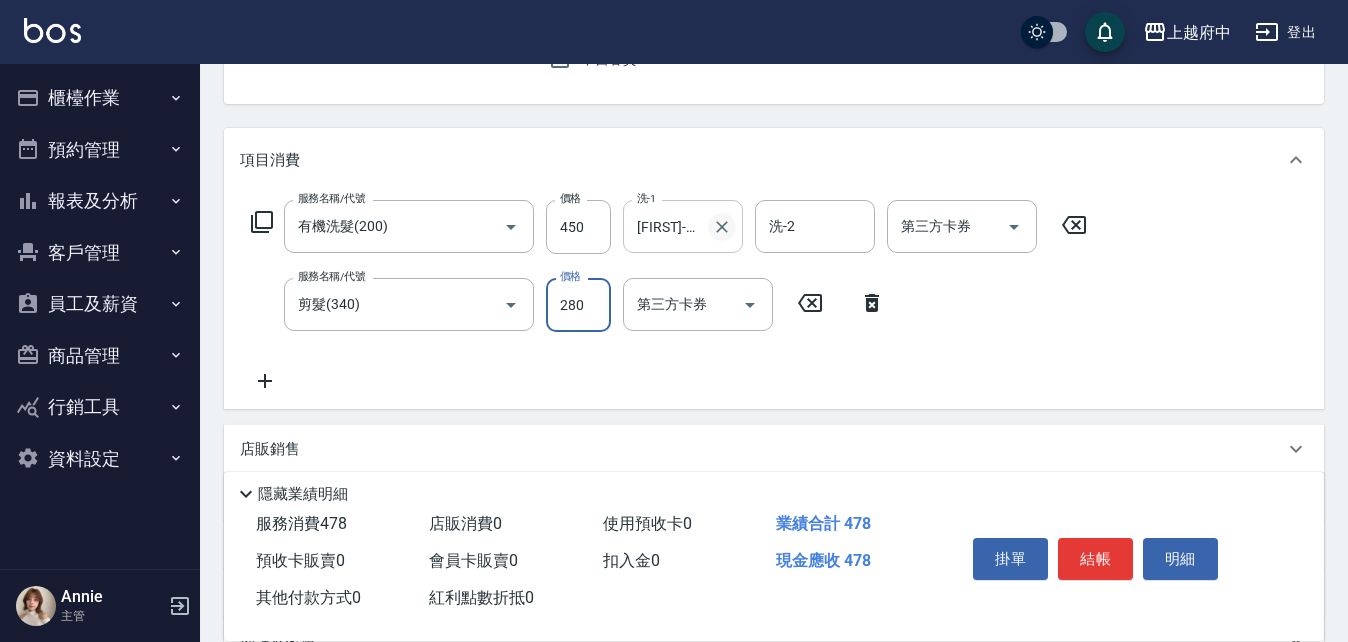 type on "280" 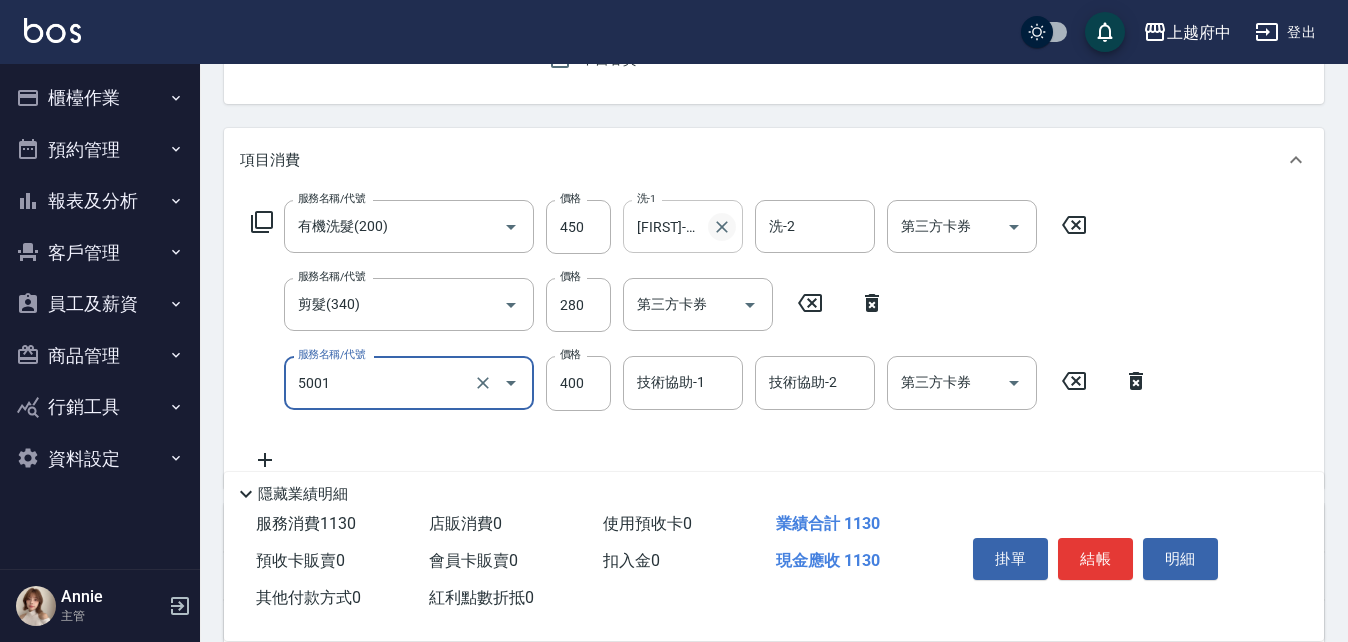type on "側邊壓貼(5001)" 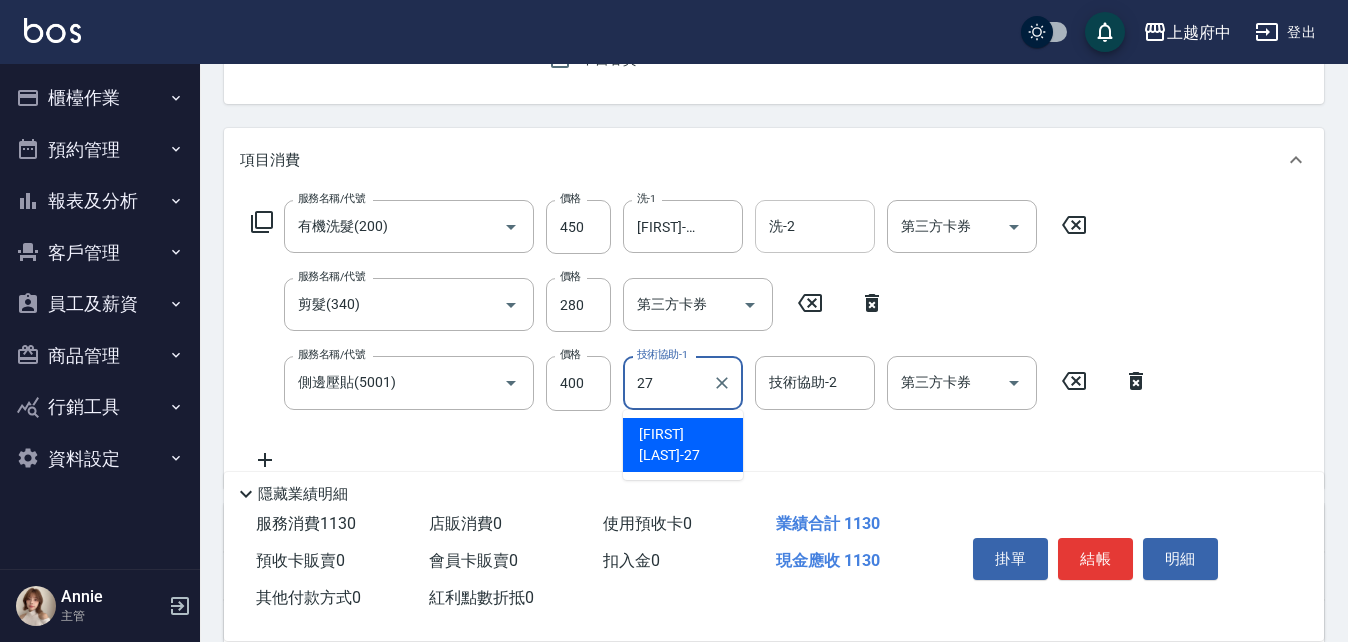 type on "陳韋均-27" 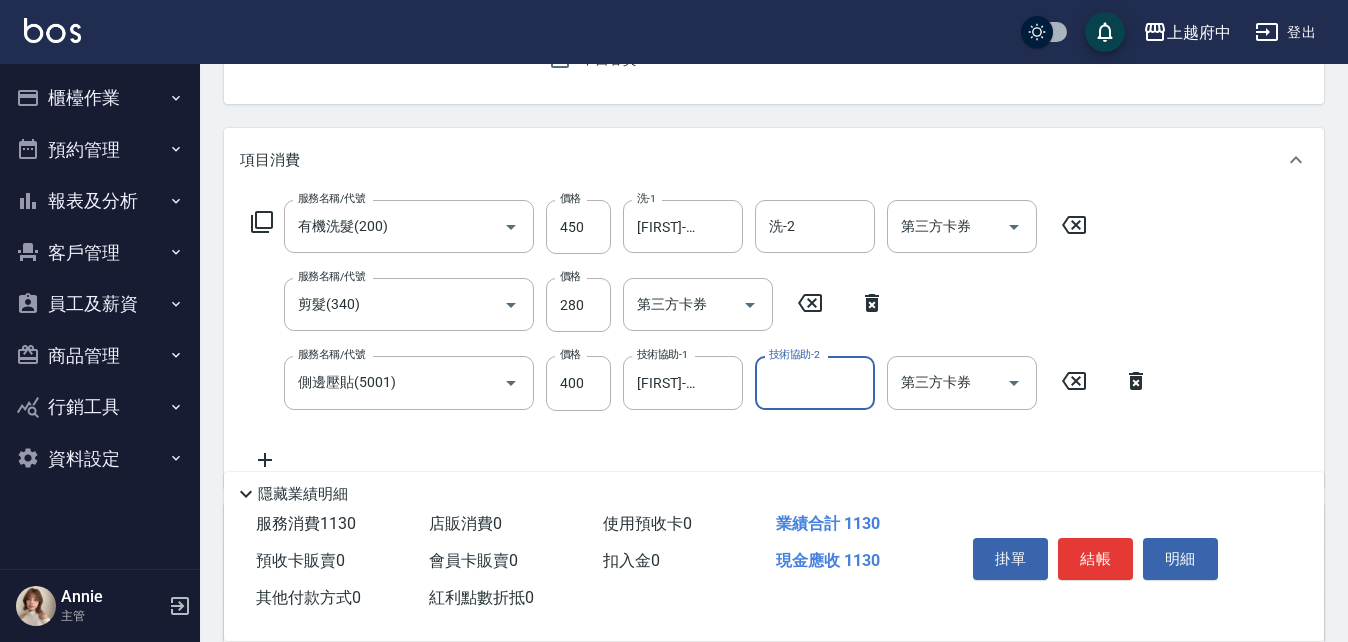 click on "服務名稱/代號 有機洗髮(200) 服務名稱/代號 價格 450 價格 洗-1 陳韋均-27 洗-1 洗-2 洗-2 第三方卡券 第三方卡券 服務名稱/代號 剪髮(340) 服務名稱/代號 價格 280 價格 第三方卡券 第三方卡券 服務名稱/代號 側邊壓貼(5001) 服務名稱/代號 價格 400 價格 技術協助-1 陳韋均-27 技術協助-1 技術協助-2 技術協助-2 第三方卡券 第三方卡券" at bounding box center [774, 339] 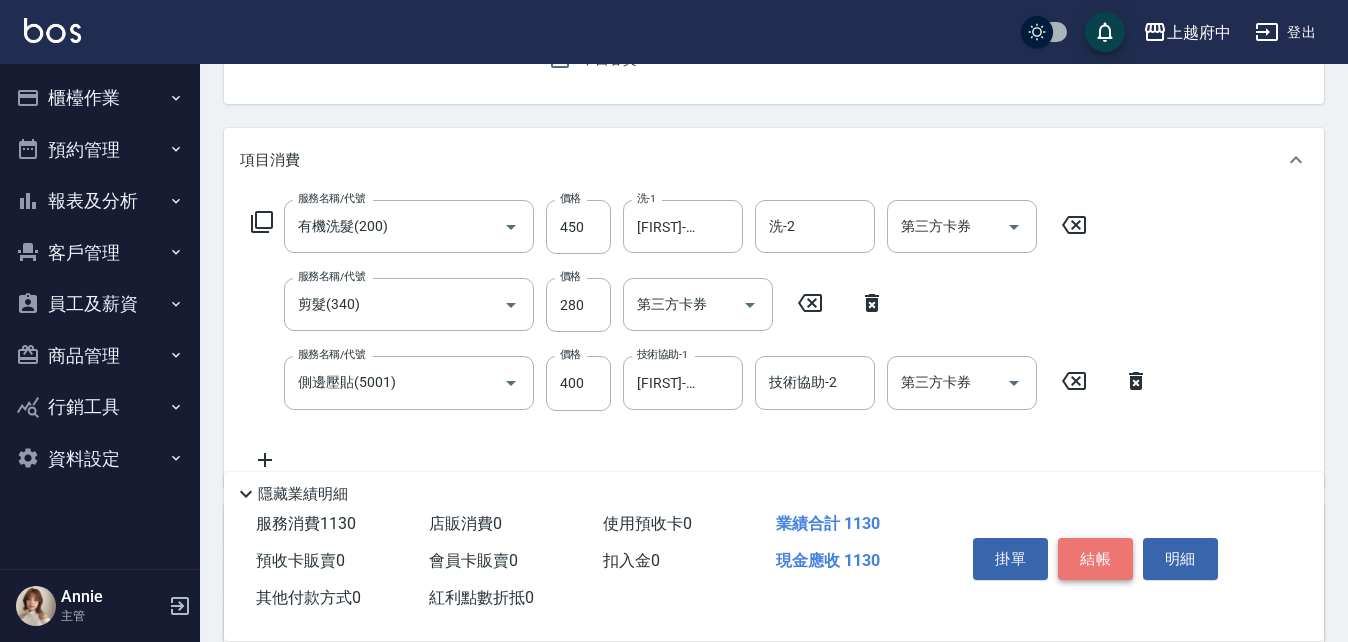 click on "結帳" at bounding box center (1095, 559) 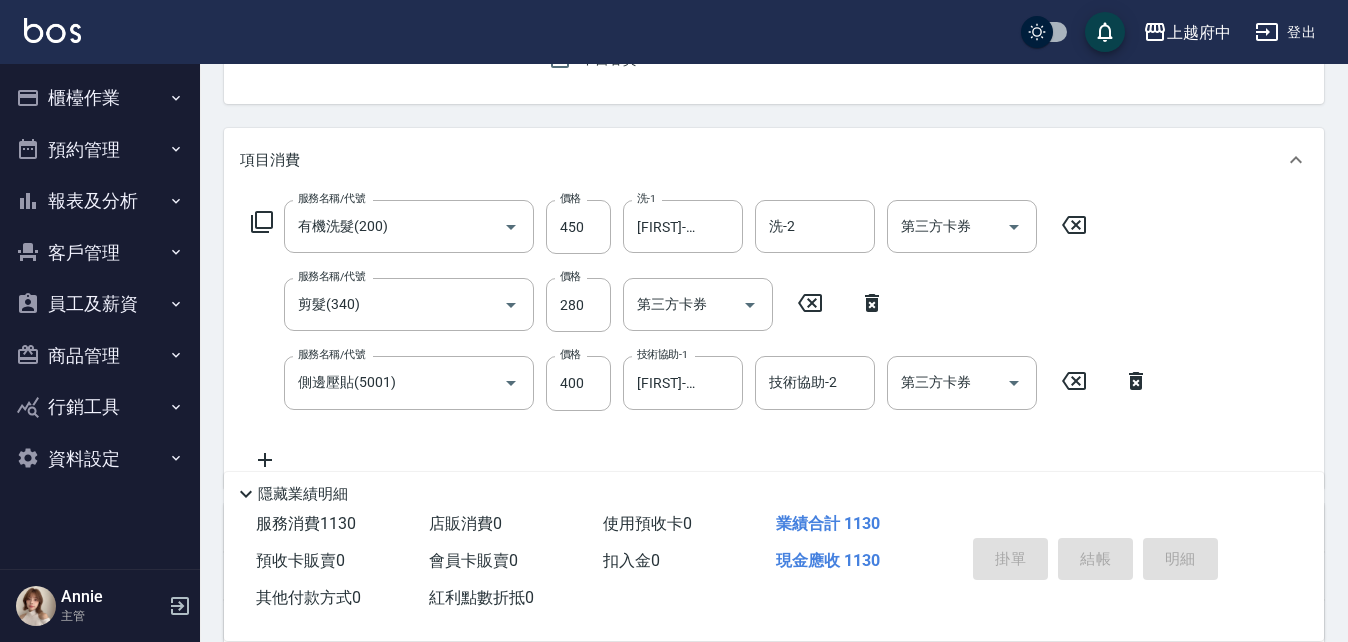 type on "2025/08/08 18:40" 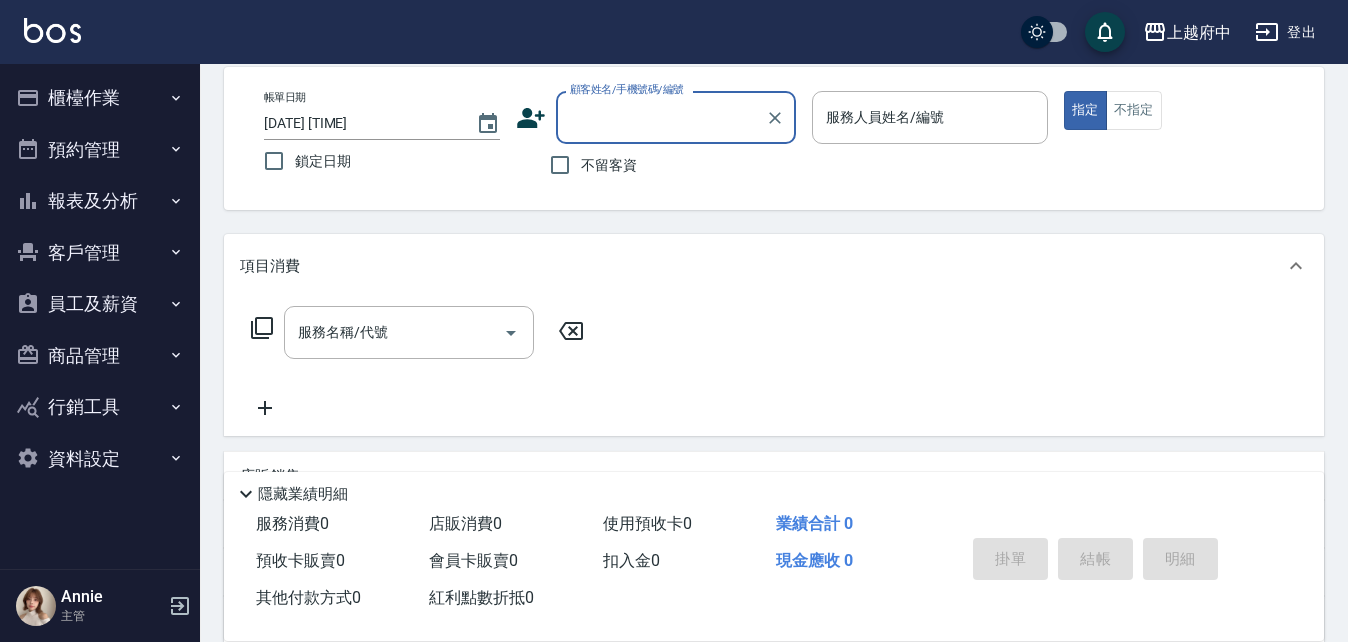 scroll, scrollTop: 0, scrollLeft: 0, axis: both 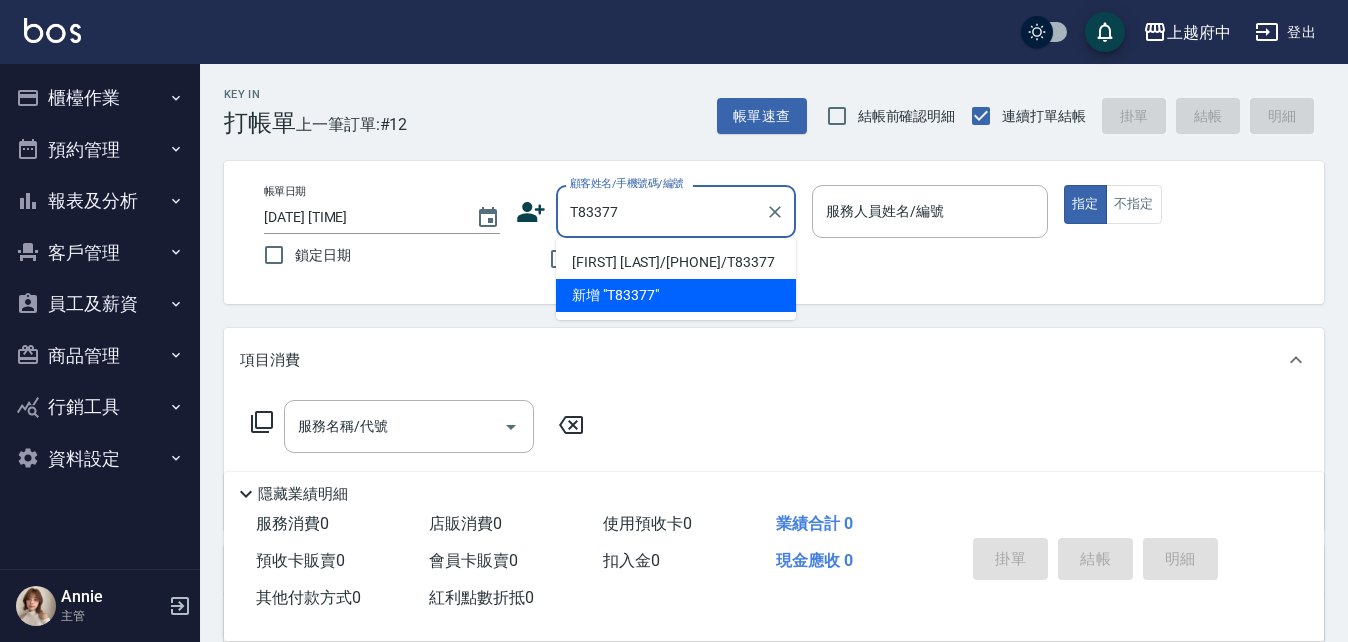 click on "張簡于聖/0981962098/T83377" at bounding box center [676, 262] 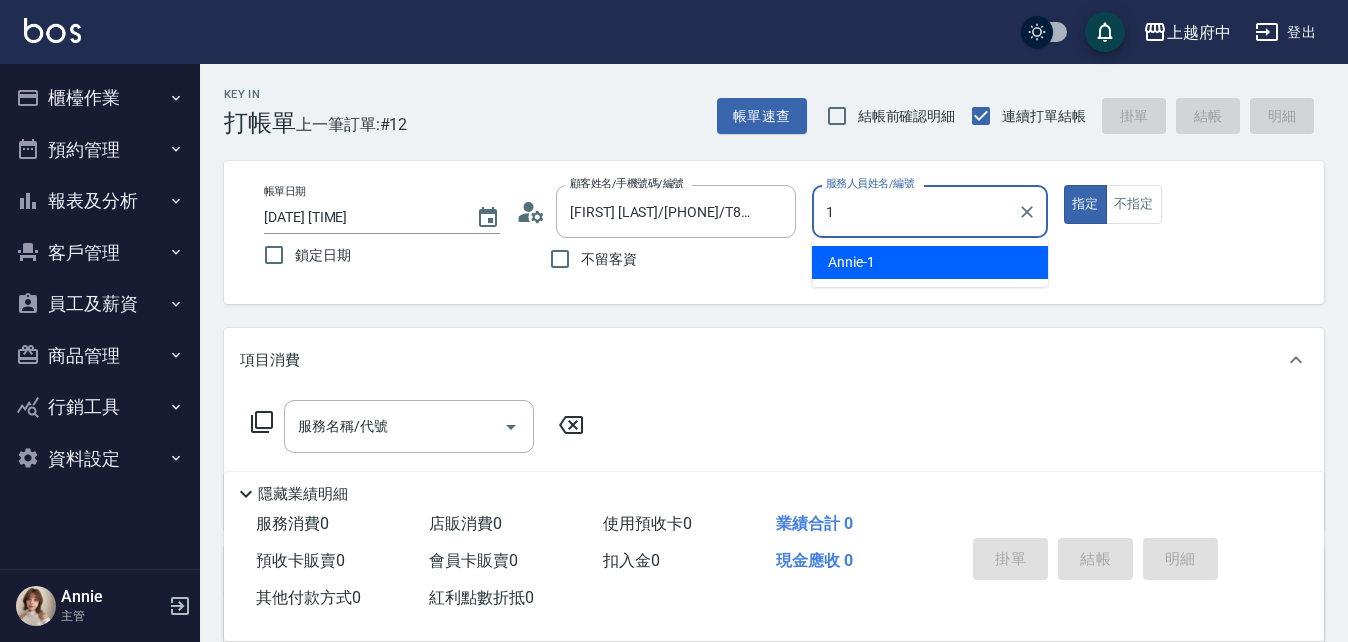 type on "Annie -1" 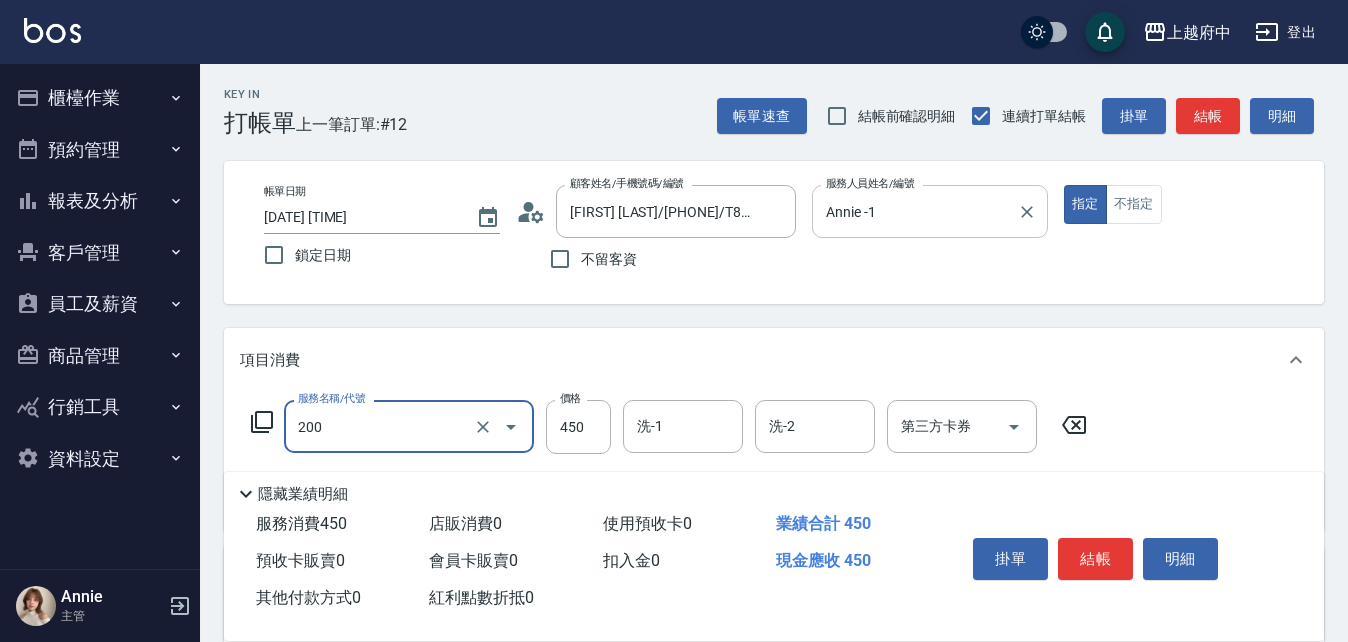 type on "有機洗髮(200)" 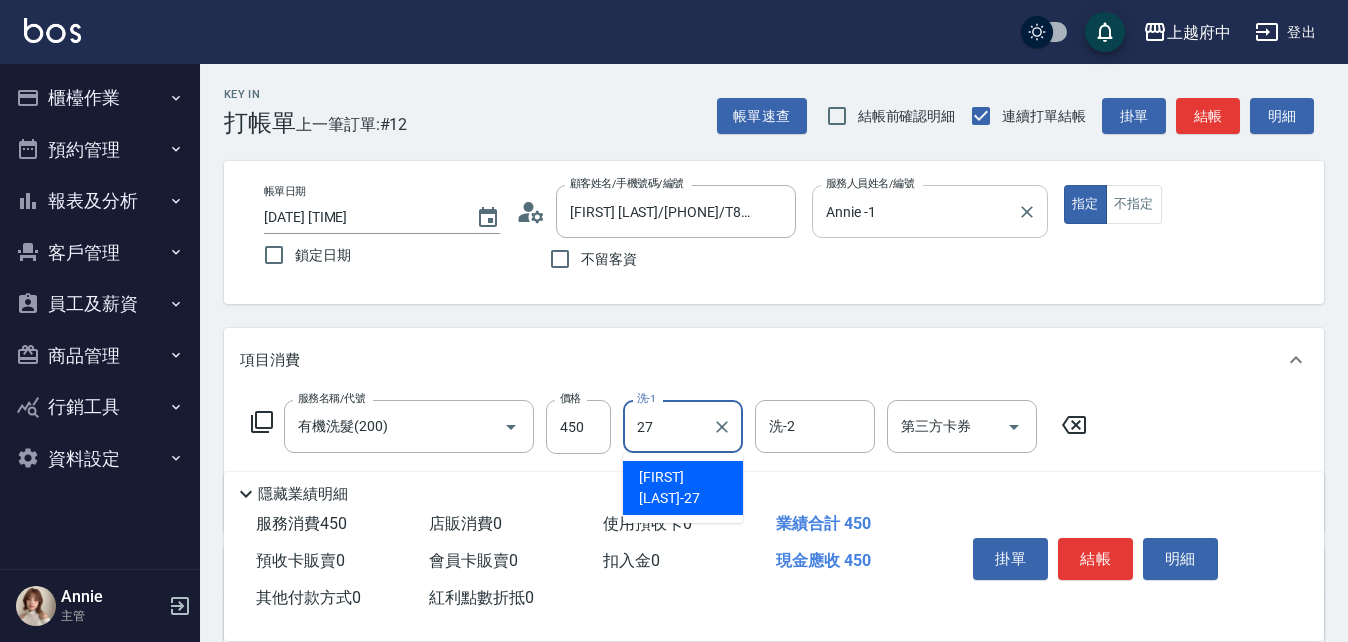 type on "陳韋均-27" 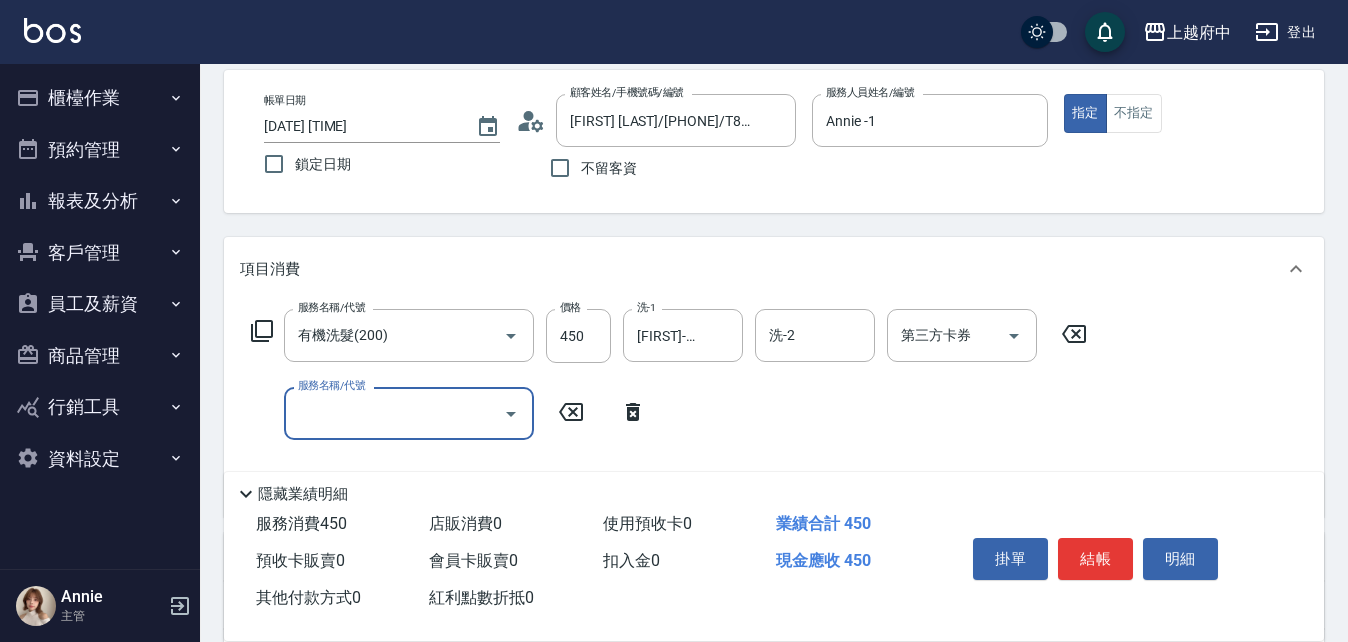 scroll, scrollTop: 200, scrollLeft: 0, axis: vertical 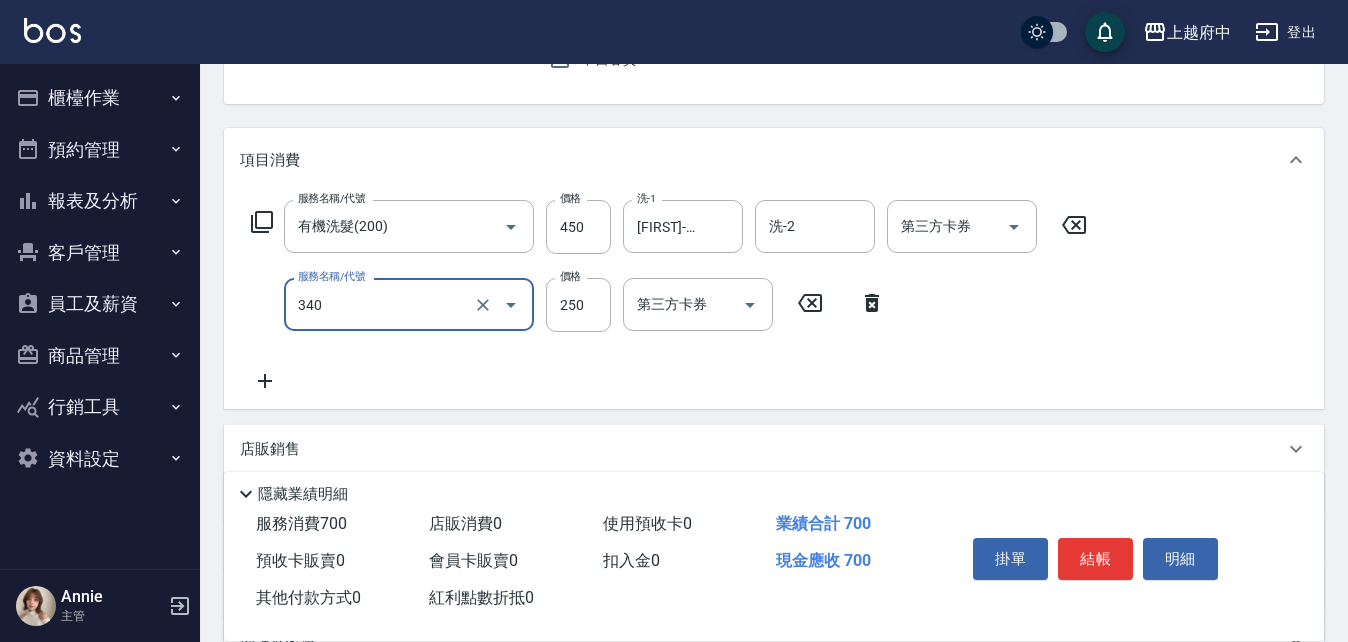 type on "剪髮(340)" 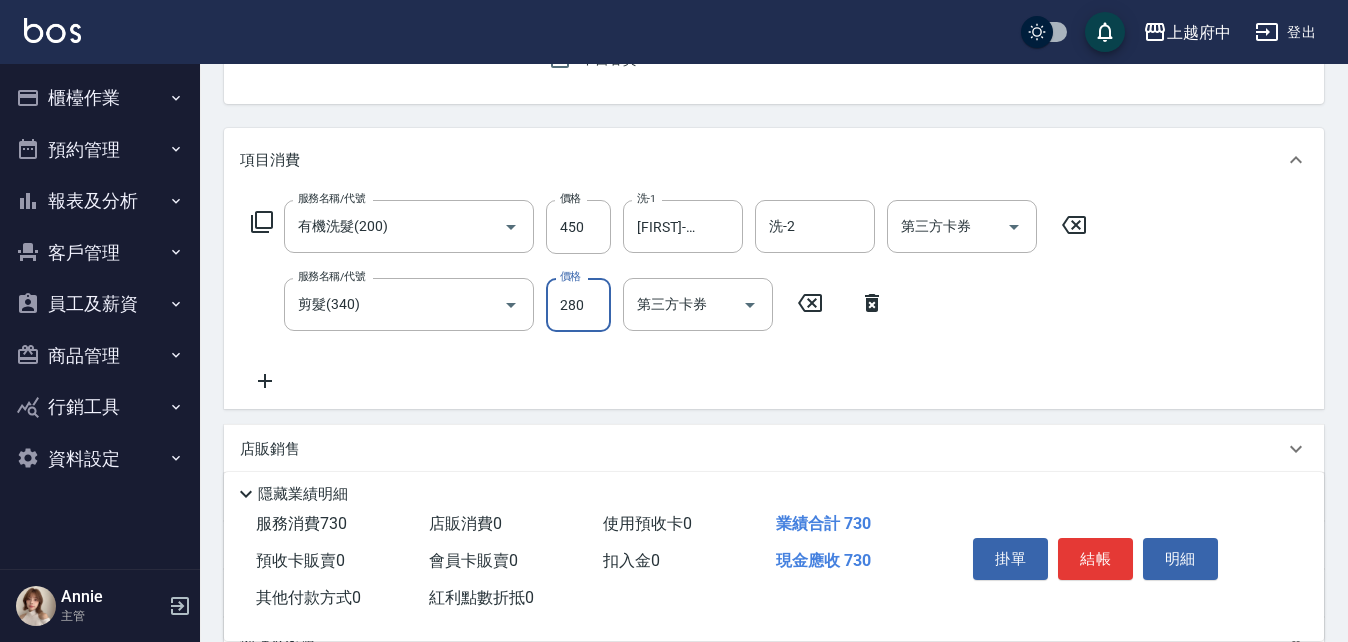 type on "280" 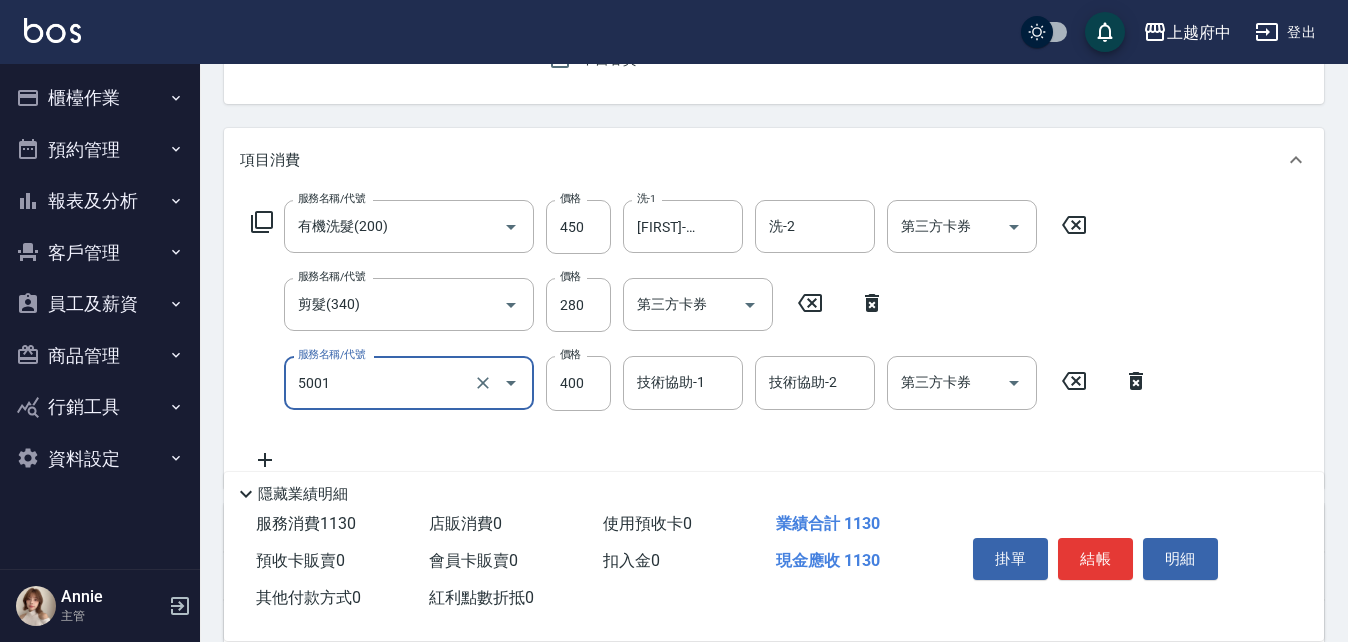 type on "側邊壓貼(5001)" 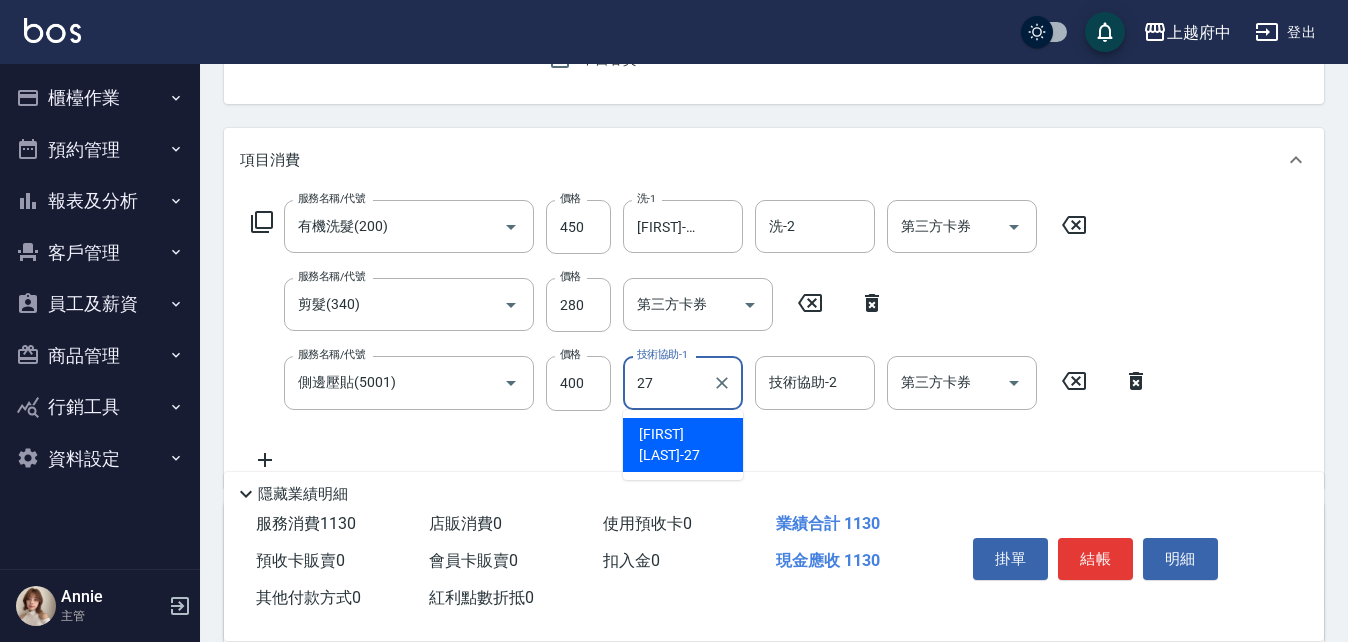 type on "陳韋均-27" 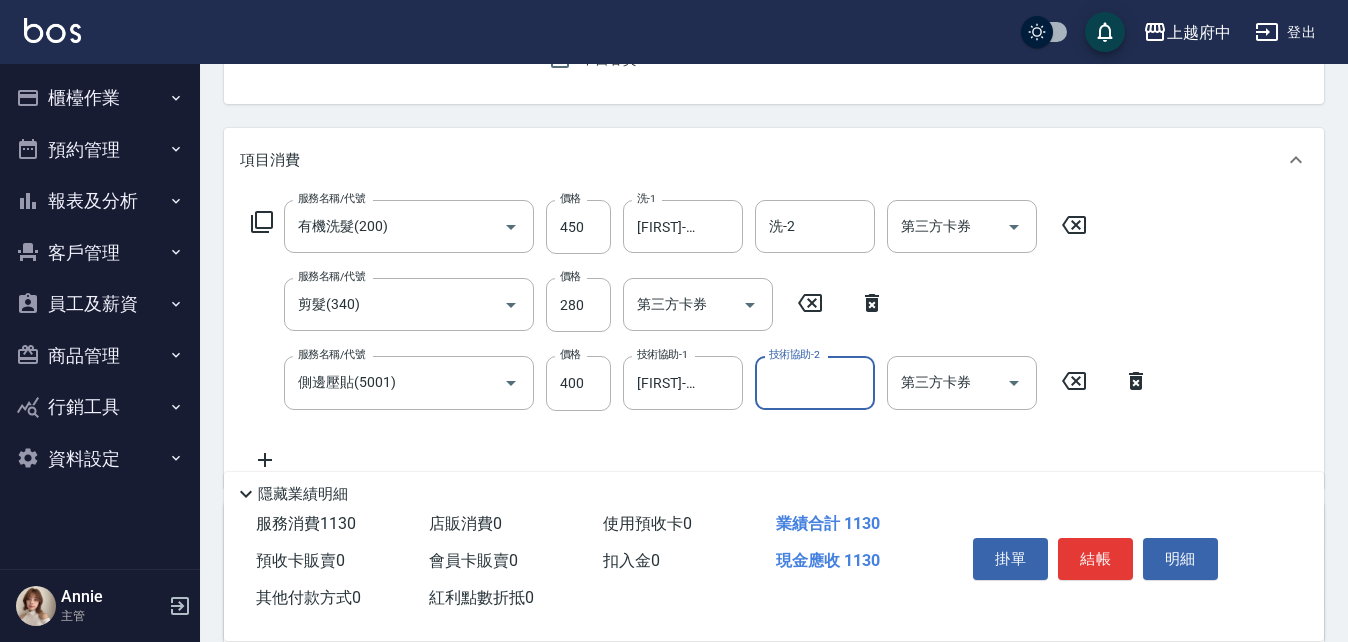 click on "服務名稱/代號 有機洗髮(200) 服務名稱/代號 價格 450 價格 洗-1 陳韋均-27 洗-1 洗-2 洗-2 第三方卡券 第三方卡券 服務名稱/代號 剪髮(340) 服務名稱/代號 價格 280 價格 第三方卡券 第三方卡券 服務名稱/代號 側邊壓貼(5001) 服務名稱/代號 價格 400 價格 技術協助-1 陳韋均-27 技術協助-1 技術協助-2 技術協助-2 第三方卡券 第三方卡券" at bounding box center (700, 335) 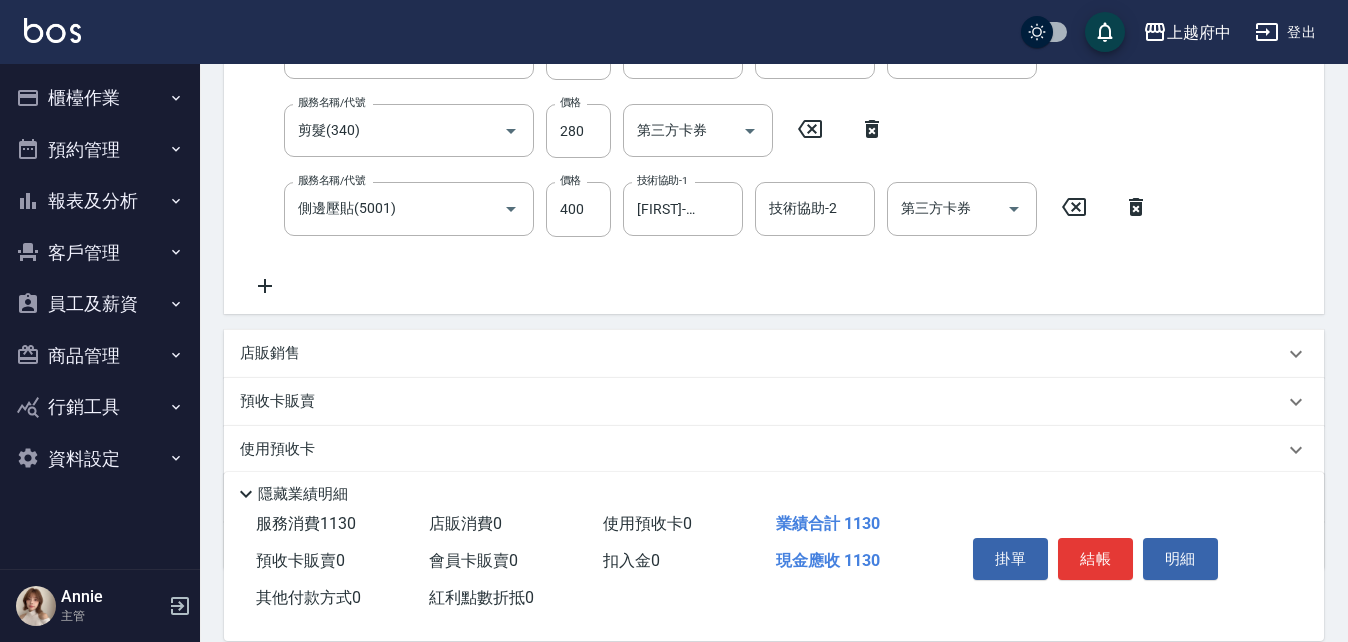 scroll, scrollTop: 494, scrollLeft: 0, axis: vertical 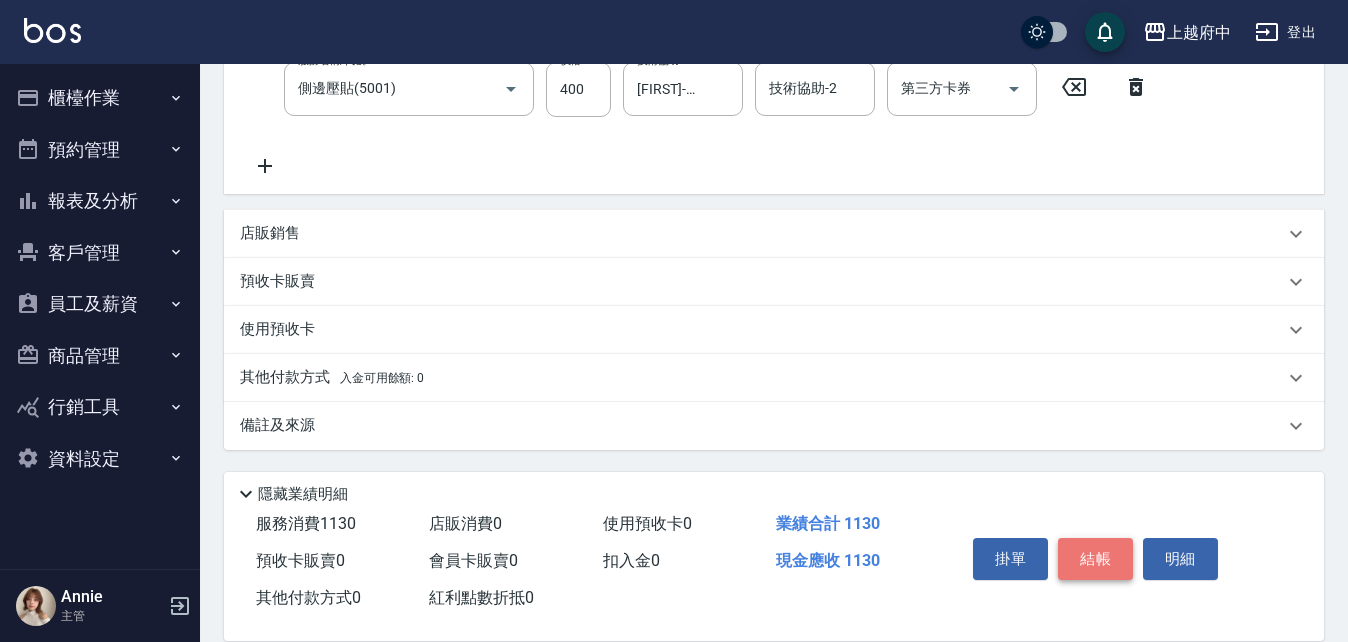 click on "結帳" at bounding box center (1095, 559) 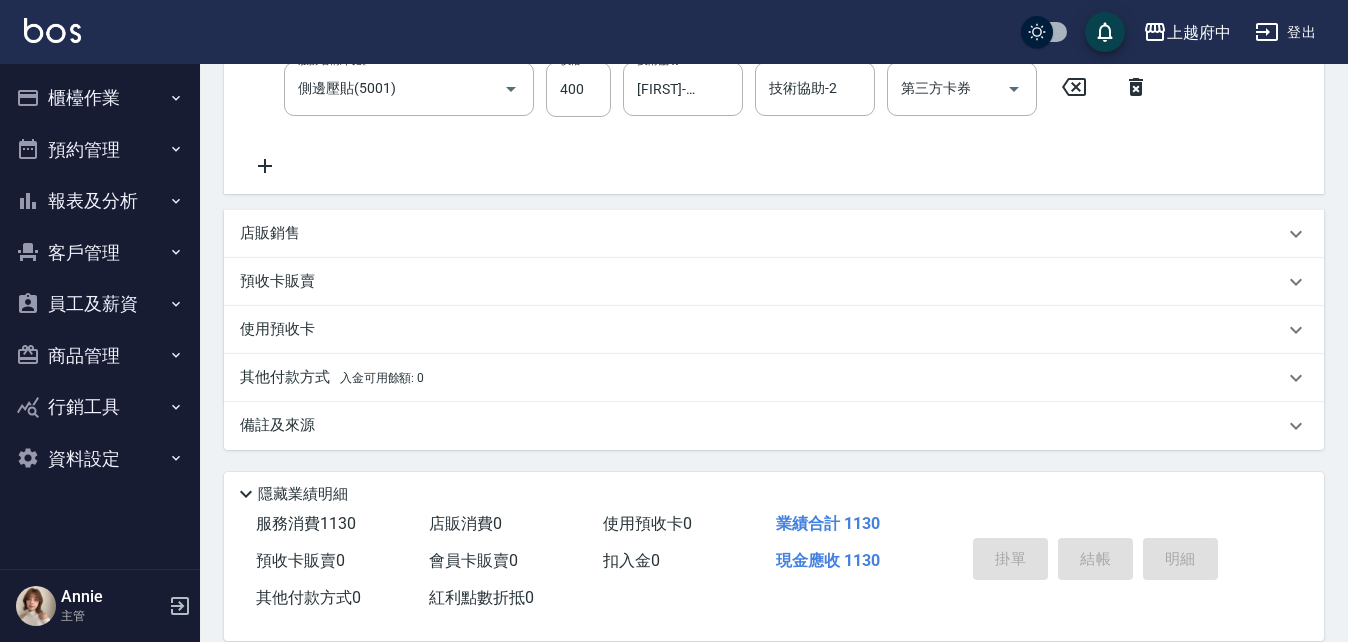 type on "2025/08/08 18:41" 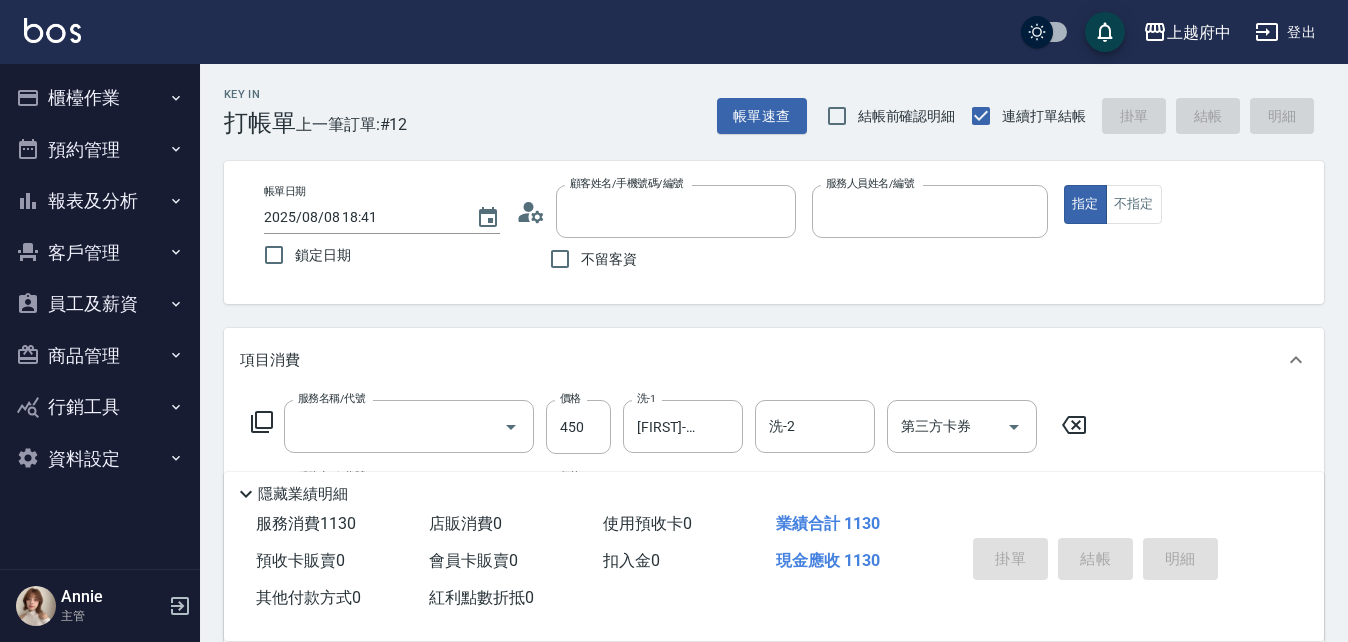 scroll, scrollTop: 0, scrollLeft: 0, axis: both 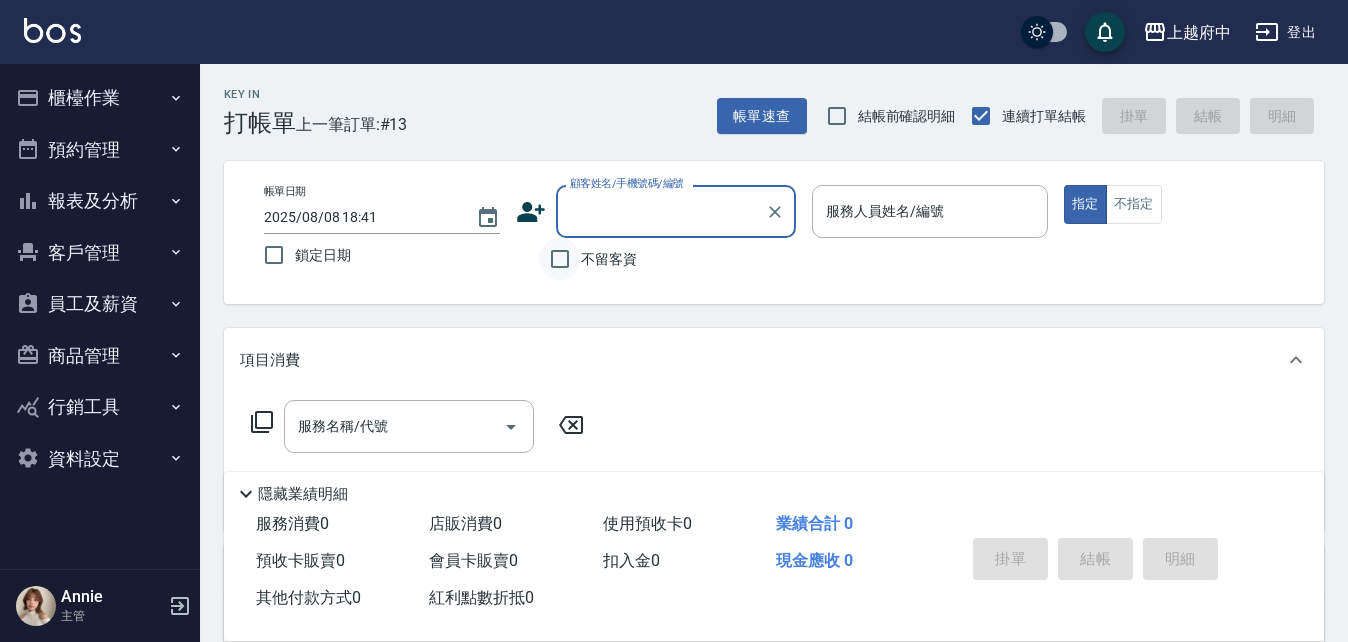 click on "不留客資" at bounding box center (560, 259) 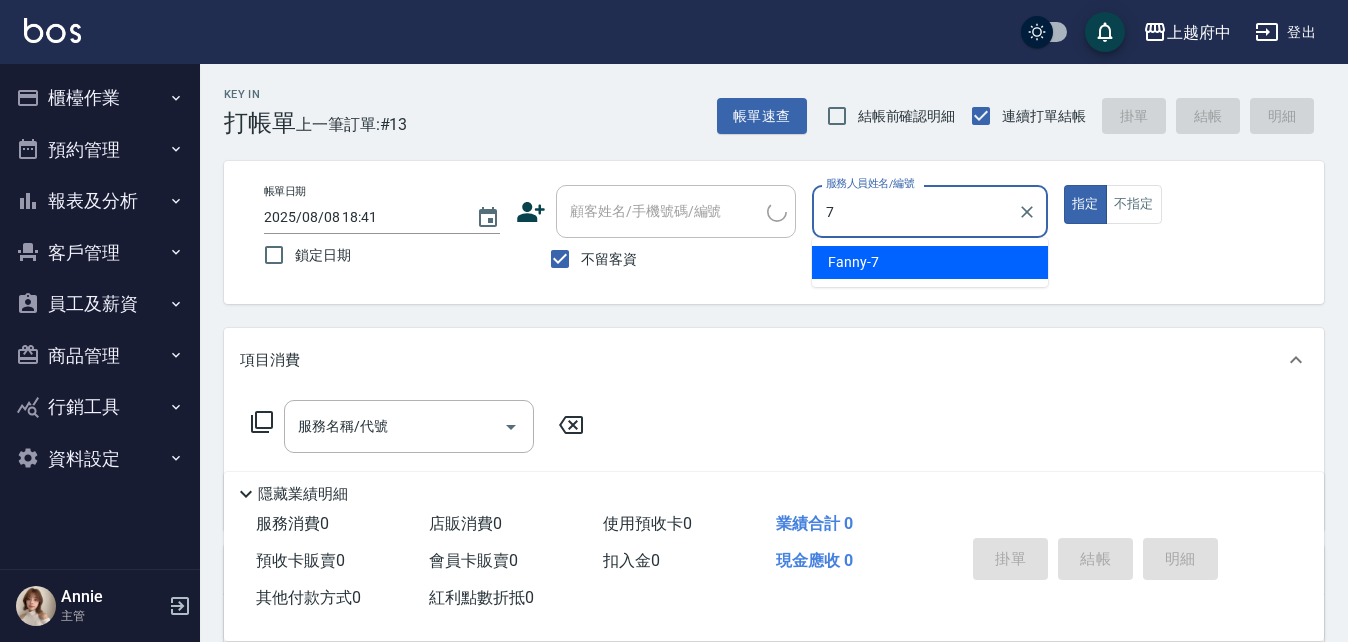 type on "Fanny-7" 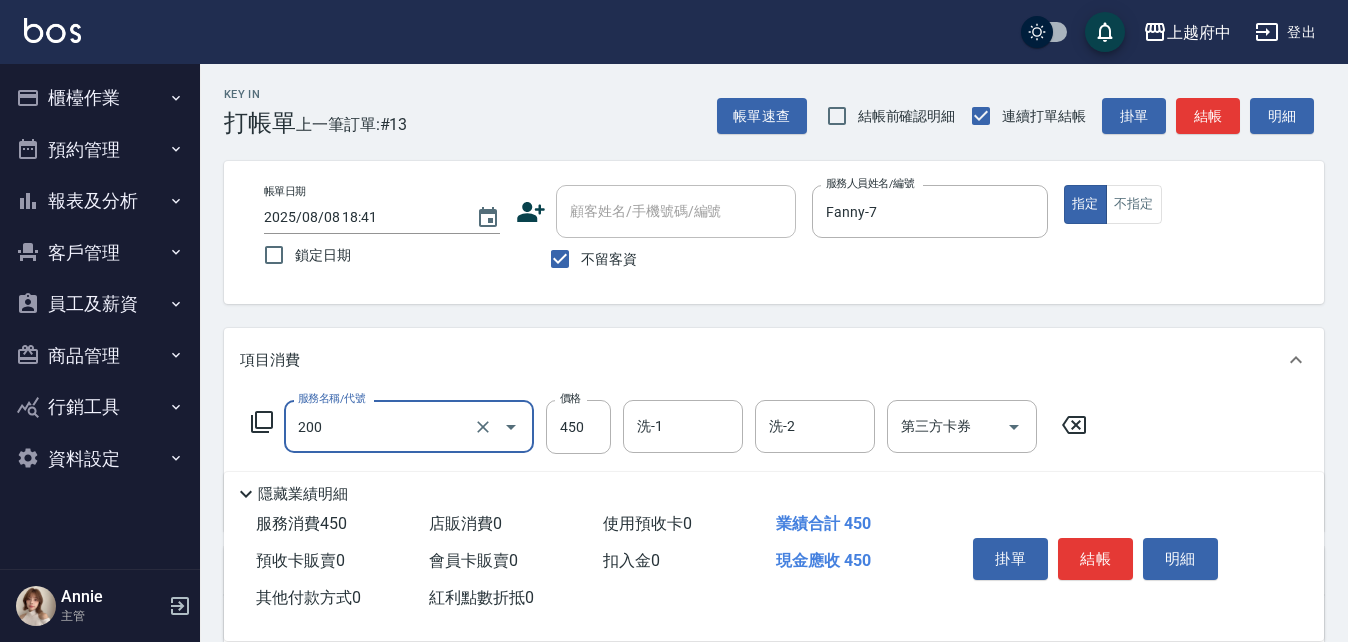 type on "有機洗髮(200)" 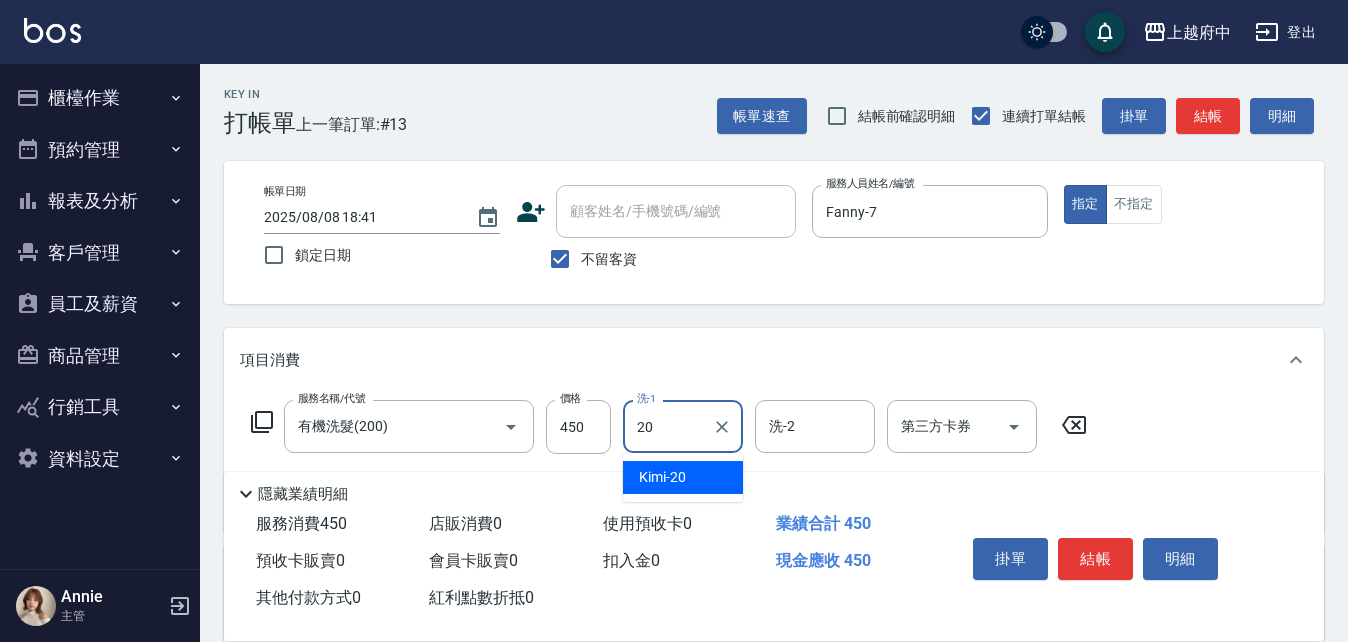 type on "Kimi-20" 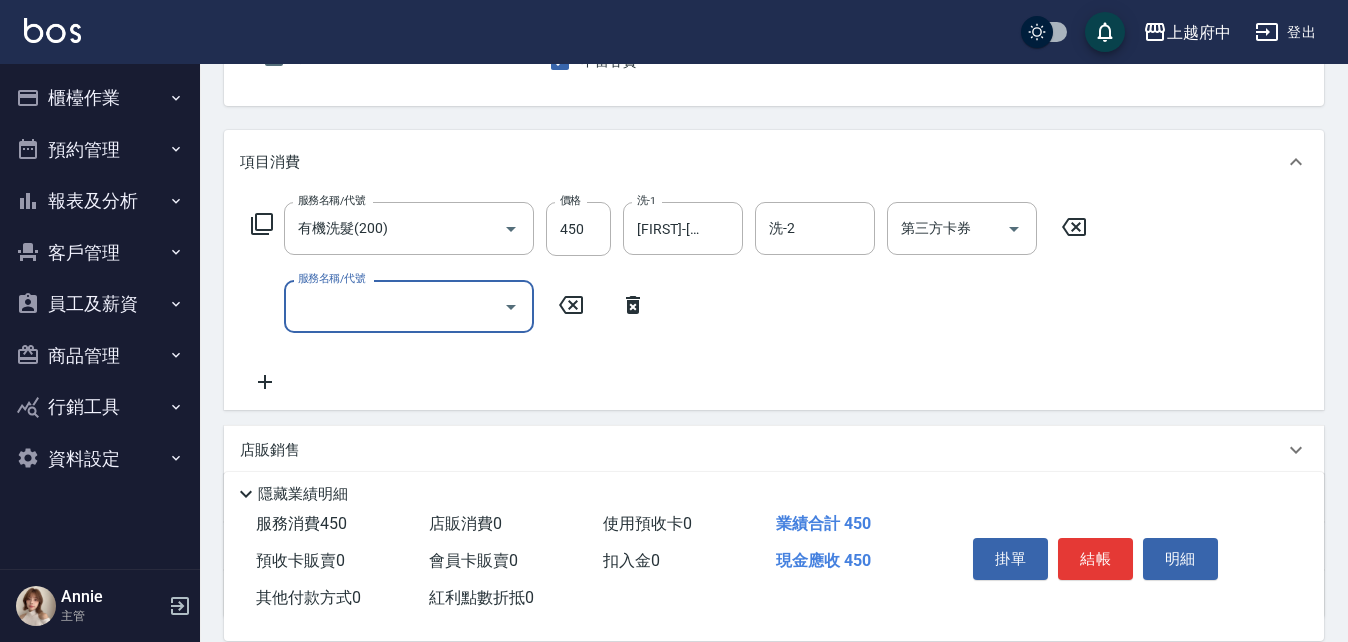 scroll, scrollTop: 200, scrollLeft: 0, axis: vertical 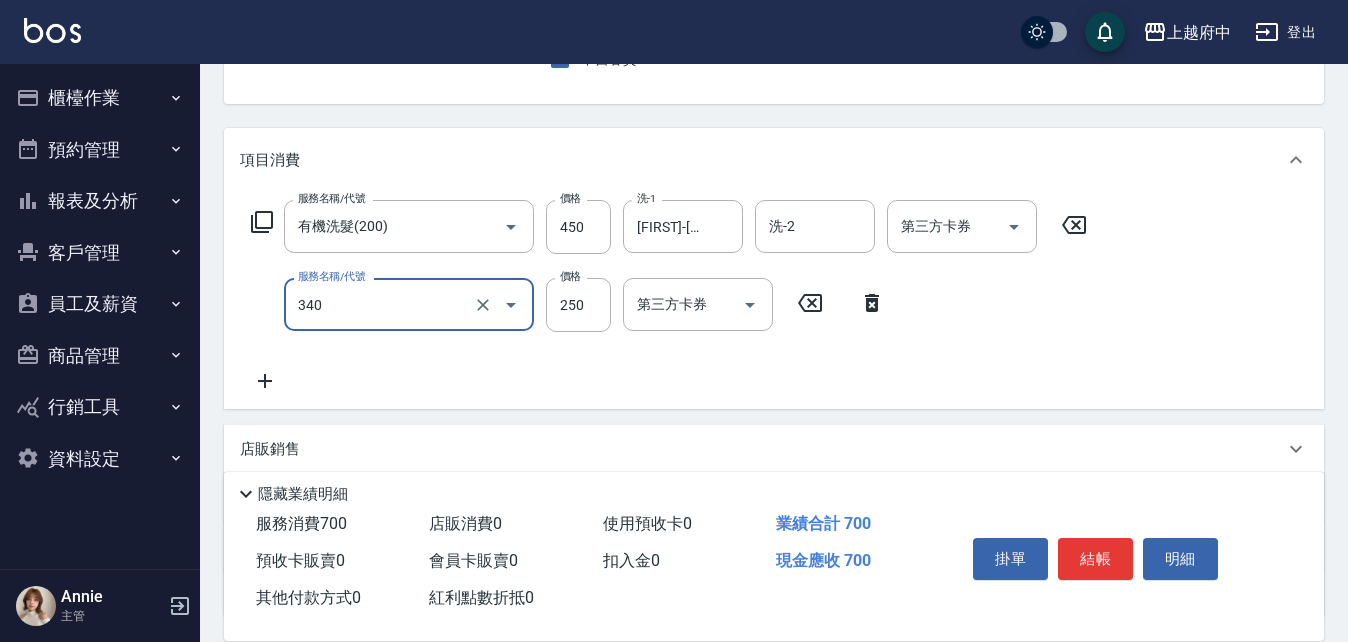 type on "剪髮(340)" 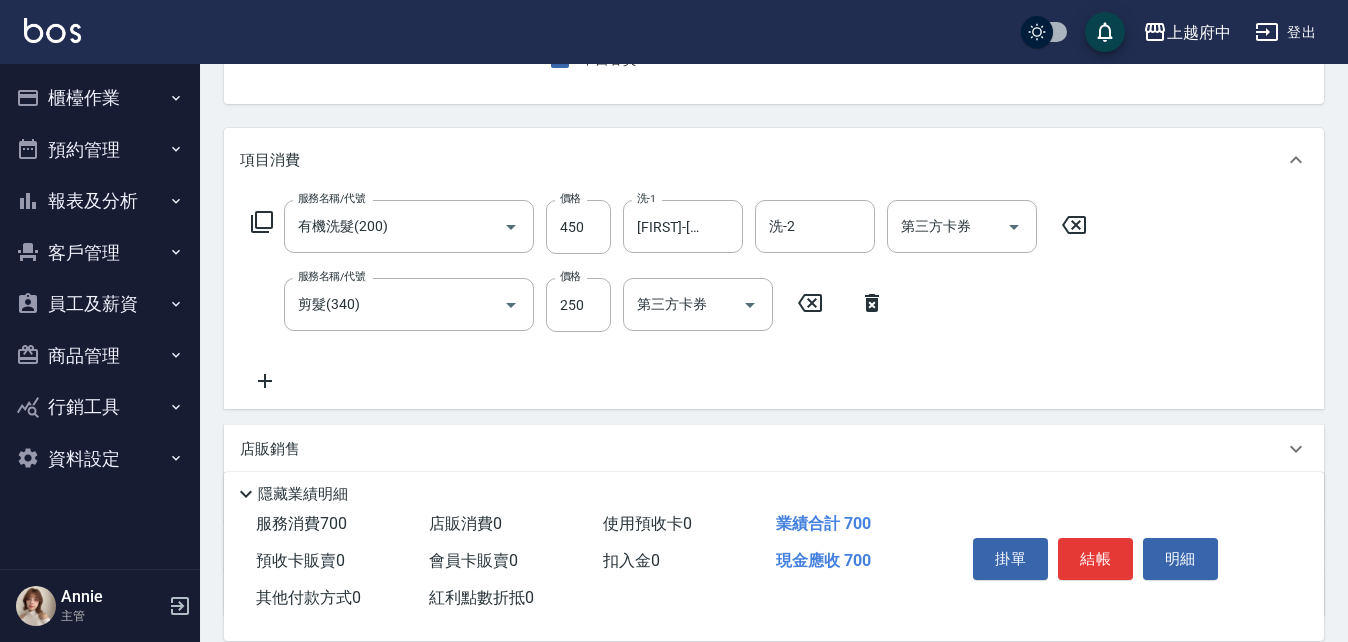 click on "服務名稱/代號 有機洗髮(200) 服務名稱/代號 價格 450 價格 洗-1 Kimi-20 洗-1 洗-2 洗-2 第三方卡券 第三方卡券 服務名稱/代號 剪髮(340) 服務名稱/代號 價格 250 價格 第三方卡券 第三方卡券" at bounding box center (669, 296) 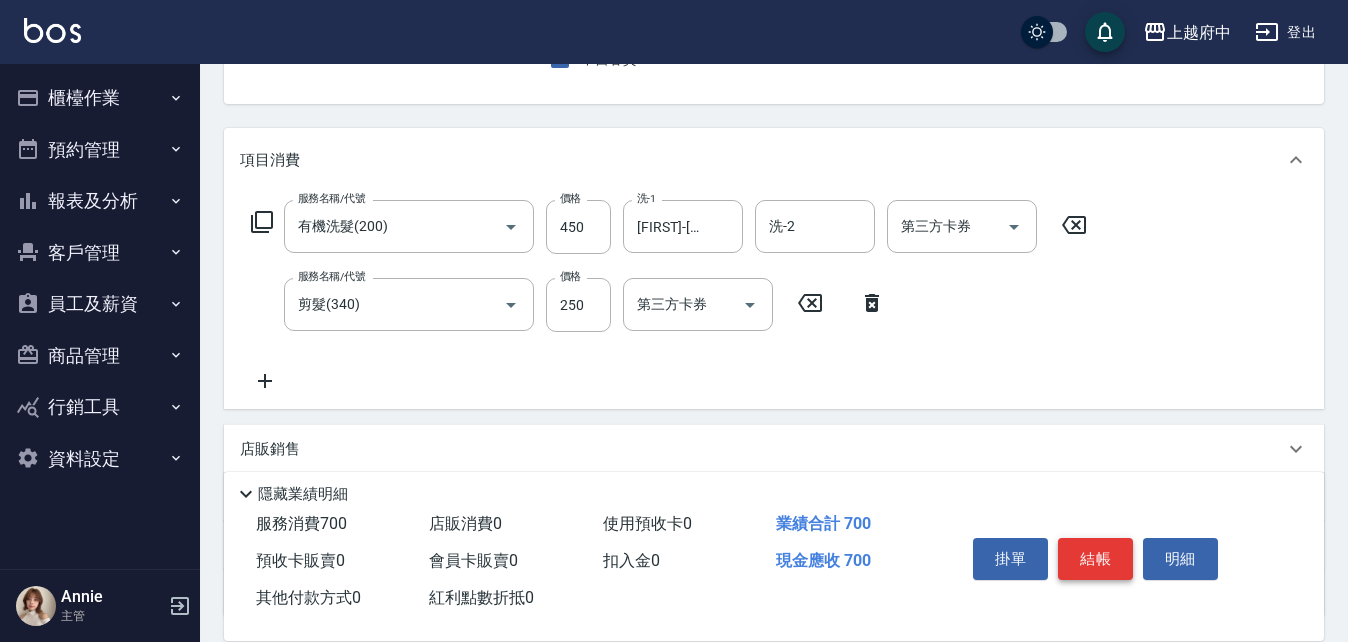 click on "結帳" at bounding box center (1095, 559) 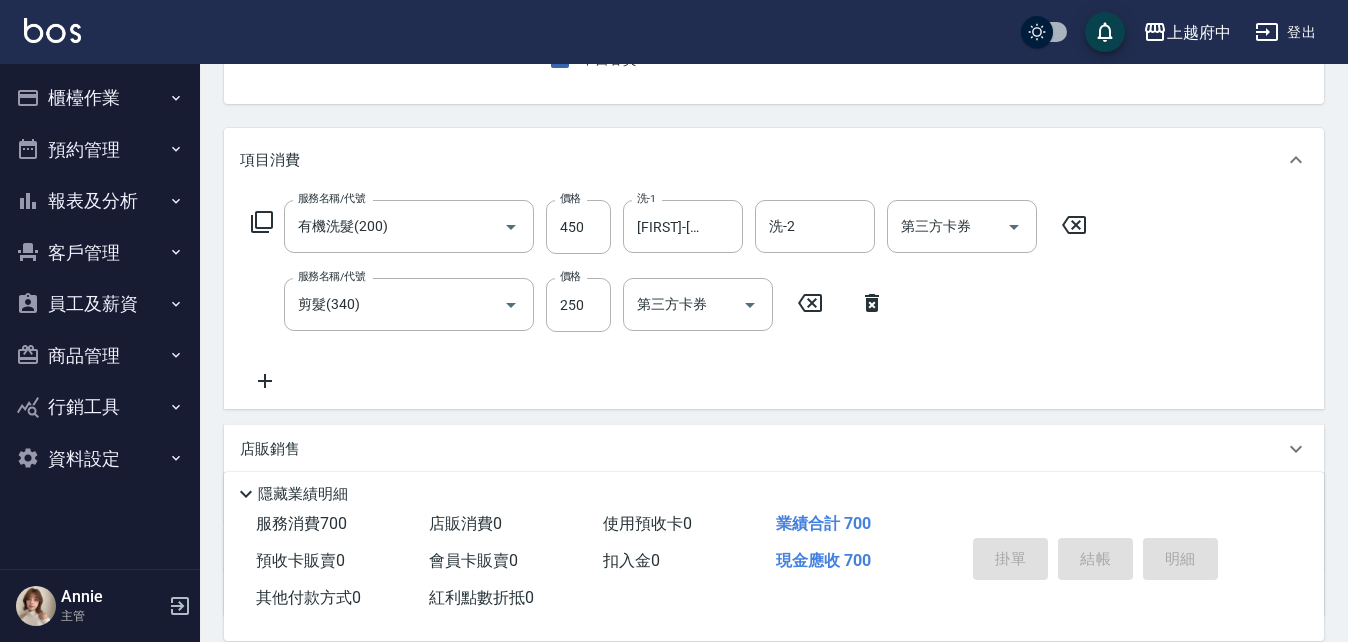 type on "2025/08/08 18:42" 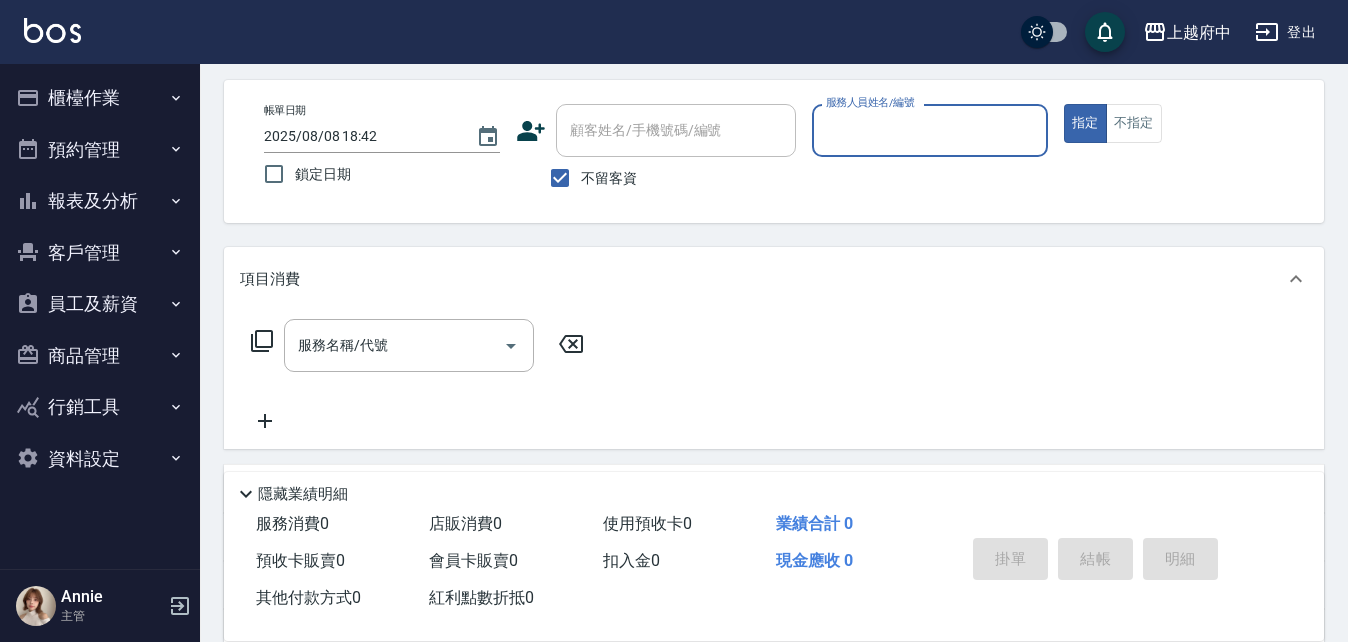 scroll, scrollTop: 0, scrollLeft: 0, axis: both 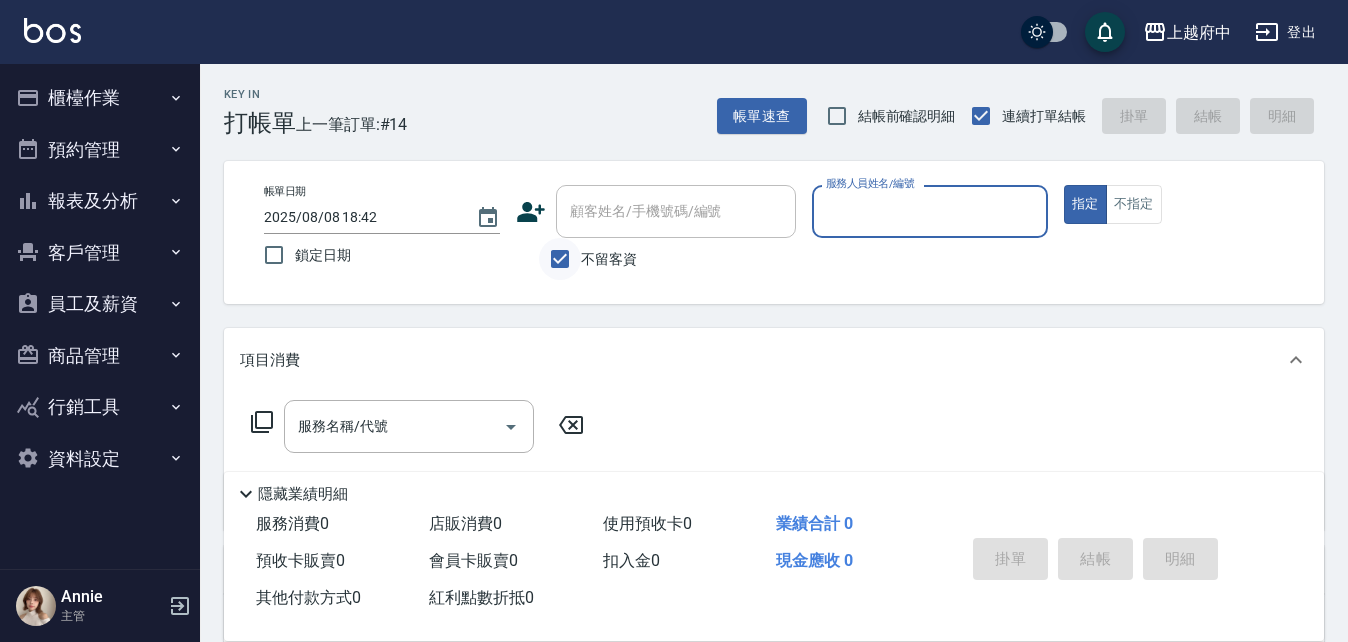 click on "不留客資" at bounding box center [560, 259] 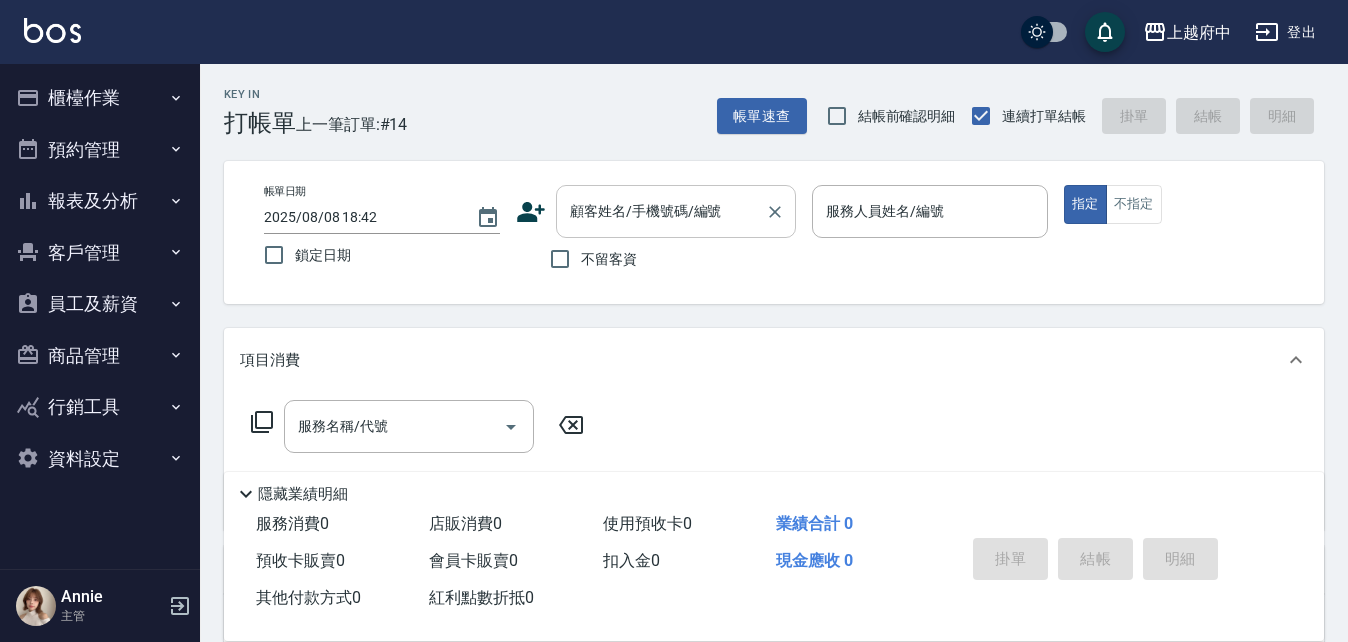 click on "顧客姓名/手機號碼/編號" at bounding box center (661, 211) 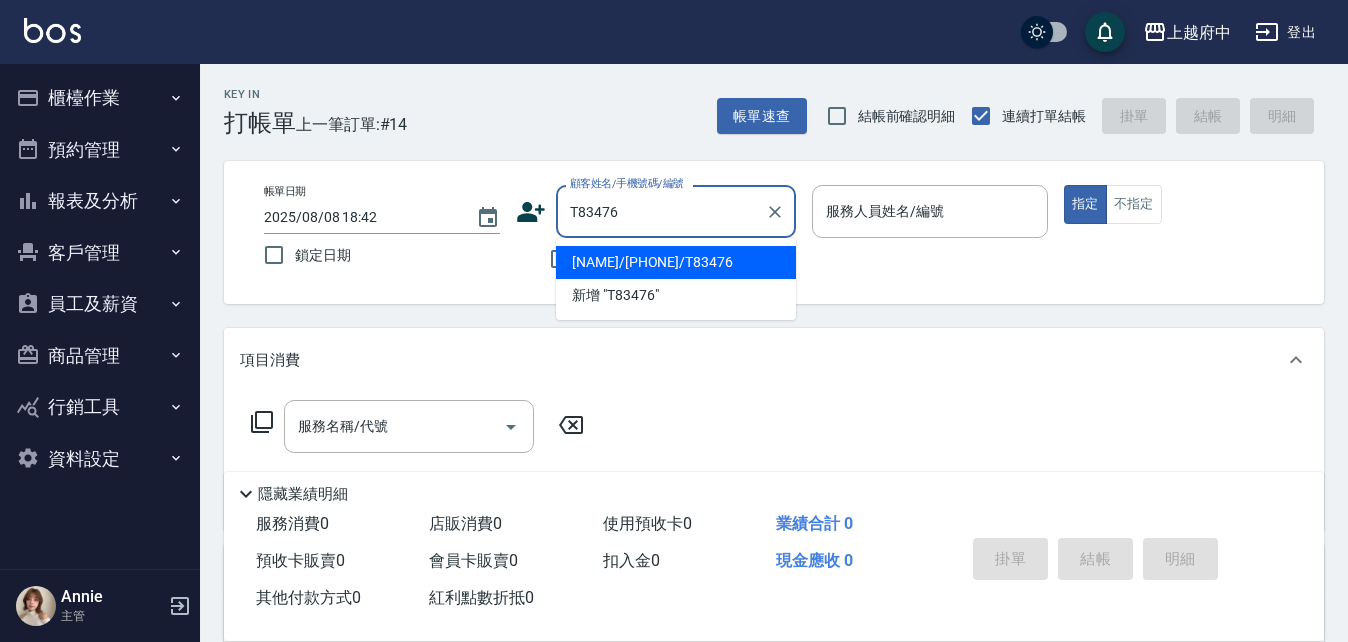 click on "陳文祥/0963253772/T83476" at bounding box center (676, 262) 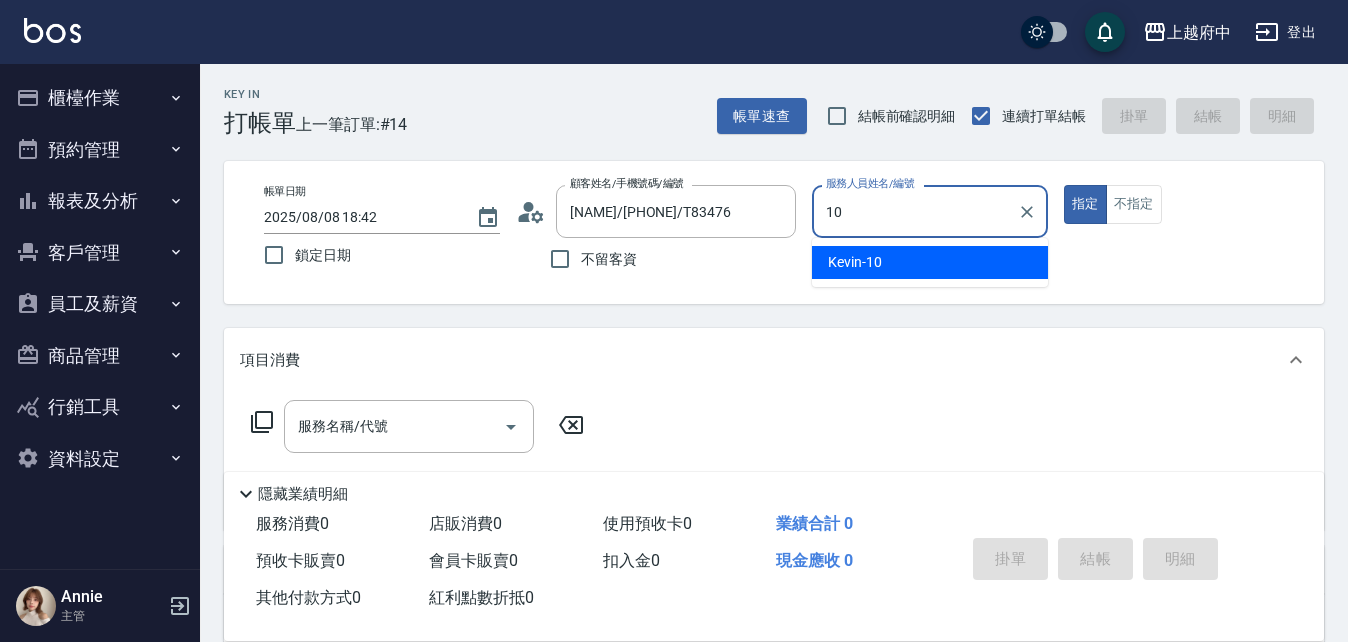 type on "Kevin-10" 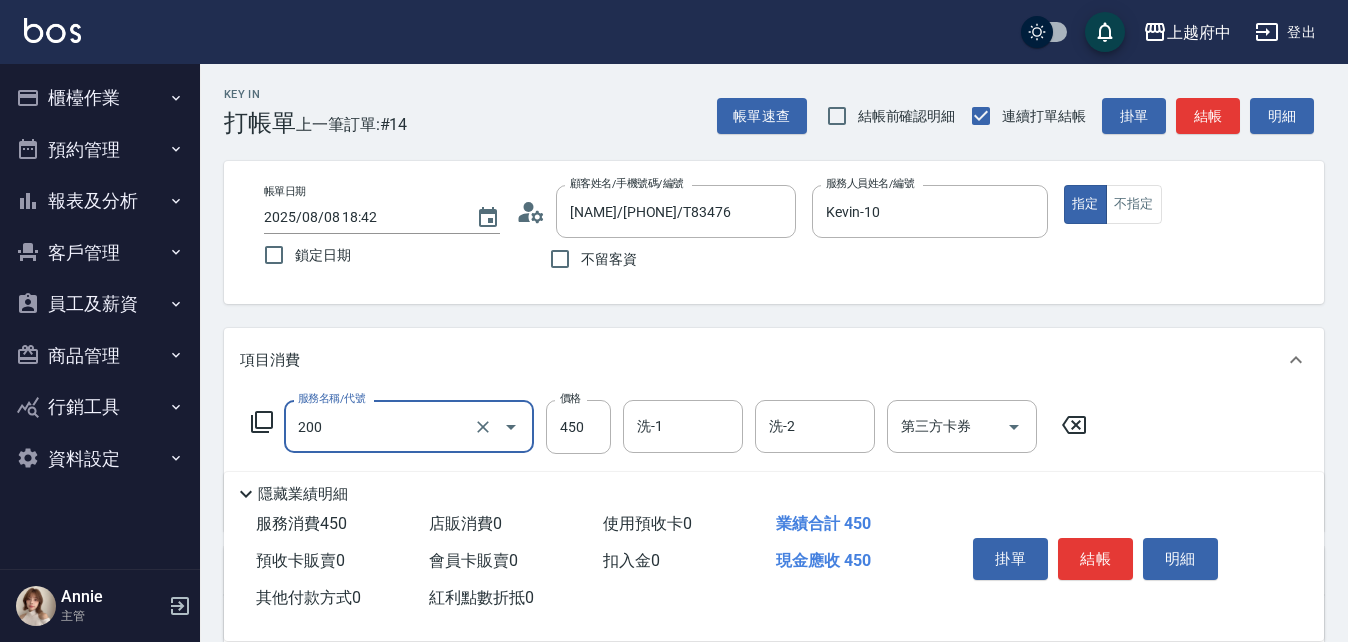 type on "有機洗髮(200)" 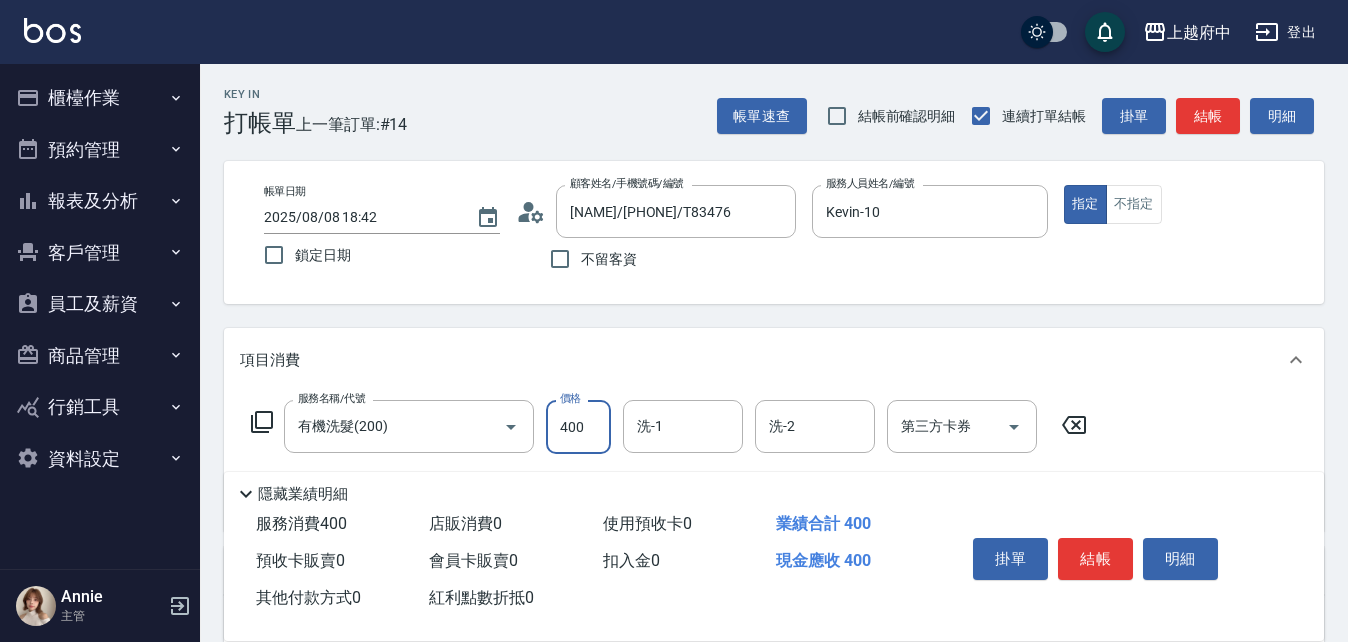 type on "400" 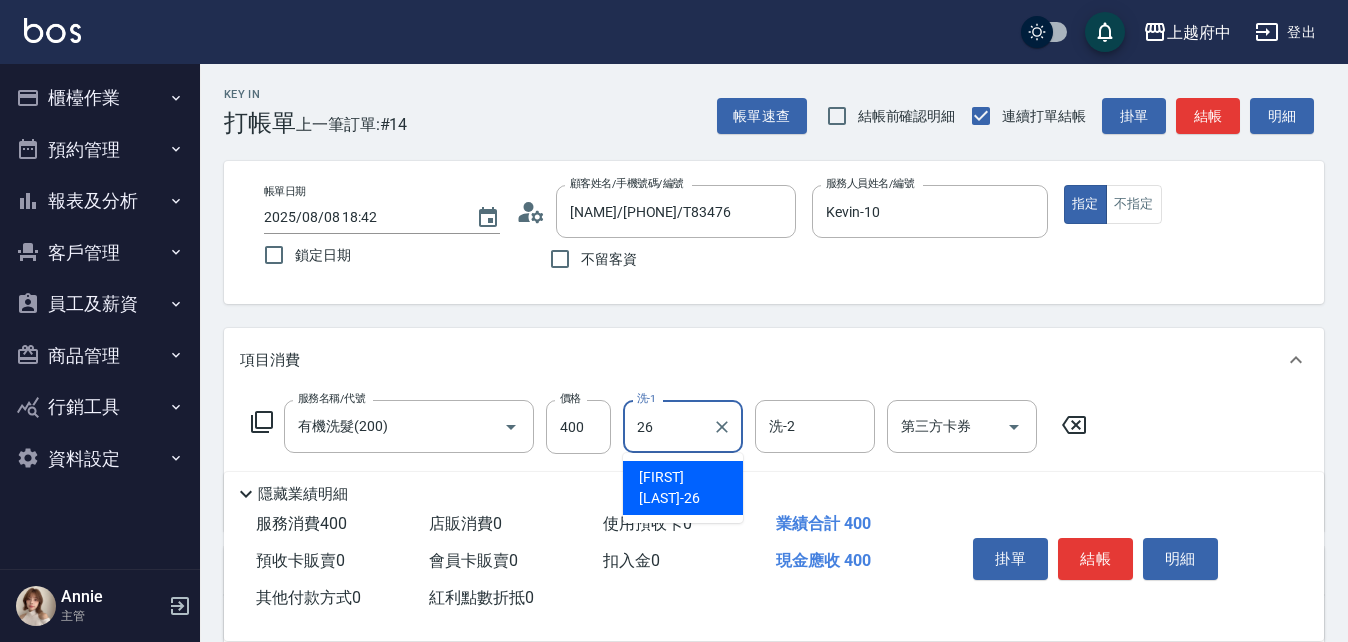 type on "邱子芹-26" 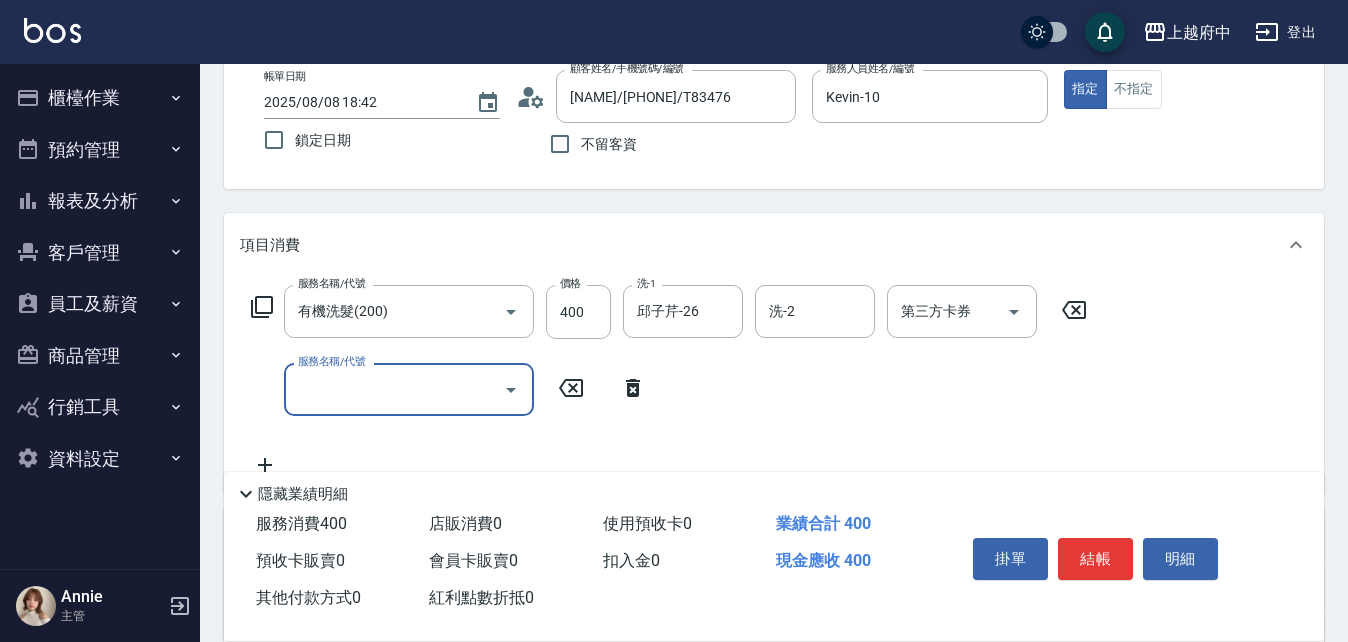 scroll, scrollTop: 200, scrollLeft: 0, axis: vertical 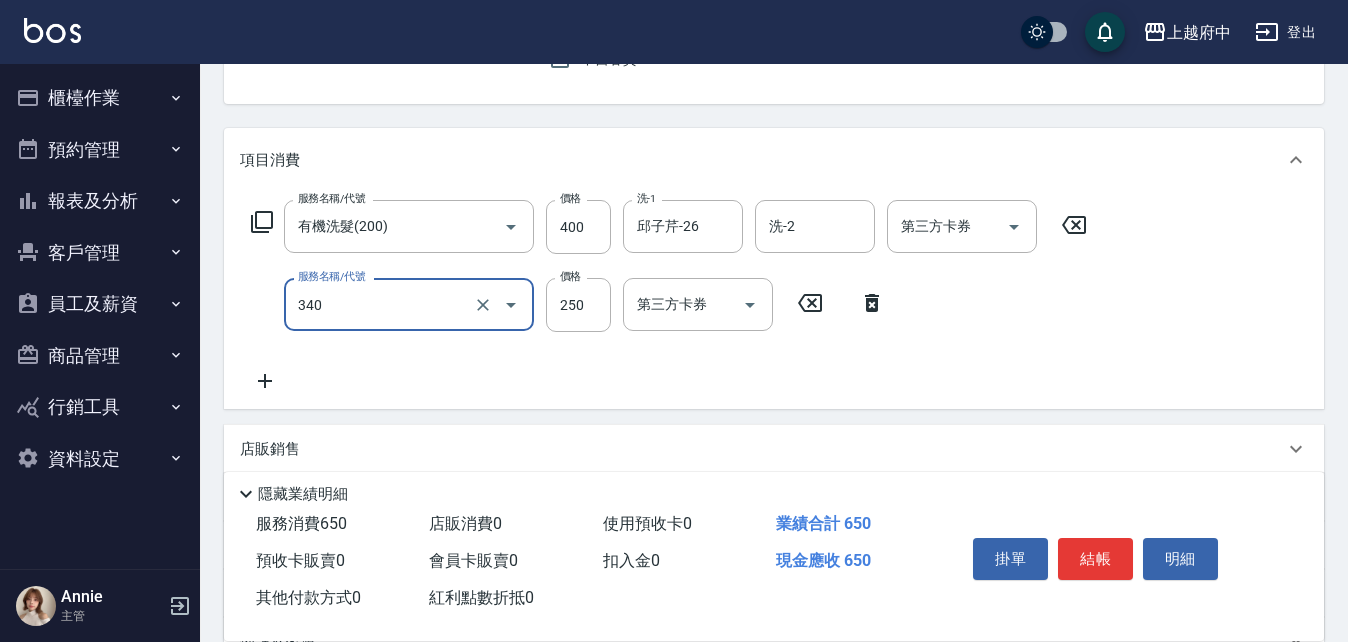 type on "剪髮(340)" 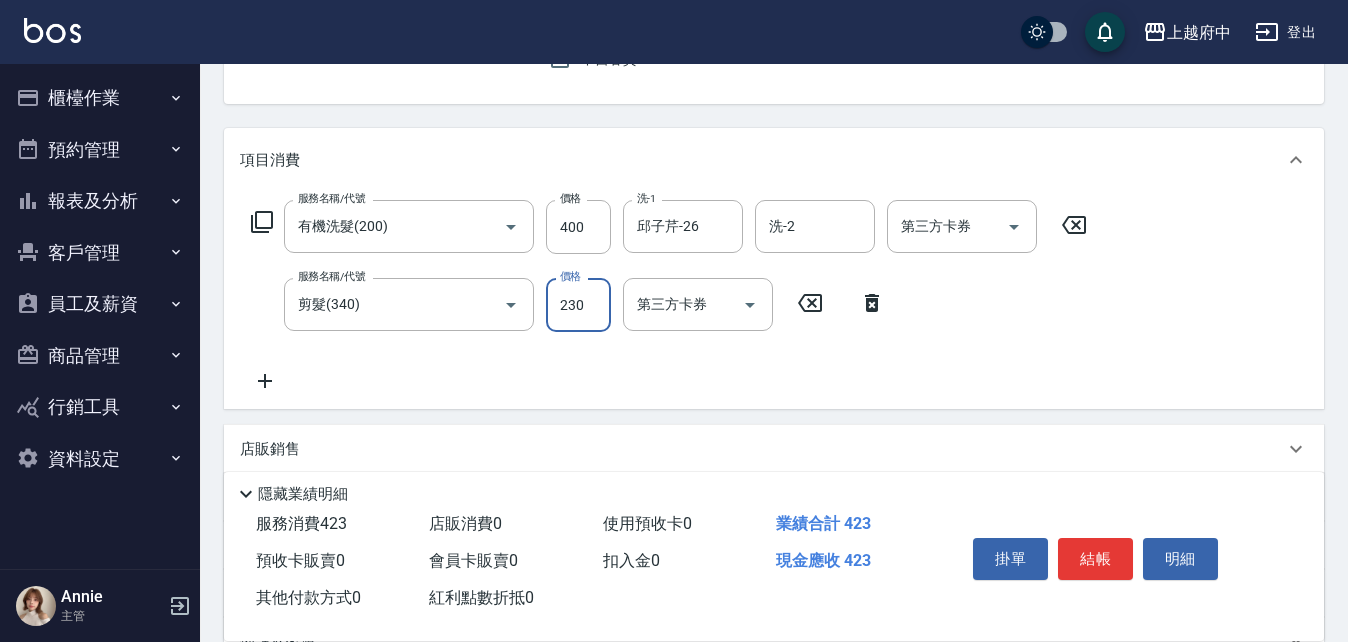 type on "230" 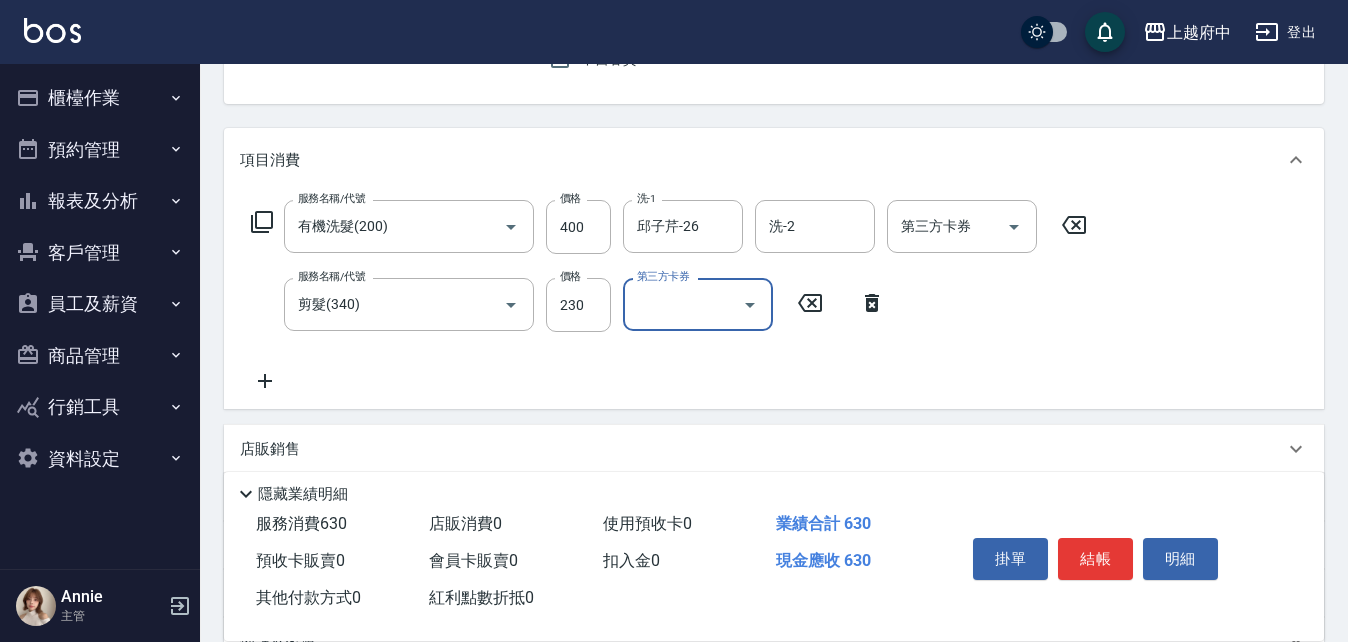 click on "服務名稱/代號 有機洗髮(200) 服務名稱/代號 價格 400 價格 洗-1 邱子芹-26 洗-1 洗-2 洗-2 第三方卡券 第三方卡券 服務名稱/代號 剪髮(340) 服務名稱/代號 價格 230 價格 第三方卡券 第三方卡券" at bounding box center (669, 296) 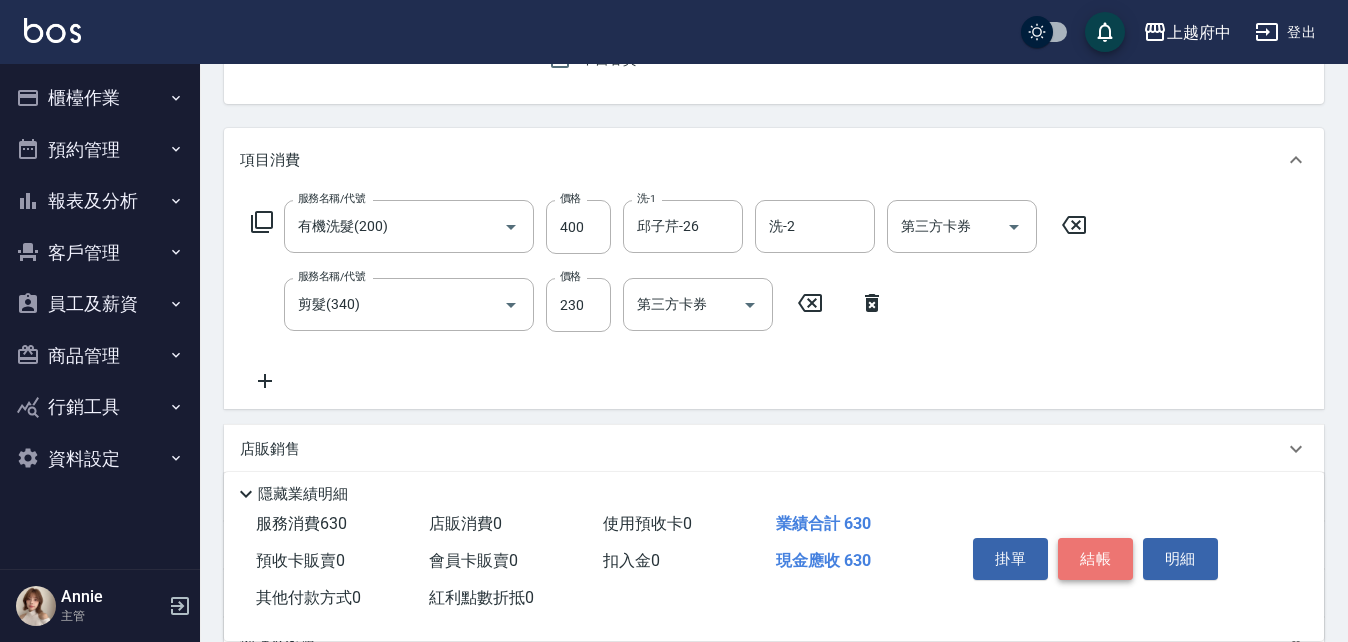click on "結帳" at bounding box center (1095, 559) 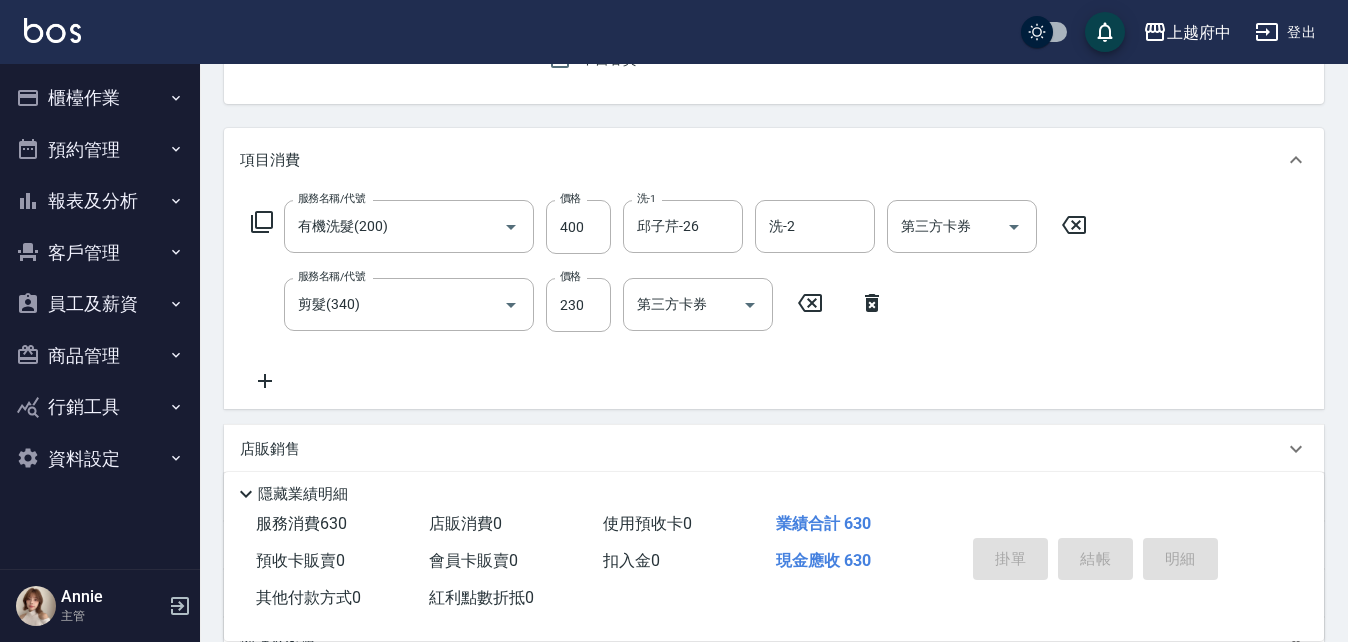 type on "2025/08/08 18:43" 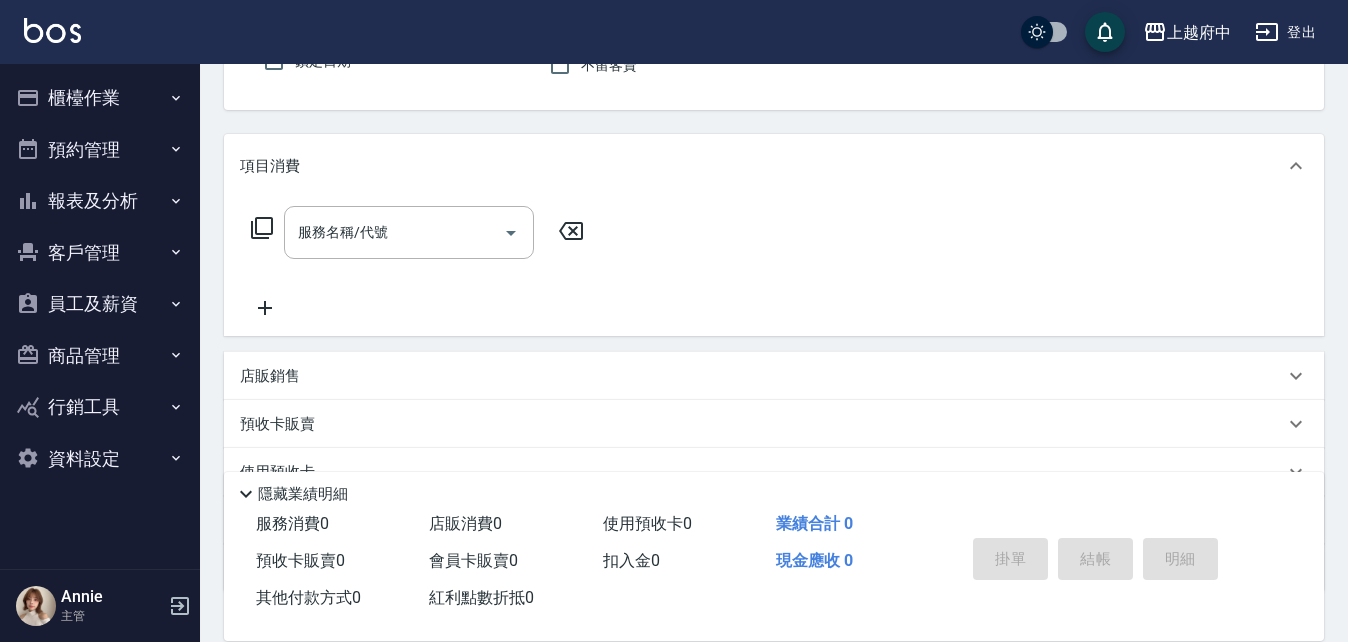 scroll, scrollTop: 0, scrollLeft: 0, axis: both 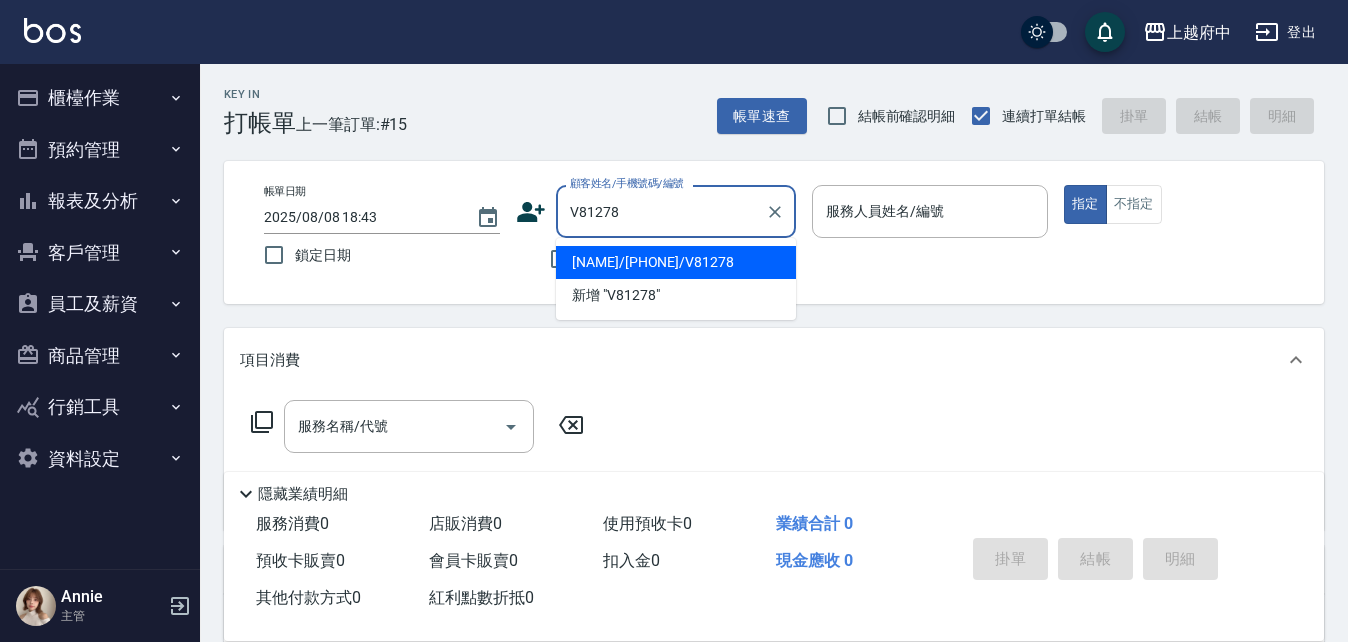 click on "王珊榮/0935352663/V81278" at bounding box center [676, 262] 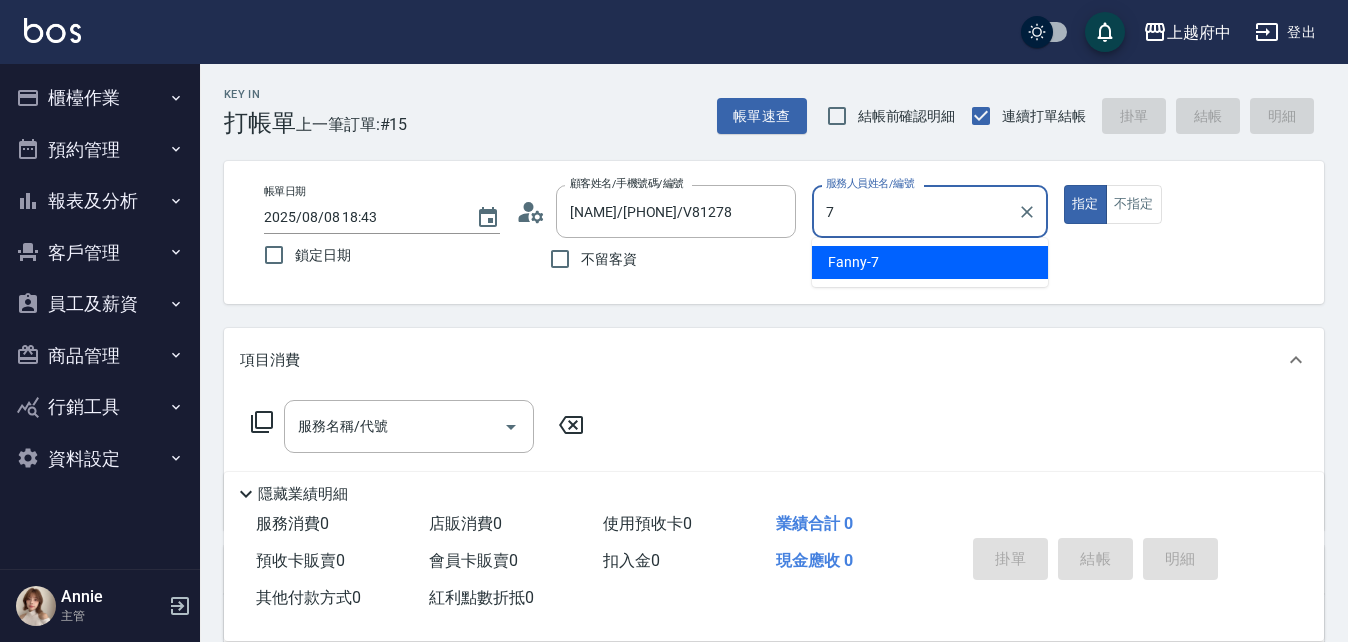 type on "Fanny-7" 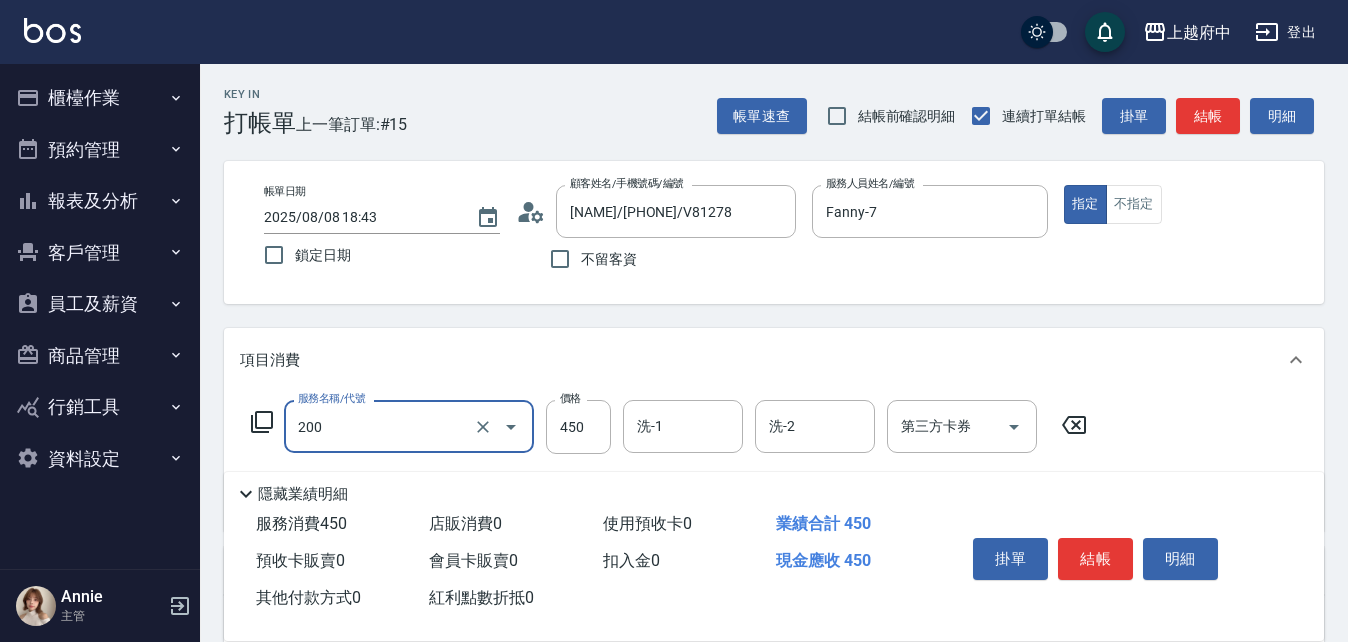 type on "有機洗髮(200)" 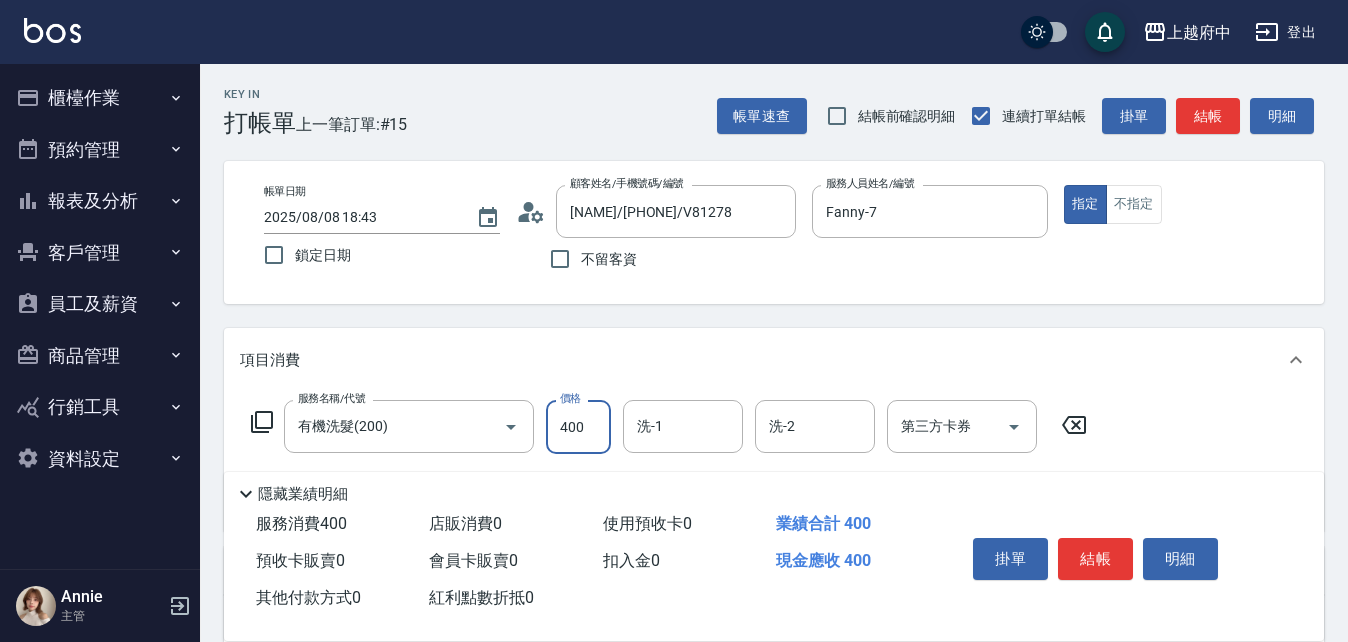 type on "400" 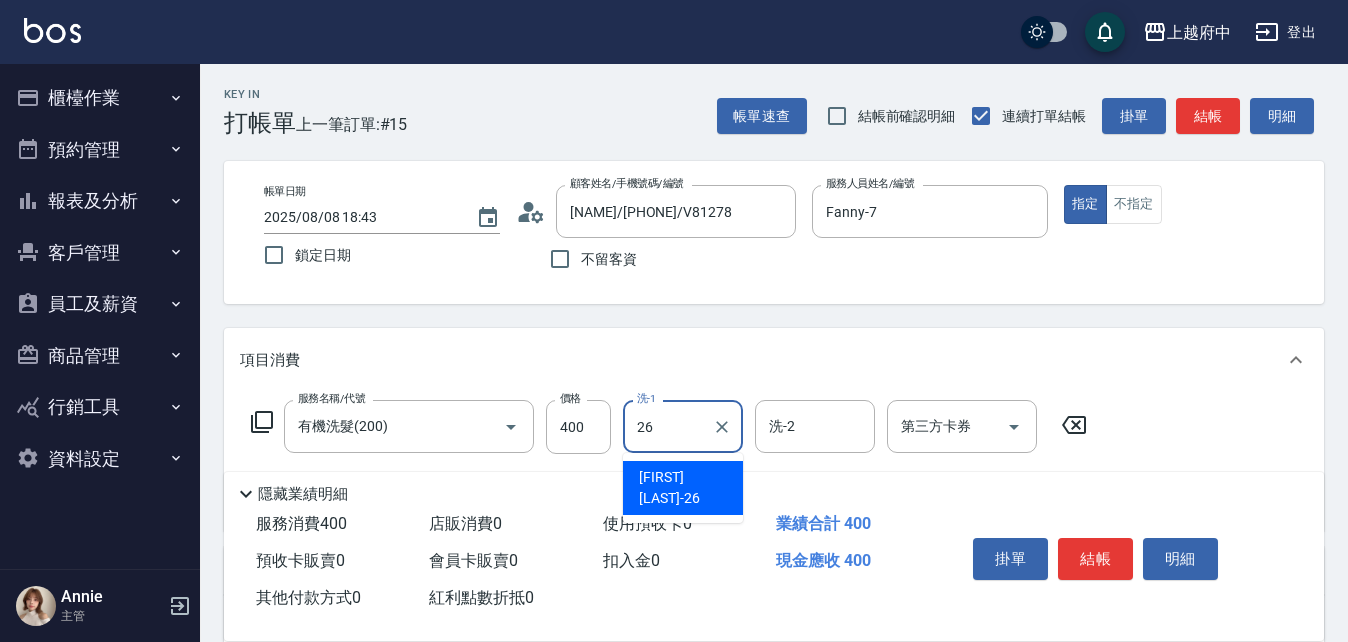 type on "邱子芹-26" 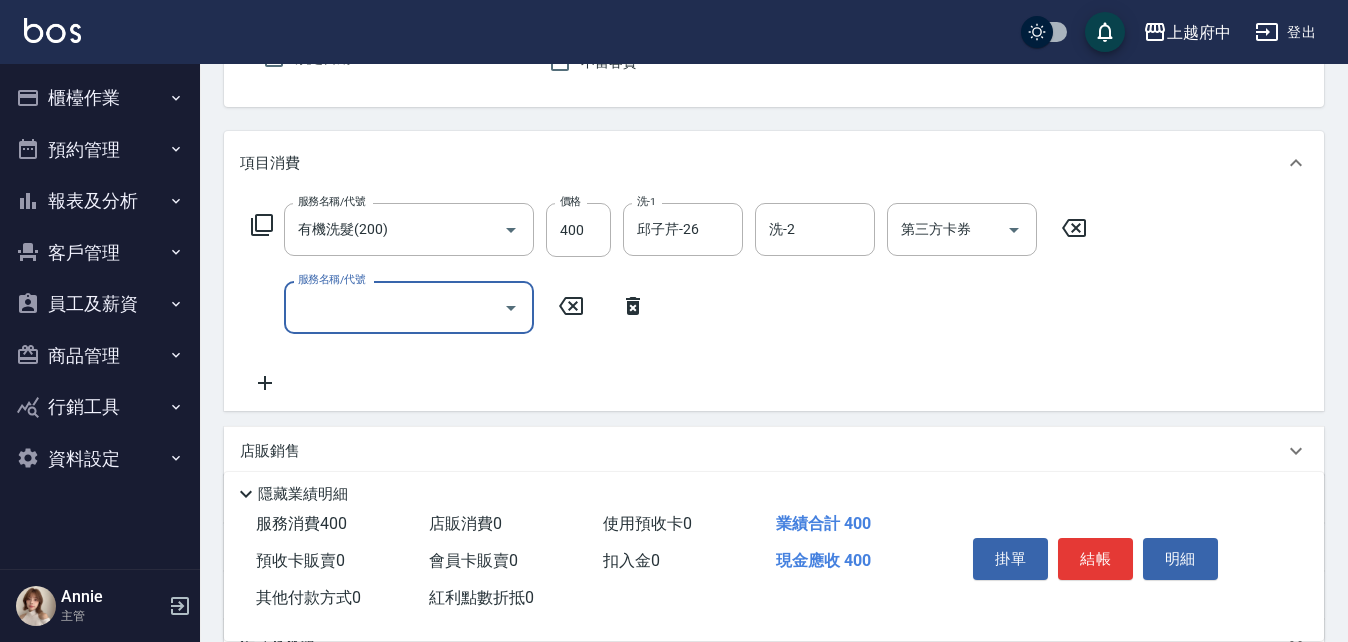 scroll, scrollTop: 200, scrollLeft: 0, axis: vertical 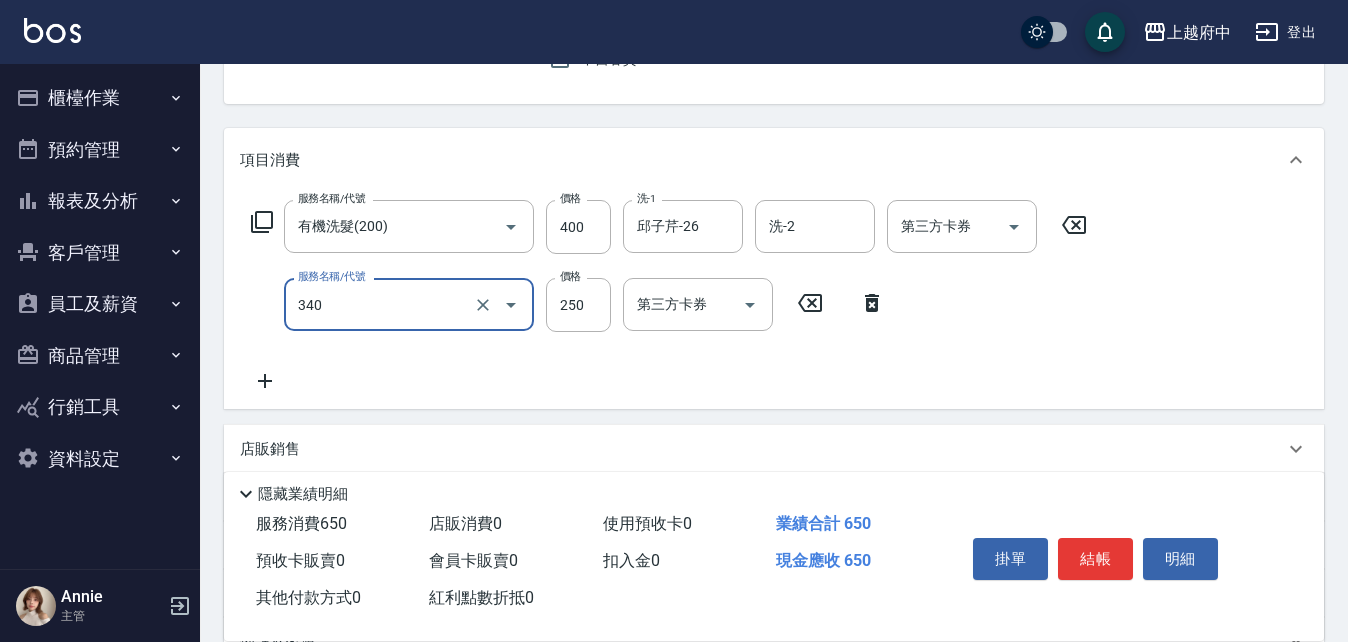 type on "剪髮(340)" 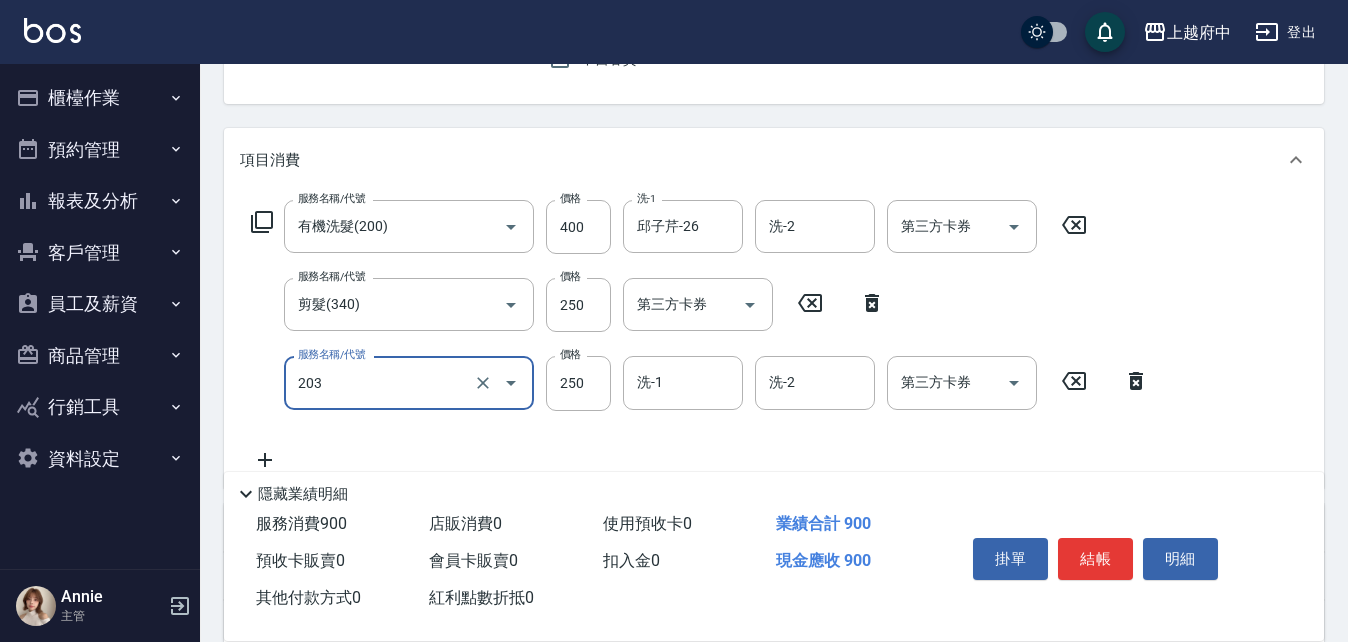 type on "升級滋養護髮(203)" 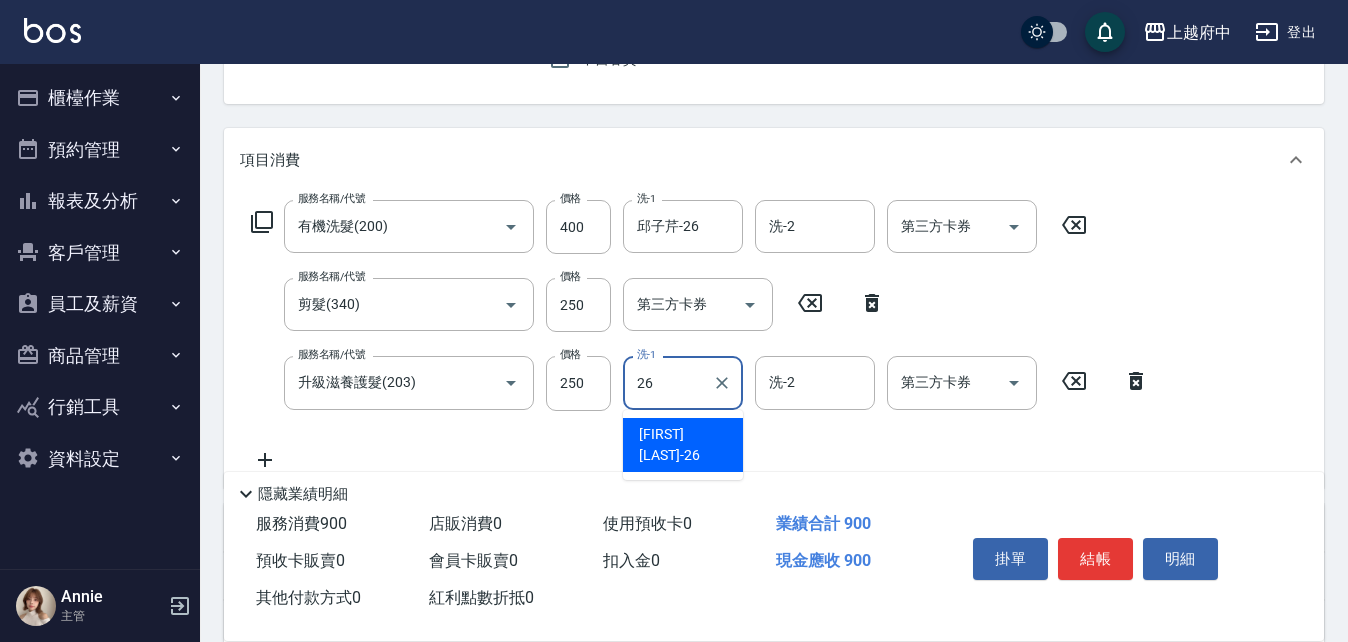 type on "邱子芹-26" 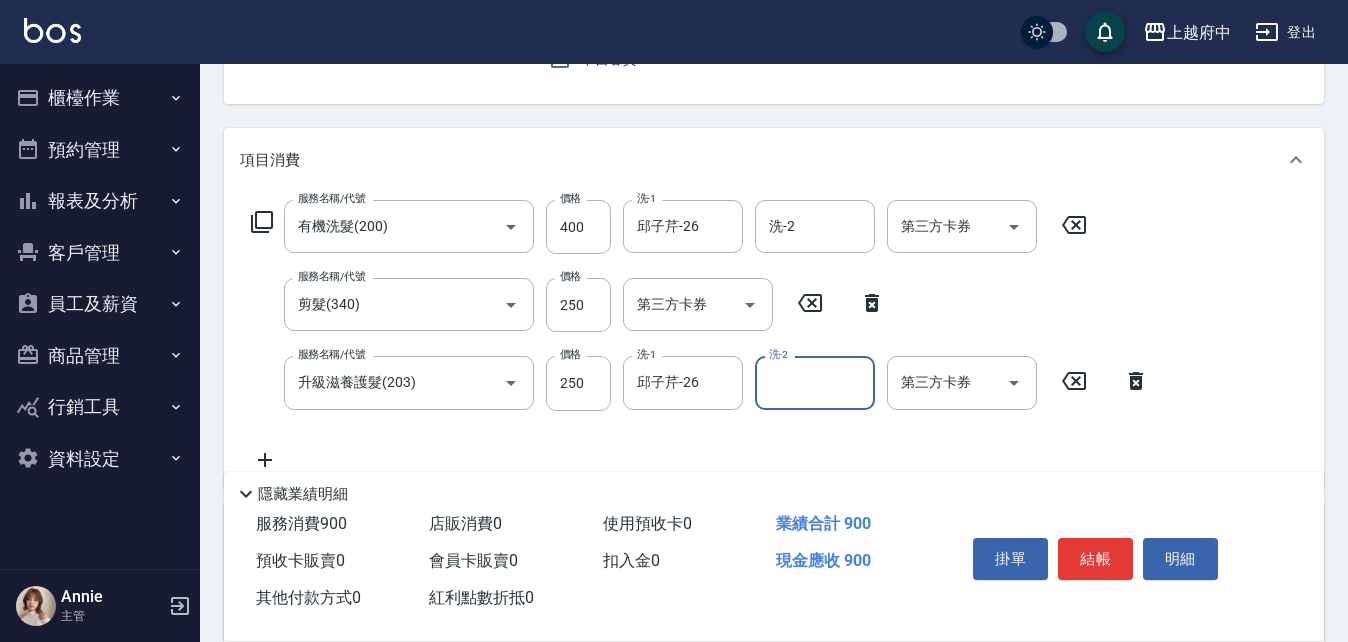 click on "服務名稱/代號 有機洗髮(200) 服務名稱/代號 價格 400 價格 洗-1 邱子芹-26 洗-1 洗-2 洗-2 第三方卡券 第三方卡券 服務名稱/代號 剪髮(340) 服務名稱/代號 價格 250 價格 第三方卡券 第三方卡券 服務名稱/代號 升級滋養護髮(203) 服務名稱/代號 價格 250 價格 洗-1 邱子芹-26 洗-1 洗-2 洗-2 第三方卡券 第三方卡券" at bounding box center [700, 335] 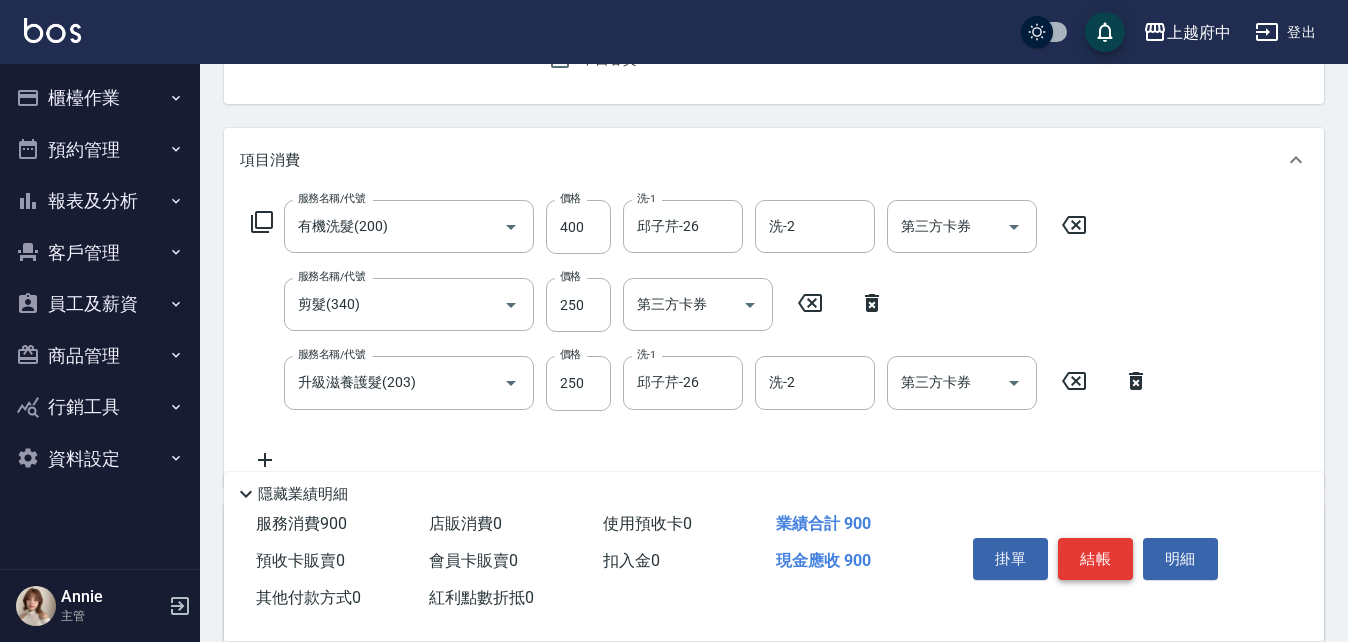 click on "結帳" at bounding box center [1095, 559] 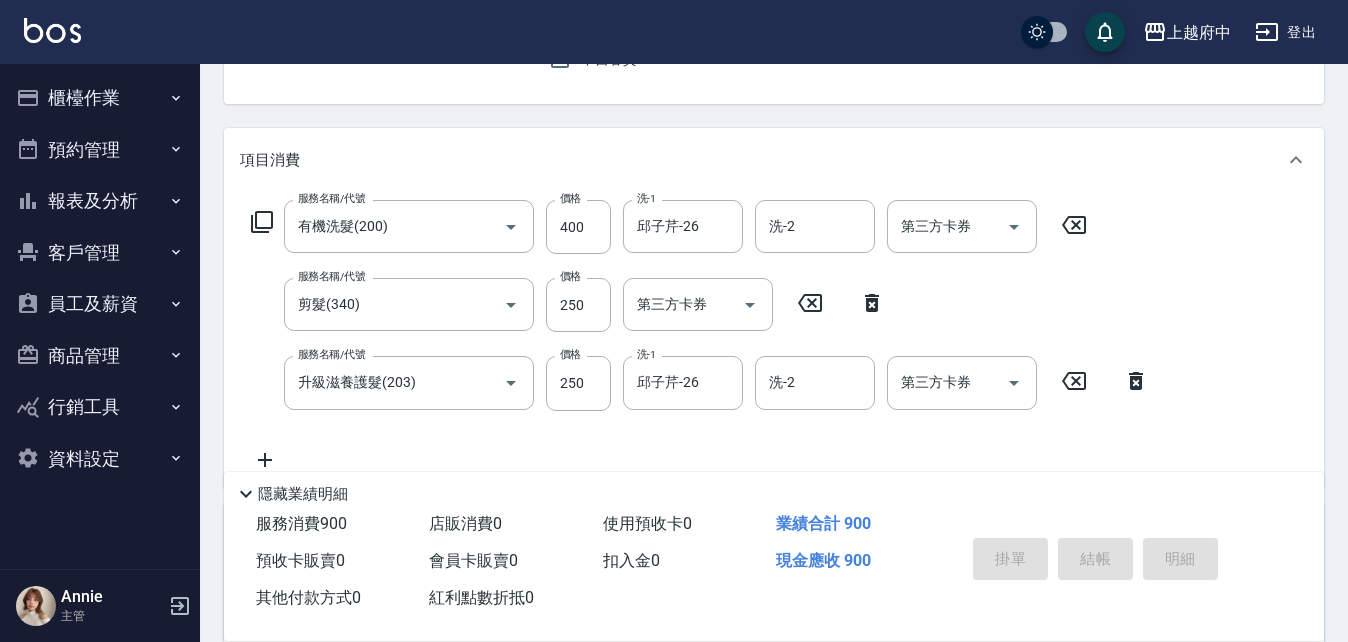type 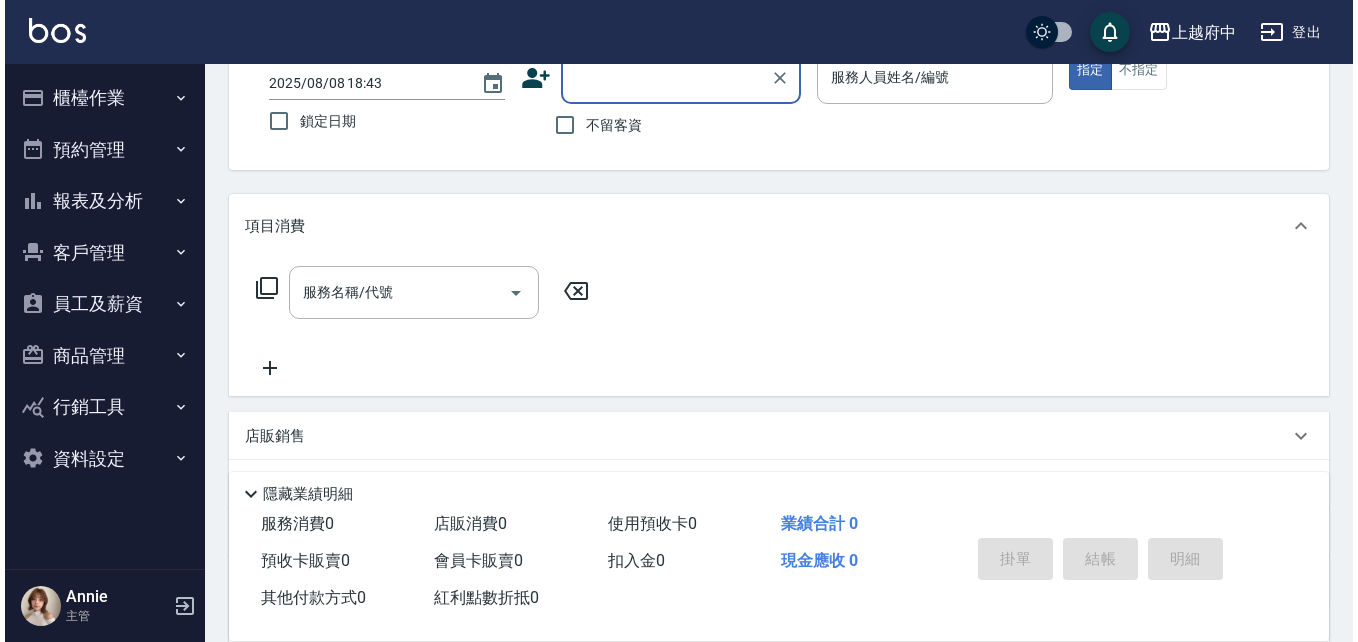 scroll, scrollTop: 0, scrollLeft: 0, axis: both 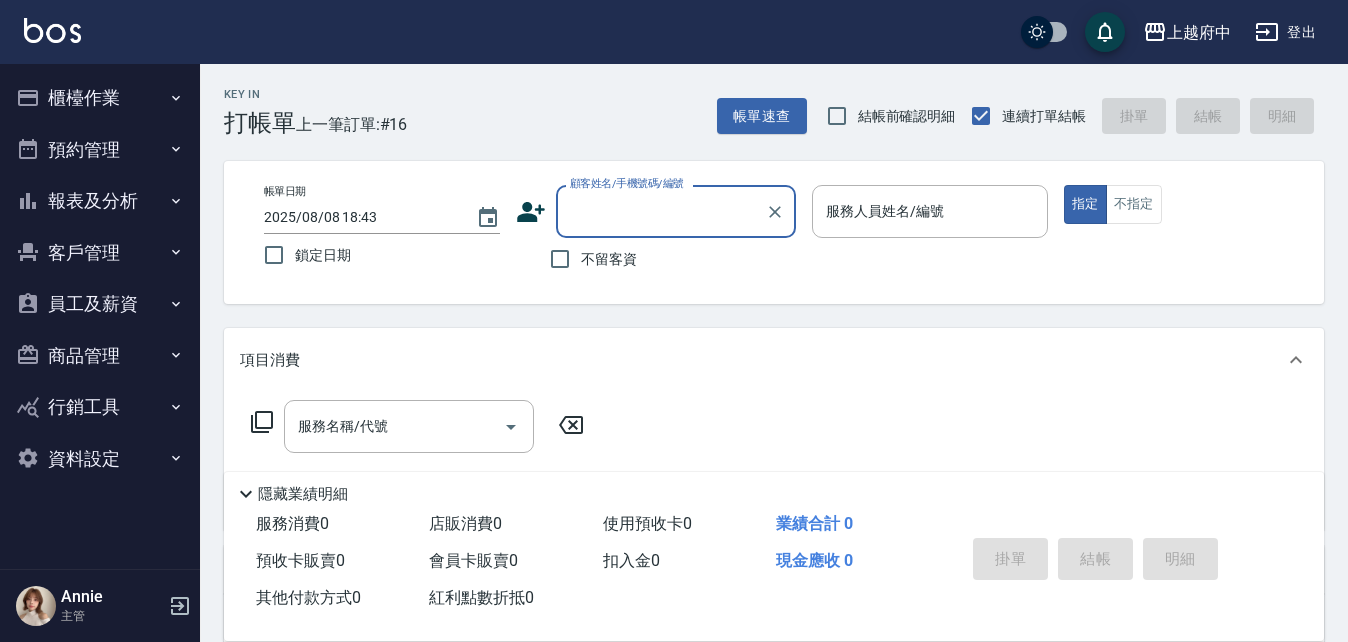 click 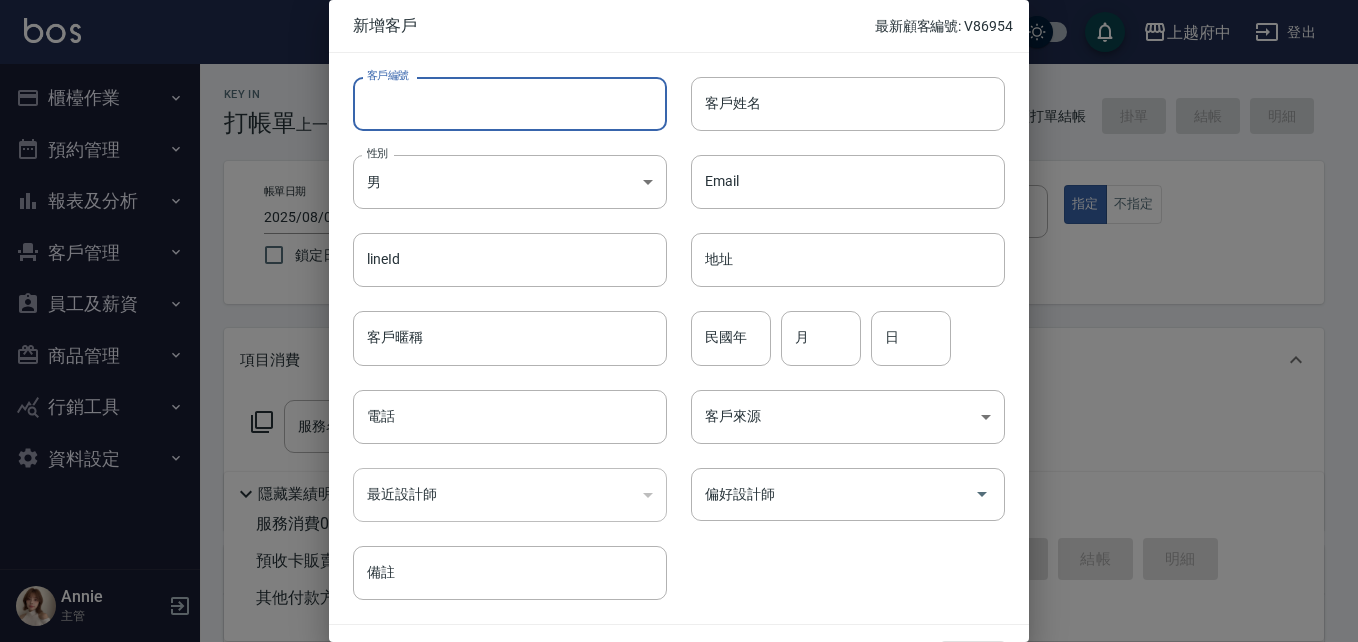 click on "客戶編號" at bounding box center (510, 104) 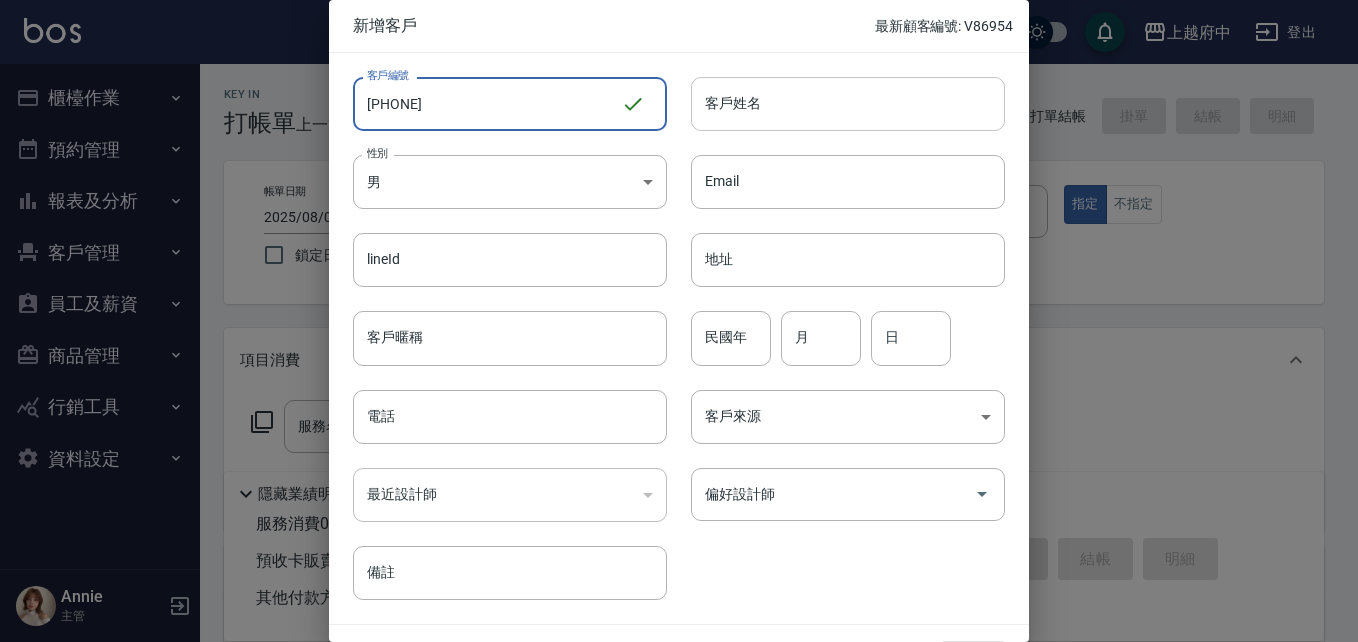 type on "[PHONE]" 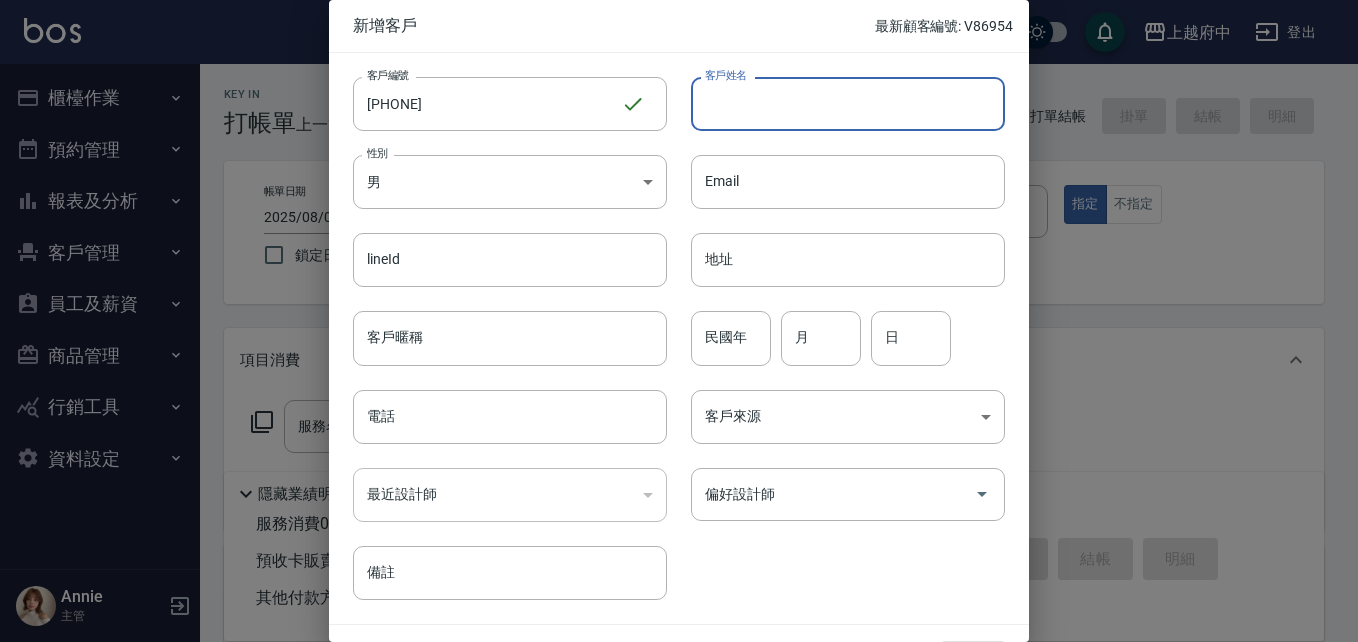 click on "客戶姓名" at bounding box center (848, 104) 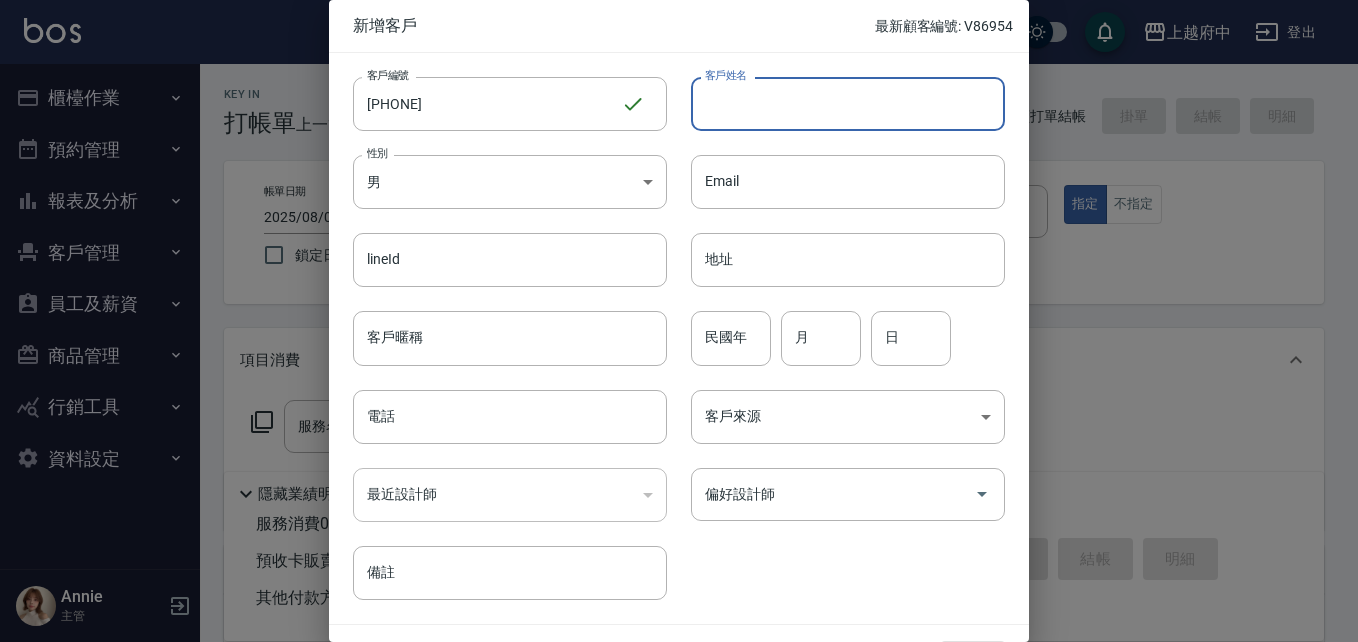 type on "T" 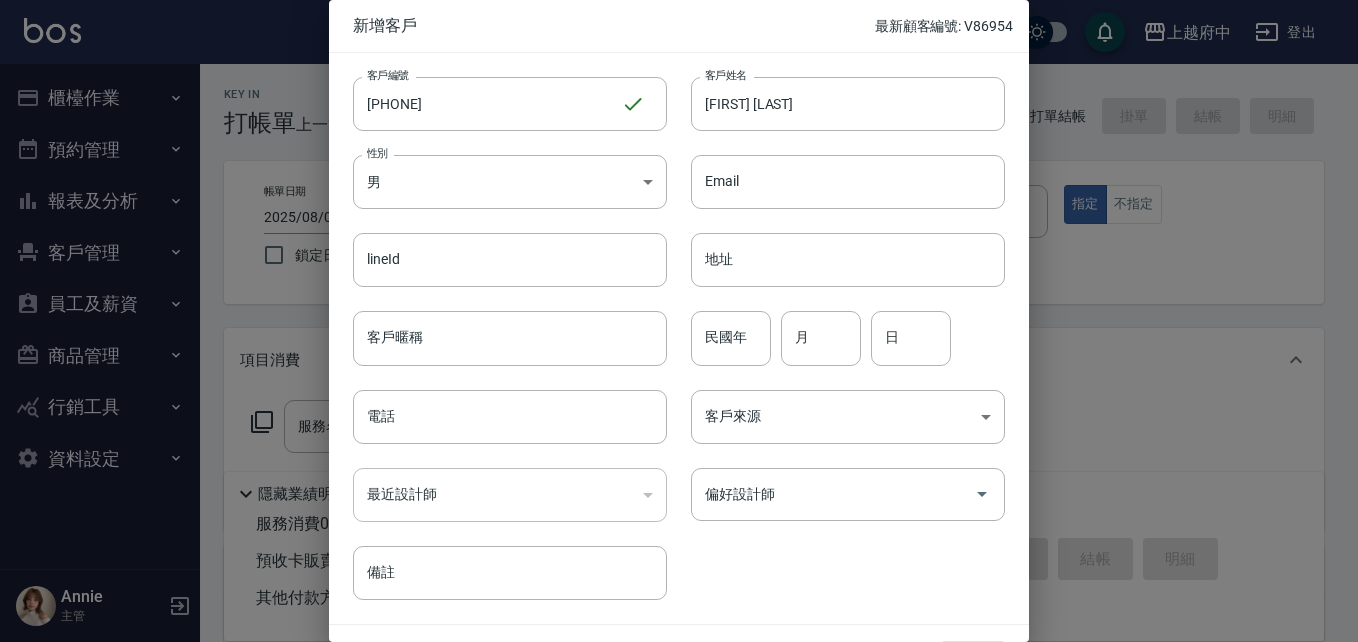 type on "鈺" 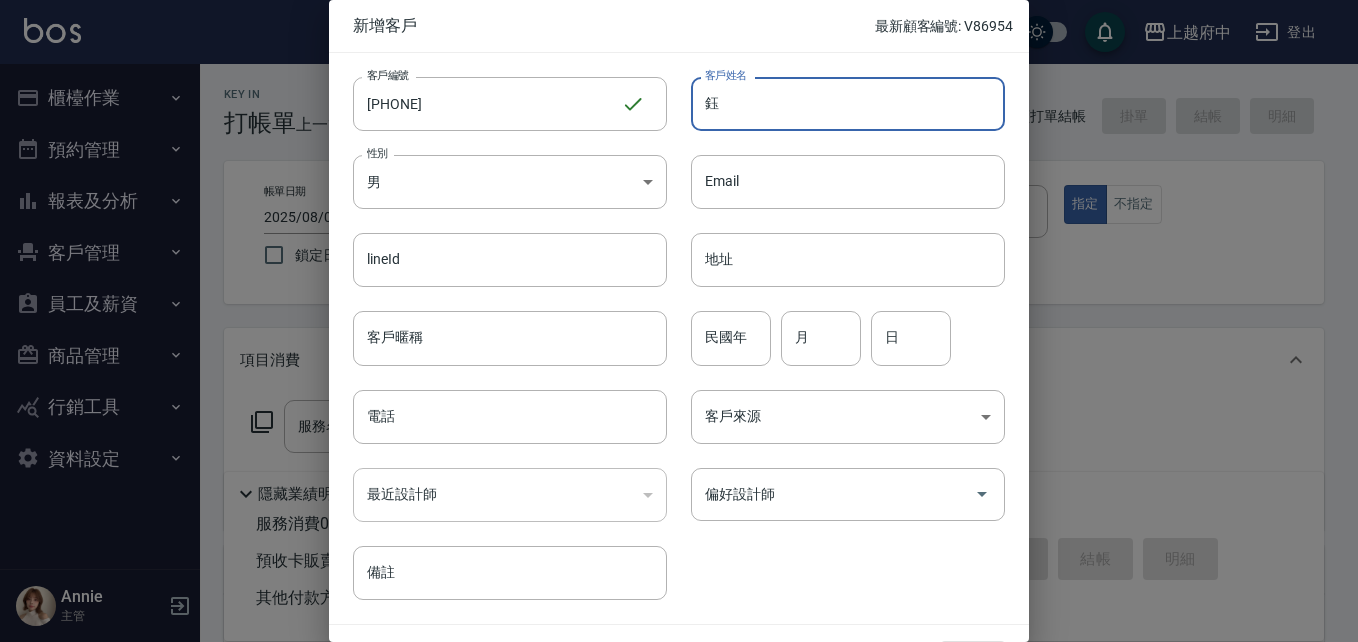 drag, startPoint x: 798, startPoint y: 112, endPoint x: 715, endPoint y: 109, distance: 83.0542 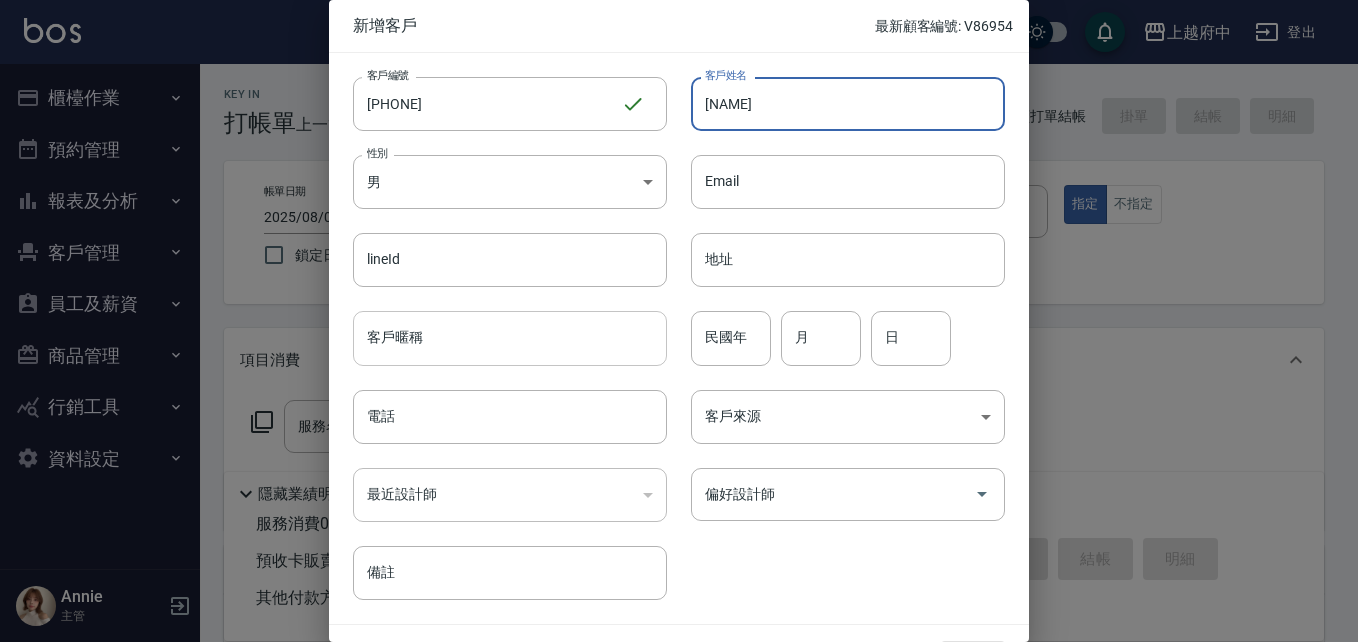 type on "[LAST] [FIRST]" 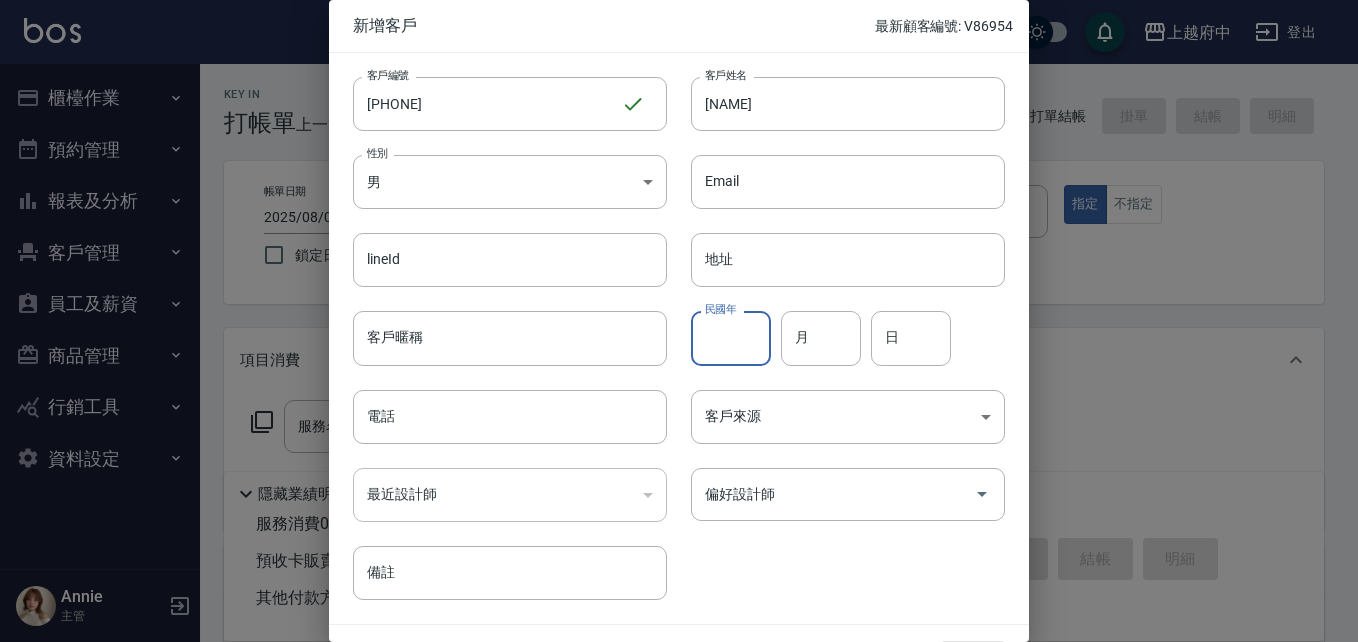 click on "民國年" at bounding box center [731, 338] 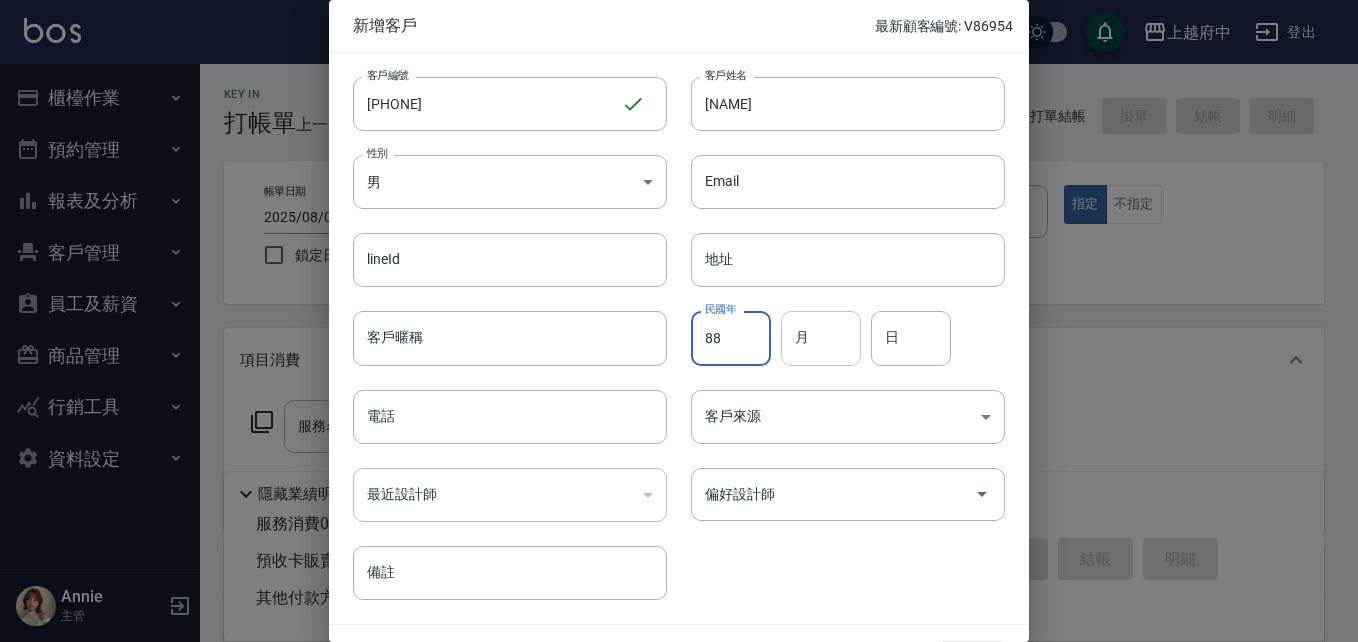 type on "88" 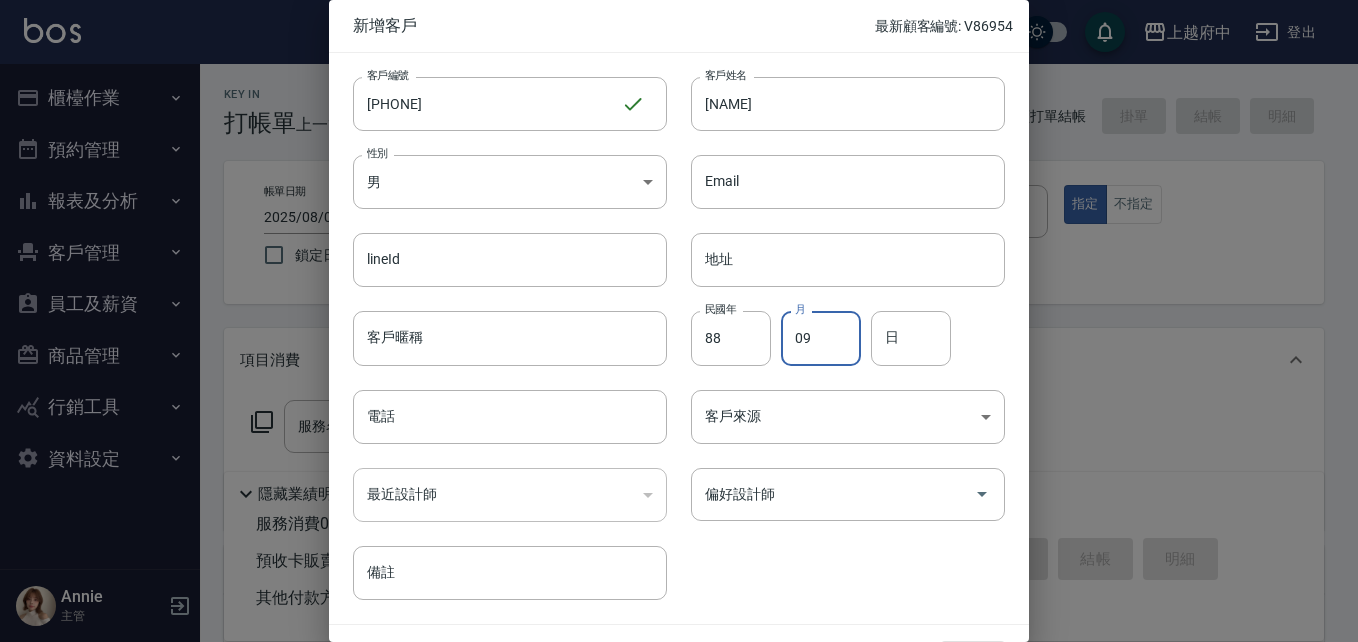 type on "09" 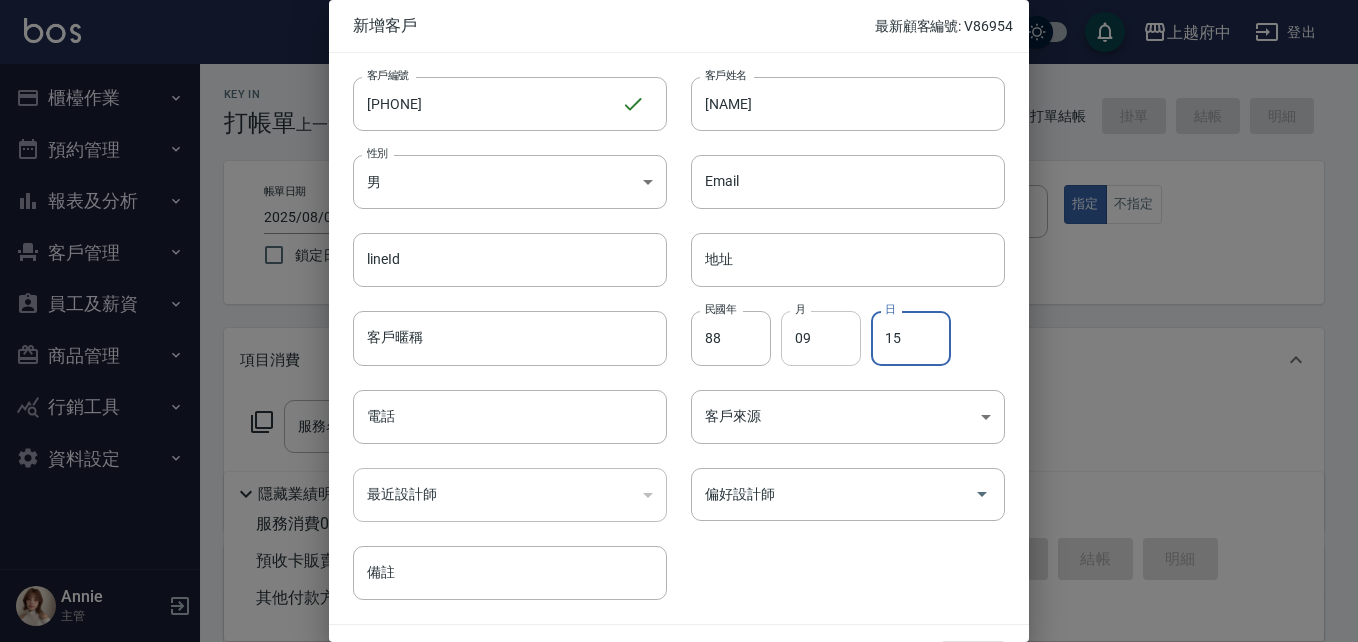 type on "15" 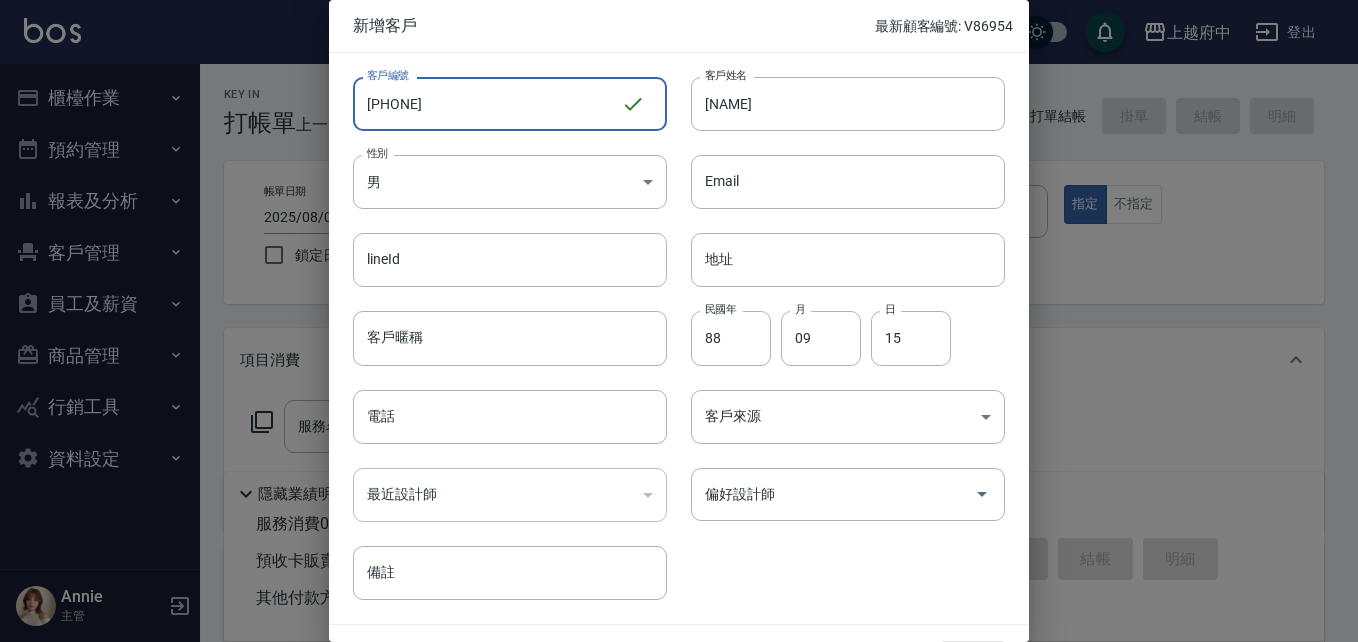 drag, startPoint x: 423, startPoint y: 109, endPoint x: 309, endPoint y: 102, distance: 114.21471 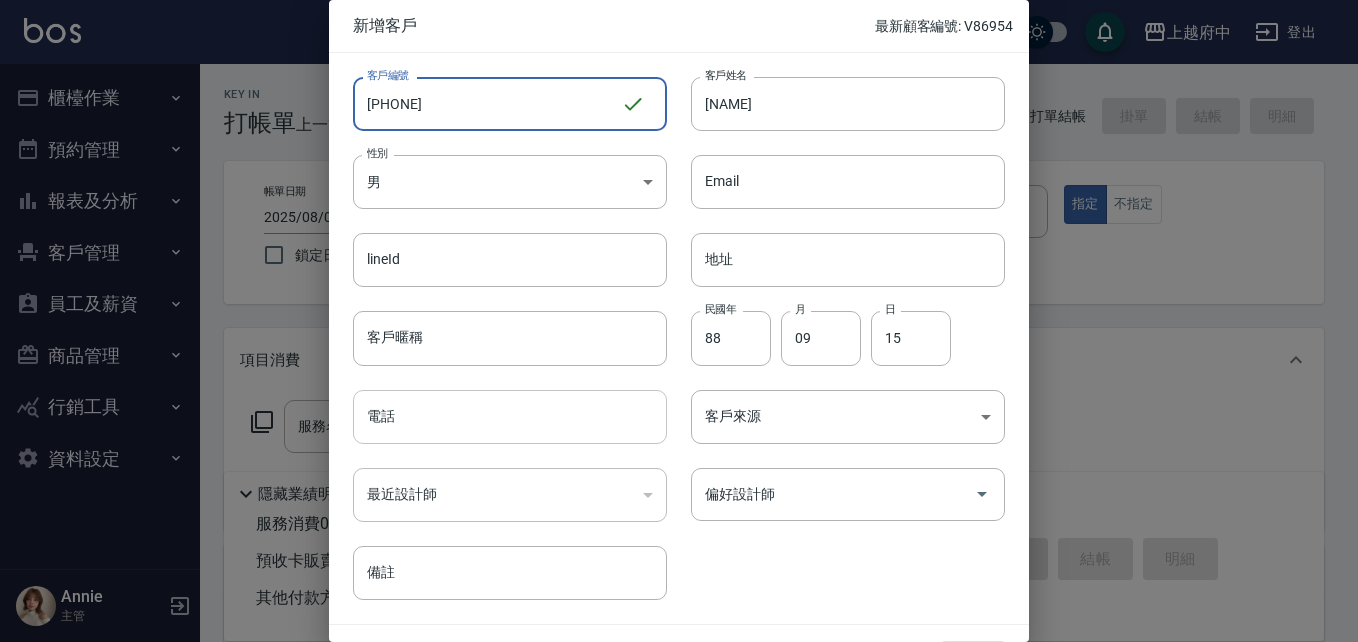 click on "電話" at bounding box center [510, 417] 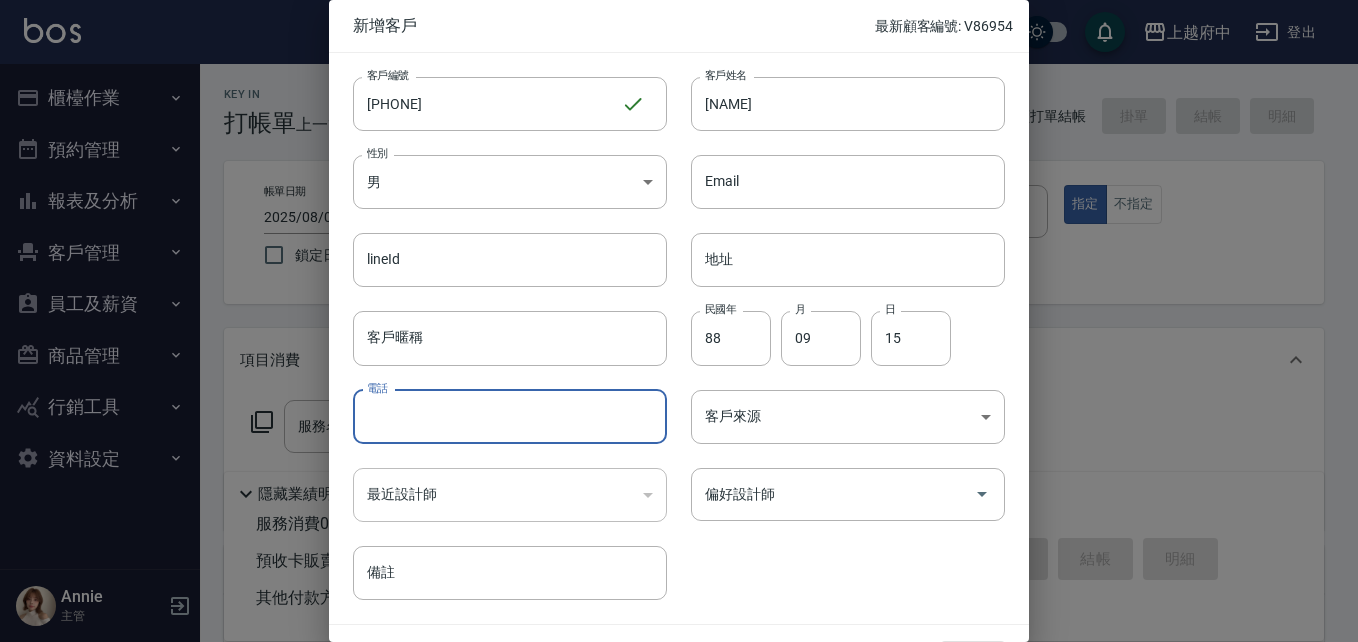 paste on "[PHONE]" 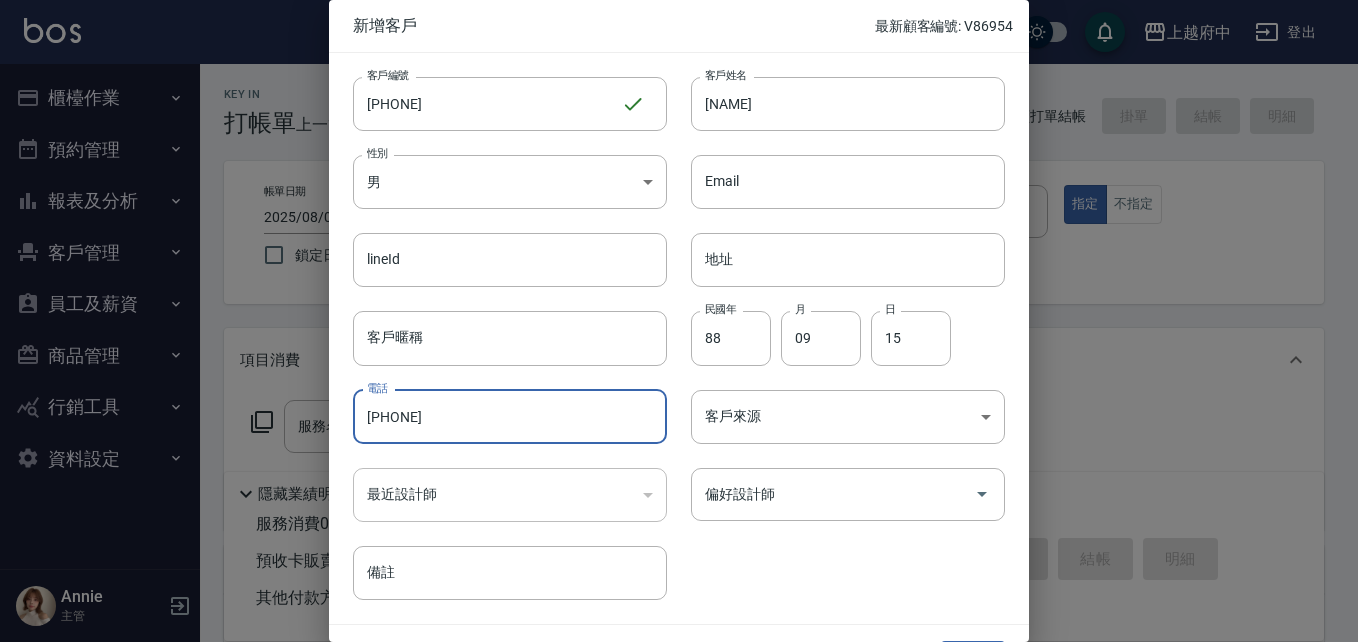 type on "[PHONE]" 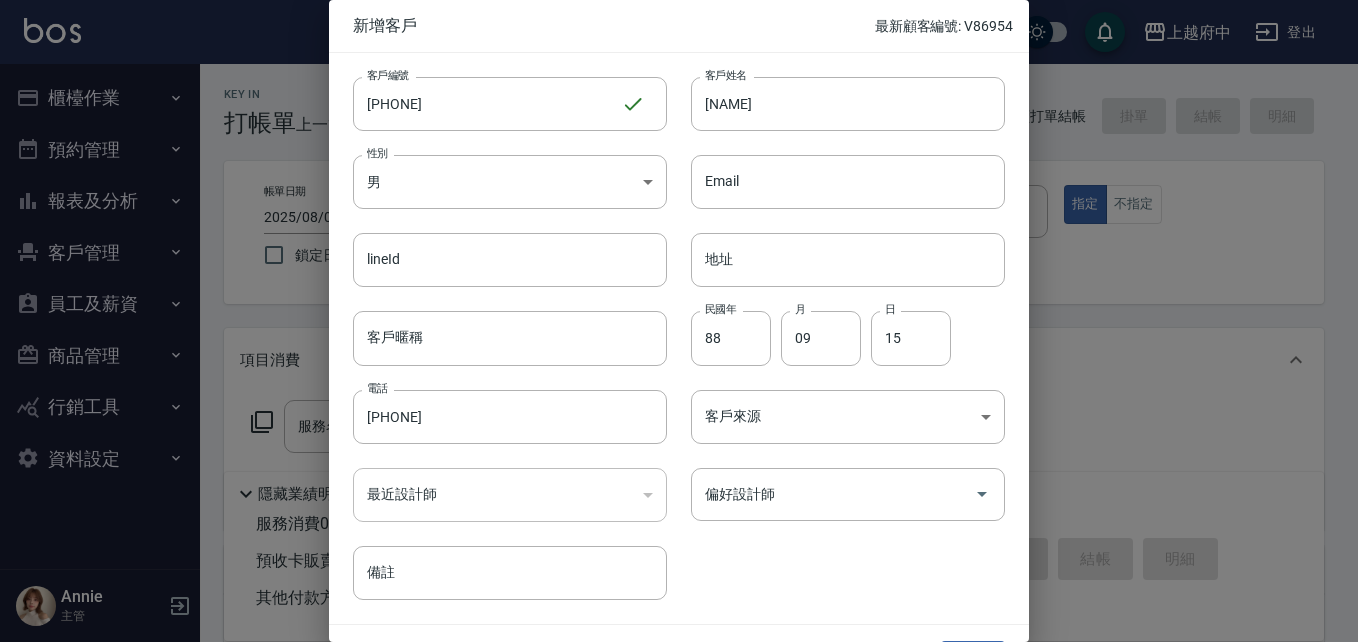 click on "客戶編號 0983251378 ​ 客戶編號 客戶姓名 陳昌裕 客戶姓名 性別 男 MALE 性別 Email Email lineId lineId 地址 地址 客戶暱稱 客戶暱稱 民國年 88 民國年 月 09 月 日 15 日 電話 0983251378 電話 客戶來源 ​ 客戶來源 最近設計師 ​ 最近設計師 偏好設計師 偏好設計師 備註 備註" at bounding box center (667, 326) 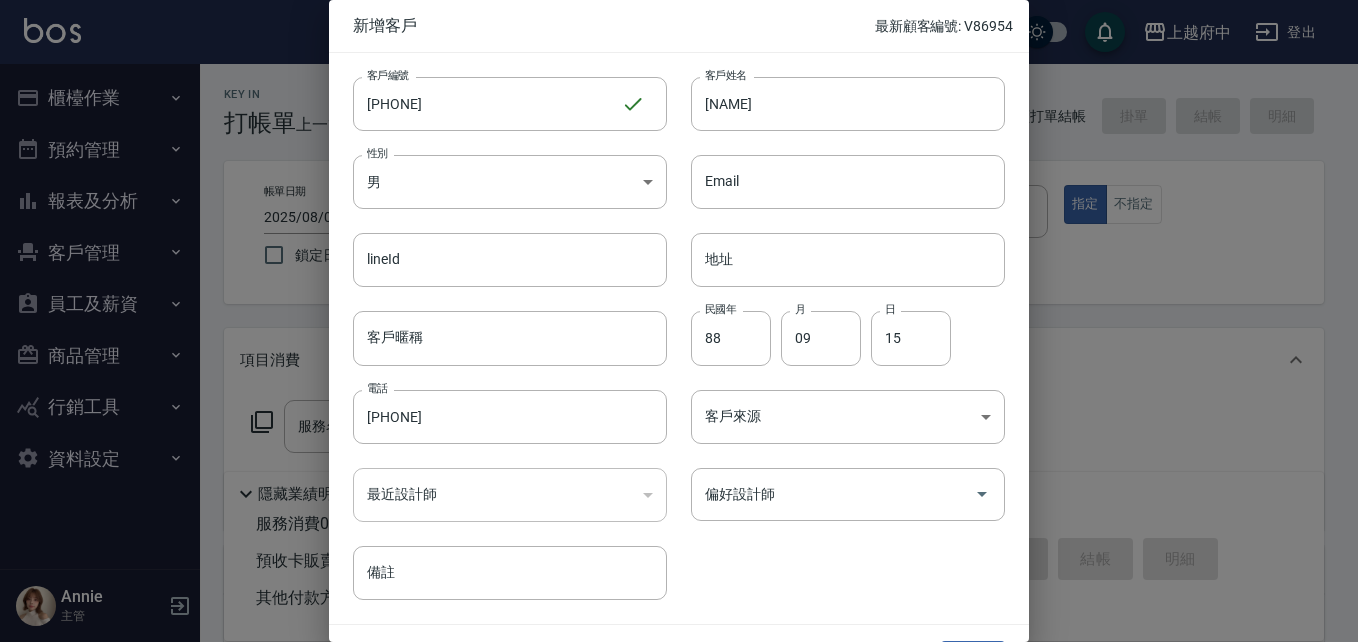 click on "客戶編號 0983251378 ​ 客戶編號 客戶姓名 陳昌裕 客戶姓名 性別 男 MALE 性別 Email Email lineId lineId 地址 地址 客戶暱稱 客戶暱稱 民國年 88 民國年 月 09 月 日 15 日 電話 0983251378 電話 客戶來源 ​ 客戶來源 最近設計師 ​ 最近設計師 偏好設計師 偏好設計師 備註 備註" at bounding box center [667, 326] 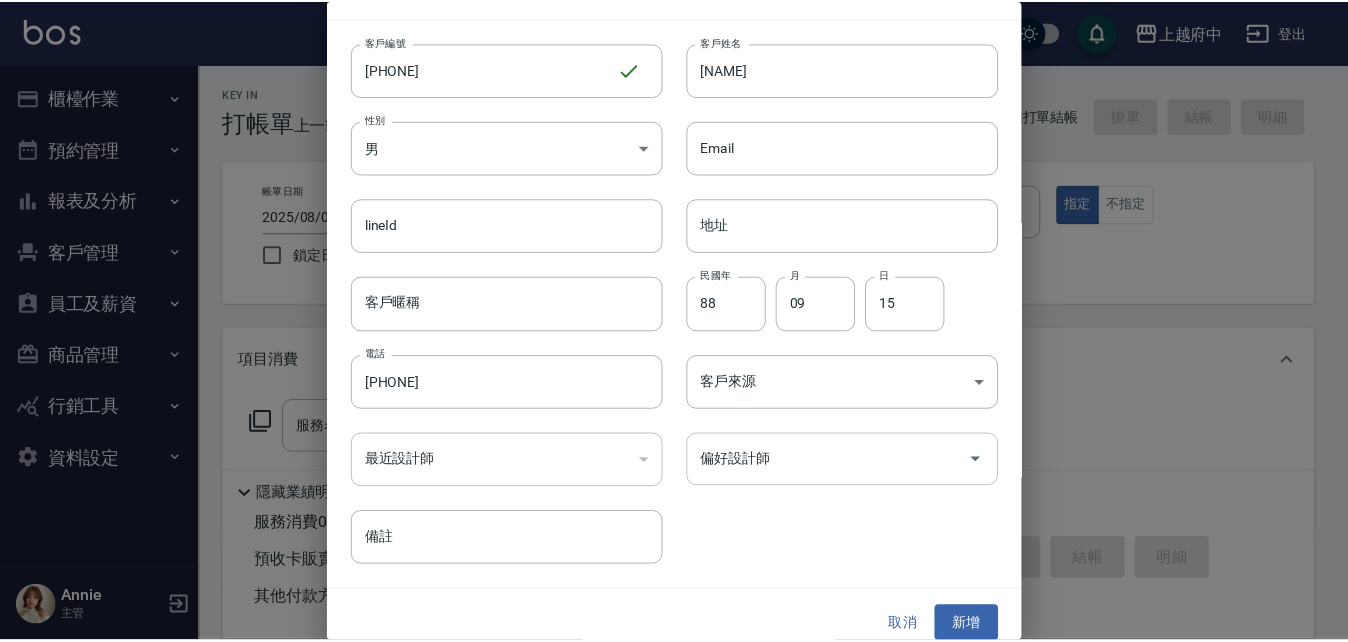 scroll, scrollTop: 51, scrollLeft: 0, axis: vertical 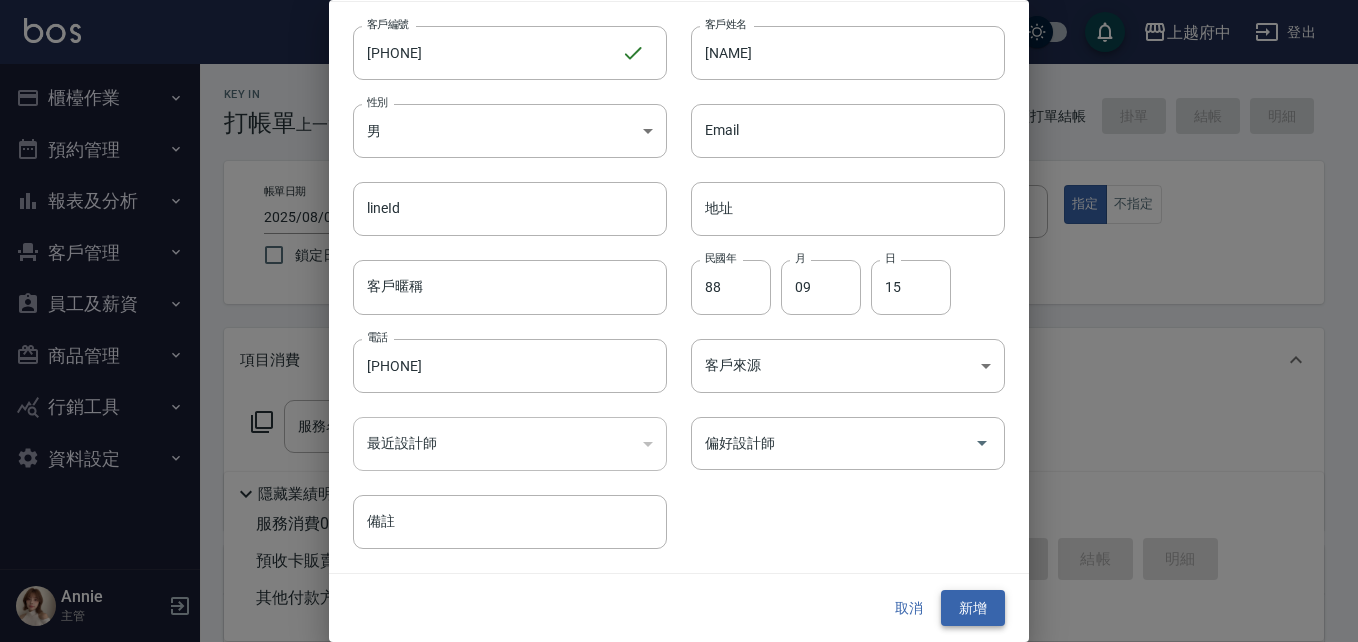 click on "新增" at bounding box center [973, 608] 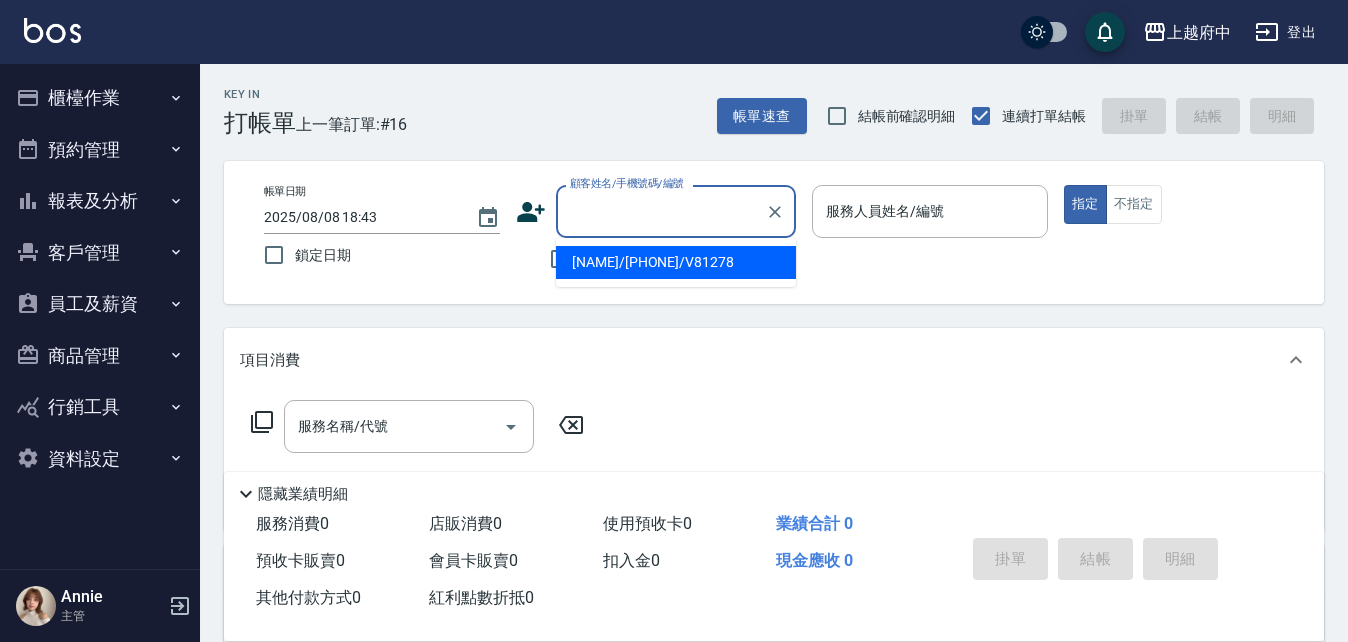 click on "顧客姓名/手機號碼/編號" at bounding box center (661, 211) 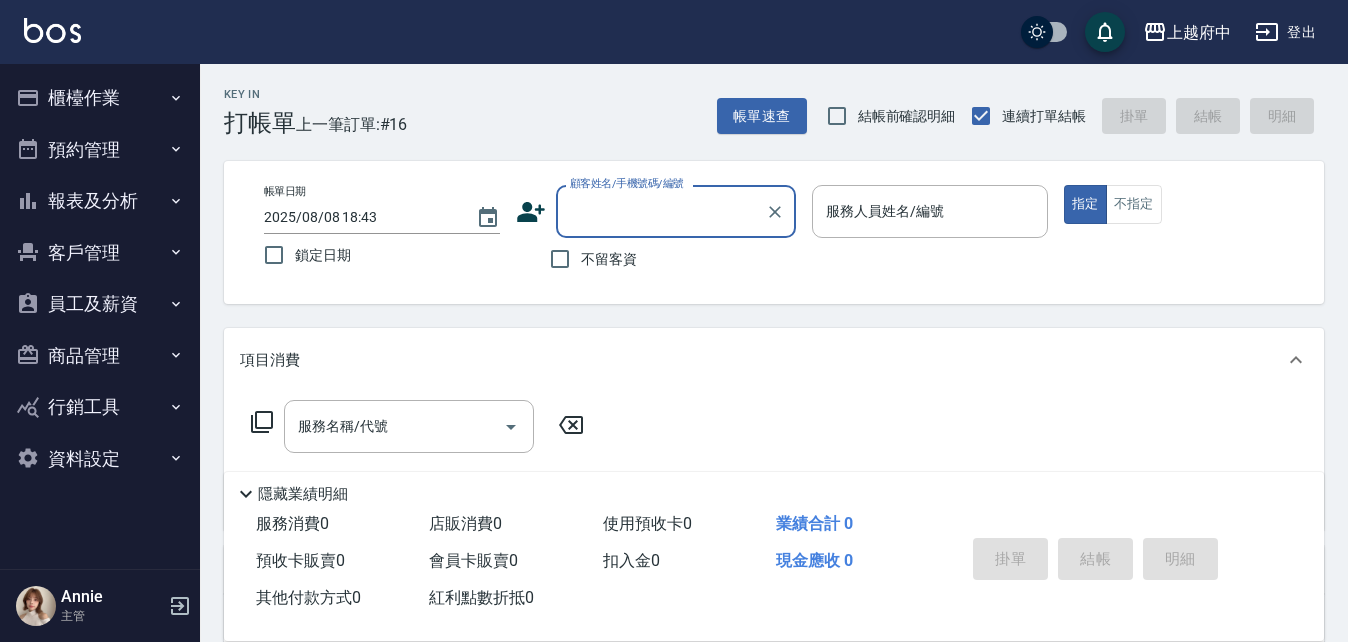 click on "顧客姓名/手機號碼/編號" at bounding box center [661, 211] 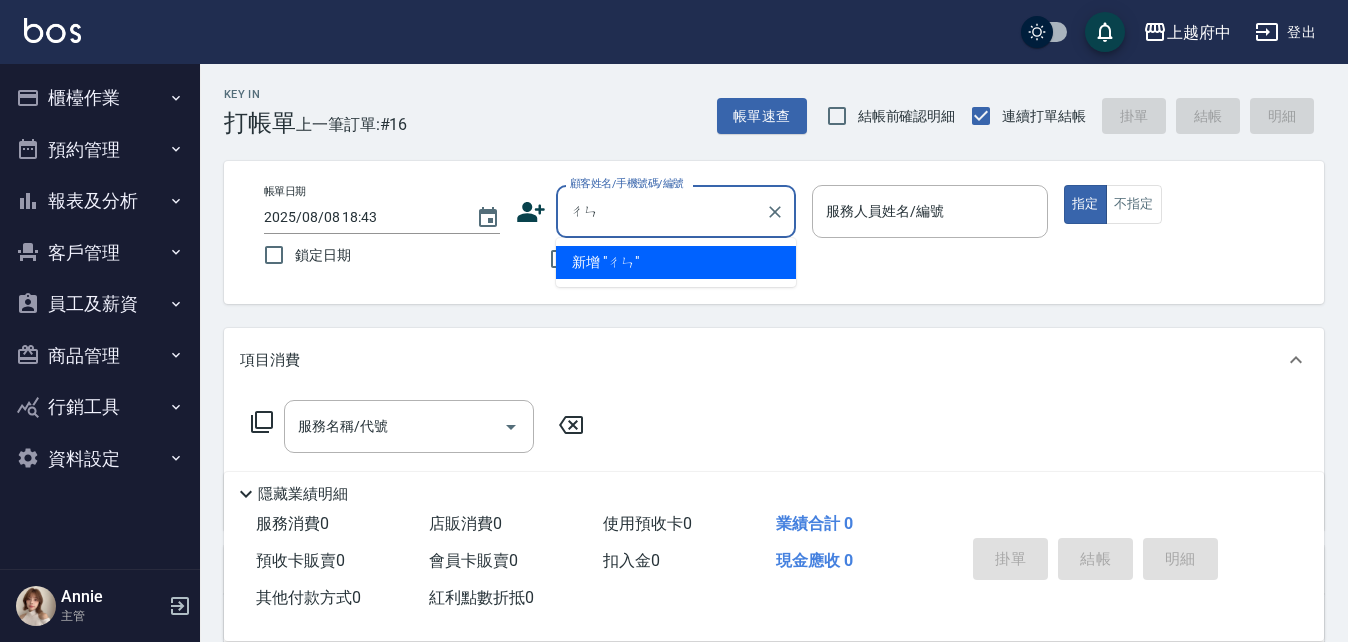 type on "ㄔ" 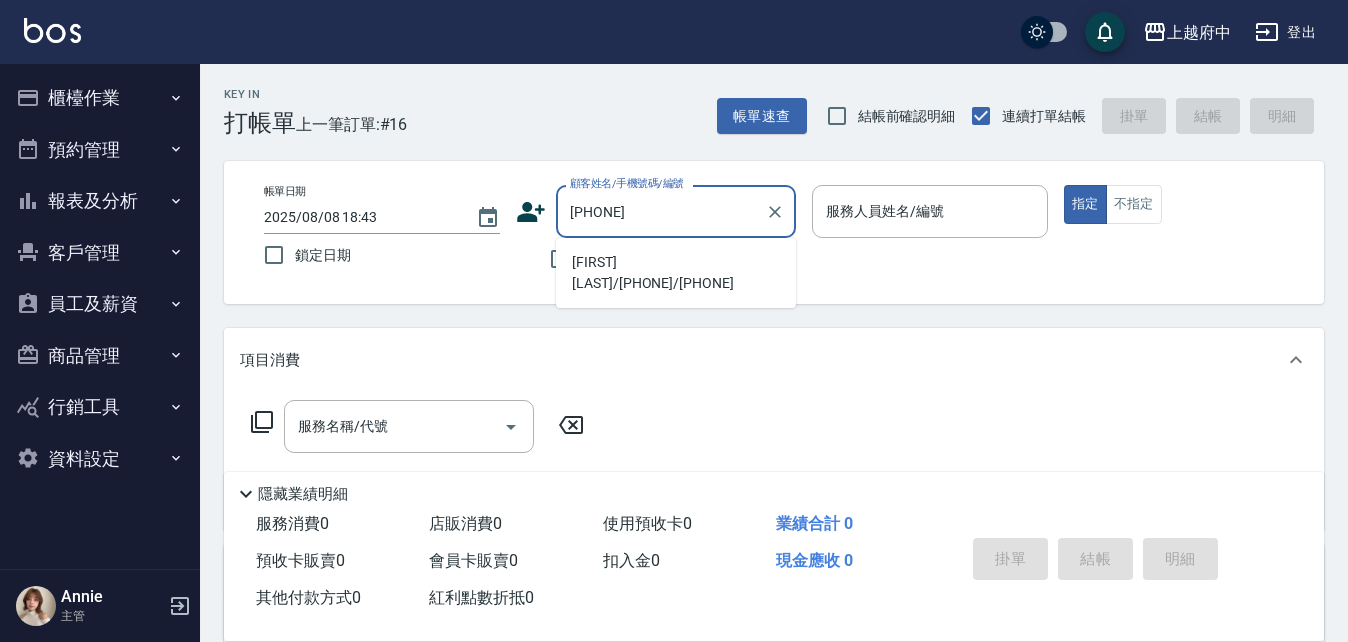click on "陳昌裕/0983251378/0983251378" at bounding box center (676, 273) 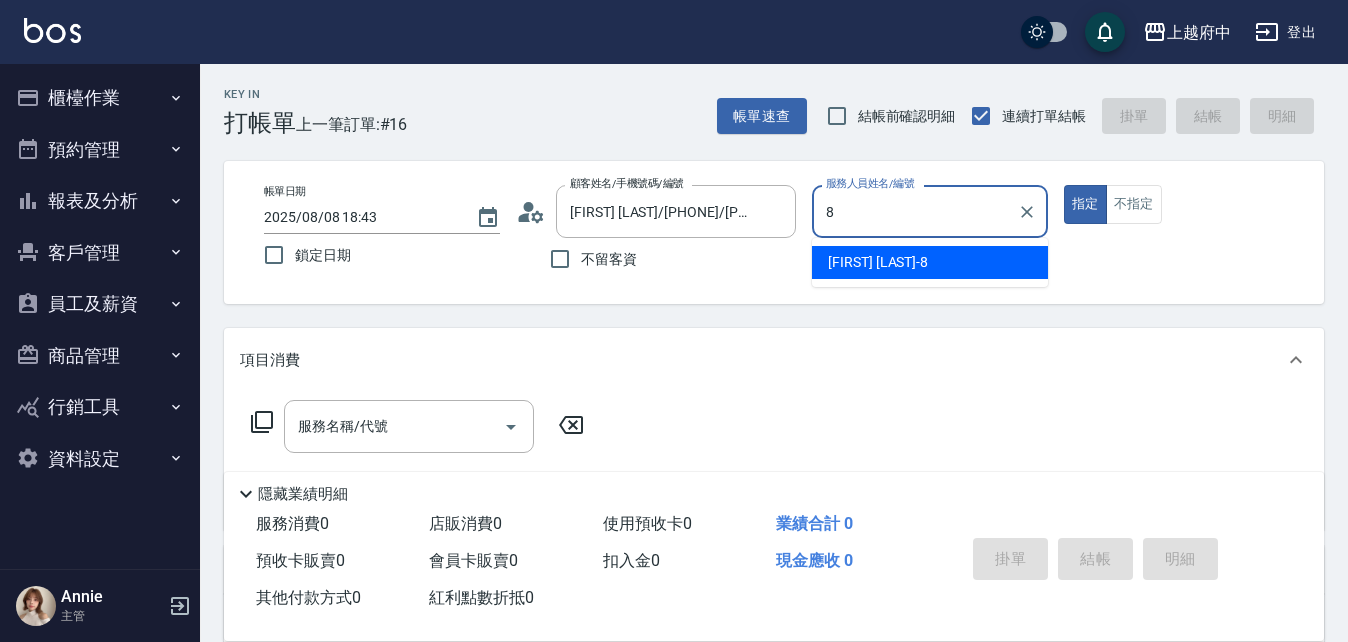 type on "江驊侑-8" 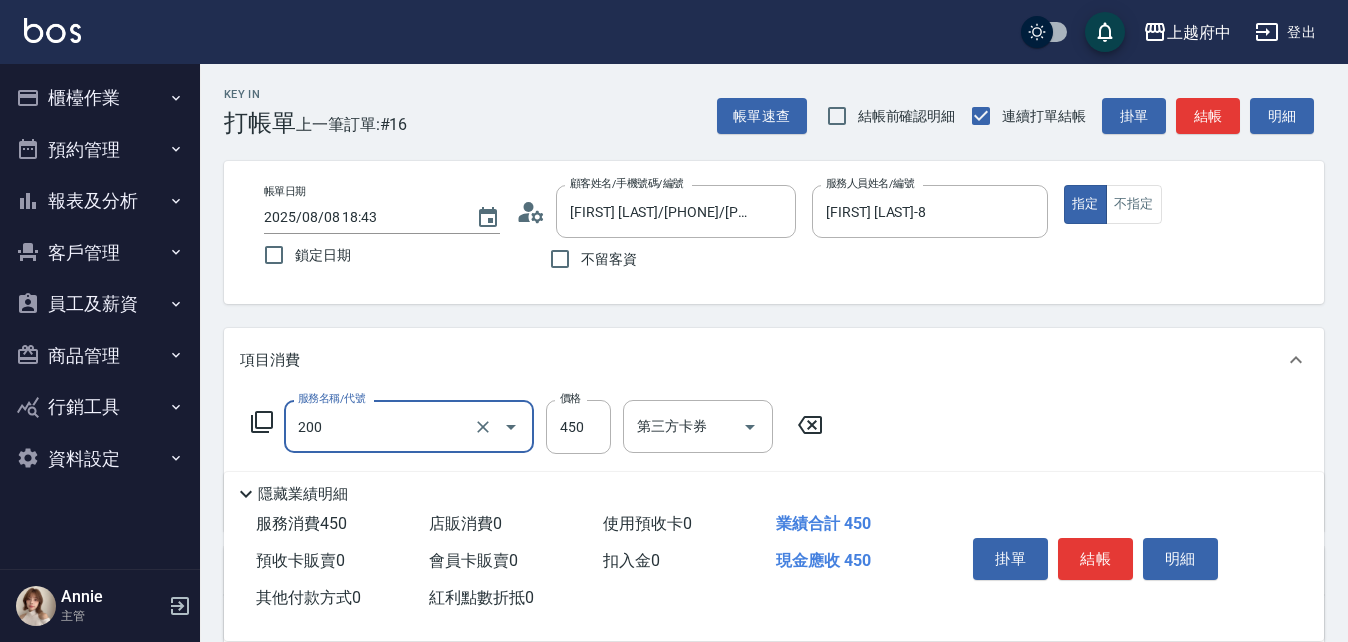 type on "有機洗髮(200)" 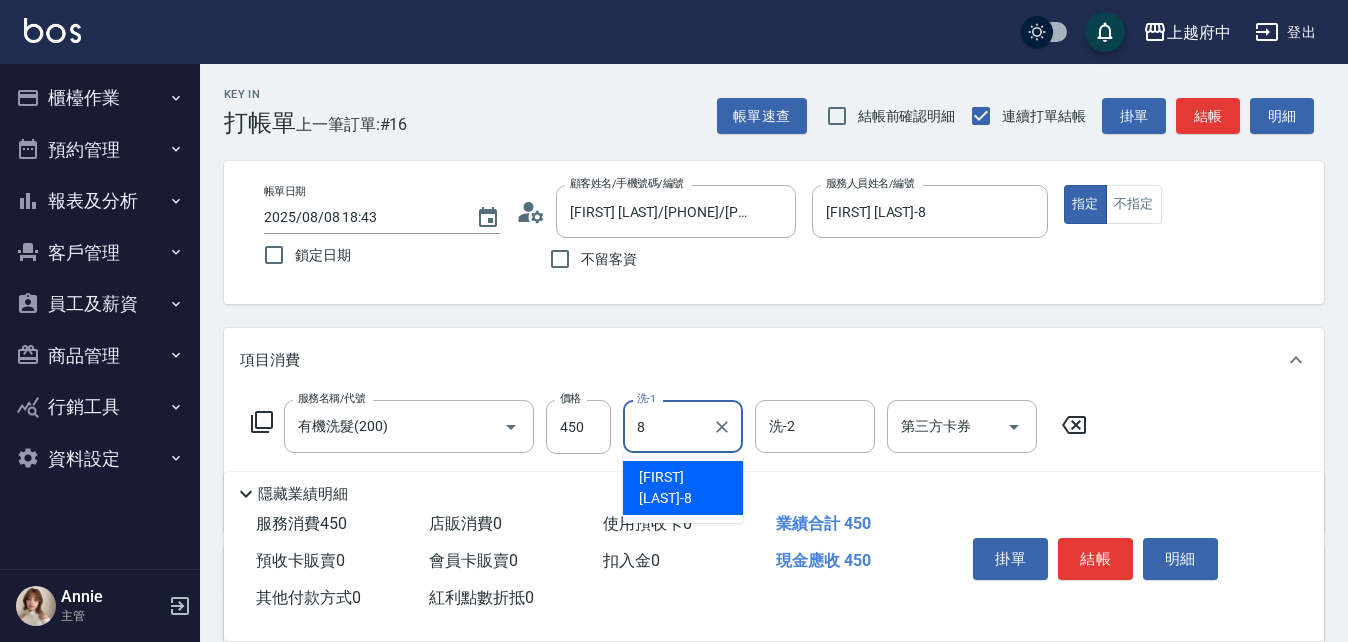 type on "江驊侑-8" 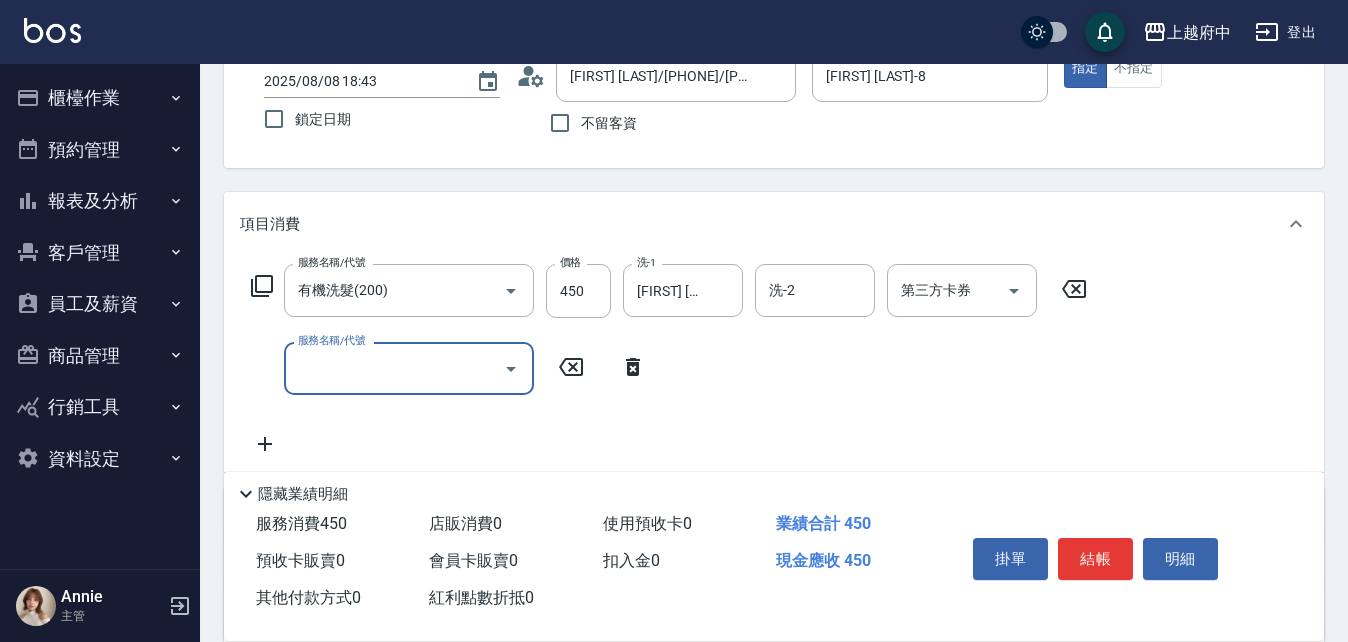scroll, scrollTop: 200, scrollLeft: 0, axis: vertical 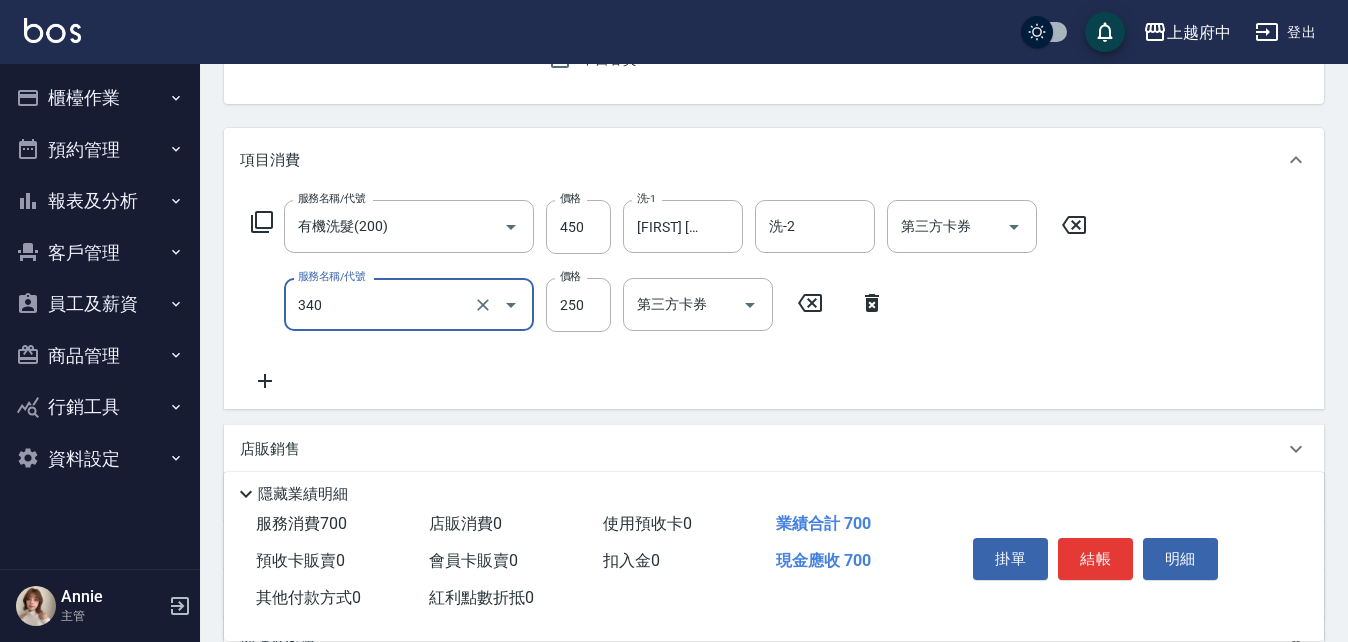 type on "剪髮(340)" 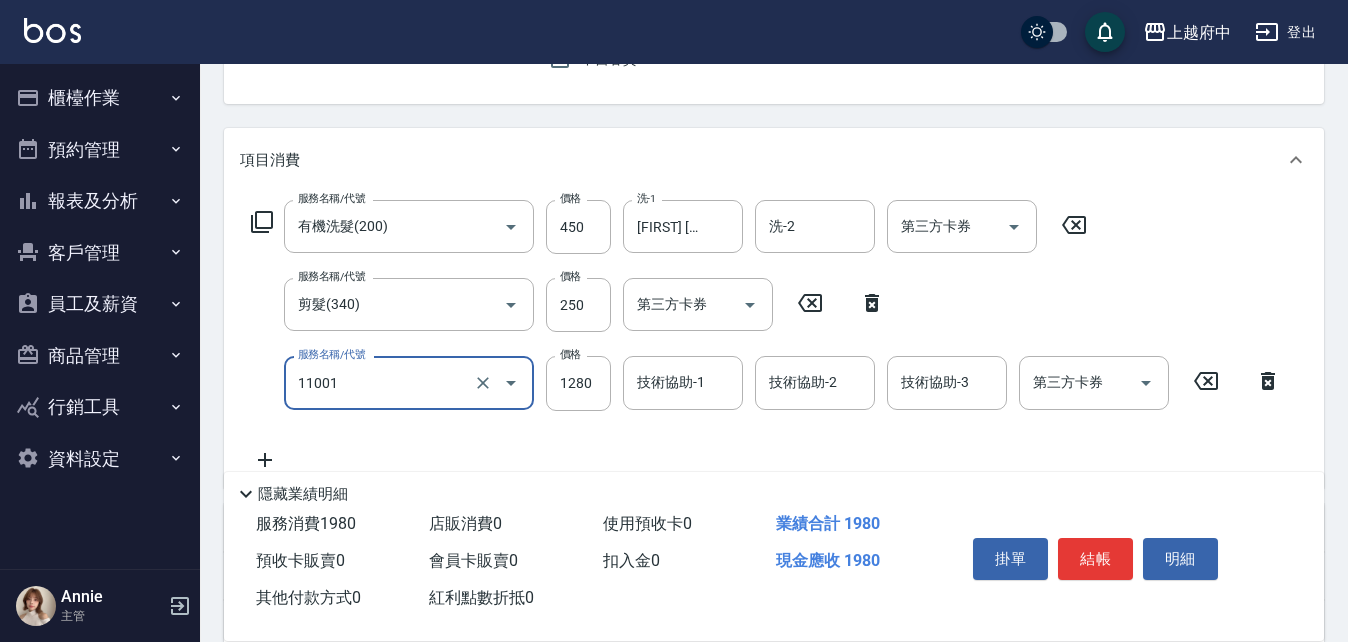 type on "燙髮S(11001)" 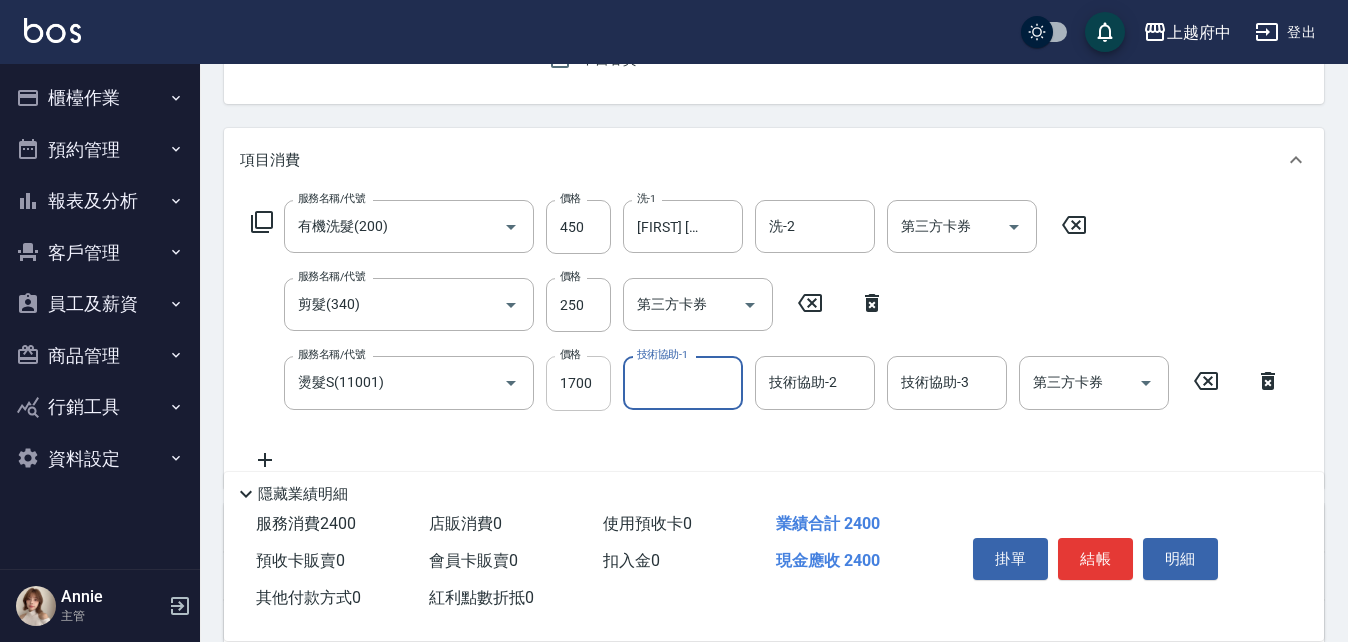 click on "1700" at bounding box center [578, 383] 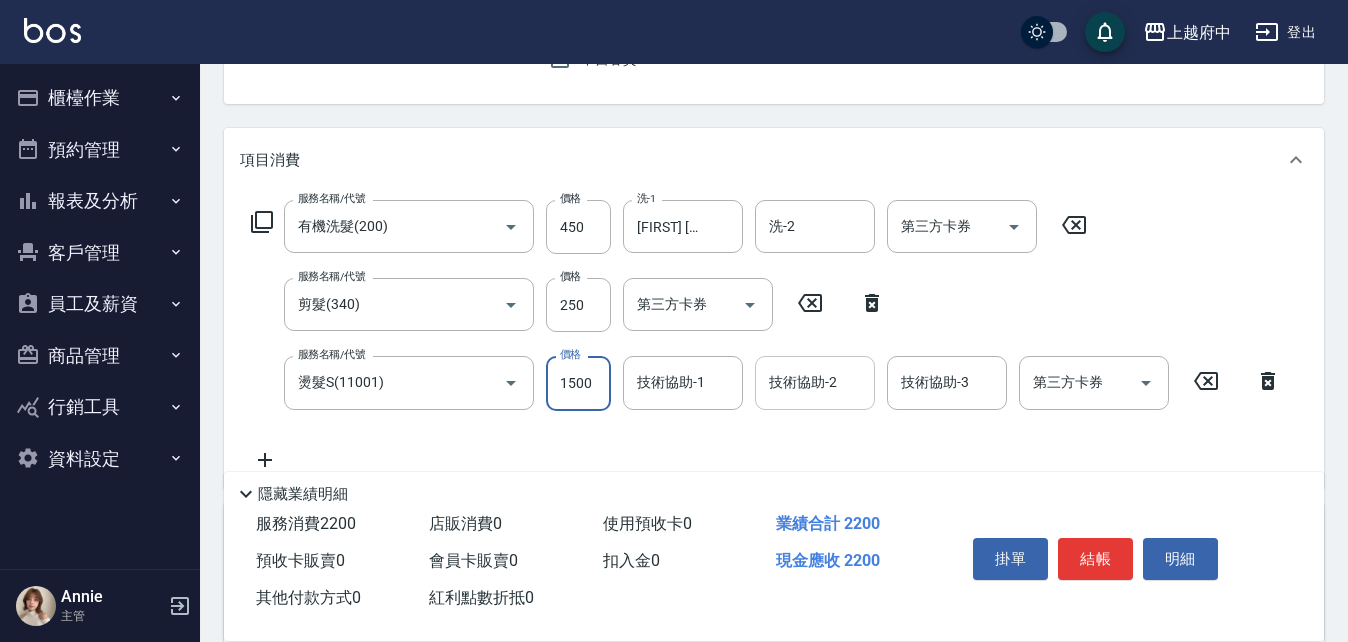 type on "1500" 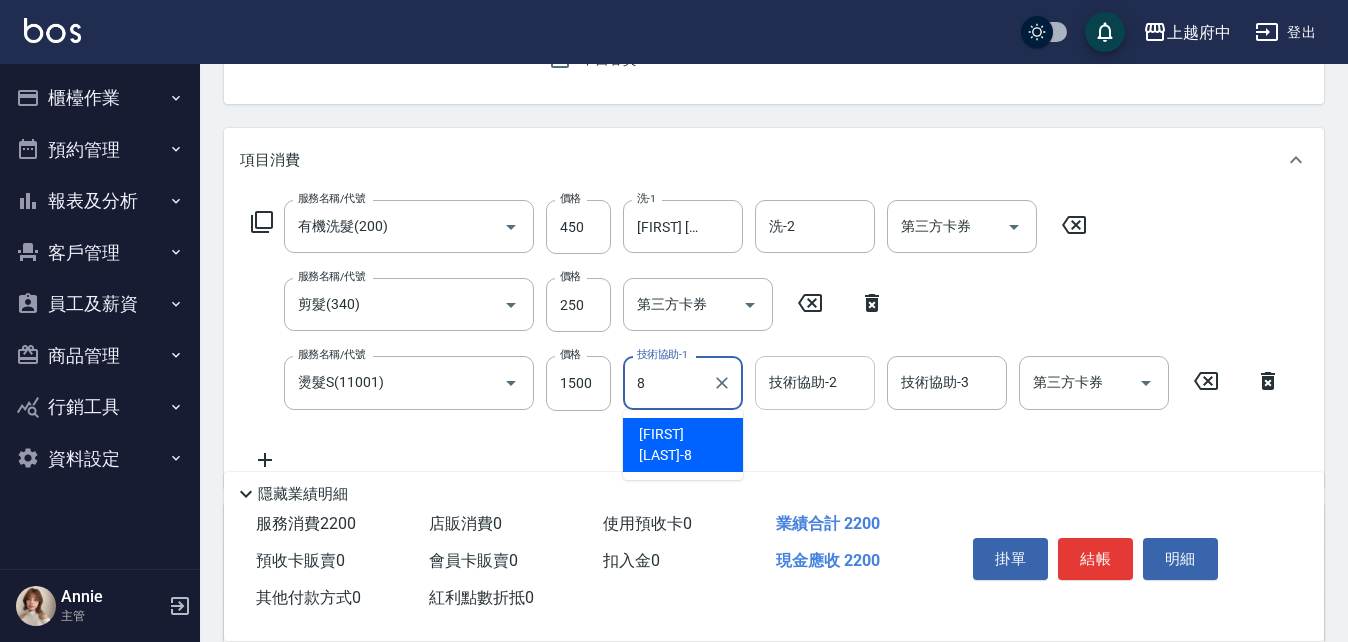 type on "江驊侑-8" 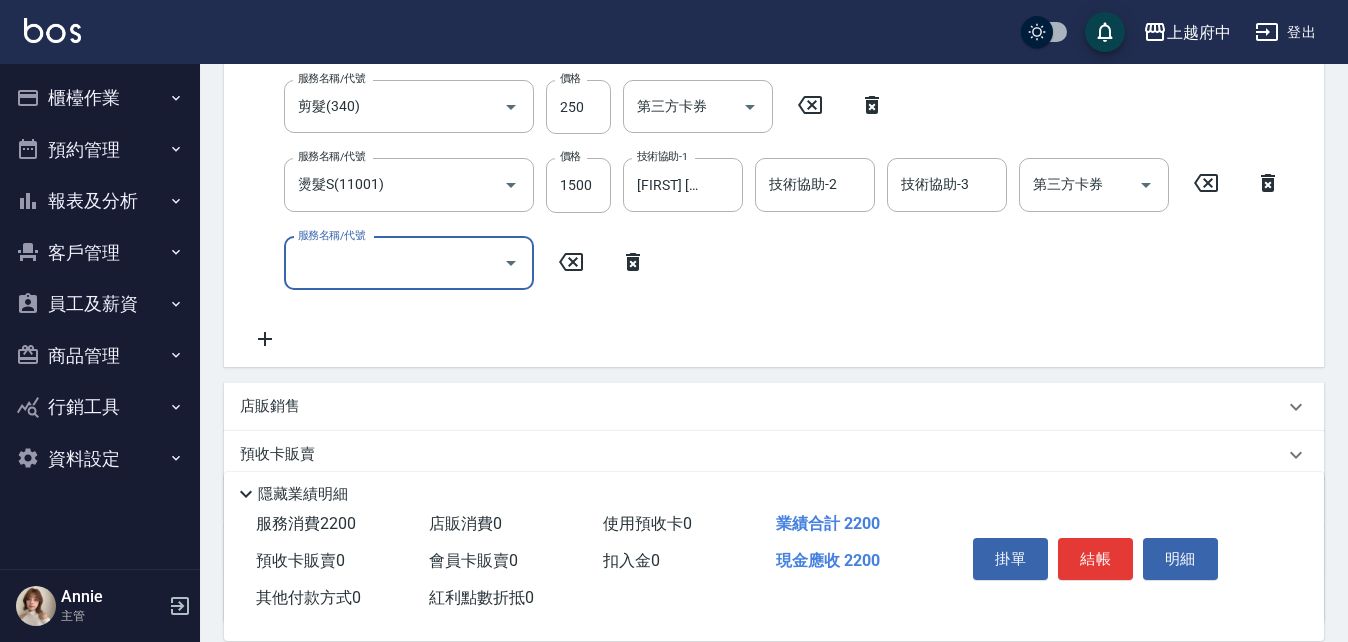 scroll, scrollTop: 400, scrollLeft: 0, axis: vertical 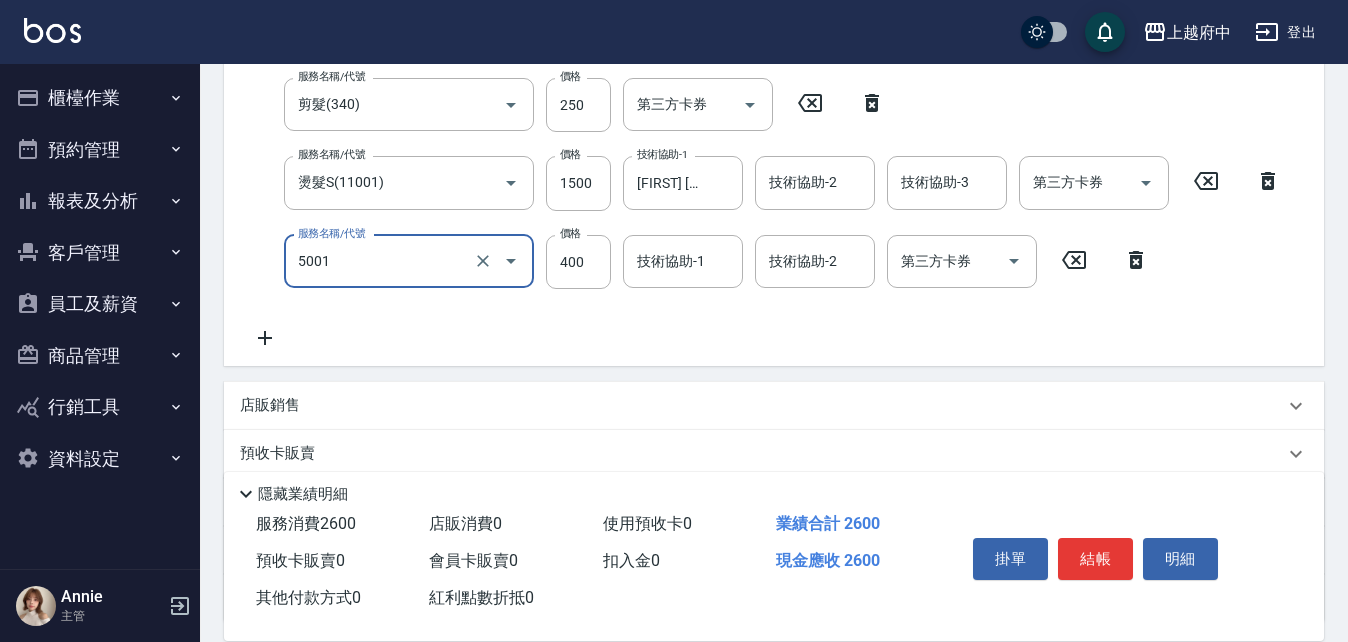 type on "側邊壓貼(5001)" 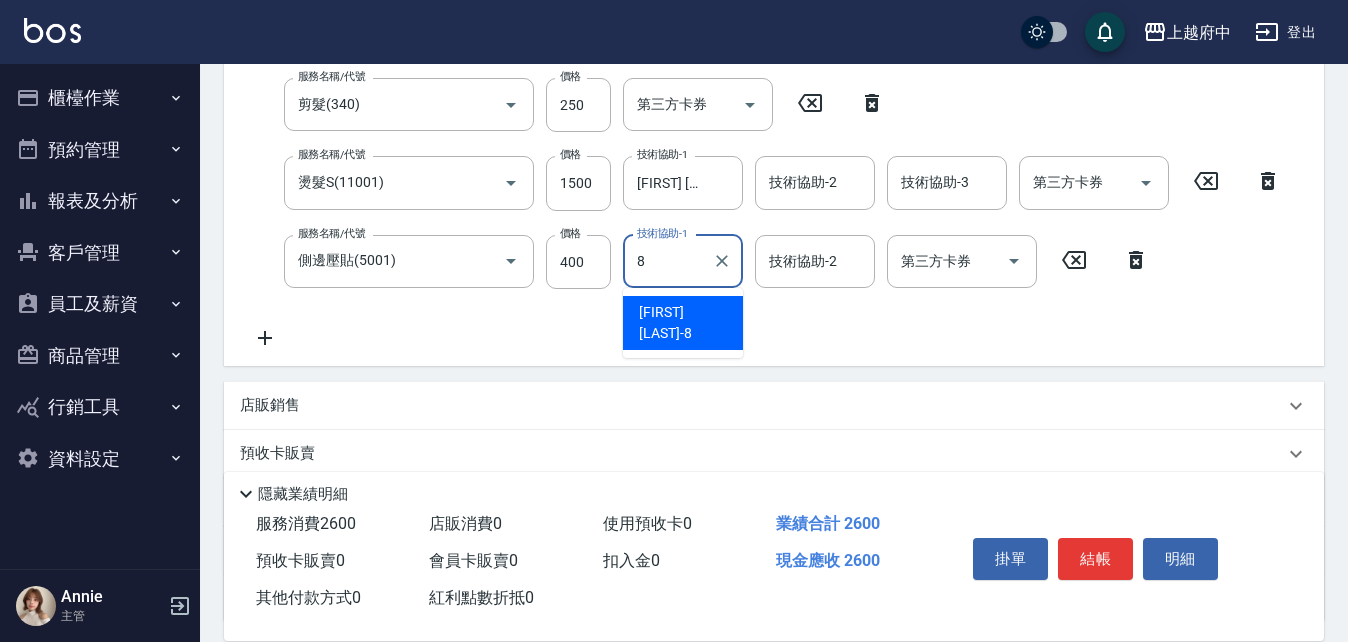 type on "江驊侑-8" 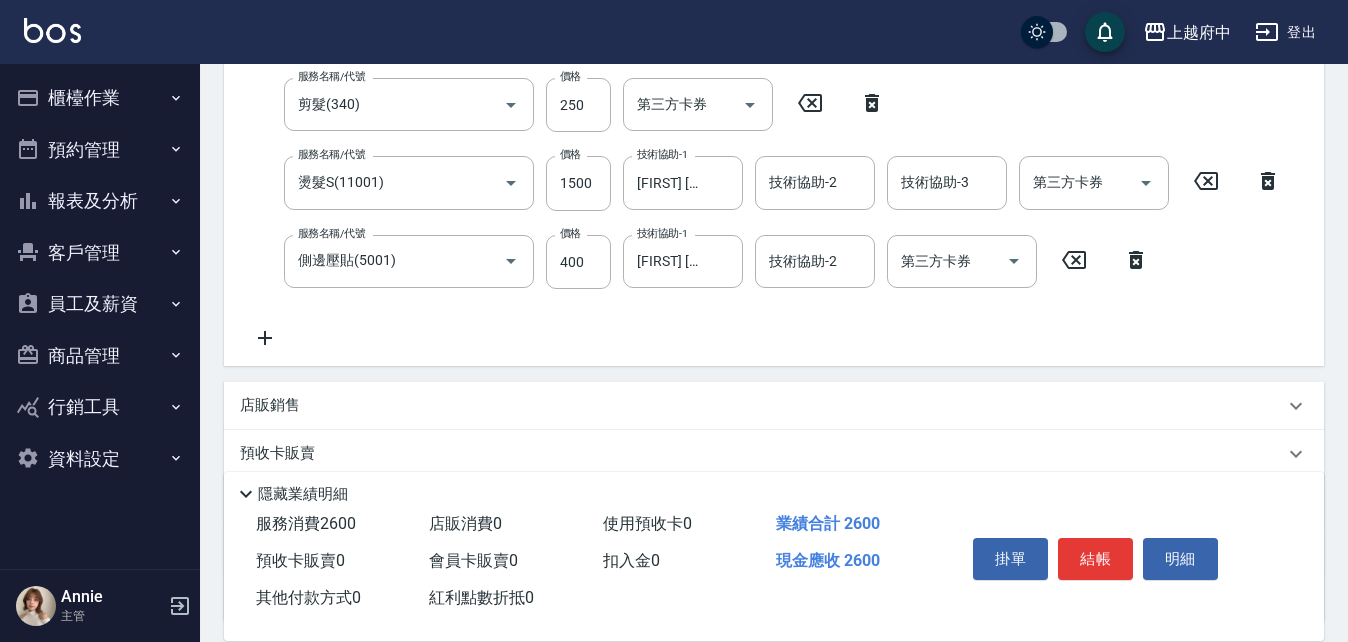 click on "服務名稱/代號 有機洗髮(200) 服務名稱/代號 價格 450 價格 洗-1 江驊侑-8 洗-1 洗-2 洗-2 第三方卡券 第三方卡券 服務名稱/代號 剪髮(340) 服務名稱/代號 價格 250 價格 第三方卡券 第三方卡券 服務名稱/代號 燙髮S(11001) 服務名稱/代號 價格 1500 價格 技術協助-1 江驊侑-8 技術協助-1 技術協助-2 技術協助-2 技術協助-3 技術協助-3 第三方卡券 第三方卡券 服務名稱/代號 側邊壓貼(5001) 服務名稱/代號 價格 400 價格 技術協助-1 江驊侑-8 技術協助-1 技術協助-2 技術協助-2 第三方卡券 第三方卡券" at bounding box center [766, 175] 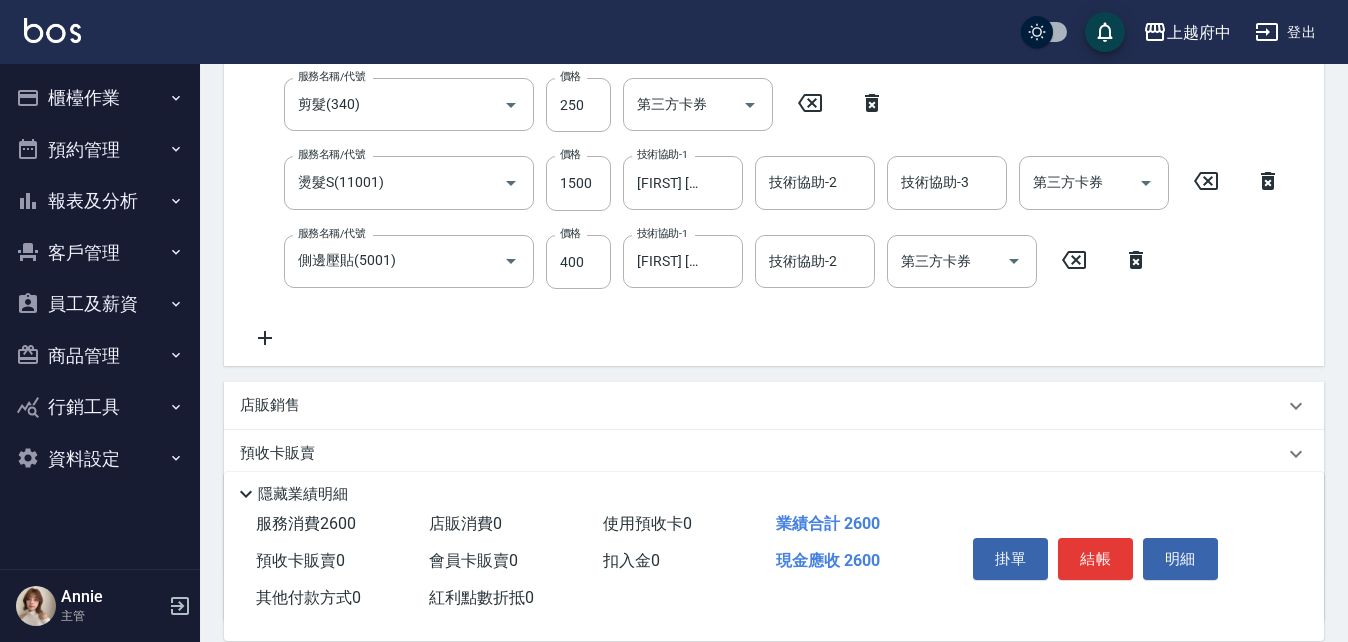 click on "服務名稱/代號 有機洗髮(200) 服務名稱/代號 價格 450 價格 洗-1 江驊侑-8 洗-1 洗-2 洗-2 第三方卡券 第三方卡券 服務名稱/代號 剪髮(340) 服務名稱/代號 價格 250 價格 第三方卡券 第三方卡券 服務名稱/代號 燙髮S(11001) 服務名稱/代號 價格 1500 價格 技術協助-1 江驊侑-8 技術協助-1 技術協助-2 技術協助-2 技術協助-3 技術協助-3 第三方卡券 第三方卡券 服務名稱/代號 側邊壓貼(5001) 服務名稱/代號 價格 400 價格 技術協助-1 江驊侑-8 技術協助-1 技術協助-2 技術協助-2 第三方卡券 第三方卡券" at bounding box center [766, 175] 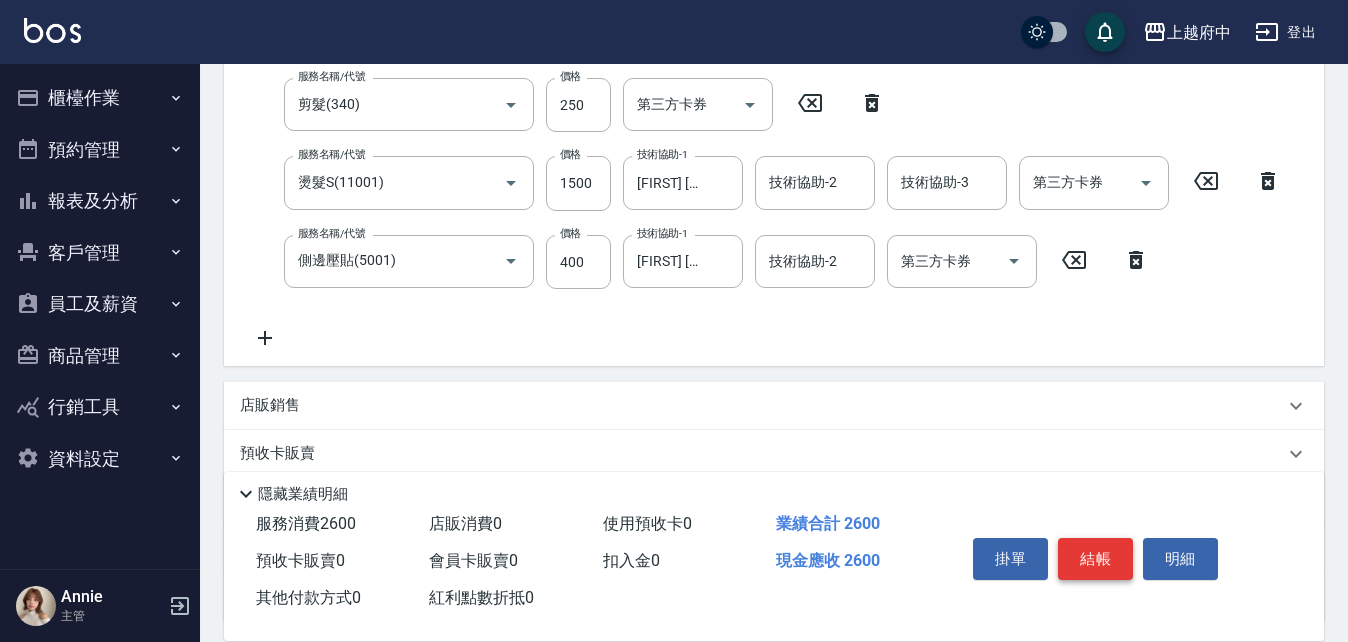 click on "結帳" at bounding box center [1095, 559] 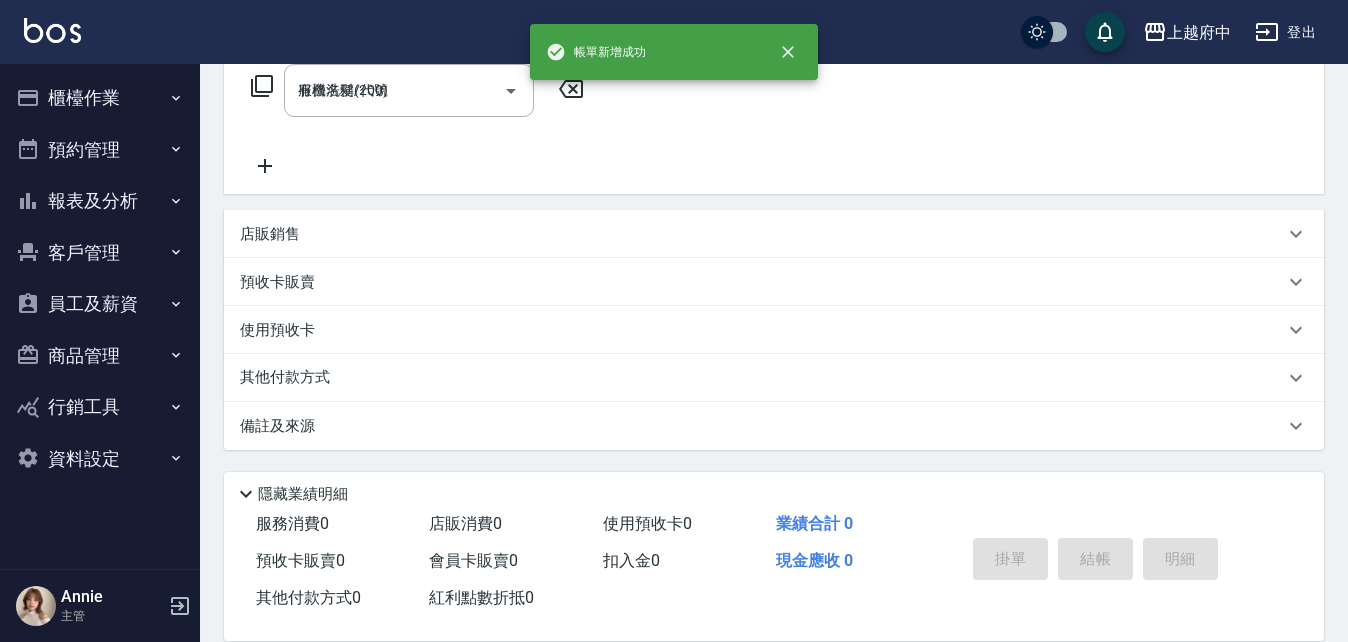 type on "2025/08/08 18:55" 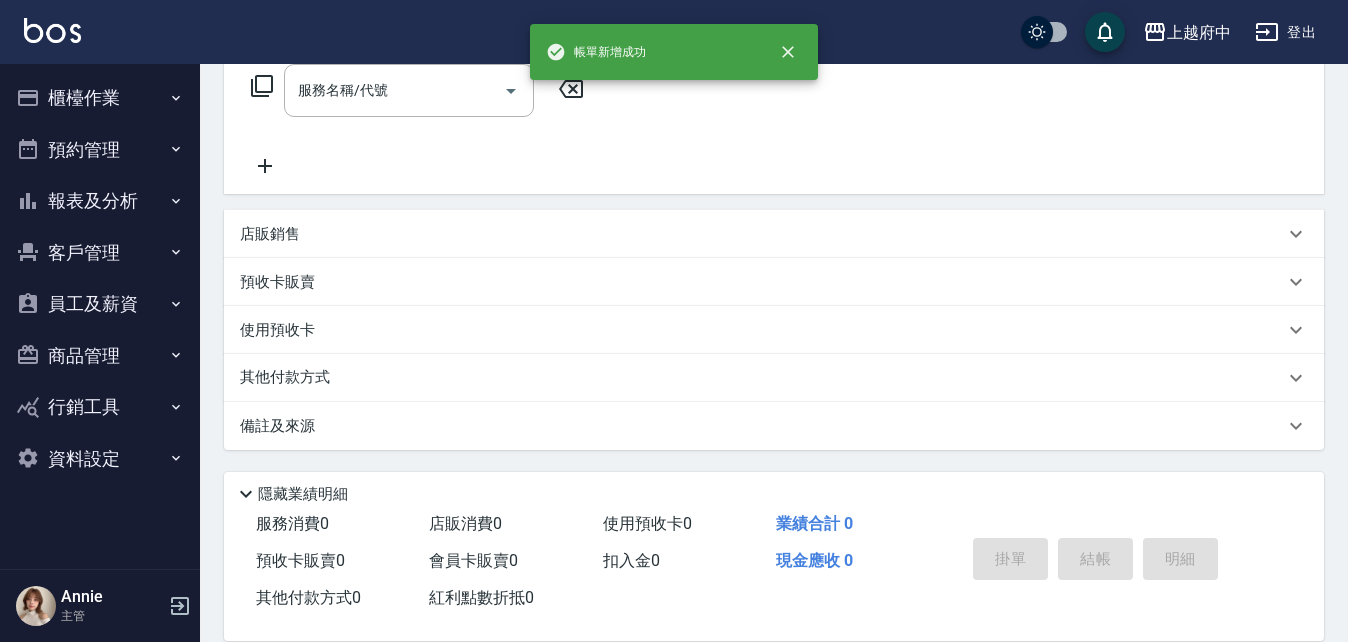 scroll, scrollTop: 0, scrollLeft: 0, axis: both 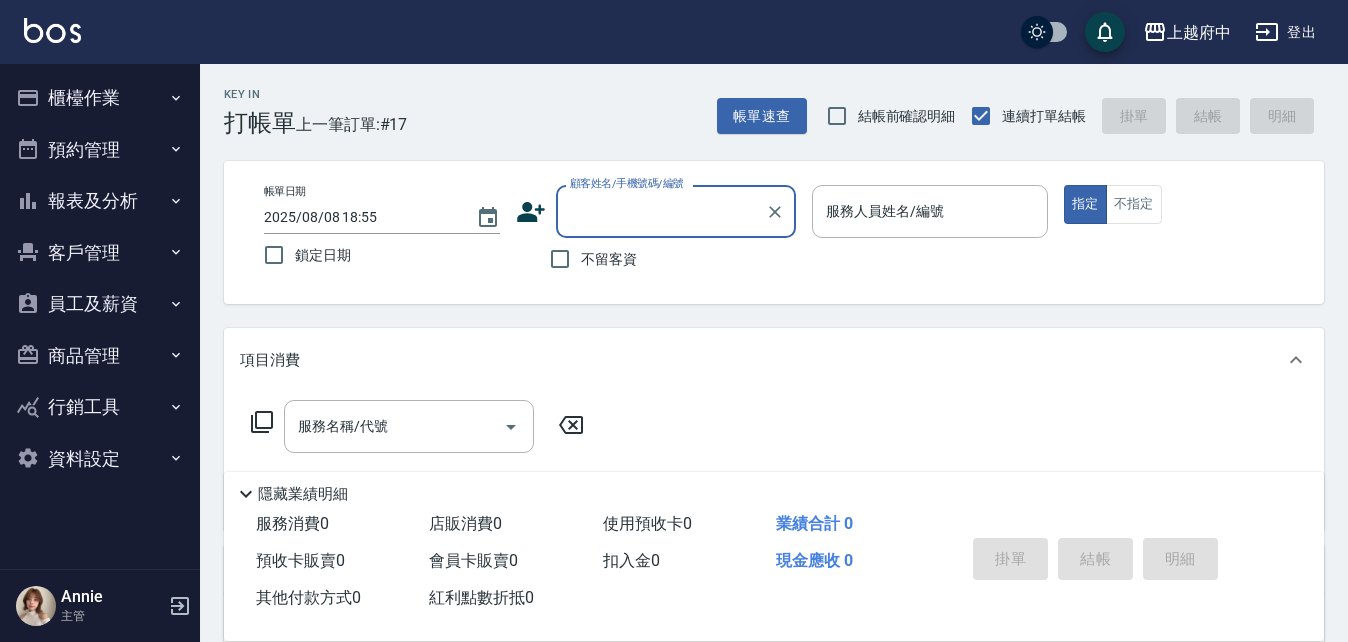 type on "ㄔ" 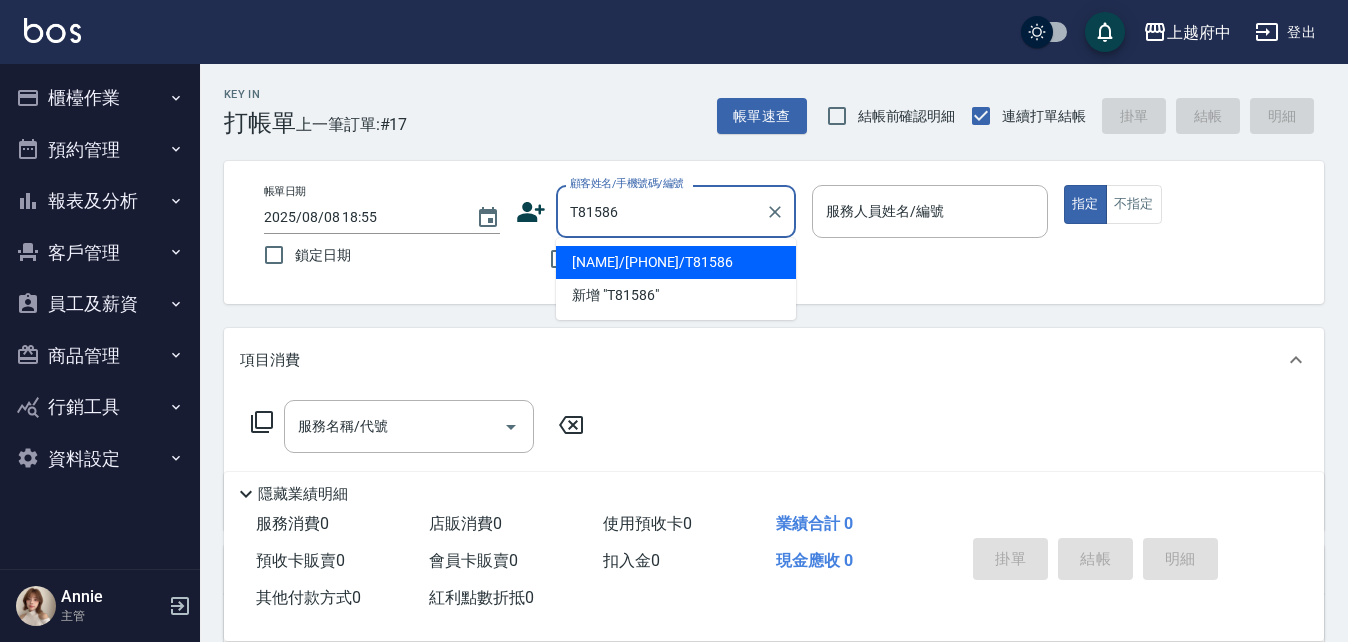 click on "劉憬人/0975537910/T81586" at bounding box center (676, 262) 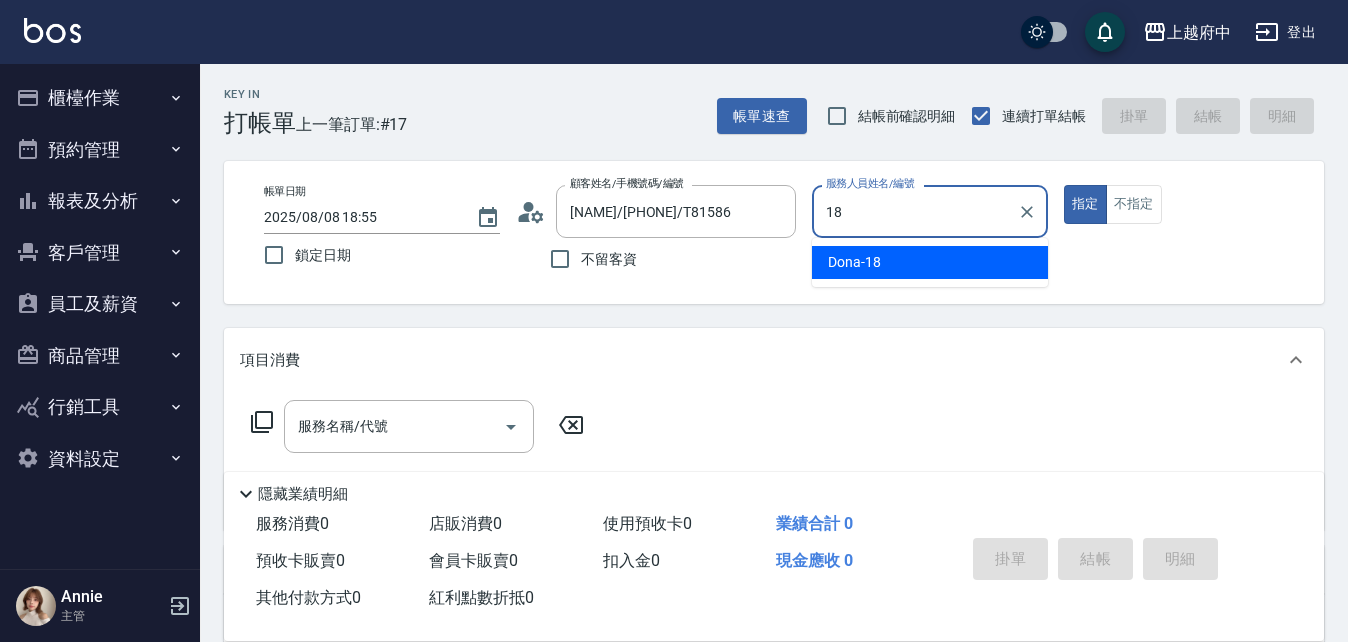 type on "Dona-18" 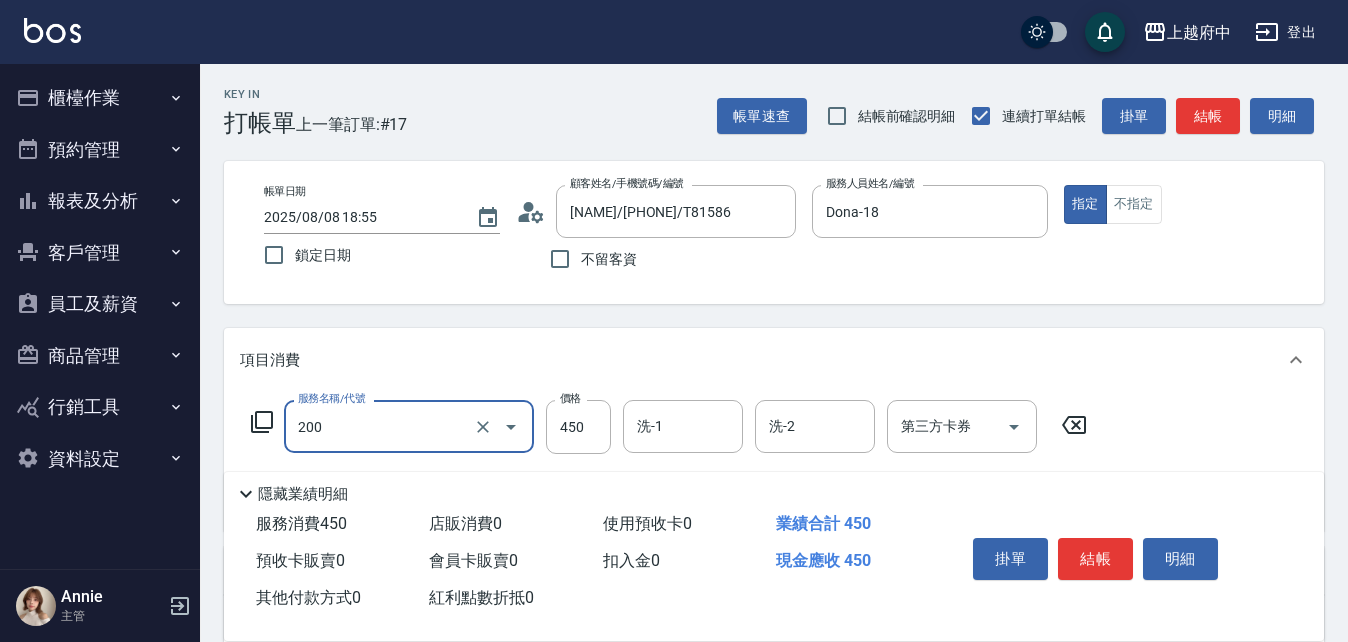 type on "有機洗髮(200)" 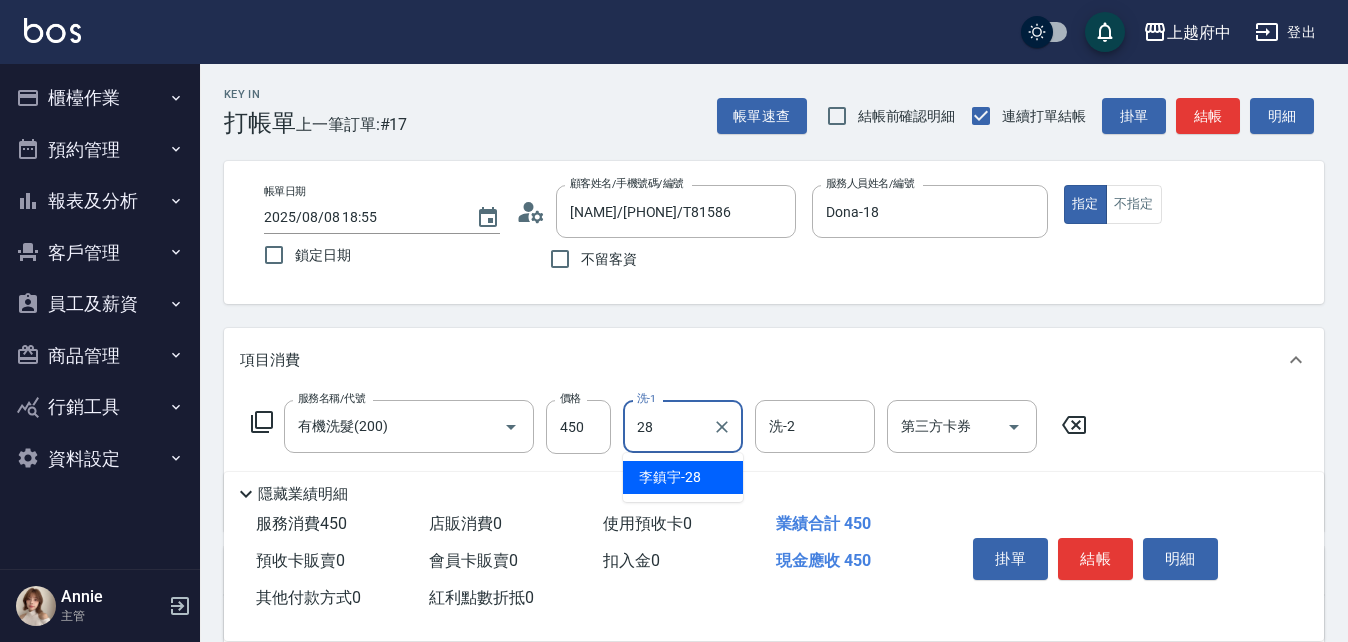 type on "李鎮宇-28" 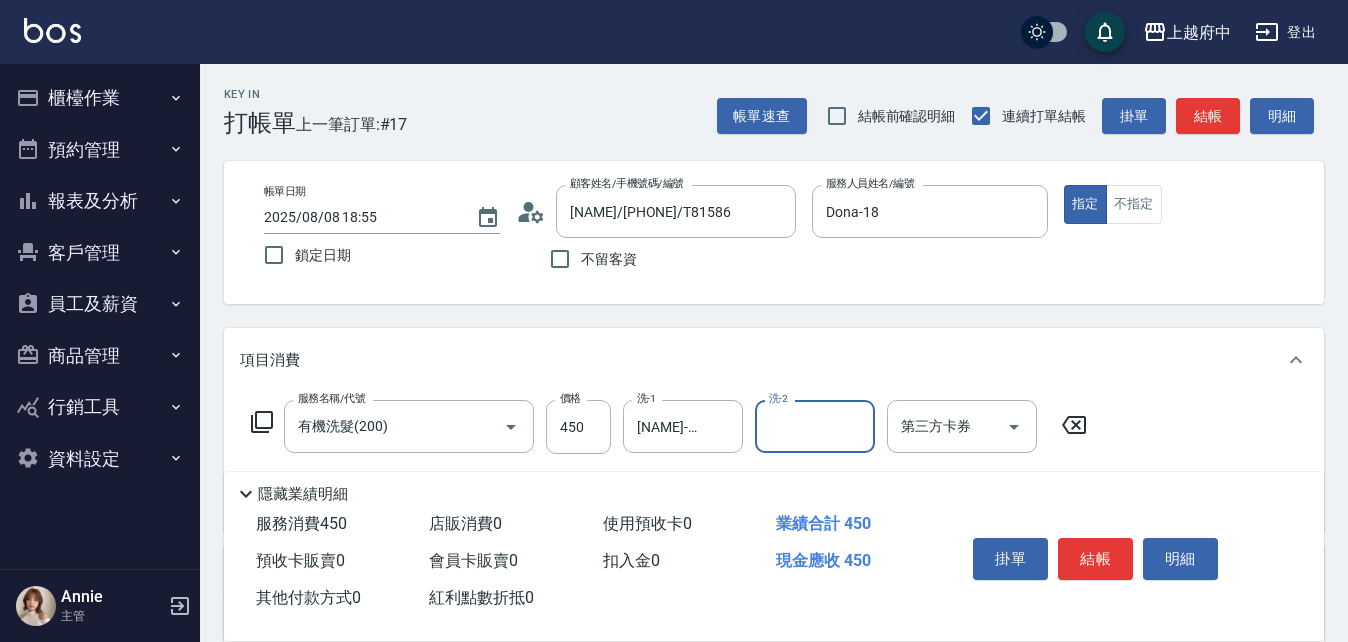 click on "服務名稱/代號 有機洗髮(200) 服務名稱/代號 價格 450 價格 洗-1 李鎮宇-28 洗-1 洗-2 洗-2 第三方卡券 第三方卡券" at bounding box center (774, 461) 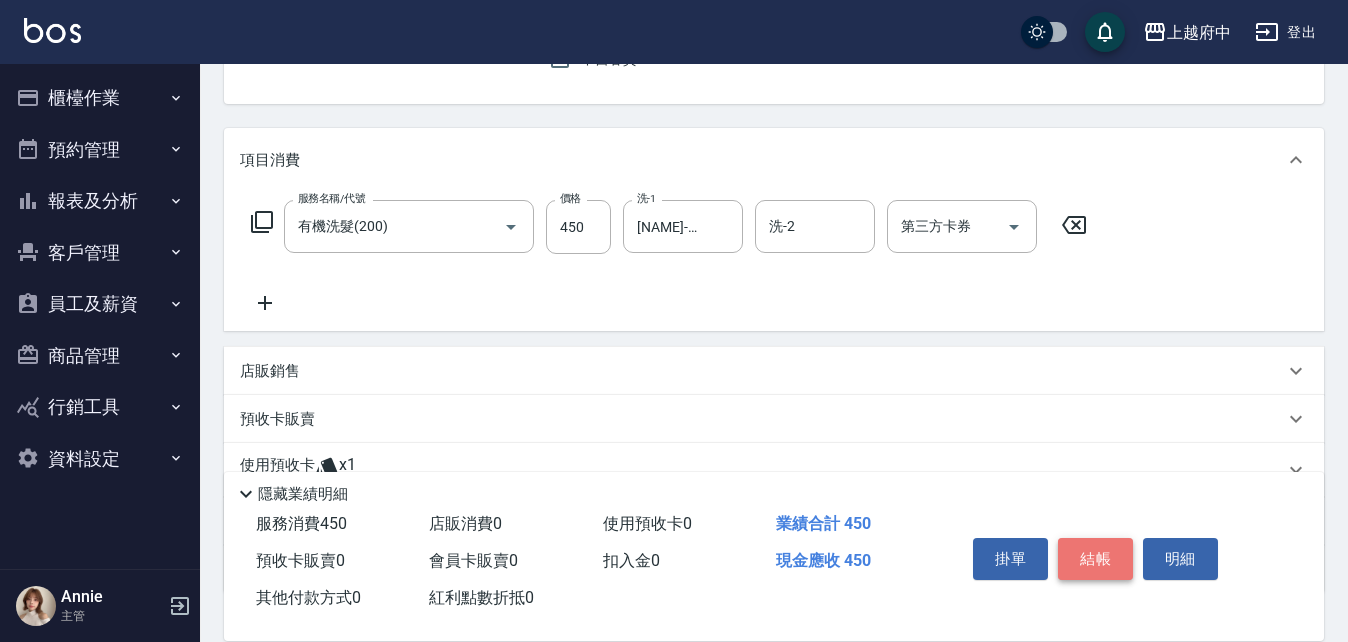 click on "結帳" at bounding box center [1095, 559] 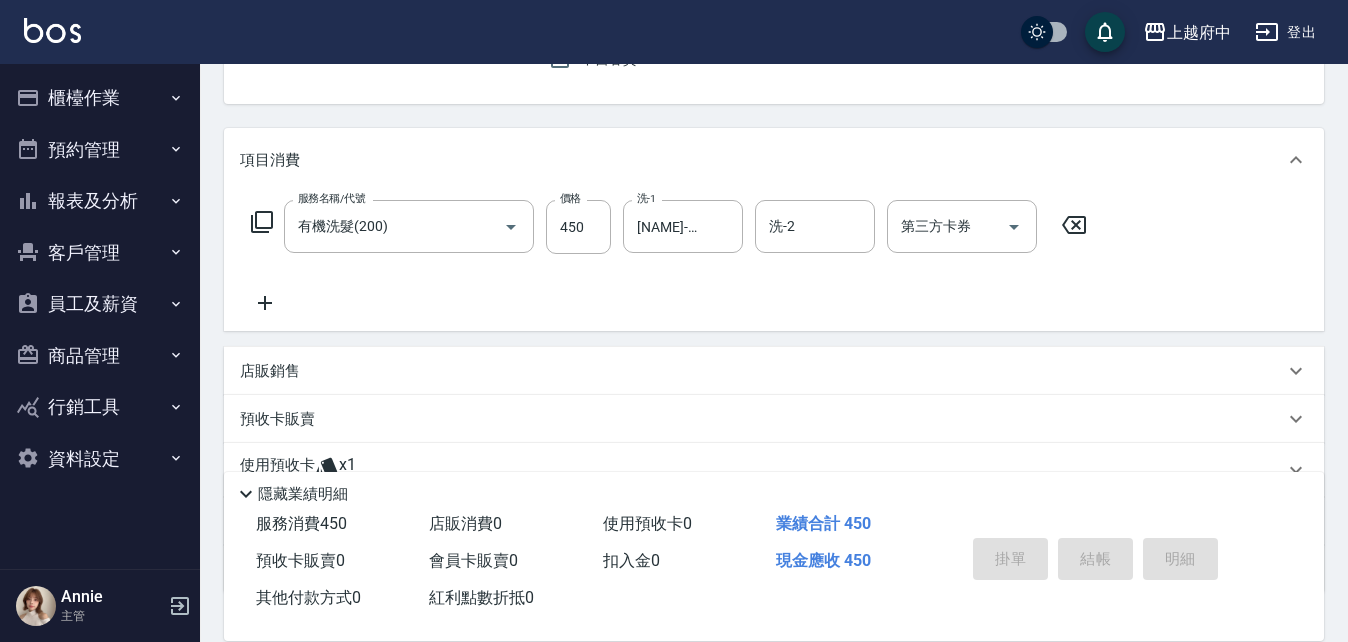 type on "2025/08/08 18:56" 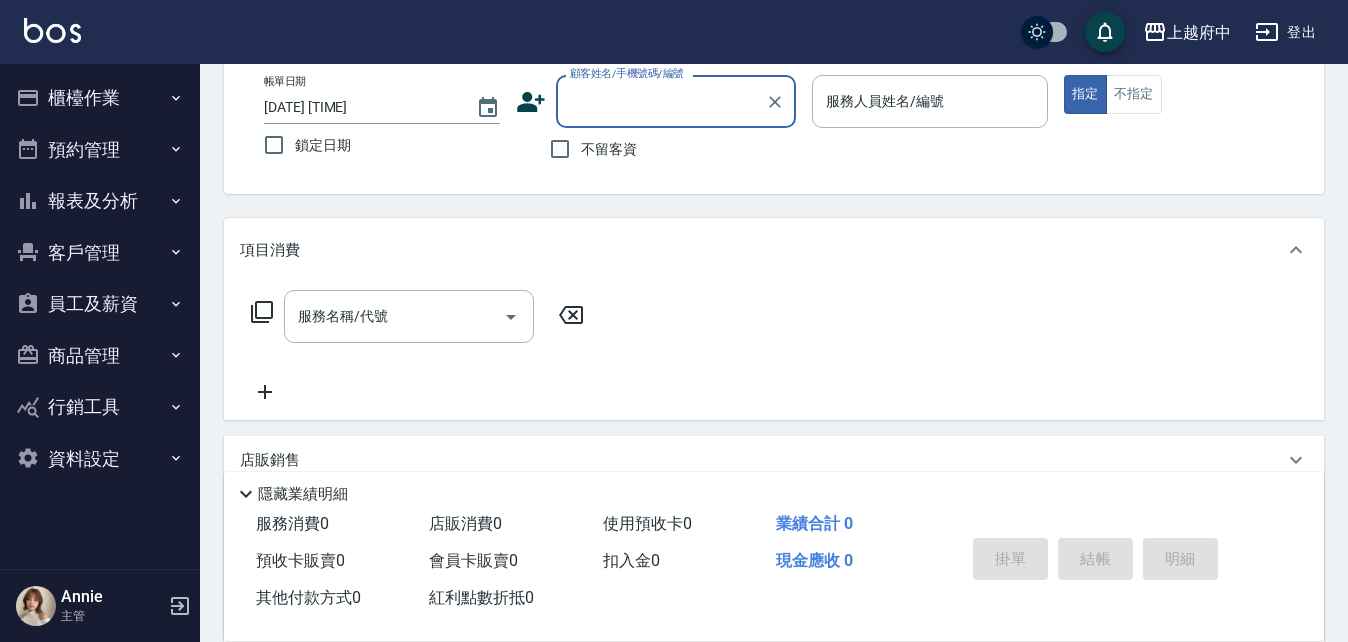 scroll, scrollTop: 0, scrollLeft: 0, axis: both 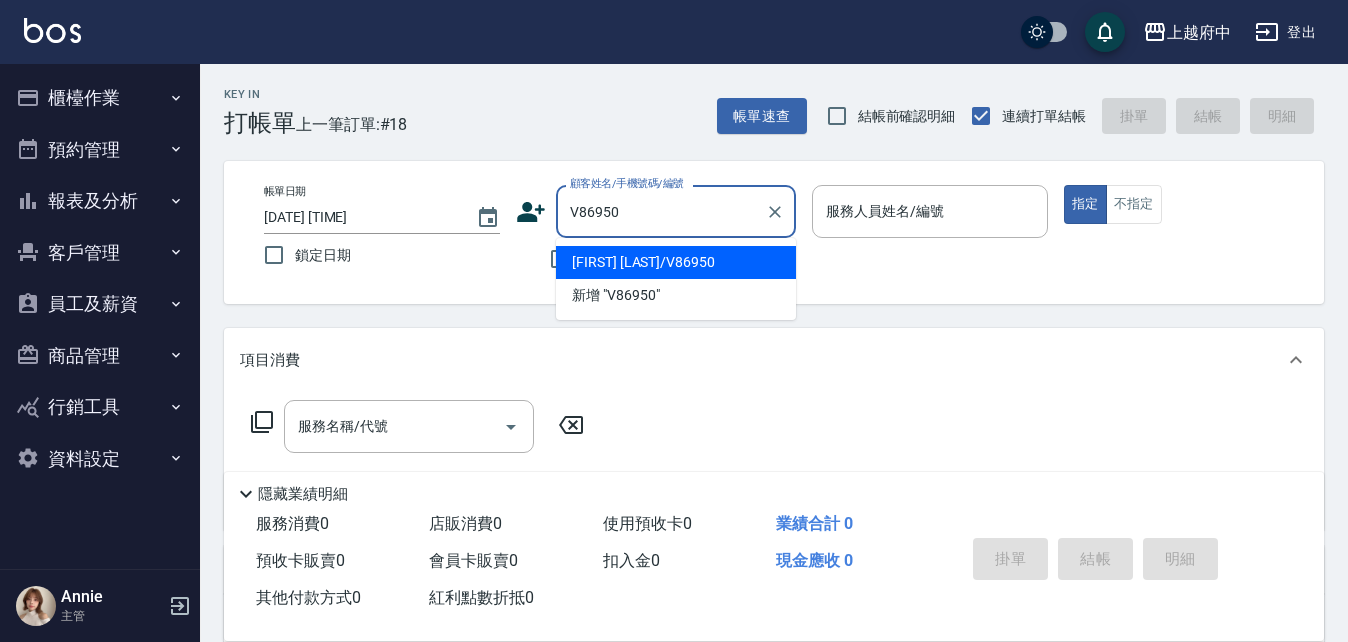 click on "鄭閔仁/0981831725/V86950" at bounding box center [676, 262] 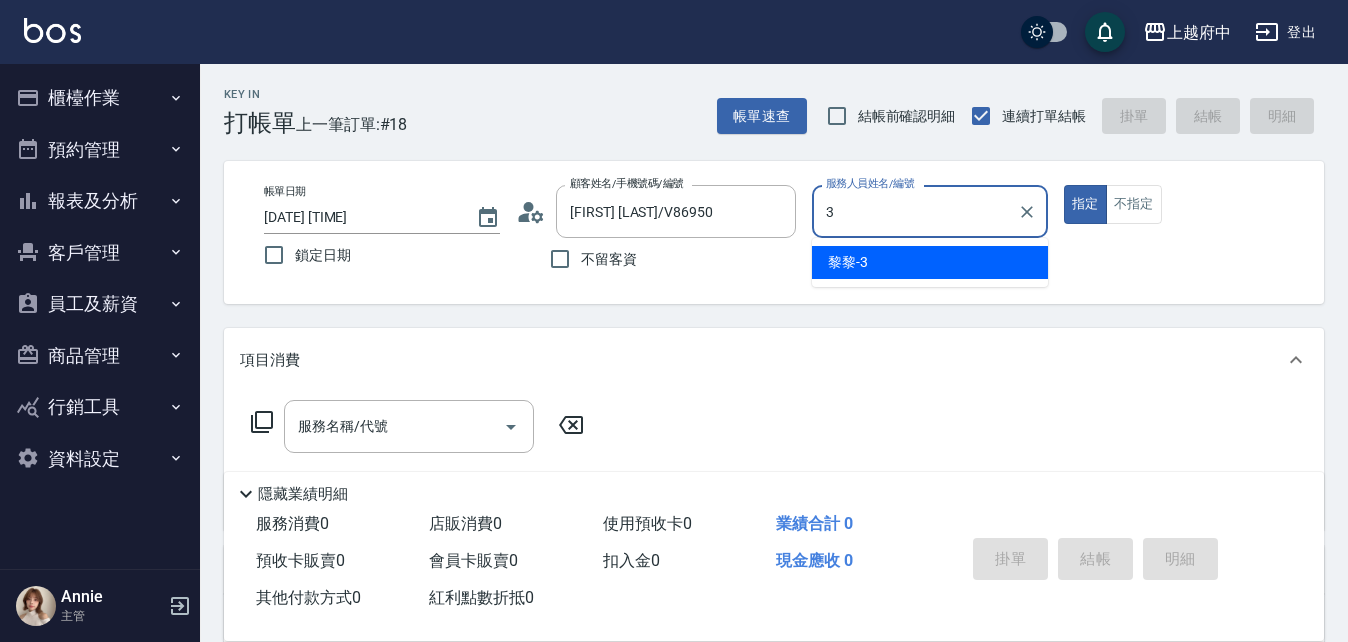 type on "黎黎-3" 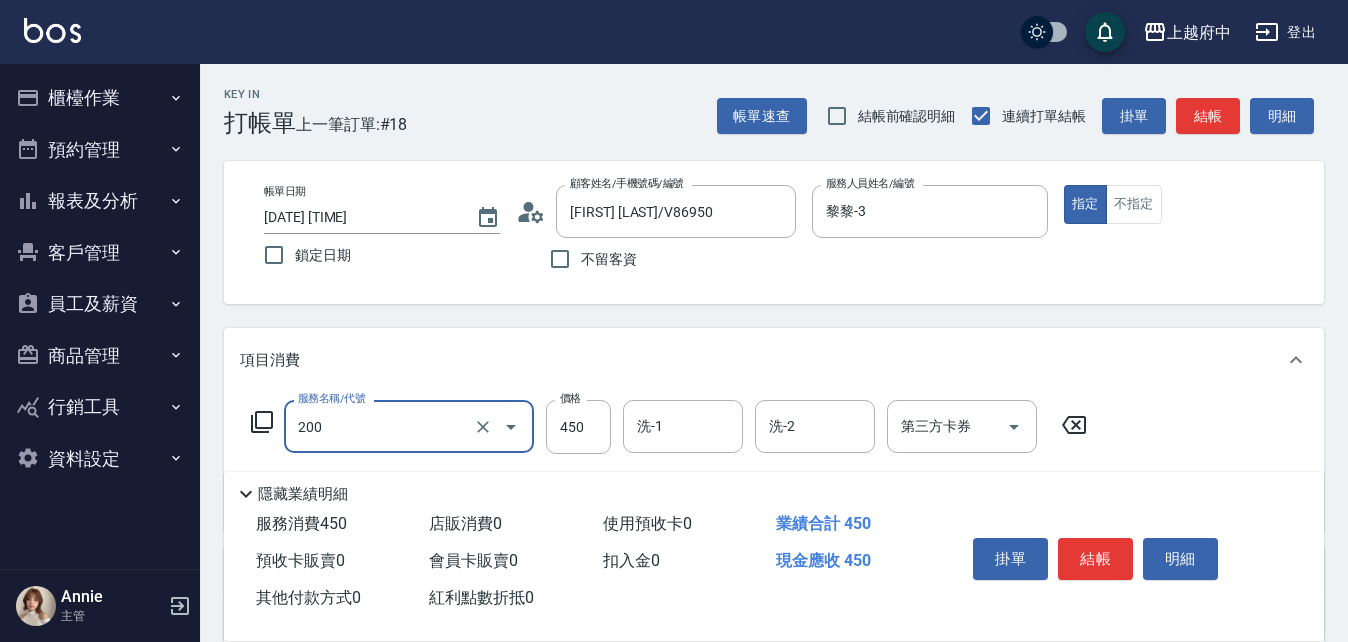 type on "有機洗髮(200)" 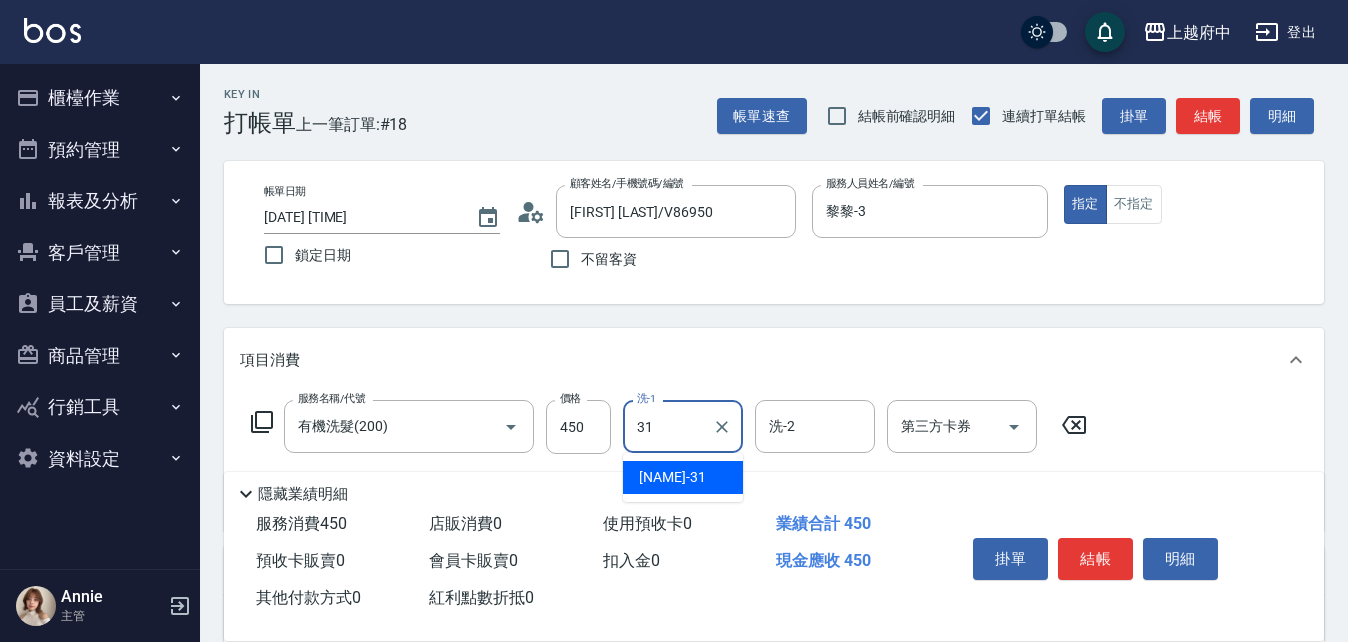 type on "王品云-31" 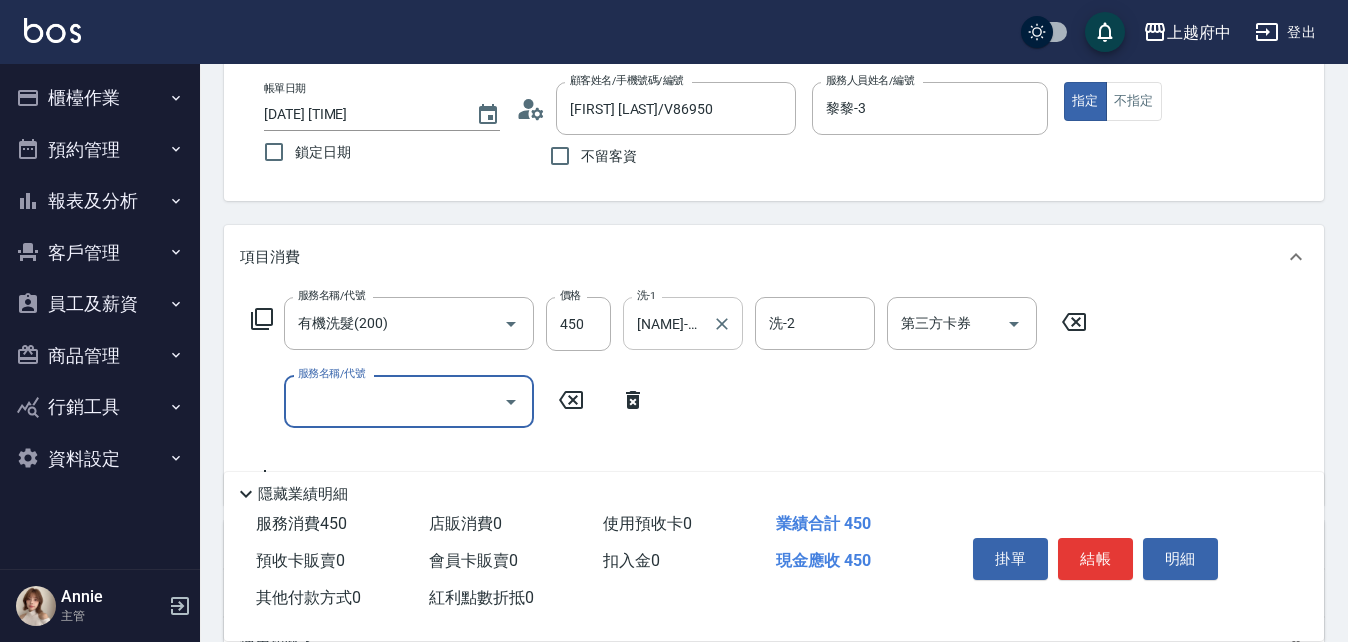 scroll, scrollTop: 200, scrollLeft: 0, axis: vertical 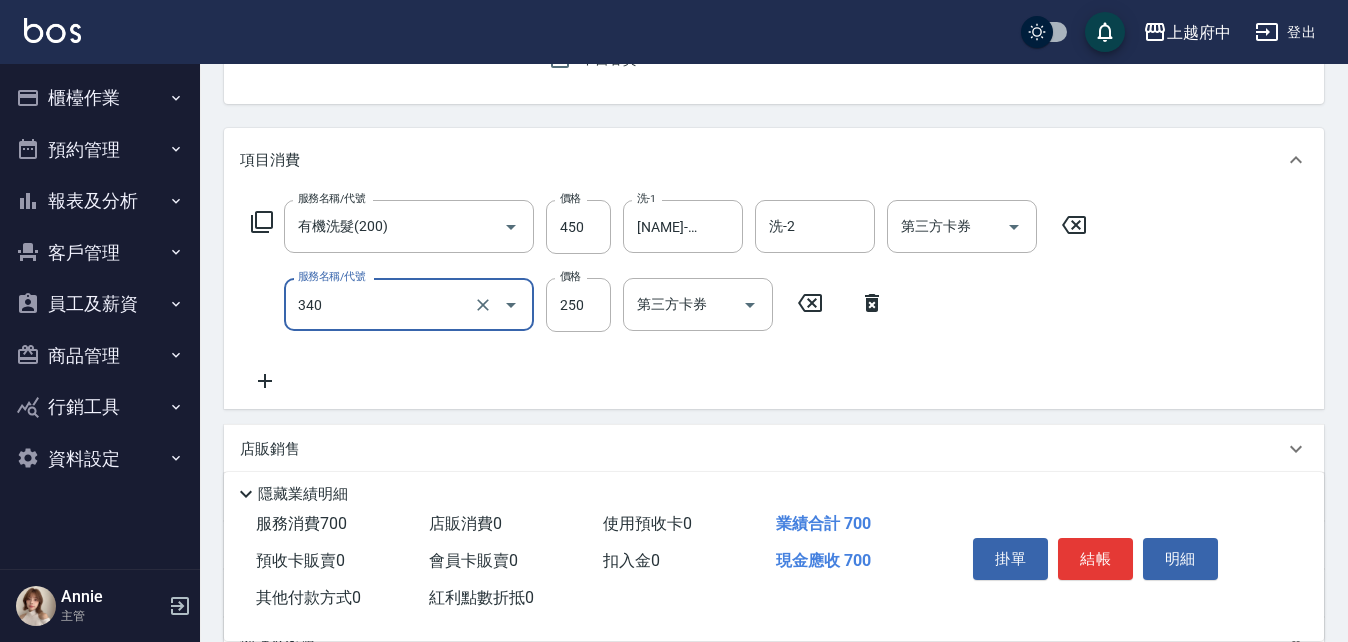 type on "剪髮(340)" 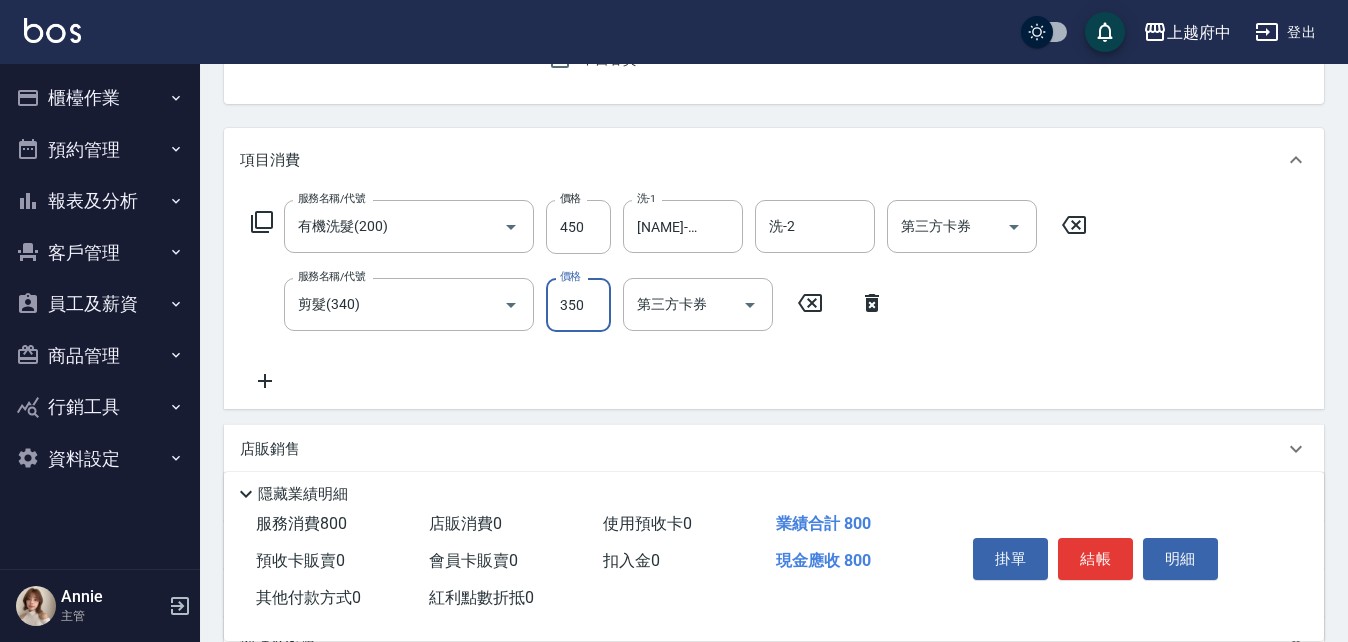 type on "350" 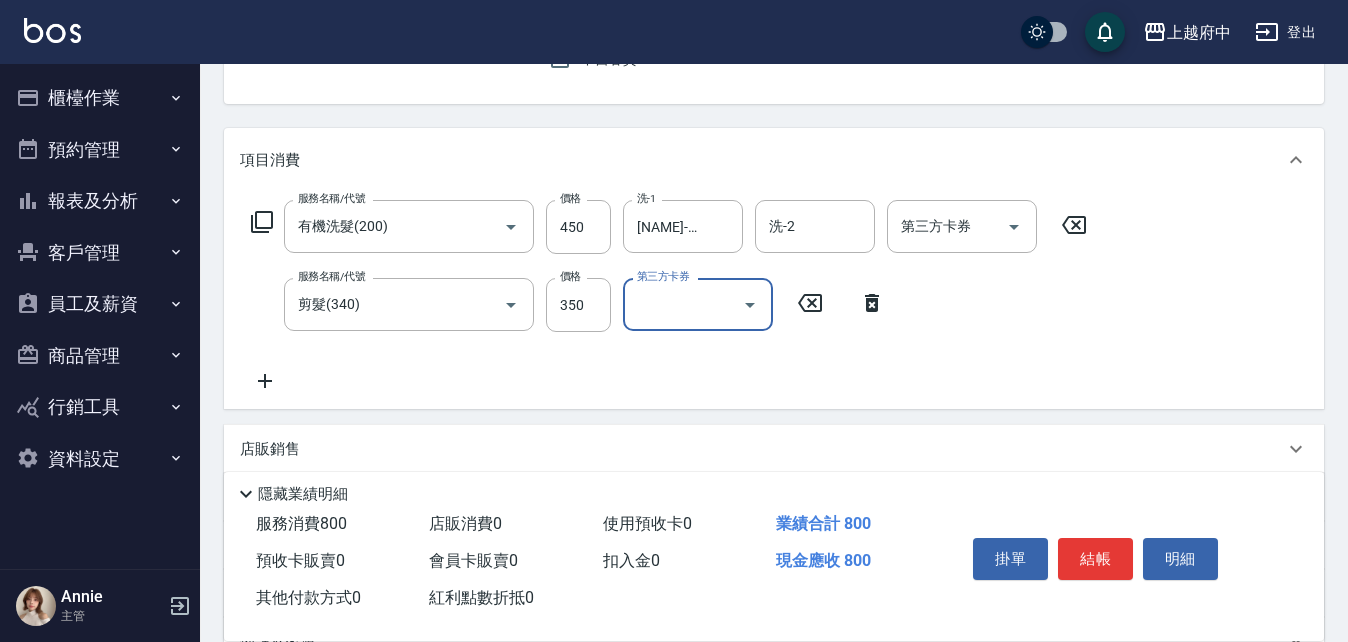 click on "服務名稱/代號 有機洗髮(200) 服務名稱/代號 價格 450 價格 洗-1 王品云-31 洗-1 洗-2 洗-2 第三方卡券 第三方卡券 服務名稱/代號 剪髮(340) 服務名稱/代號 價格 350 價格 第三方卡券 第三方卡券" at bounding box center [669, 296] 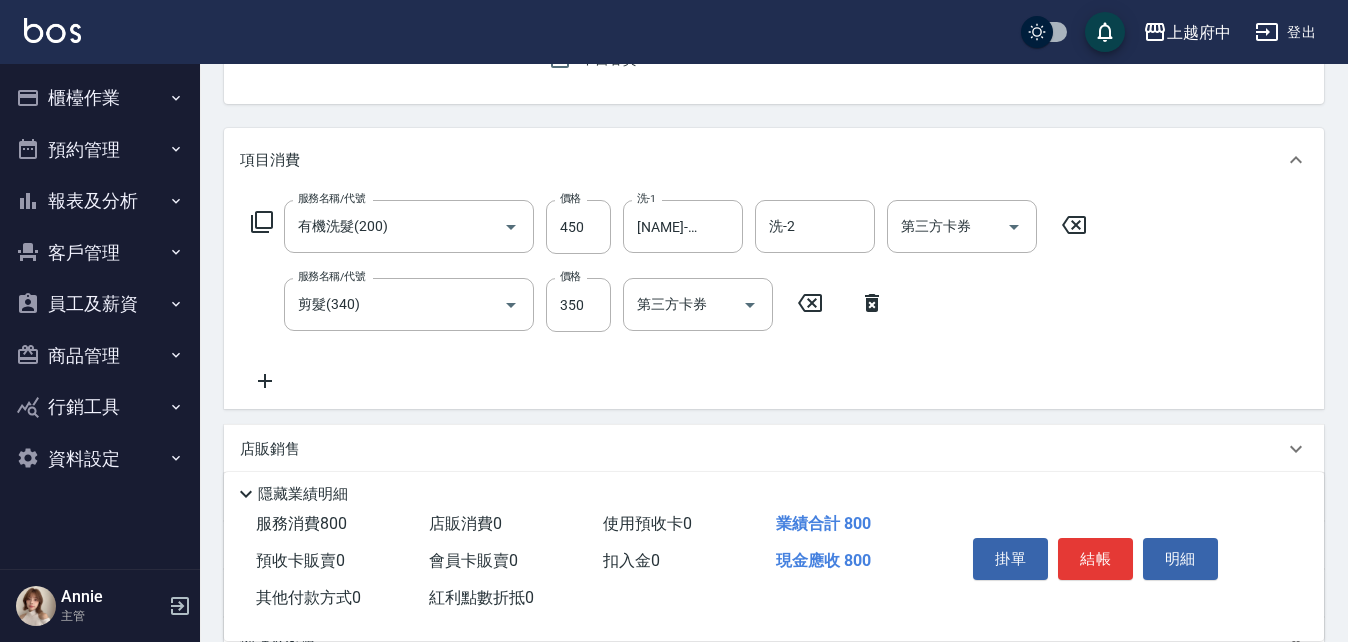 click on "服務名稱/代號 有機洗髮(200) 服務名稱/代號 價格 450 價格 洗-1 王品云-31 洗-1 洗-2 洗-2 第三方卡券 第三方卡券 服務名稱/代號 剪髮(340) 服務名稱/代號 價格 350 價格 第三方卡券 第三方卡券" at bounding box center [669, 296] 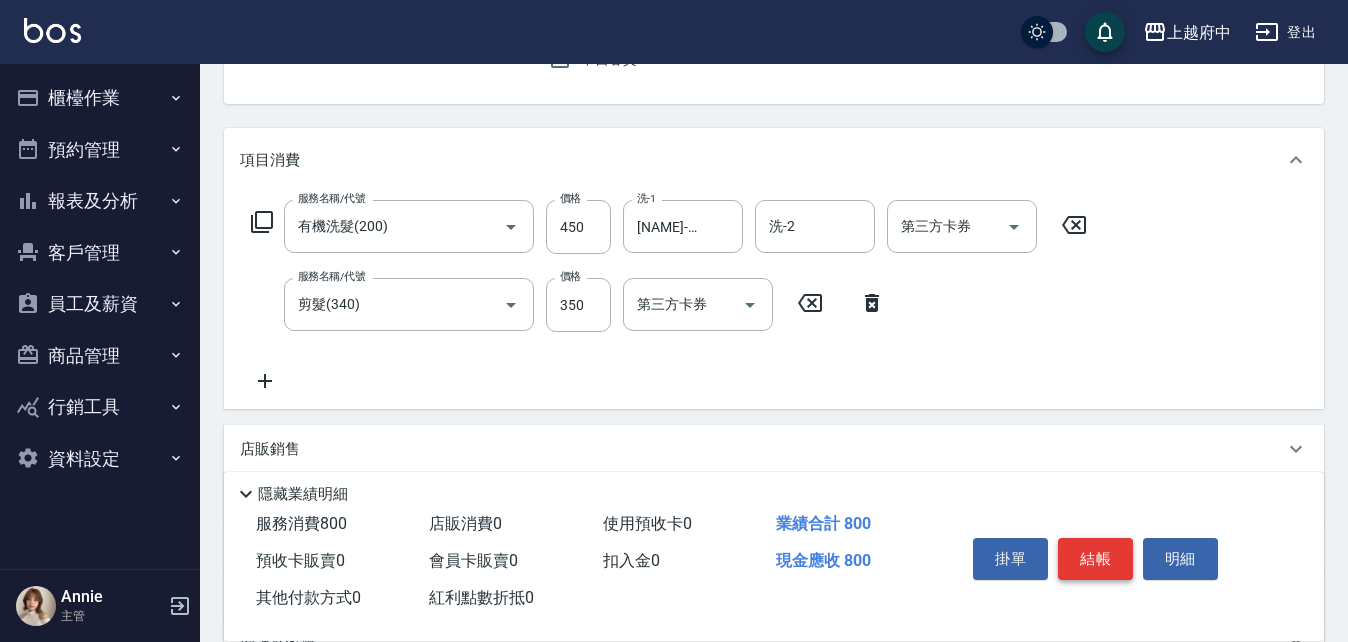 click on "結帳" at bounding box center (1095, 559) 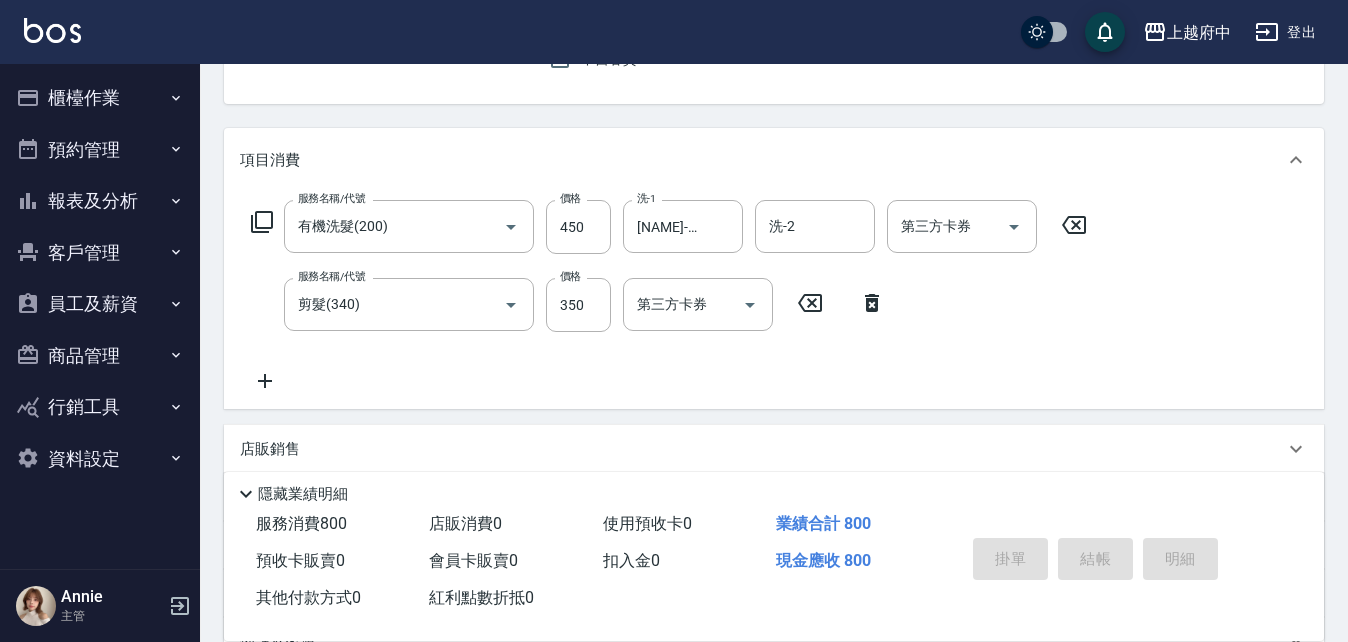 type on "2025/08/08 18:57" 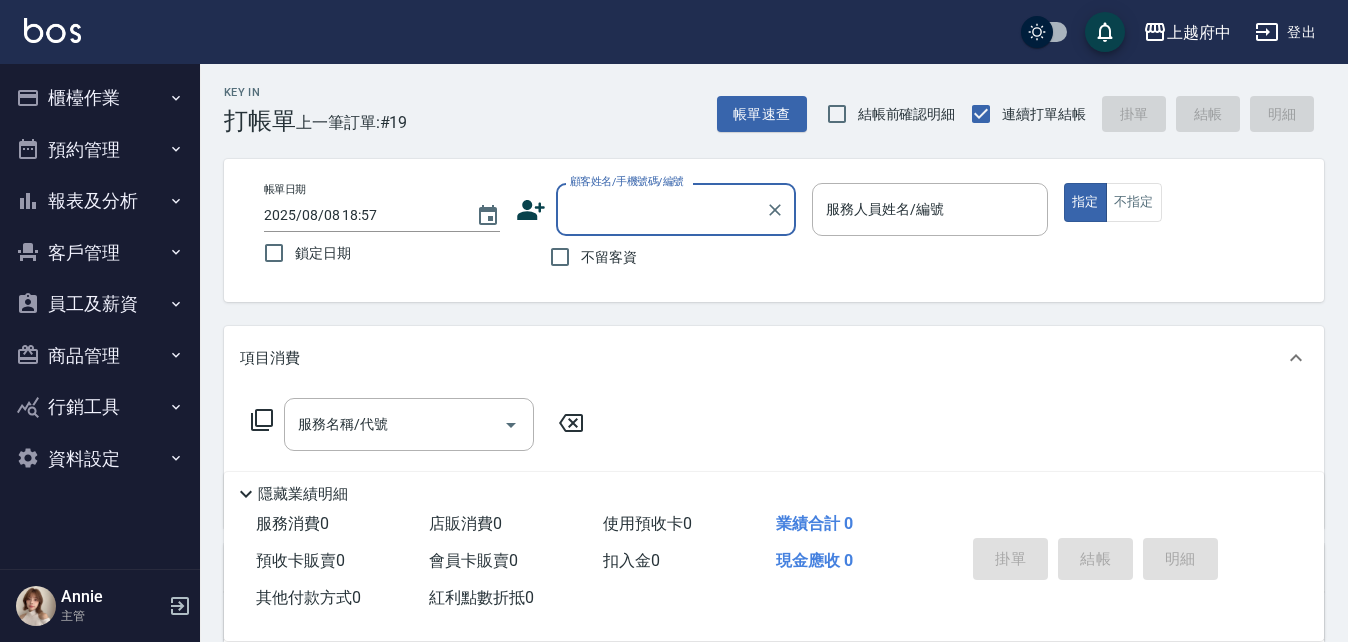 scroll, scrollTop: 0, scrollLeft: 0, axis: both 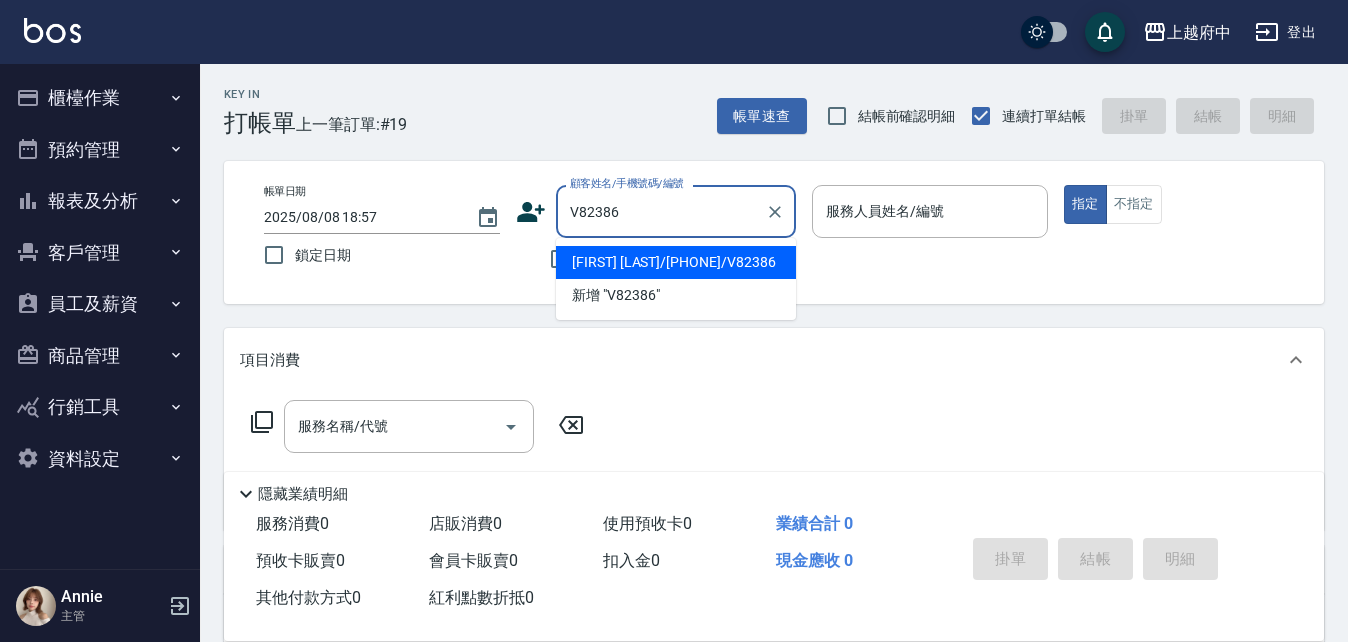 click on "廖峻彥/0910249689/V82386" at bounding box center [676, 262] 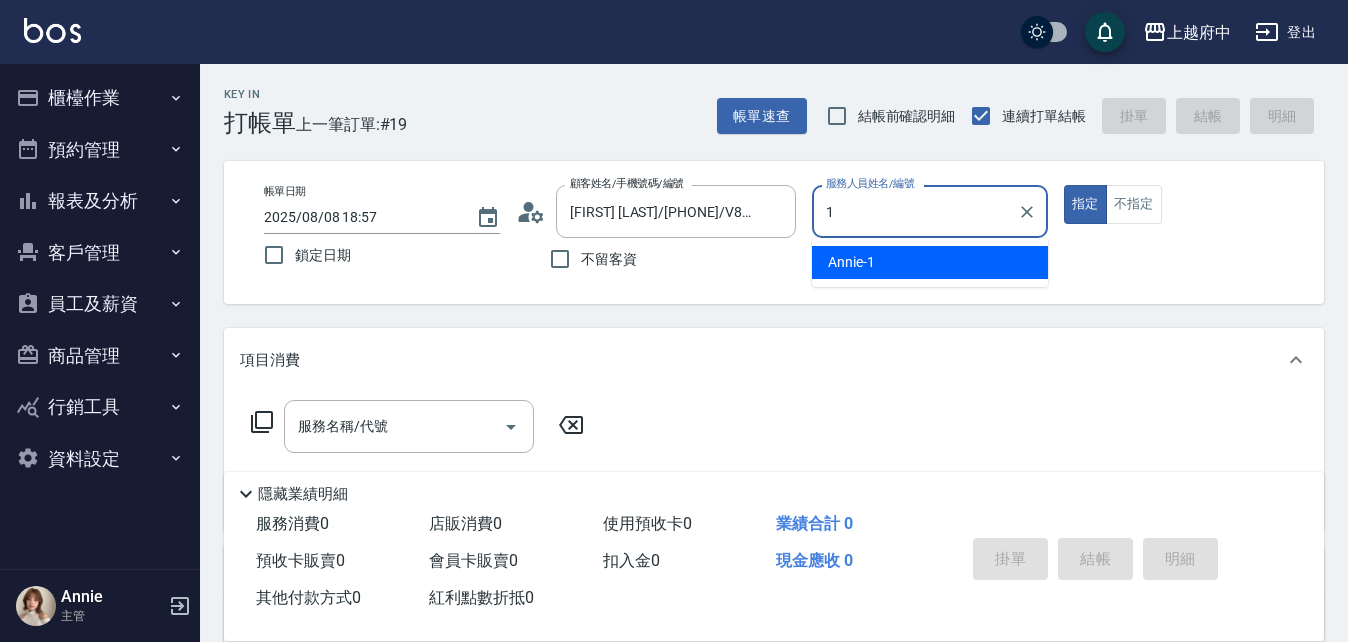 type on "Annie -1" 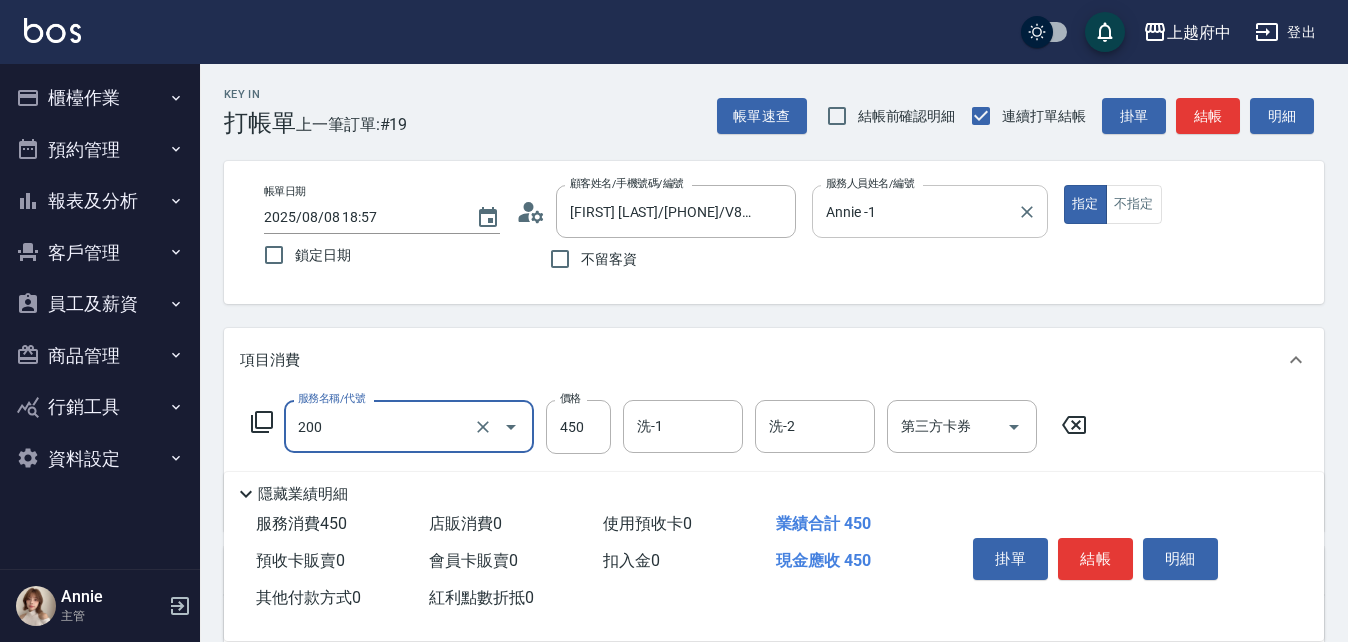 type on "有機洗髮(200)" 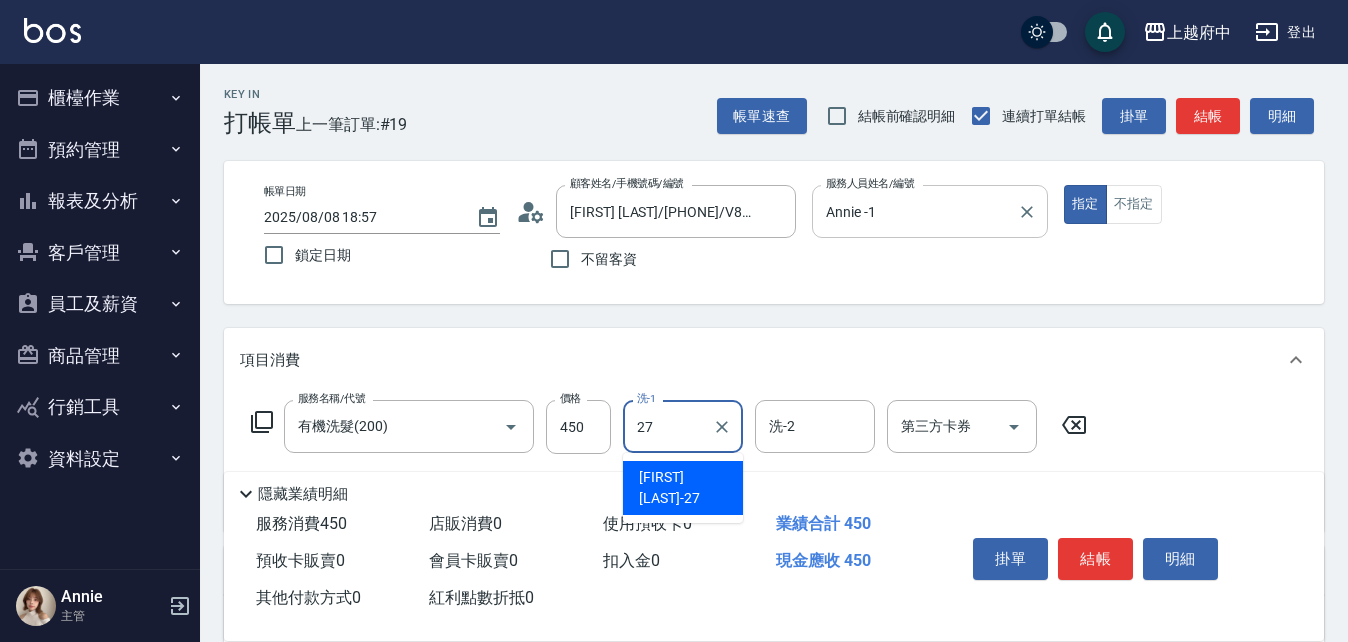 type on "陳韋均-27" 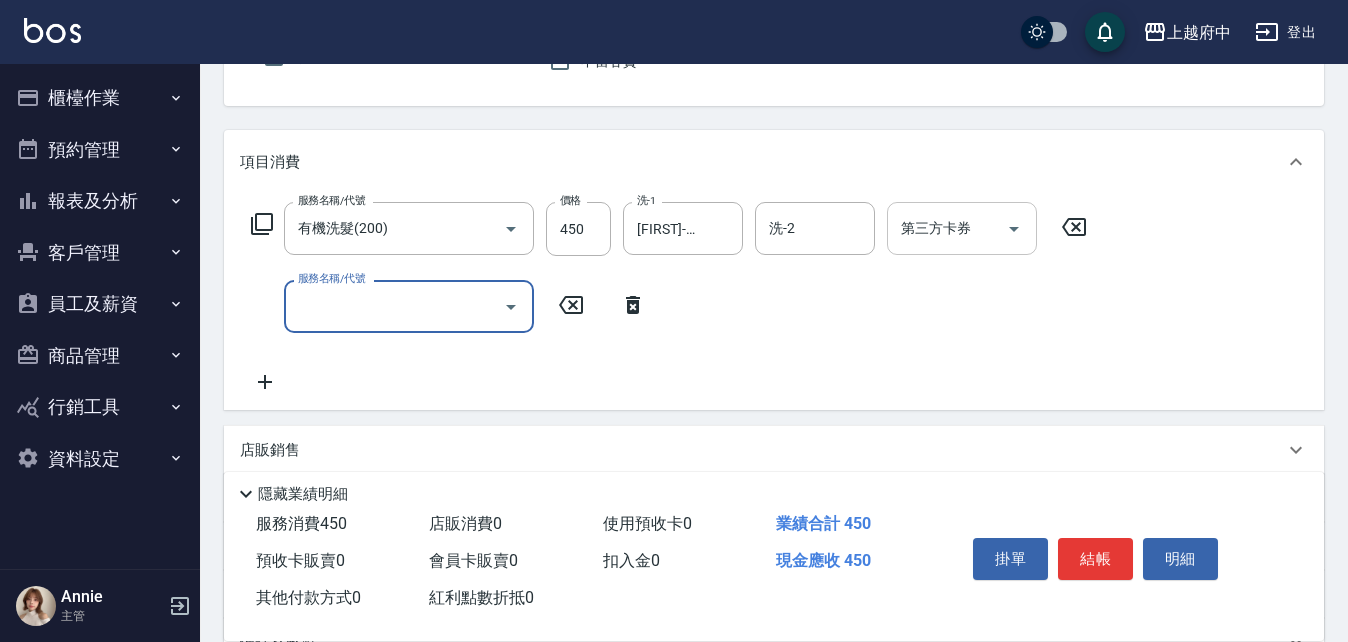 scroll, scrollTop: 200, scrollLeft: 0, axis: vertical 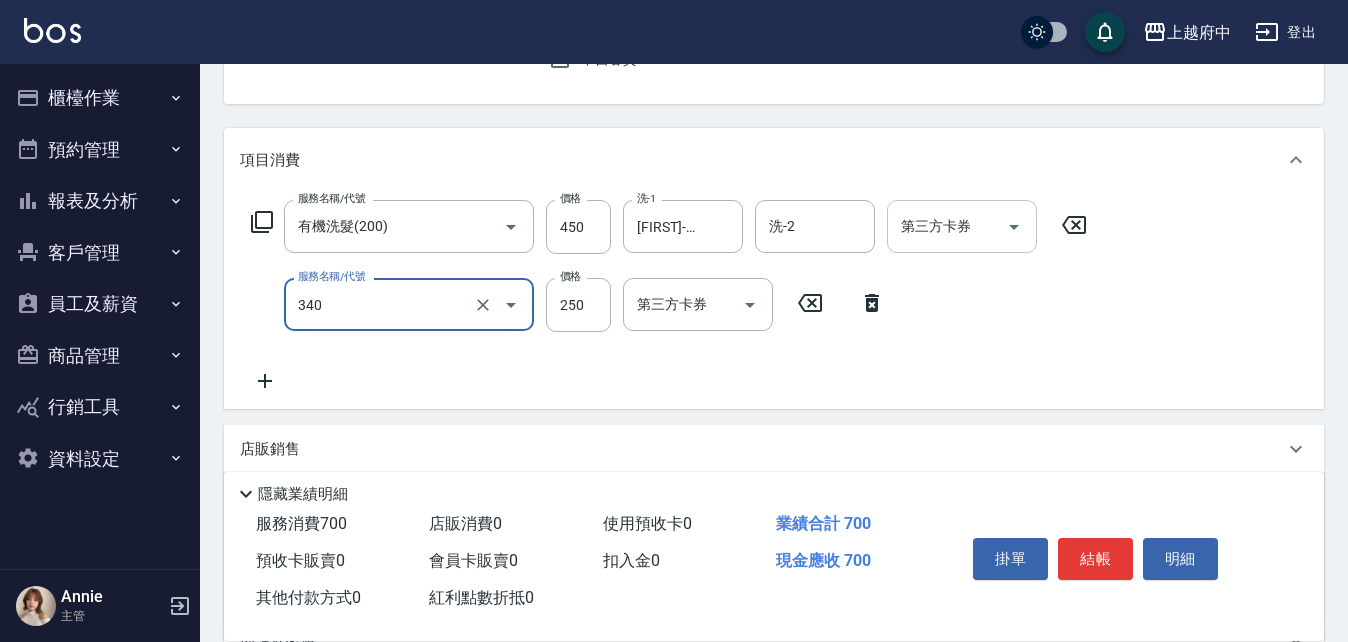 type on "剪髮(340)" 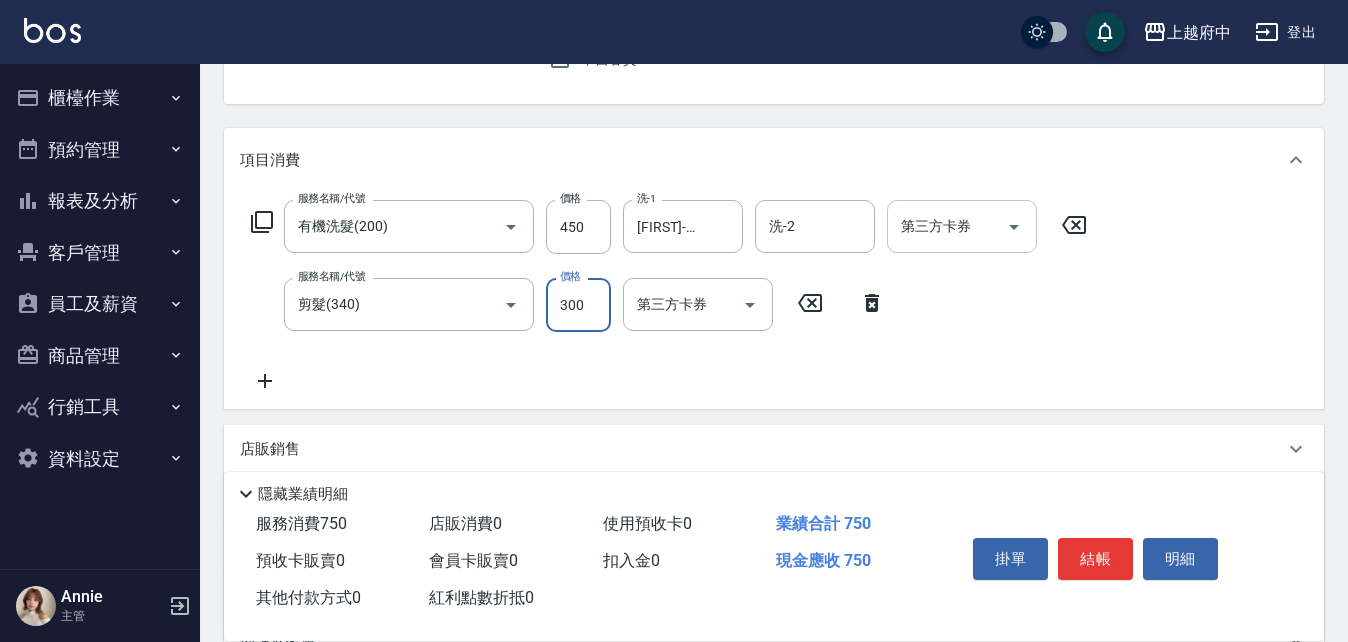type on "300" 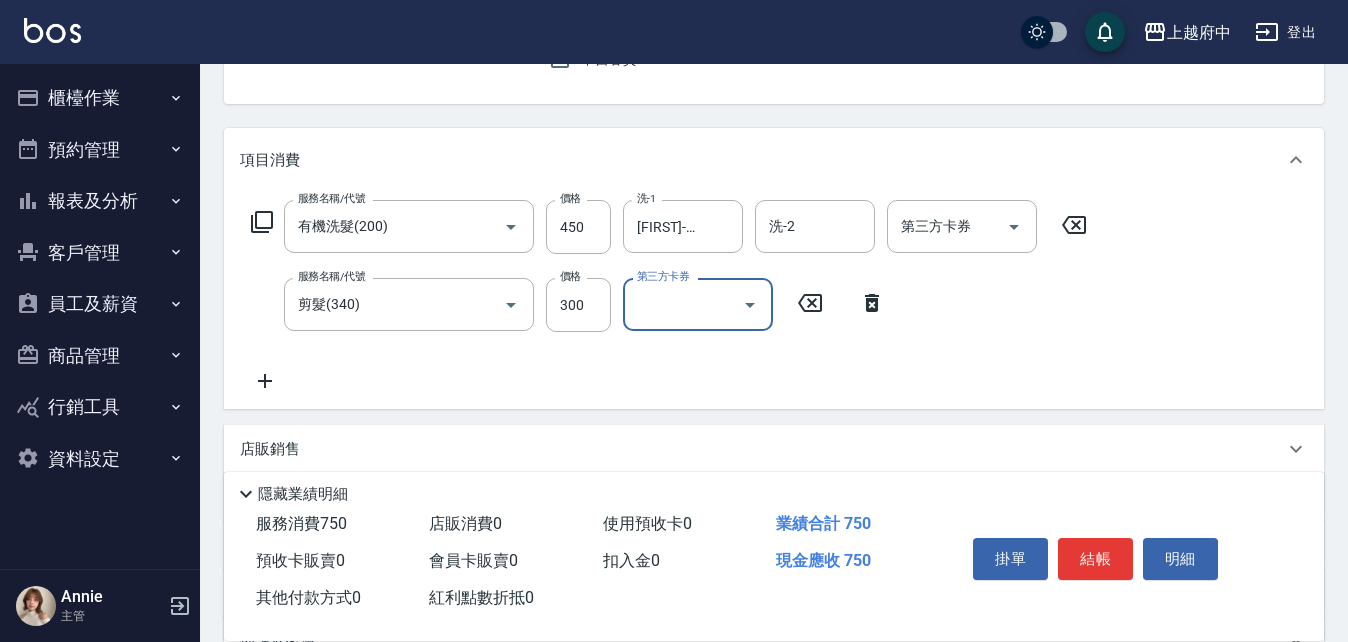 click on "服務名稱/代號 有機洗髮(200) 服務名稱/代號 價格 450 價格 洗-1 陳韋均-27 洗-1 洗-2 洗-2 第三方卡券 第三方卡券 服務名稱/代號 剪髮(340) 服務名稱/代號 價格 300 價格 第三方卡券 第三方卡券" at bounding box center [669, 296] 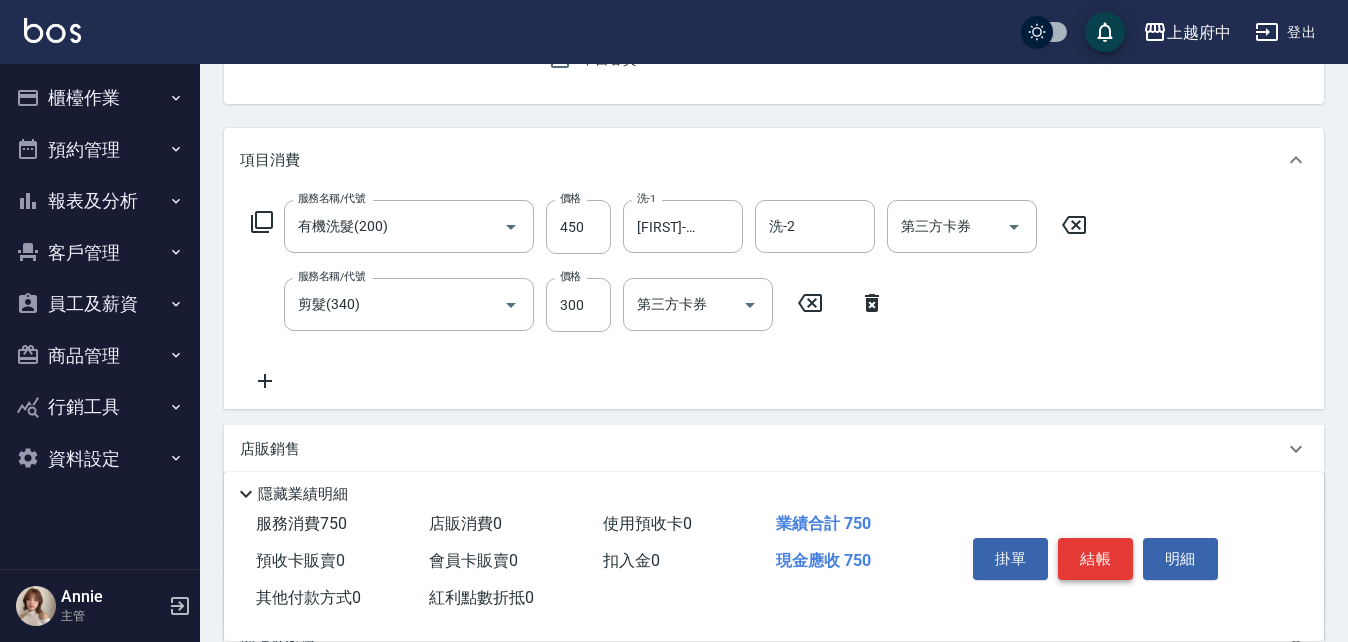 click on "結帳" at bounding box center [1095, 559] 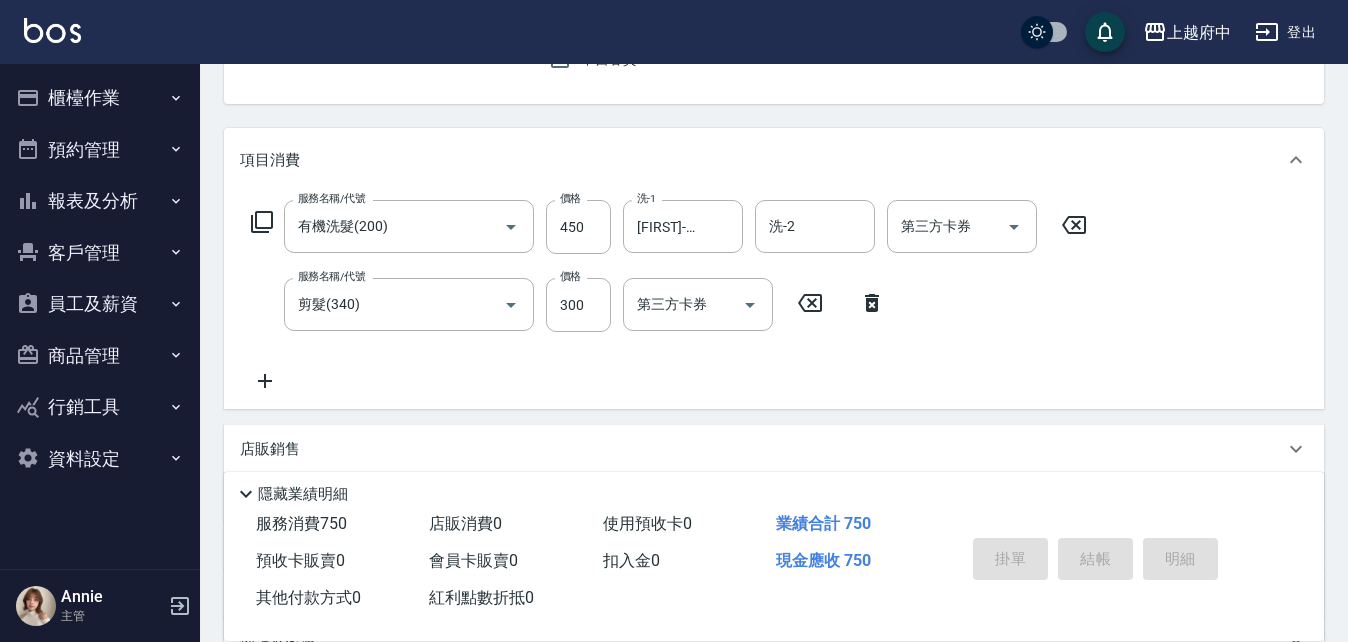 type on "2025/08/08 18:58" 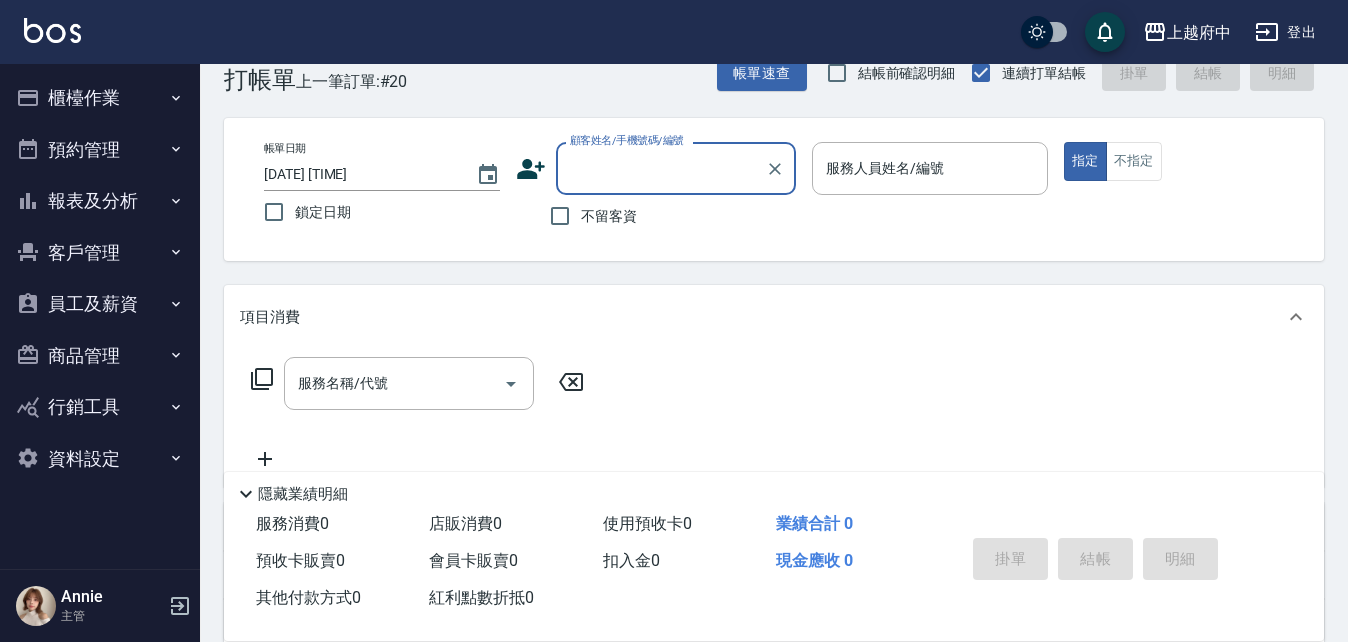 scroll, scrollTop: 0, scrollLeft: 0, axis: both 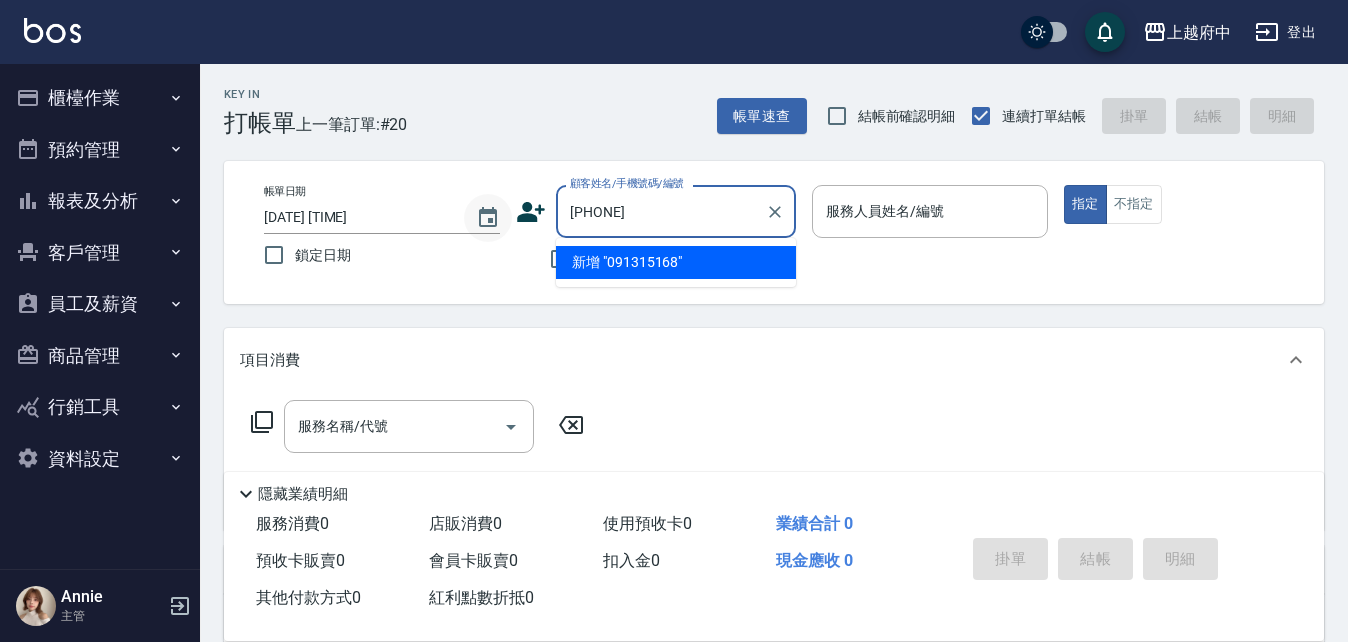 drag, startPoint x: 685, startPoint y: 210, endPoint x: 501, endPoint y: 218, distance: 184.17383 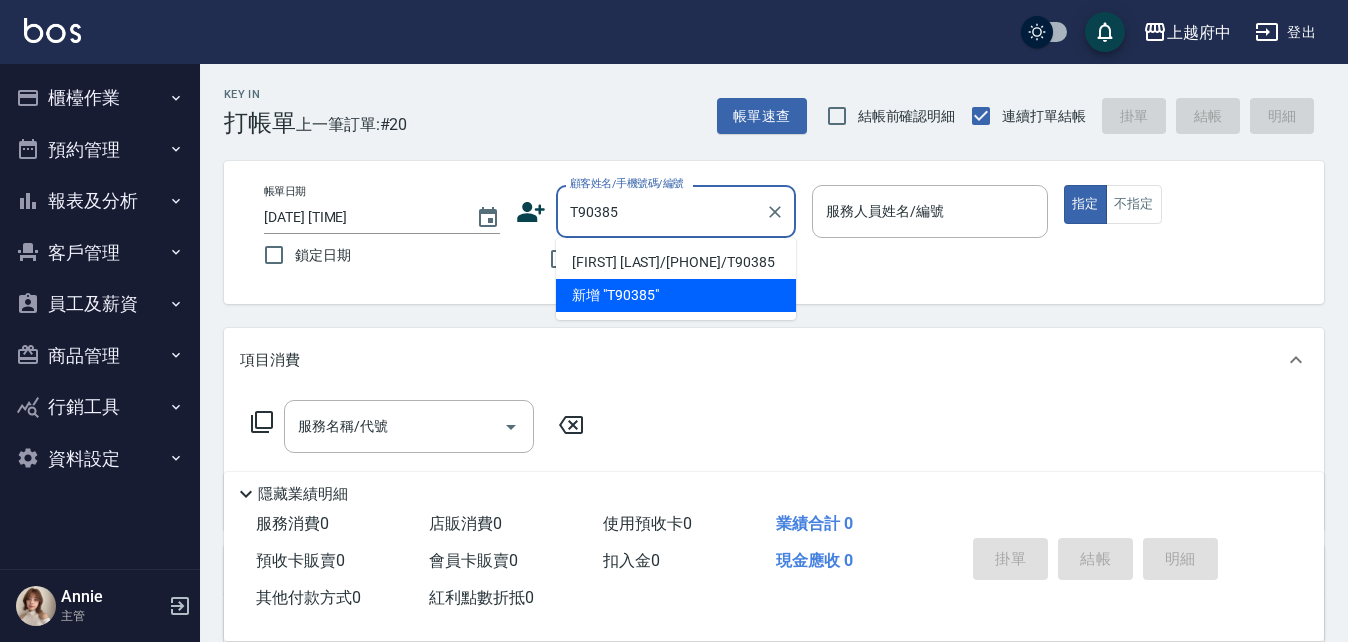 click on "曾柏崴/0913151568/T90385" at bounding box center (676, 262) 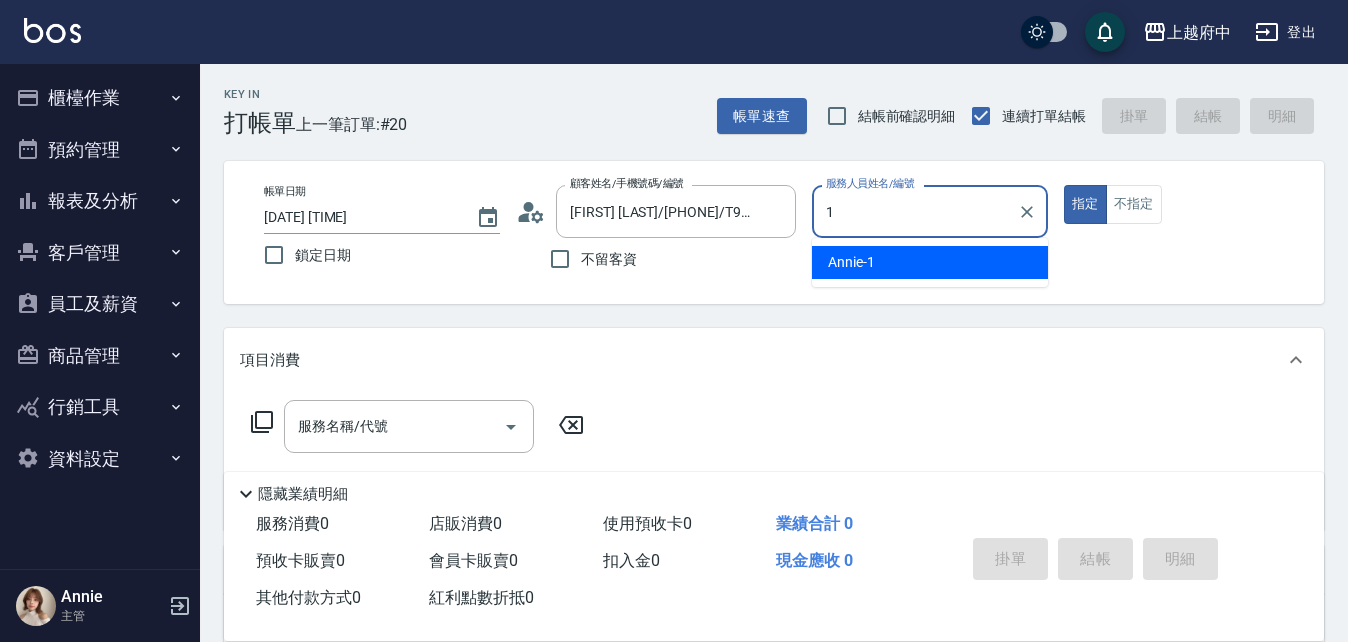 type on "Annie -1" 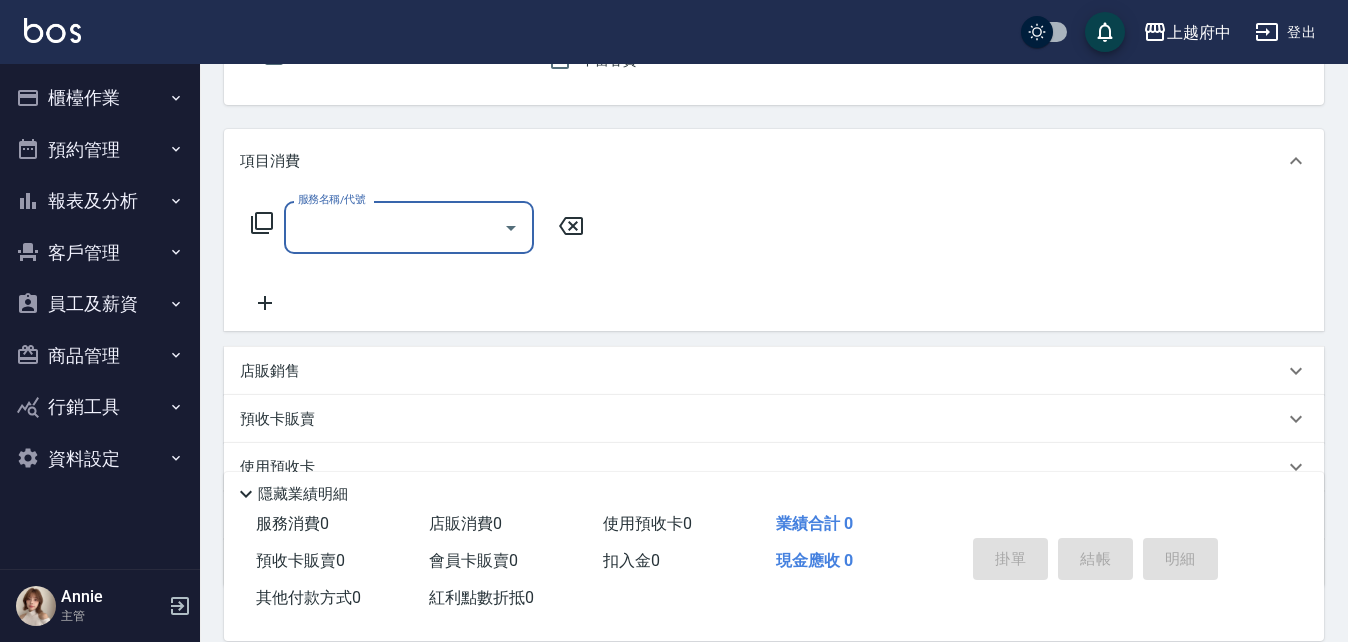 scroll, scrollTop: 200, scrollLeft: 0, axis: vertical 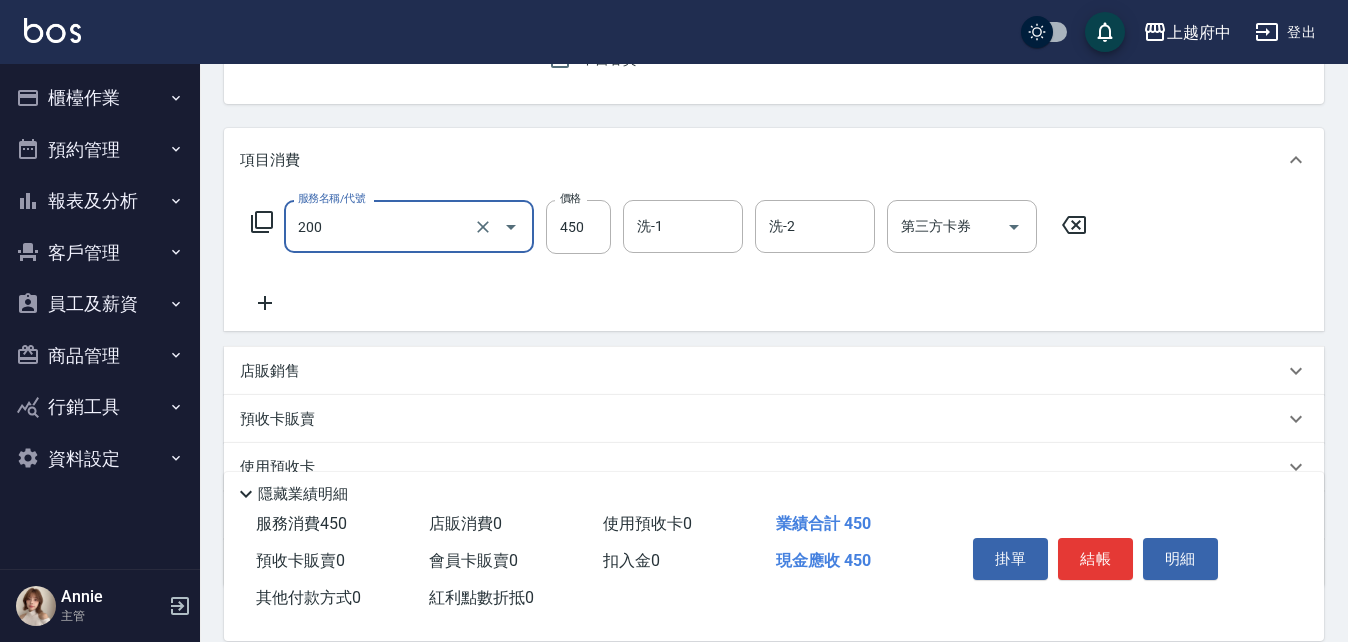 type on "有機洗髮(200)" 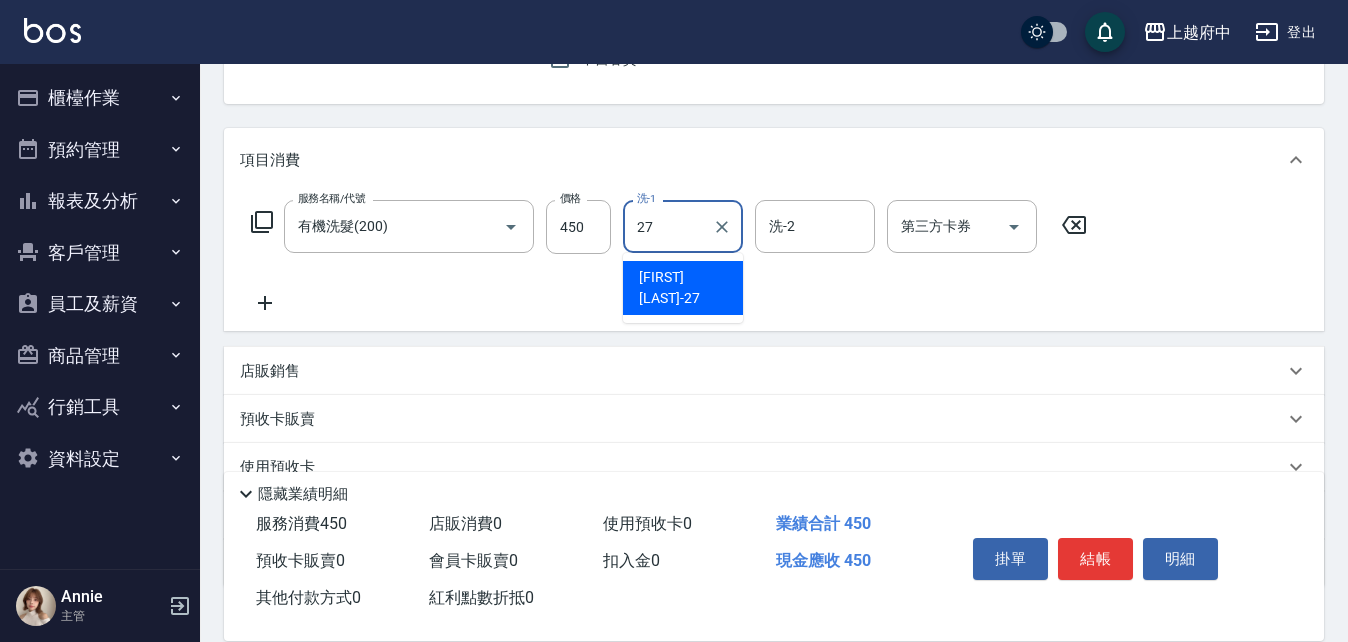 type on "陳韋均-27" 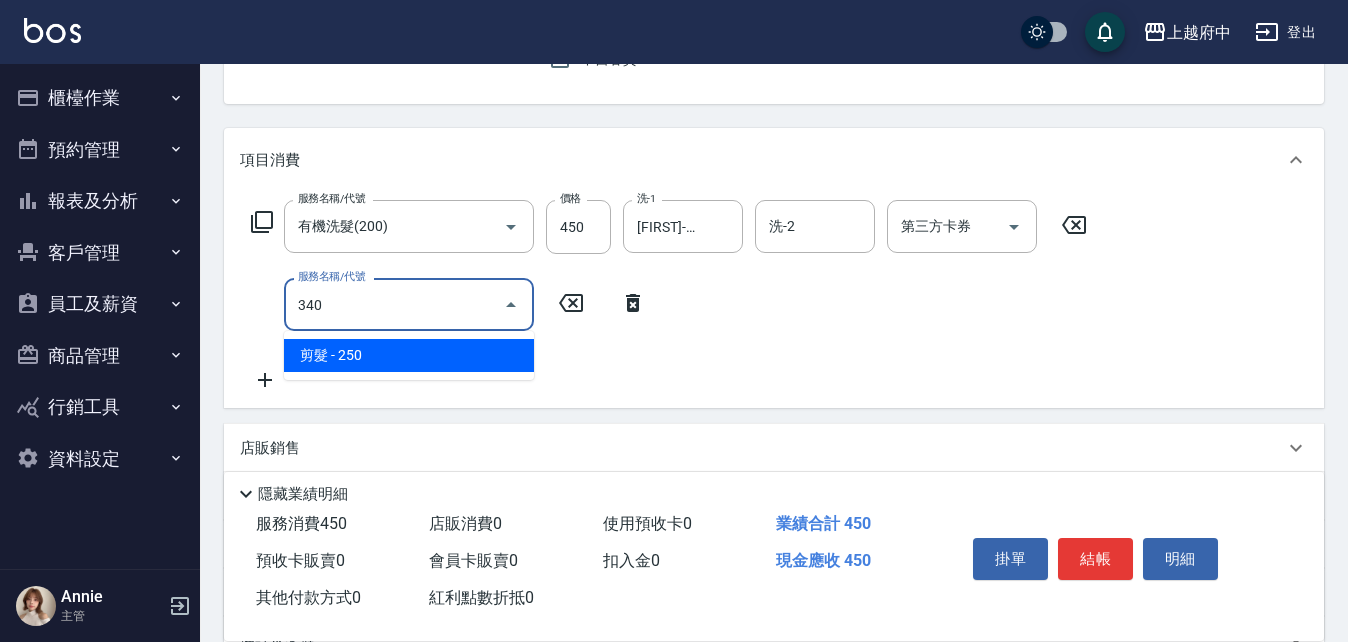 type on "剪髮(340)" 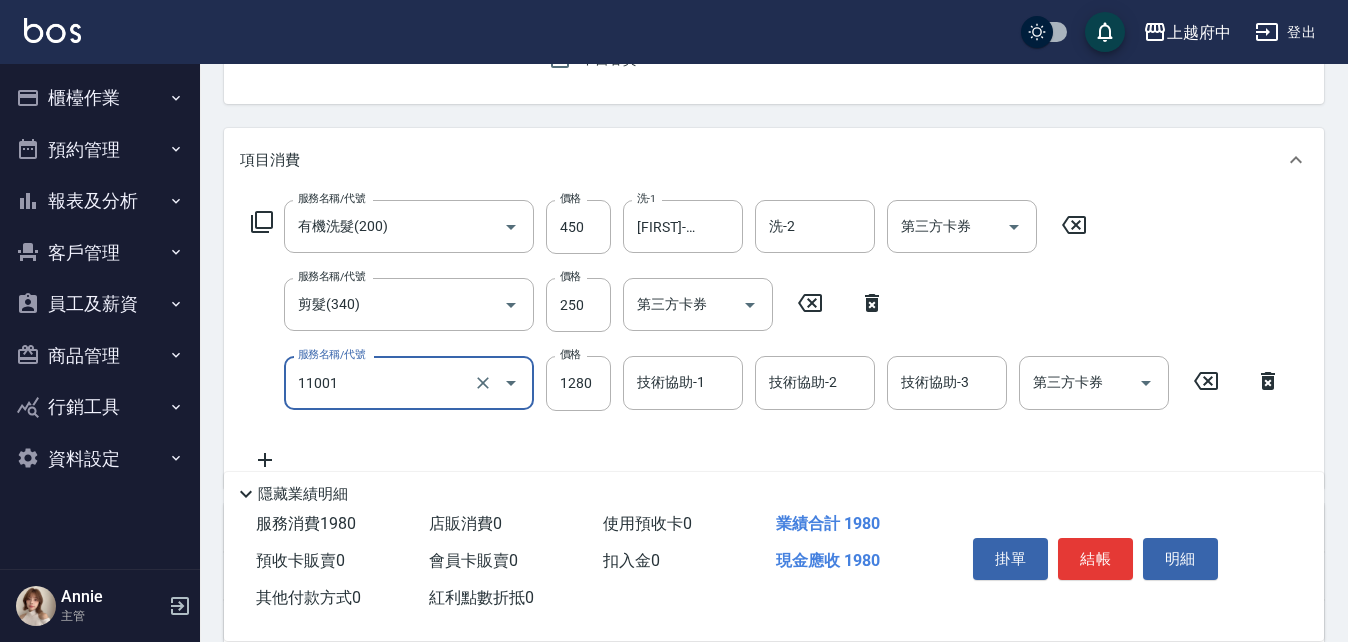 type on "燙髮S(11001)" 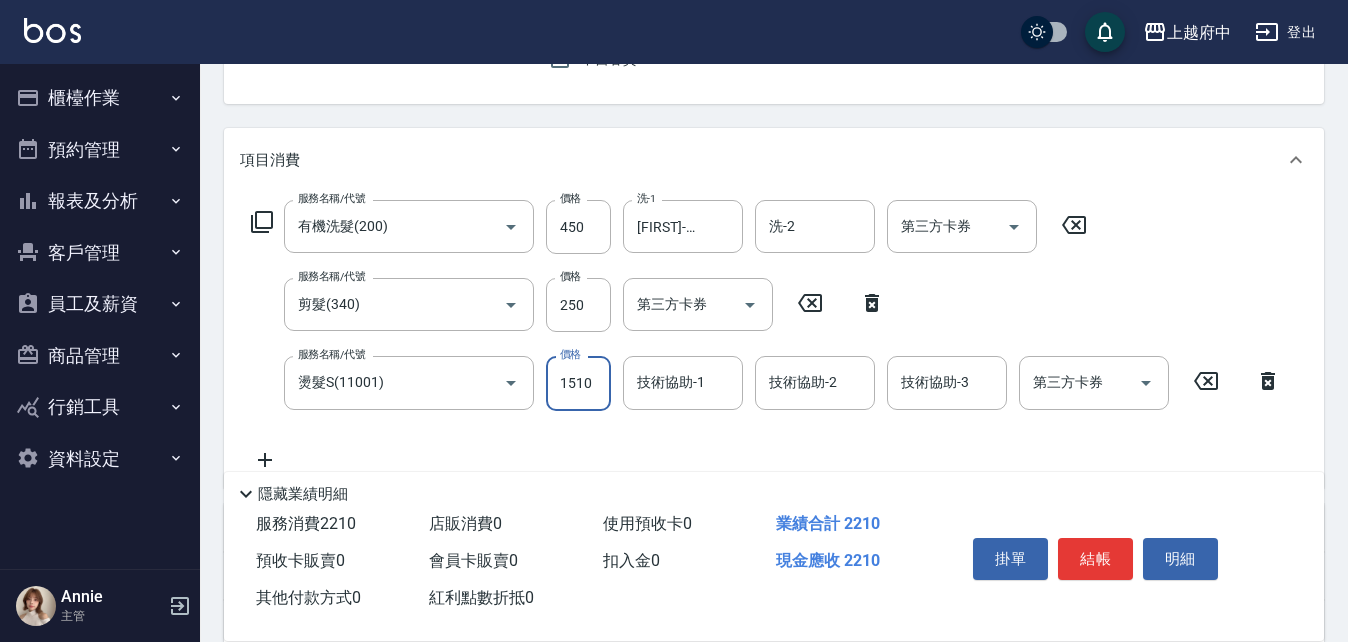 type on "1510" 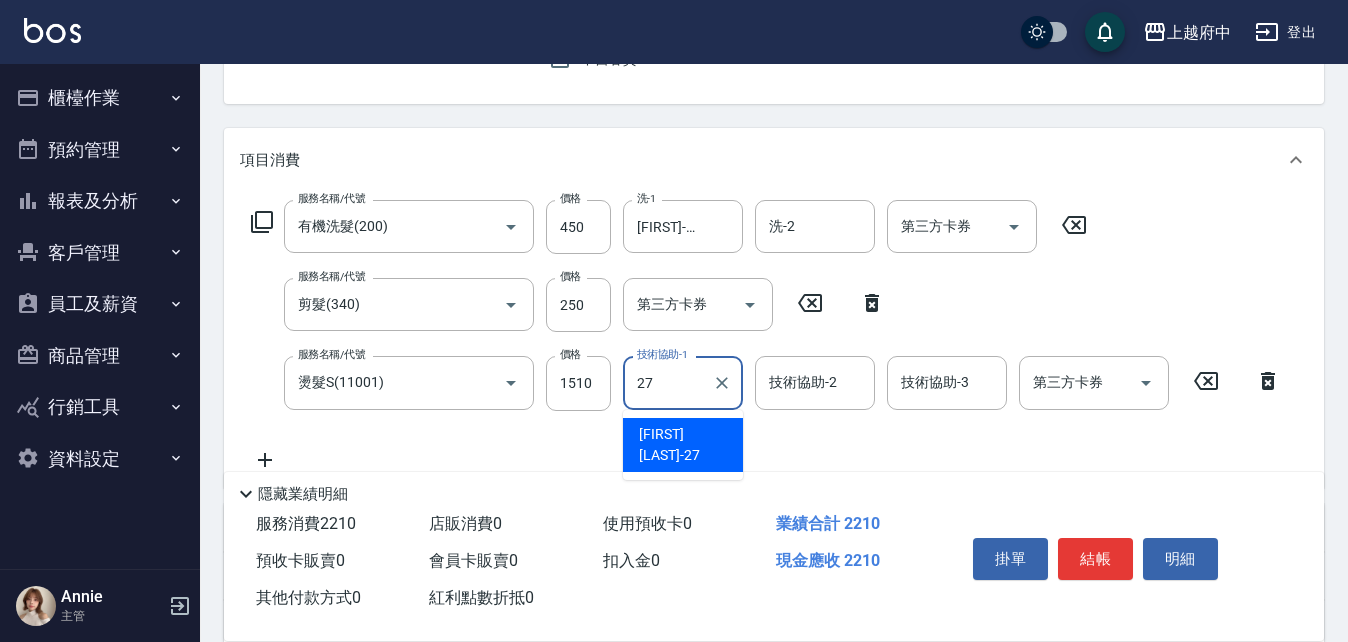type on "陳韋均-27" 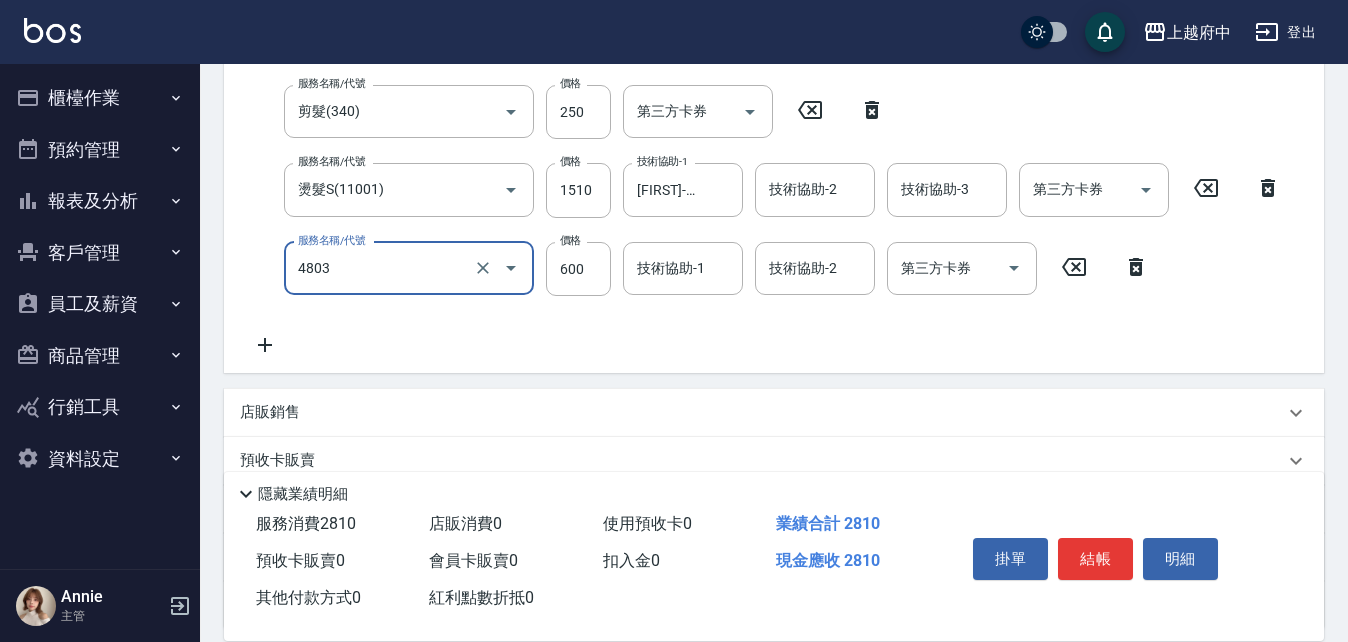 scroll, scrollTop: 400, scrollLeft: 0, axis: vertical 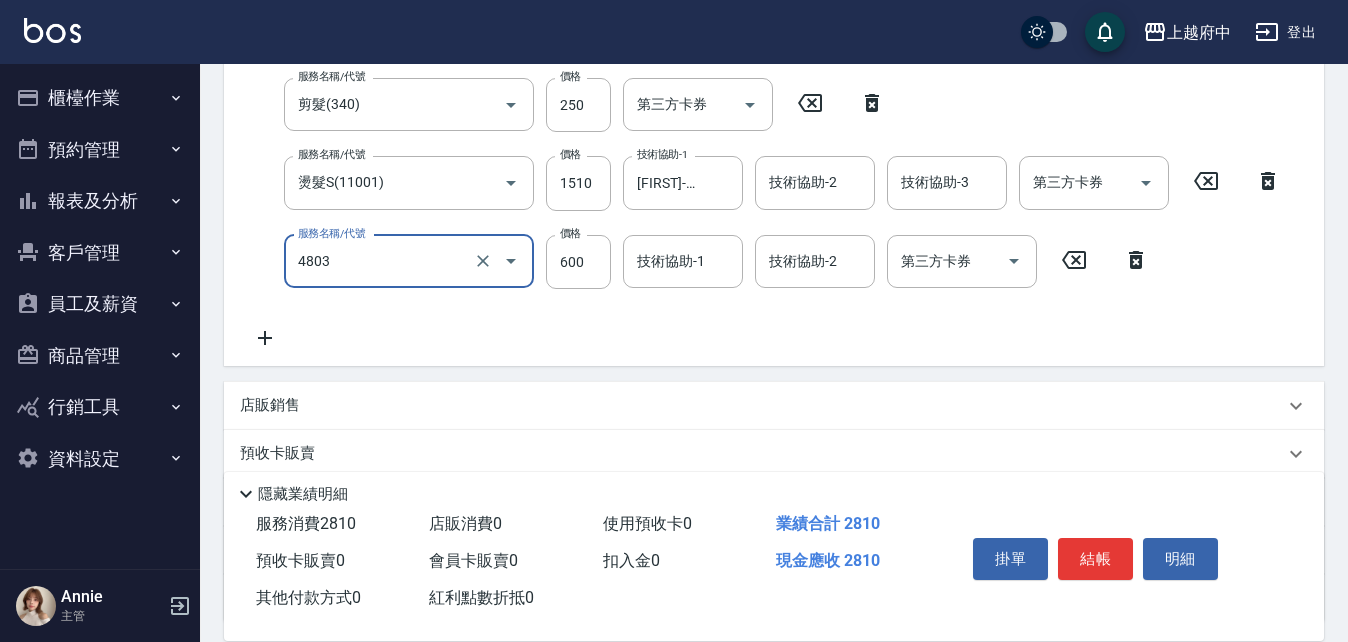 type on "潤澤修護(4803)" 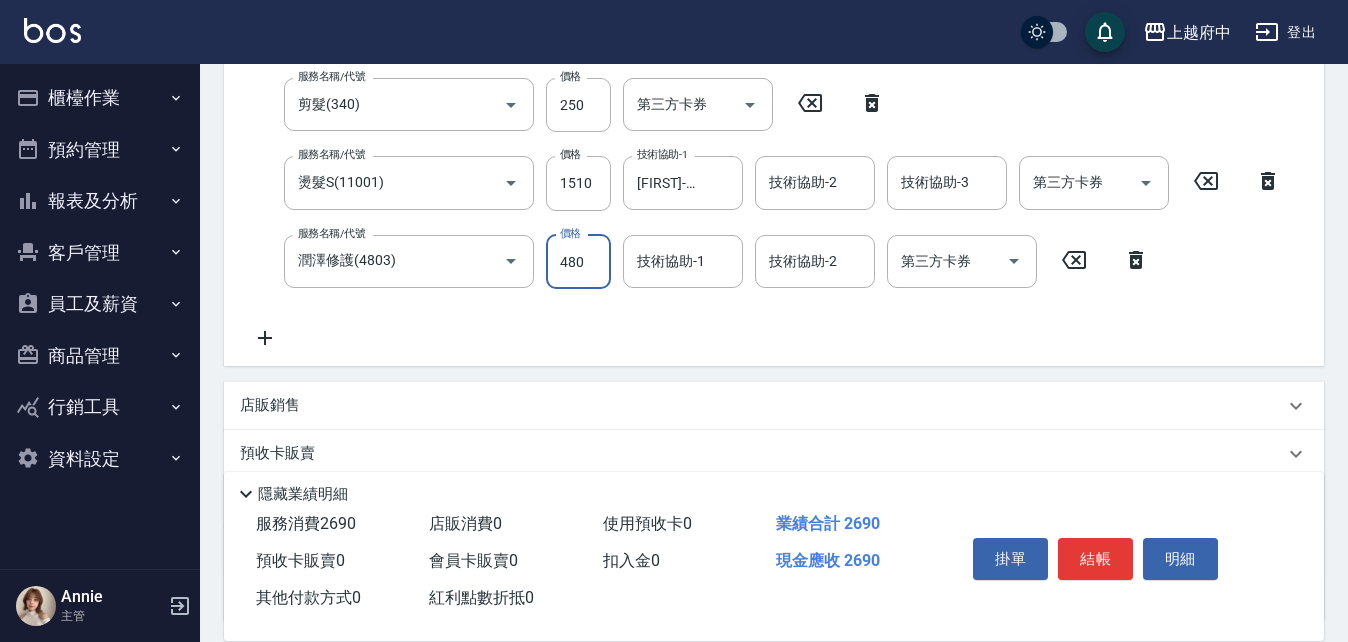 type on "480" 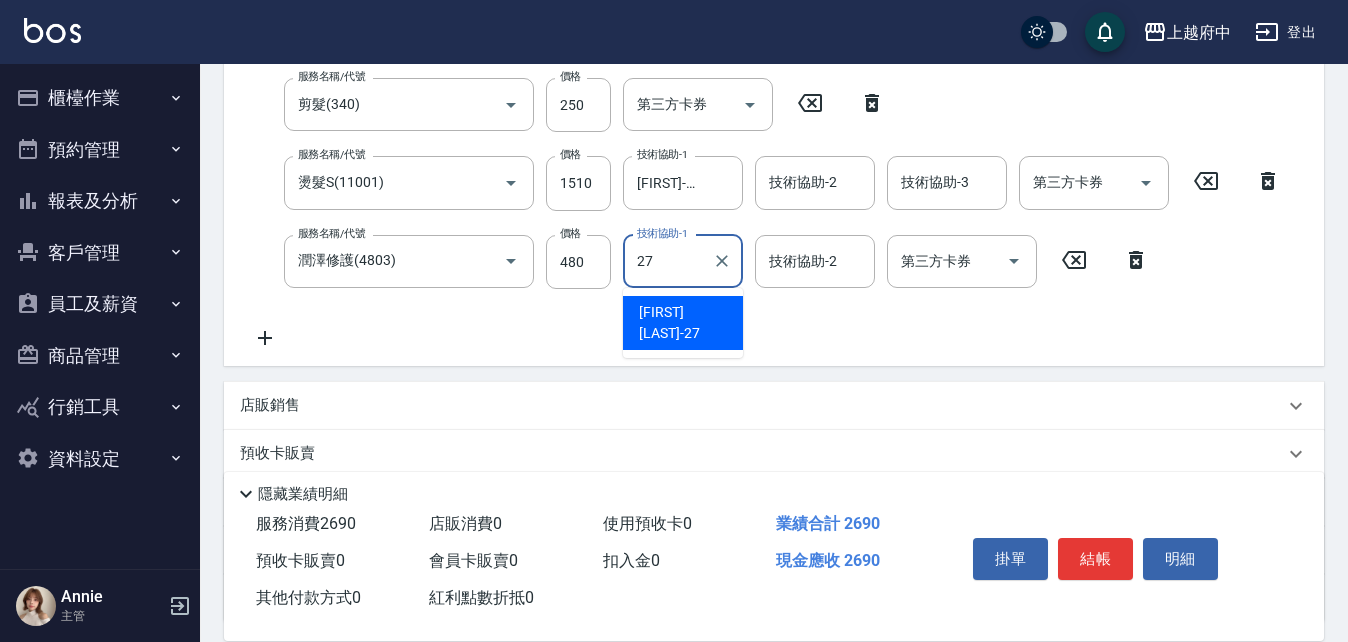 type on "陳韋均-27" 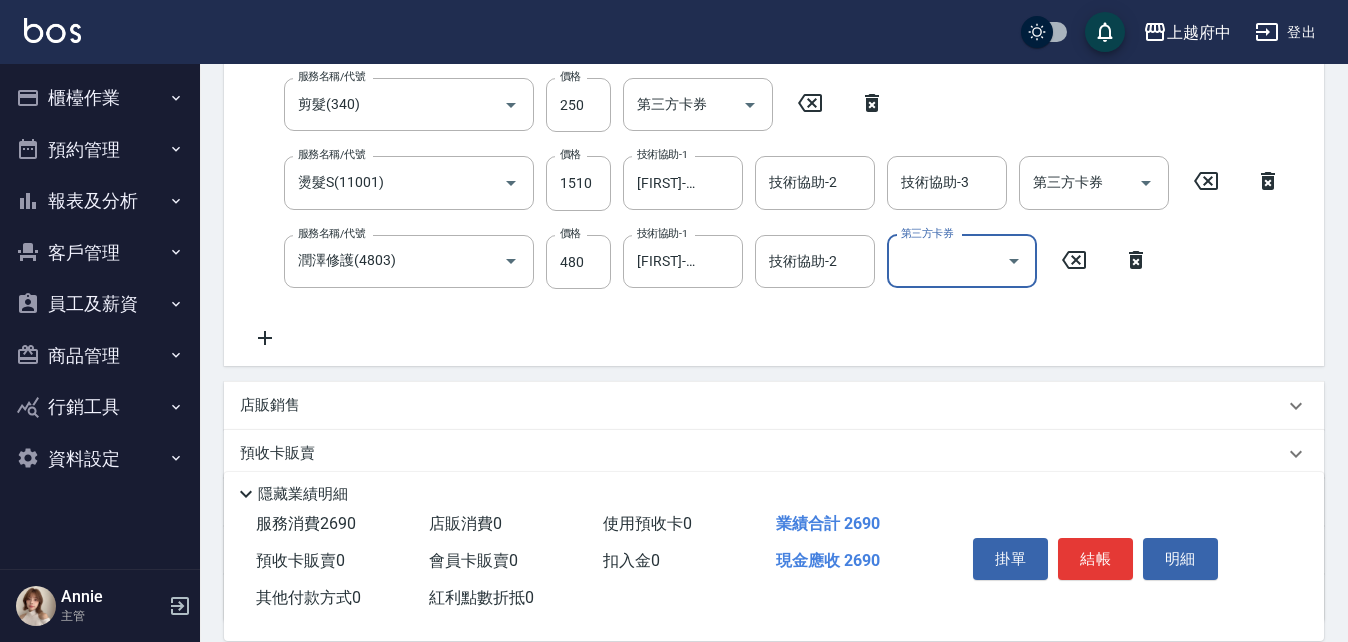 click on "服務名稱/代號 有機洗髮(200) 服務名稱/代號 價格 450 價格 洗-1 陳韋均-27 洗-1 洗-2 洗-2 第三方卡券 第三方卡券 服務名稱/代號 剪髮(340) 服務名稱/代號 價格 250 價格 第三方卡券 第三方卡券 服務名稱/代號 燙髮S(11001) 服務名稱/代號 價格 1510 價格 技術協助-1 陳韋均-27 技術協助-1 技術協助-2 技術協助-2 技術協助-3 技術協助-3 第三方卡券 第三方卡券 服務名稱/代號 潤澤修護(4803) 服務名稱/代號 價格 480 價格 技術協助-1 陳韋均-27 技術協助-1 技術協助-2 技術協助-2 第三方卡券 第三方卡券" at bounding box center [774, 179] 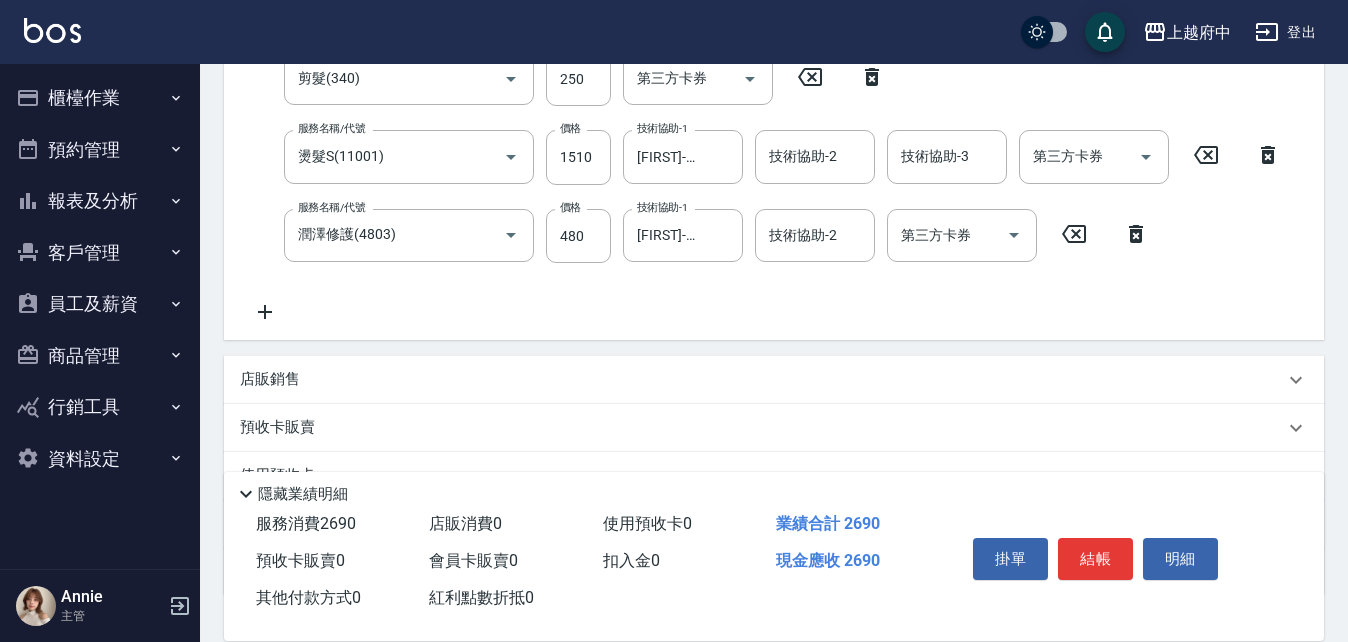 scroll, scrollTop: 500, scrollLeft: 0, axis: vertical 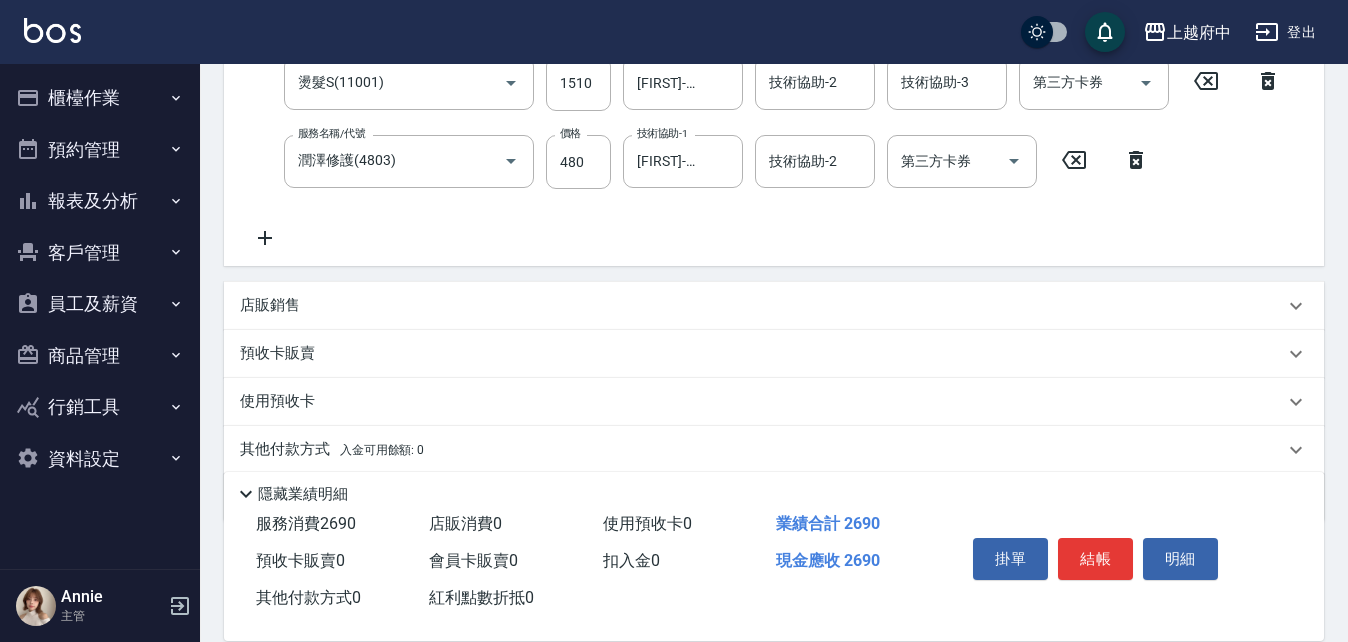 click on "店販銷售" at bounding box center (270, 305) 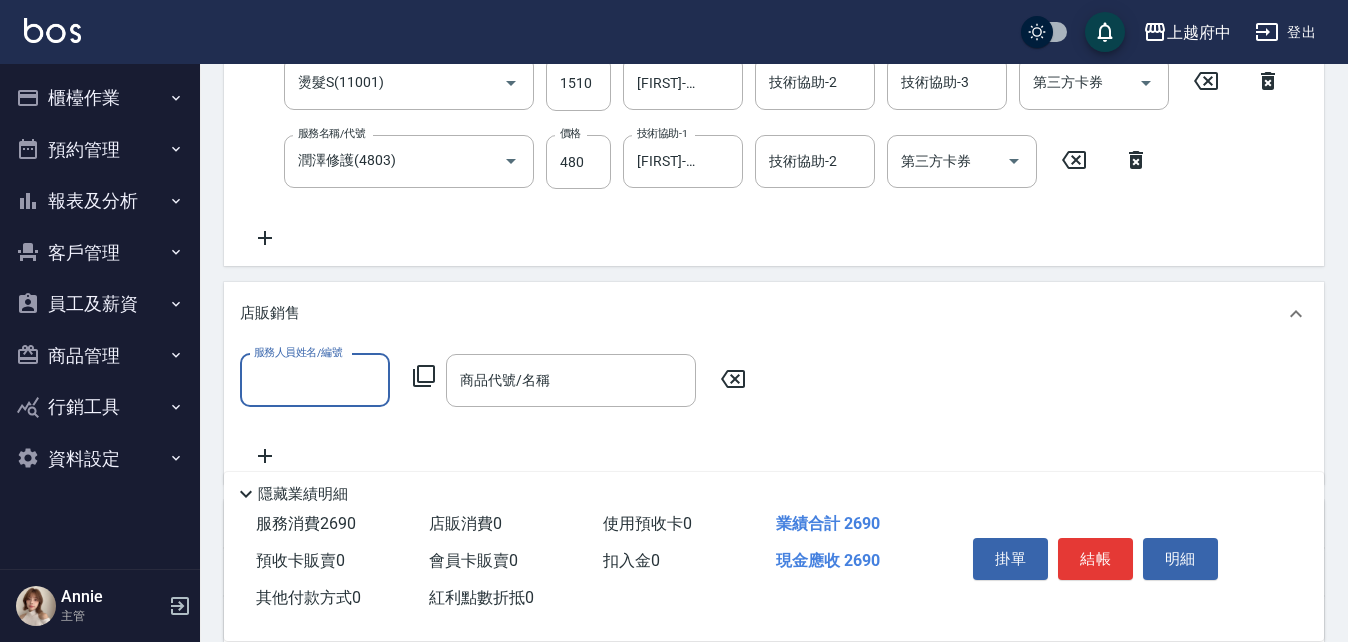 scroll, scrollTop: 0, scrollLeft: 0, axis: both 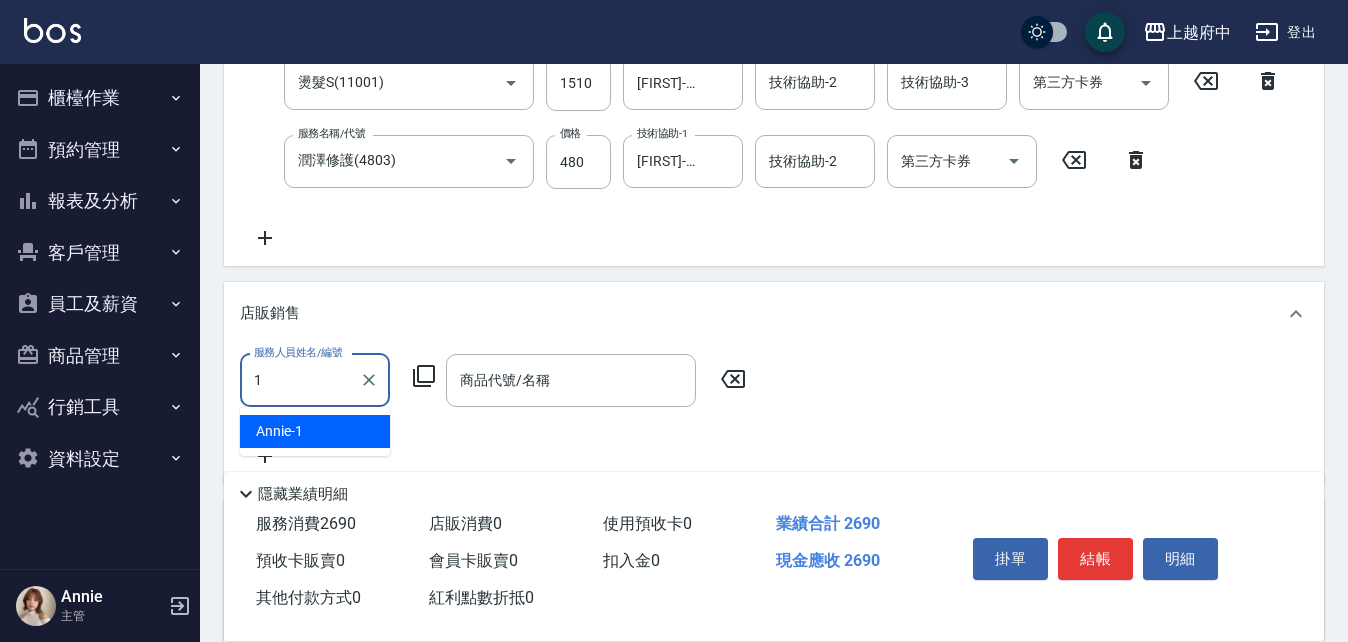 type on "Annie -1" 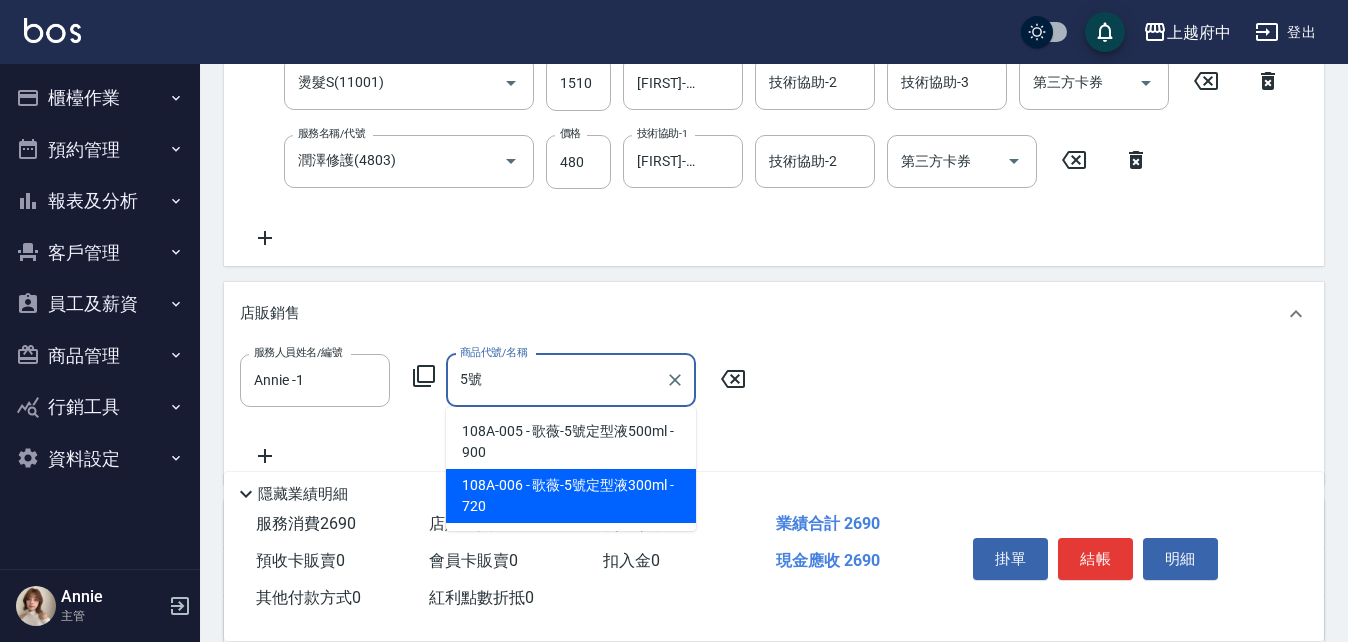 click on "108A-006 - 歌薇-5號定型液300ml - 720" at bounding box center [571, 496] 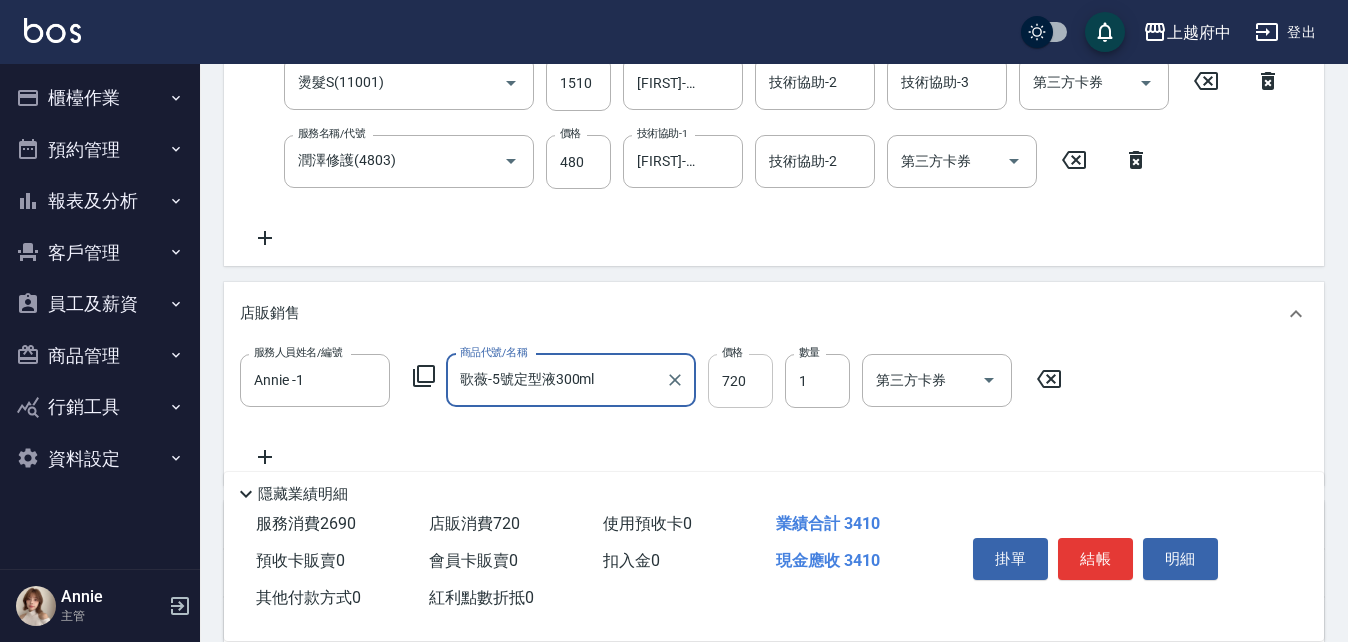 type on "歌薇-5號定型液300ml" 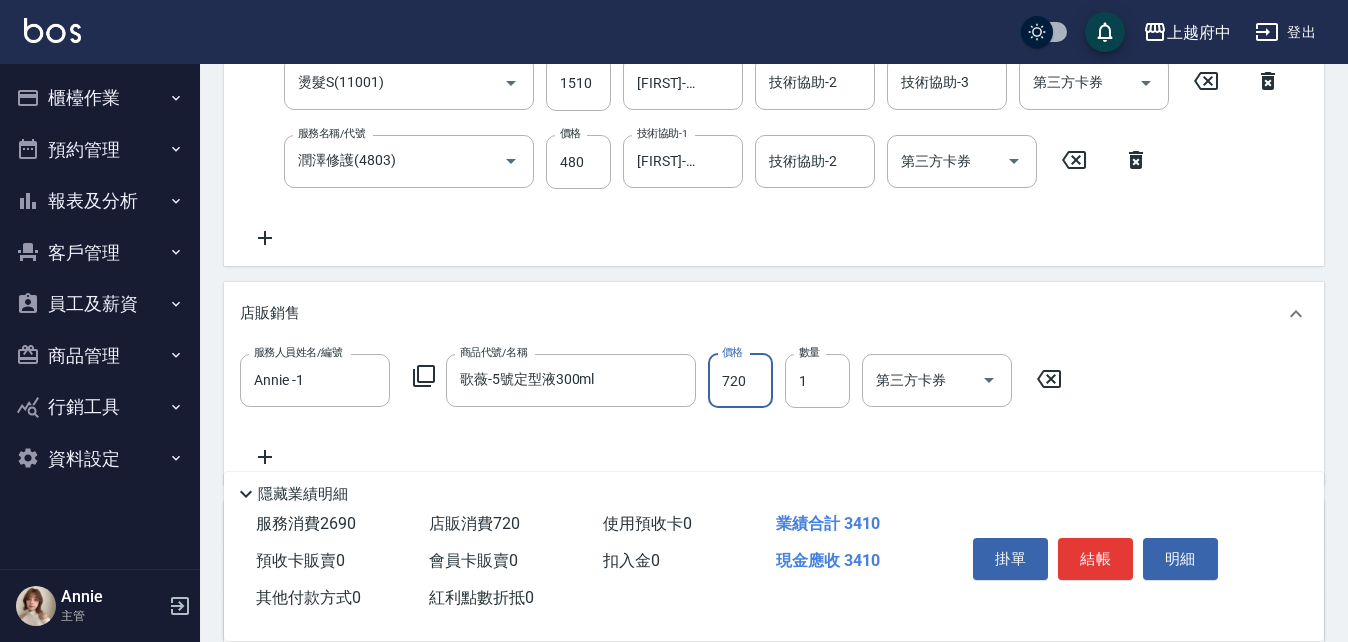 click on "720" at bounding box center [740, 381] 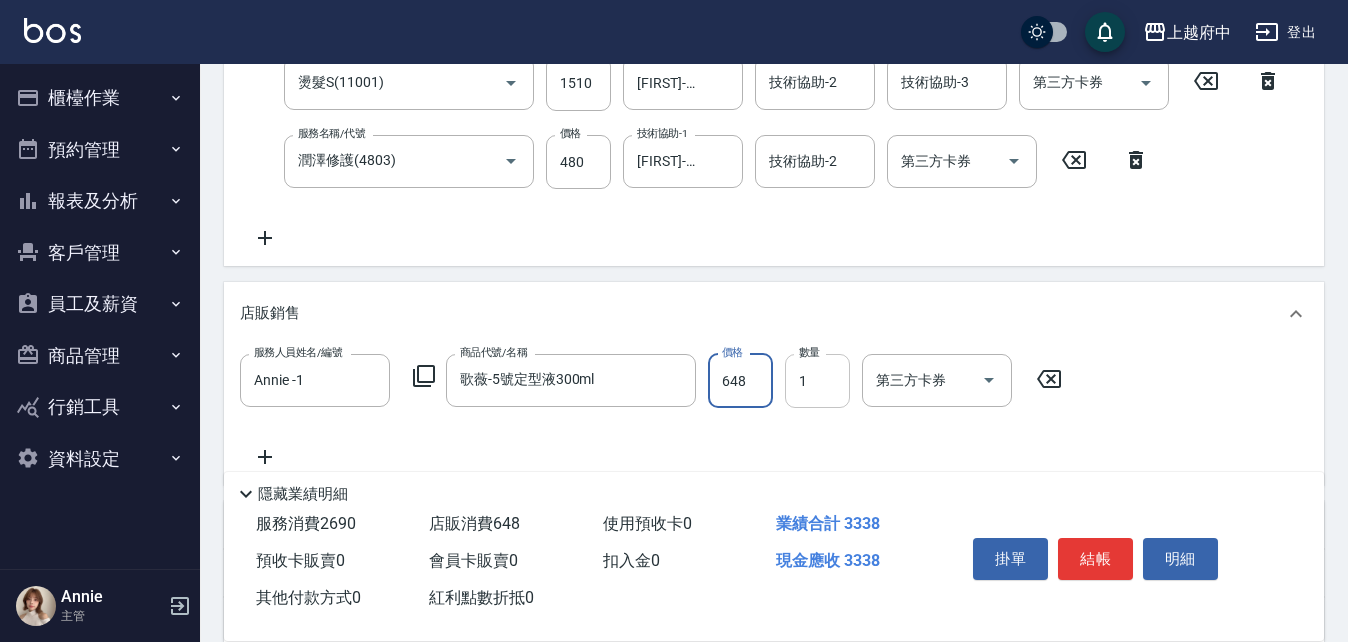 type on "648" 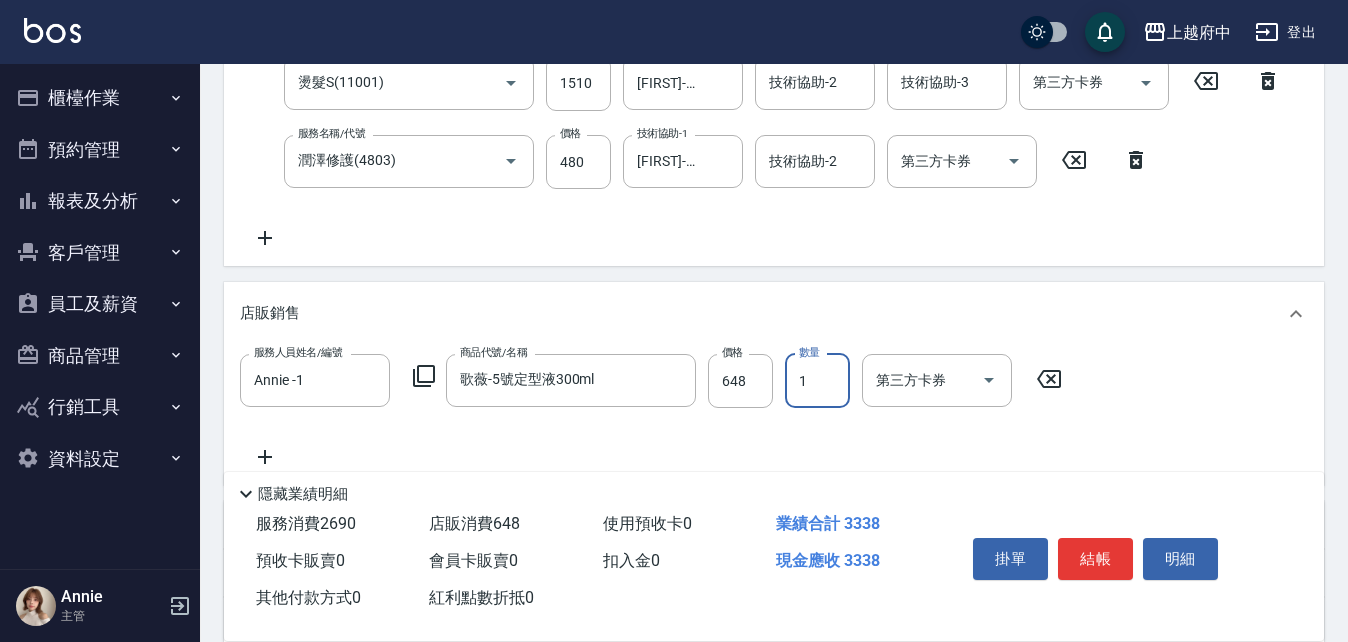 click on "服務人員姓名/編號 Annie -1 服務人員姓名/編號 商品代號/名稱 歌薇-5號定型液300ml 商品代號/名稱 價格 648 價格 數量 1 數量 第三方卡券 第三方卡券" at bounding box center [774, 411] 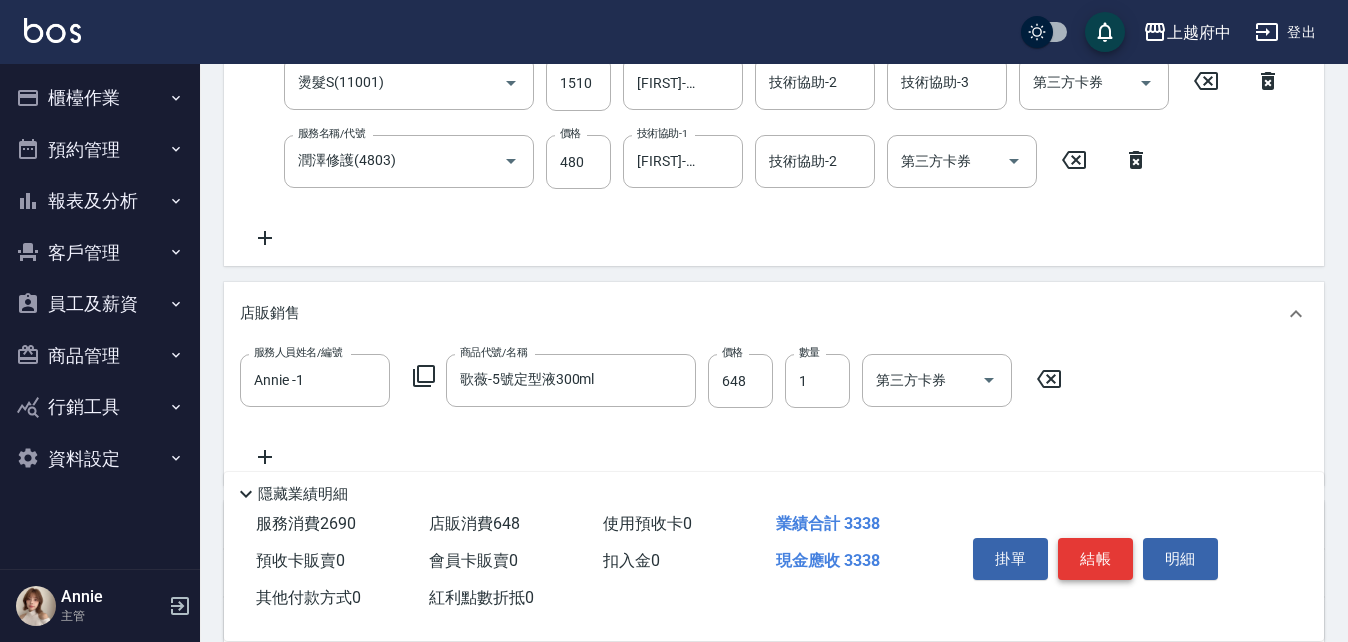 click on "結帳" at bounding box center (1095, 559) 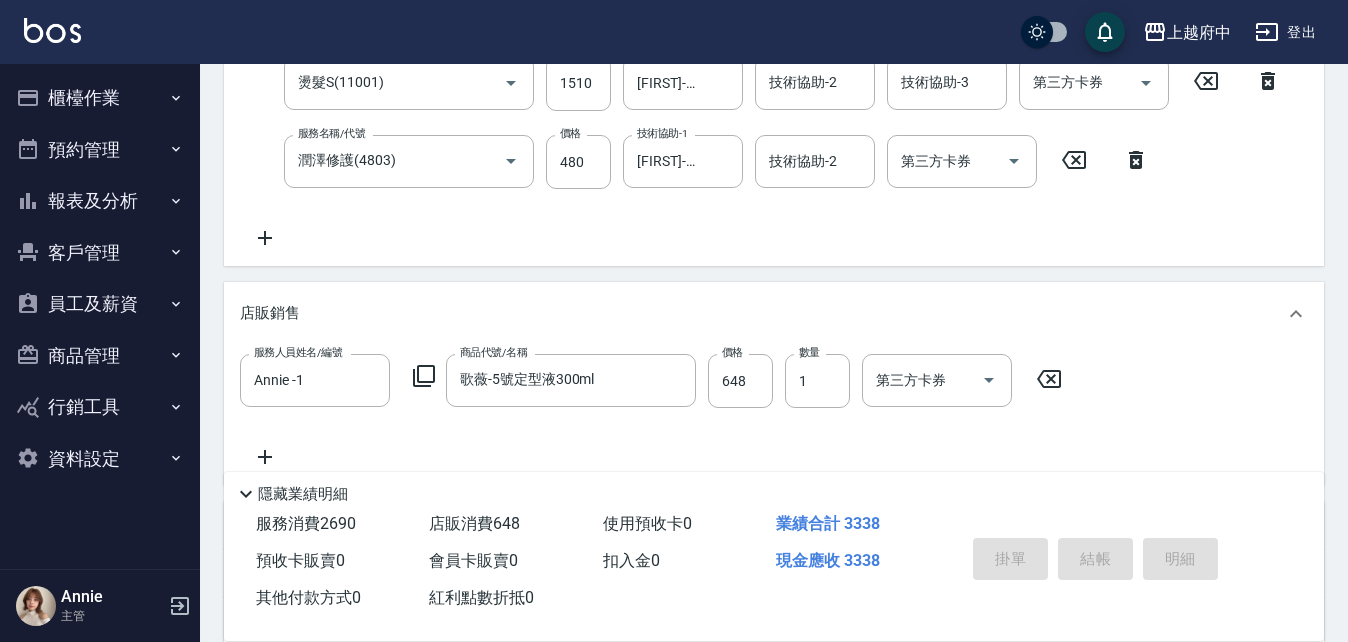 type on "2025/08/08 19:00" 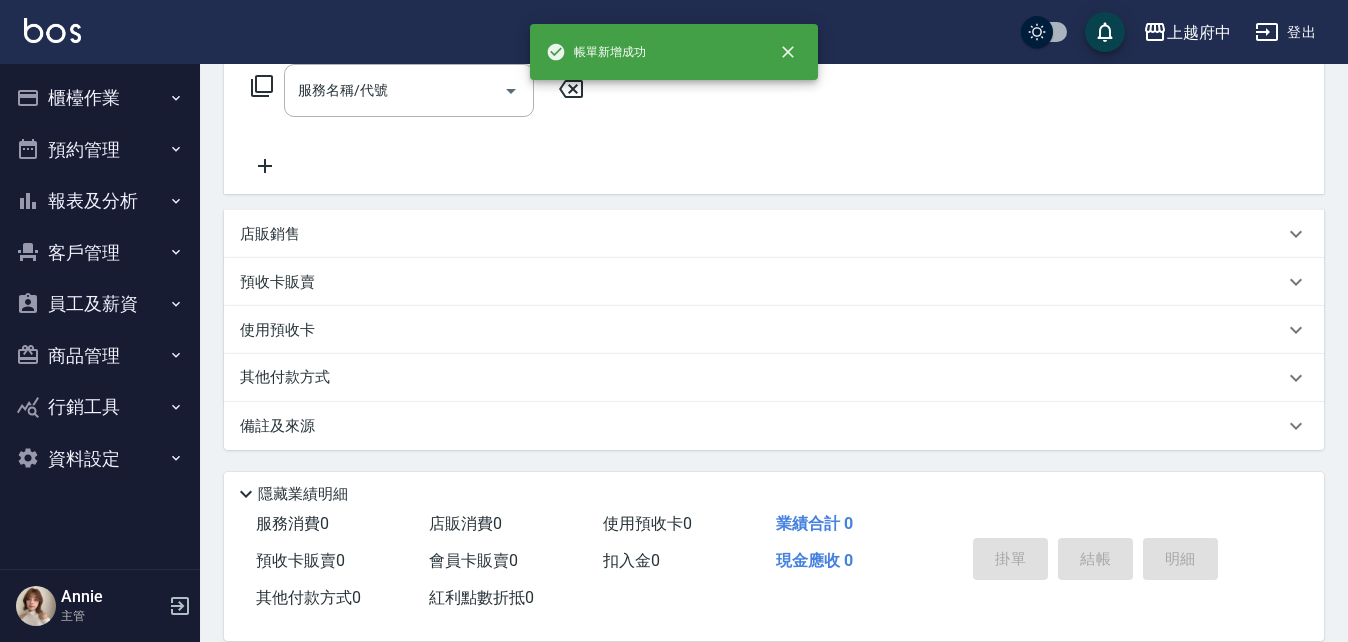 scroll, scrollTop: 0, scrollLeft: 0, axis: both 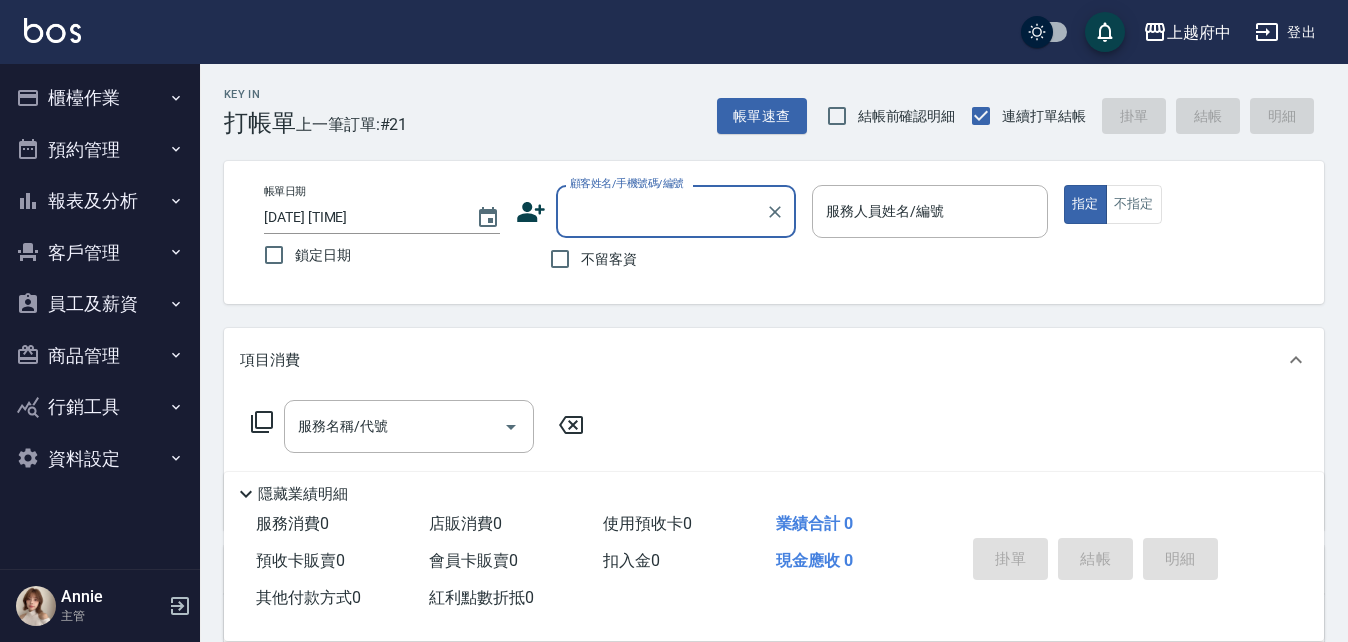 type on "ㄔ" 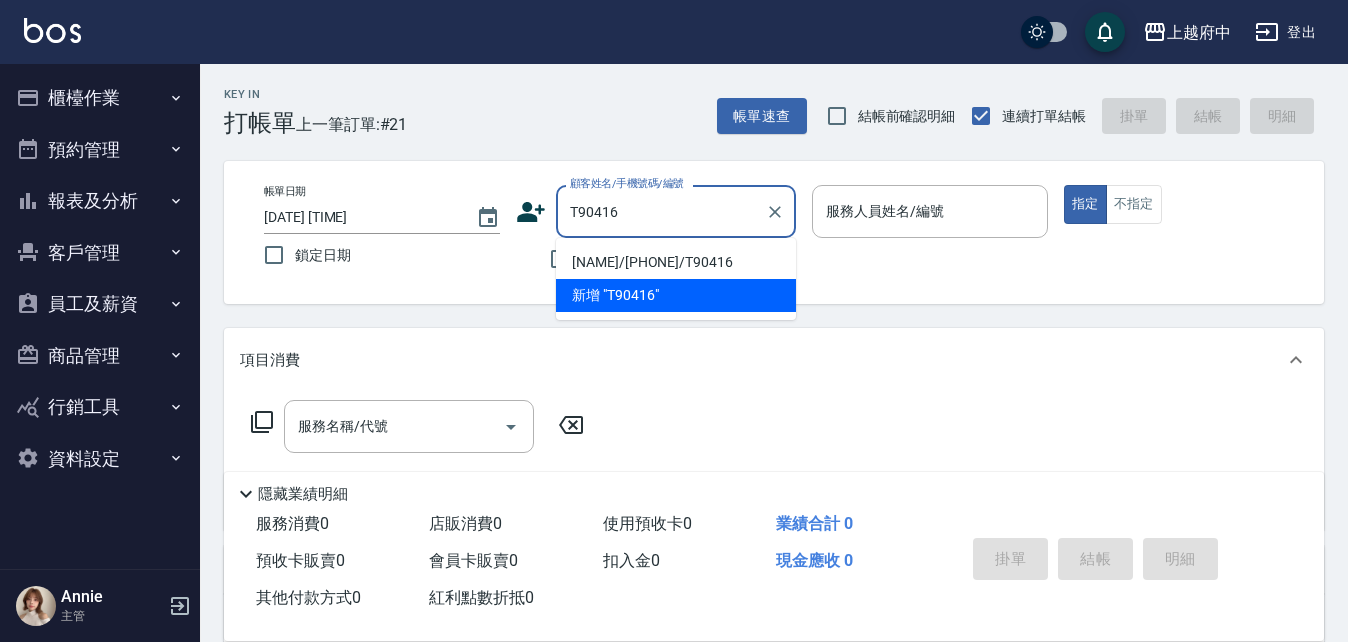 click on "褚明威/0976804325/T90416" at bounding box center (676, 262) 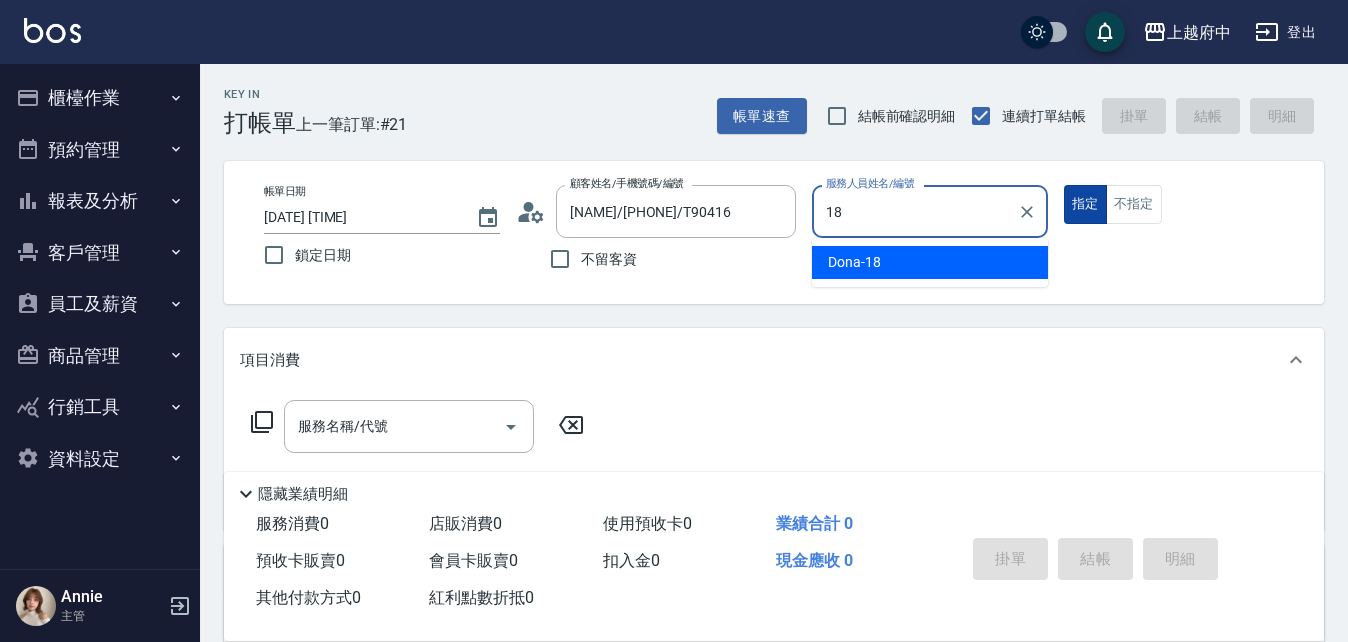 type on "Dona-18" 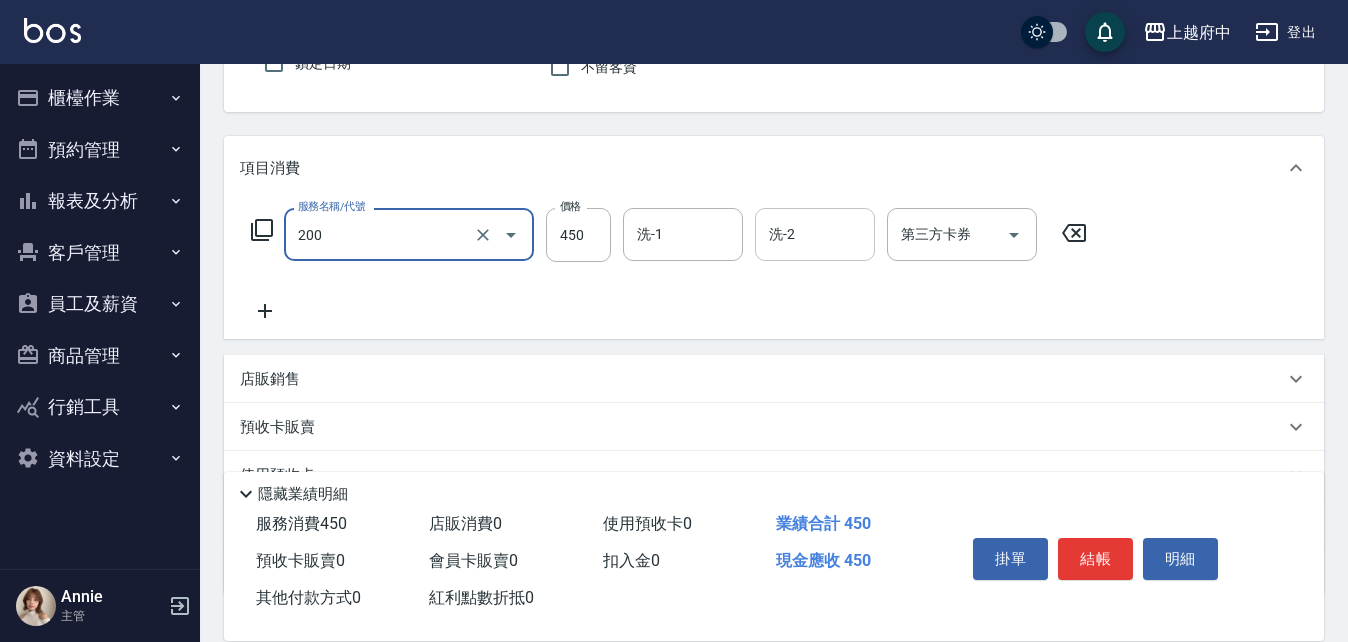 scroll, scrollTop: 200, scrollLeft: 0, axis: vertical 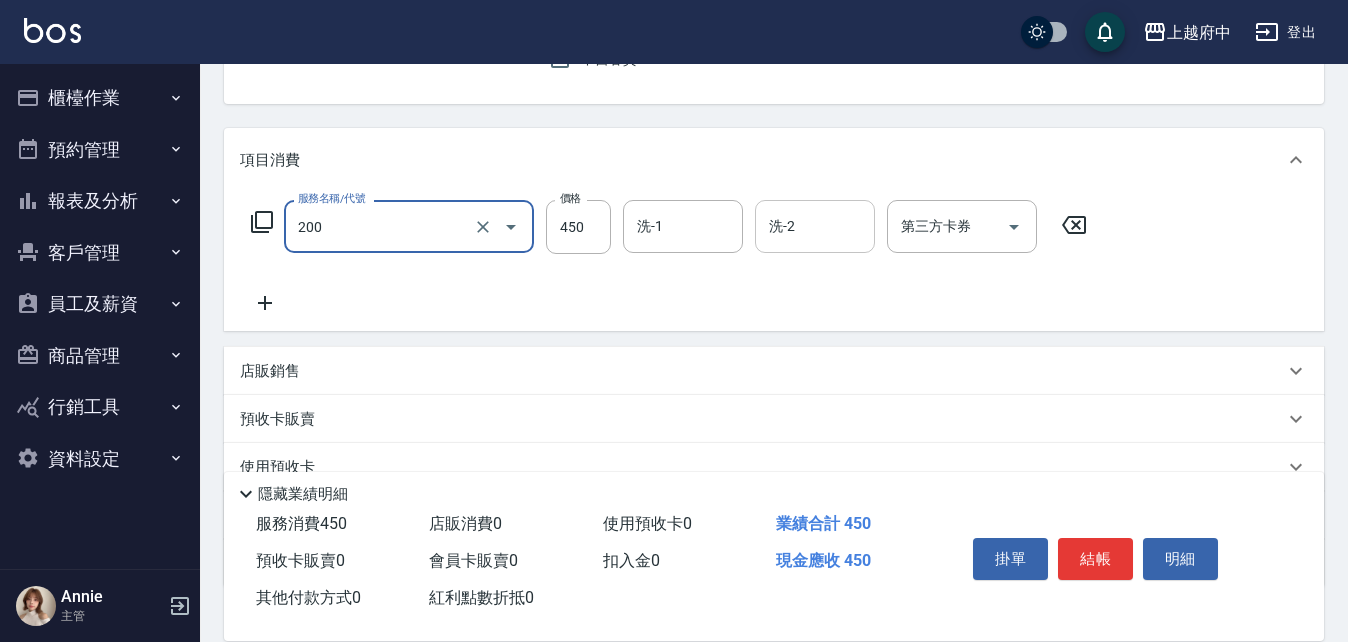 type on "有機洗髮(200)" 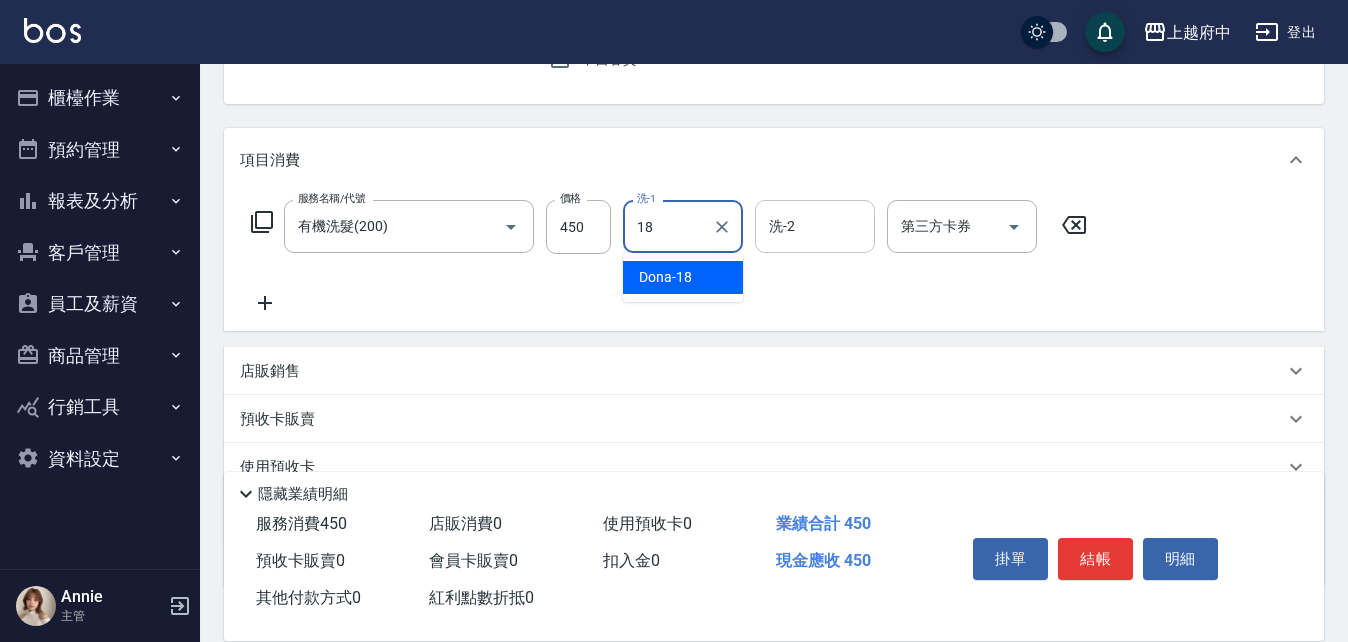 type on "Dona-18" 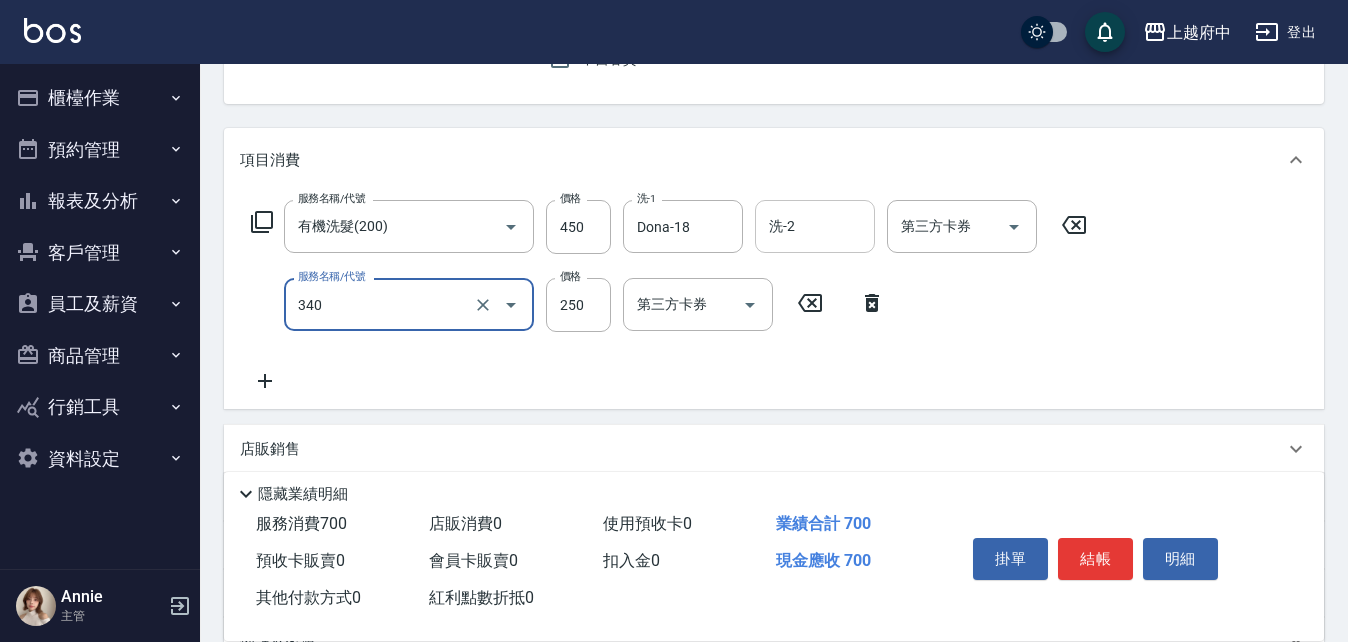 type on "剪髮(340)" 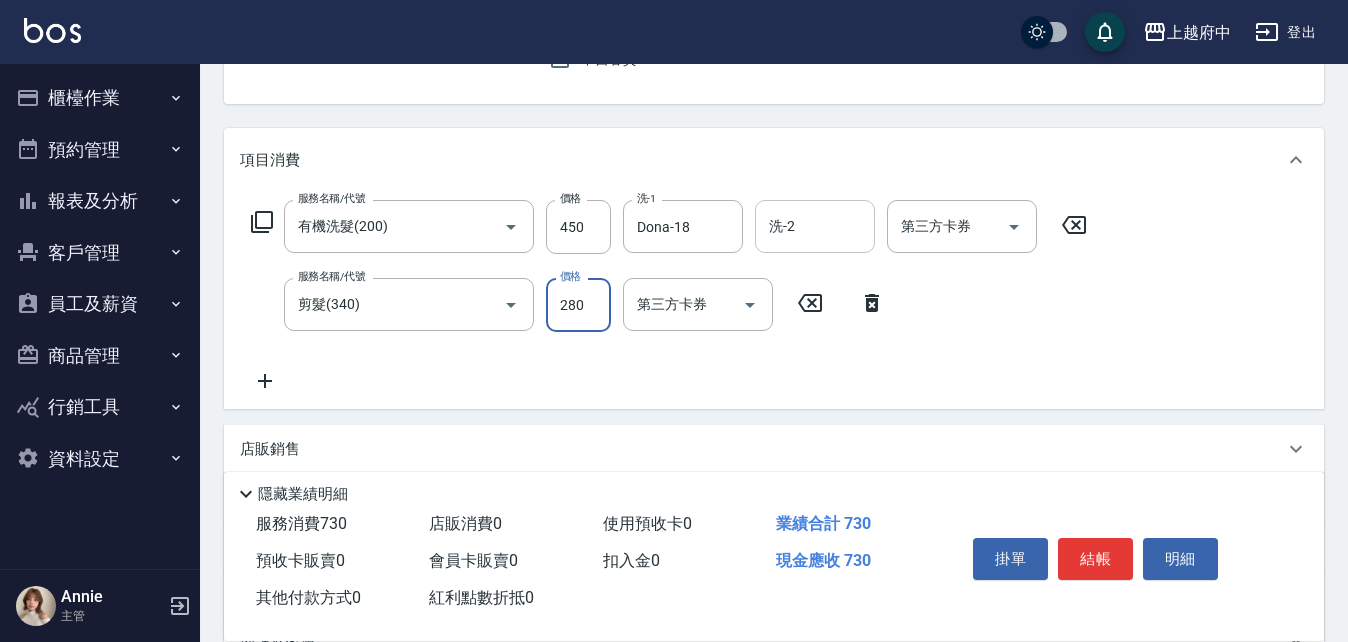 type on "280" 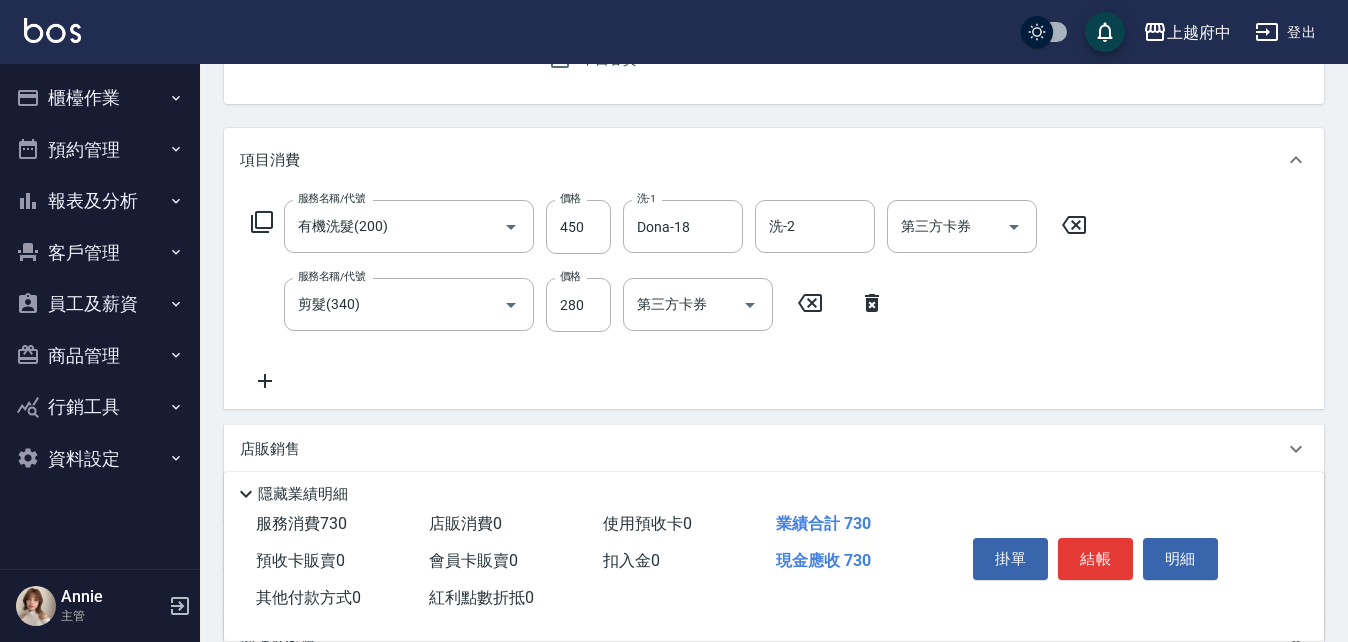 click on "服務名稱/代號 有機洗髮(200) 服務名稱/代號 價格 450 價格 洗-1 Dona-18 洗-1 洗-2 洗-2 第三方卡券 第三方卡券 服務名稱/代號 剪髮(340) 服務名稱/代號 價格 280 價格 第三方卡券 第三方卡券" at bounding box center [669, 296] 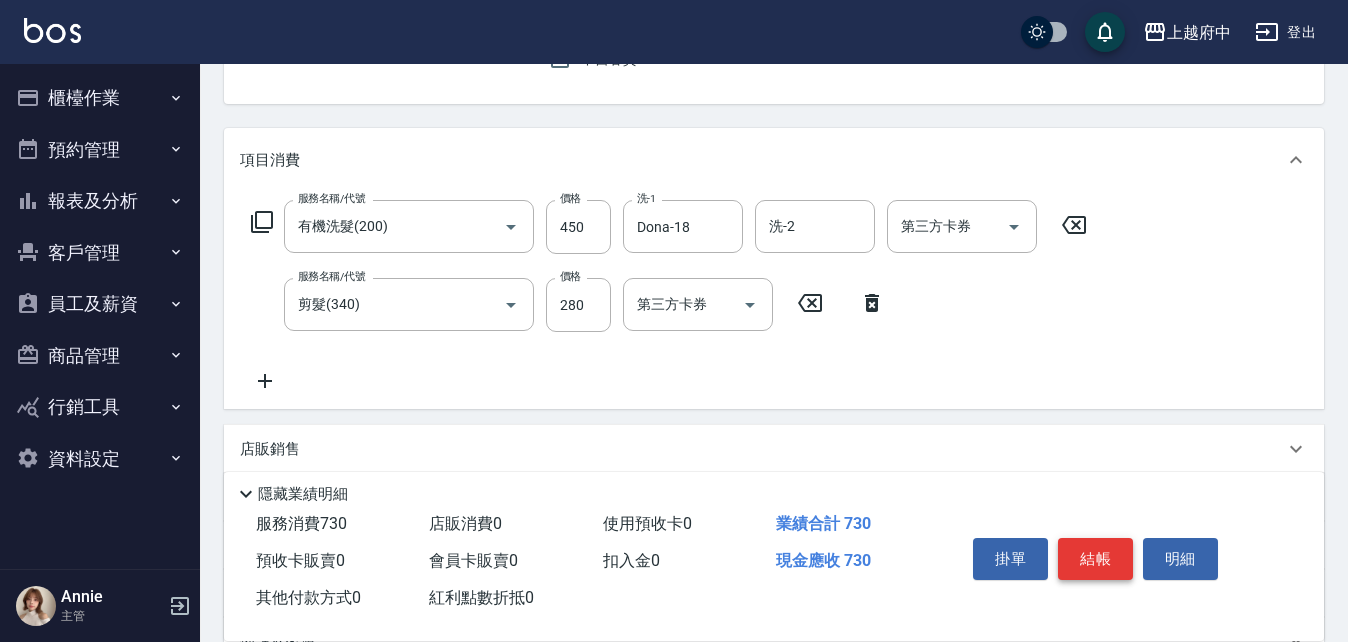 click on "結帳" at bounding box center [1095, 559] 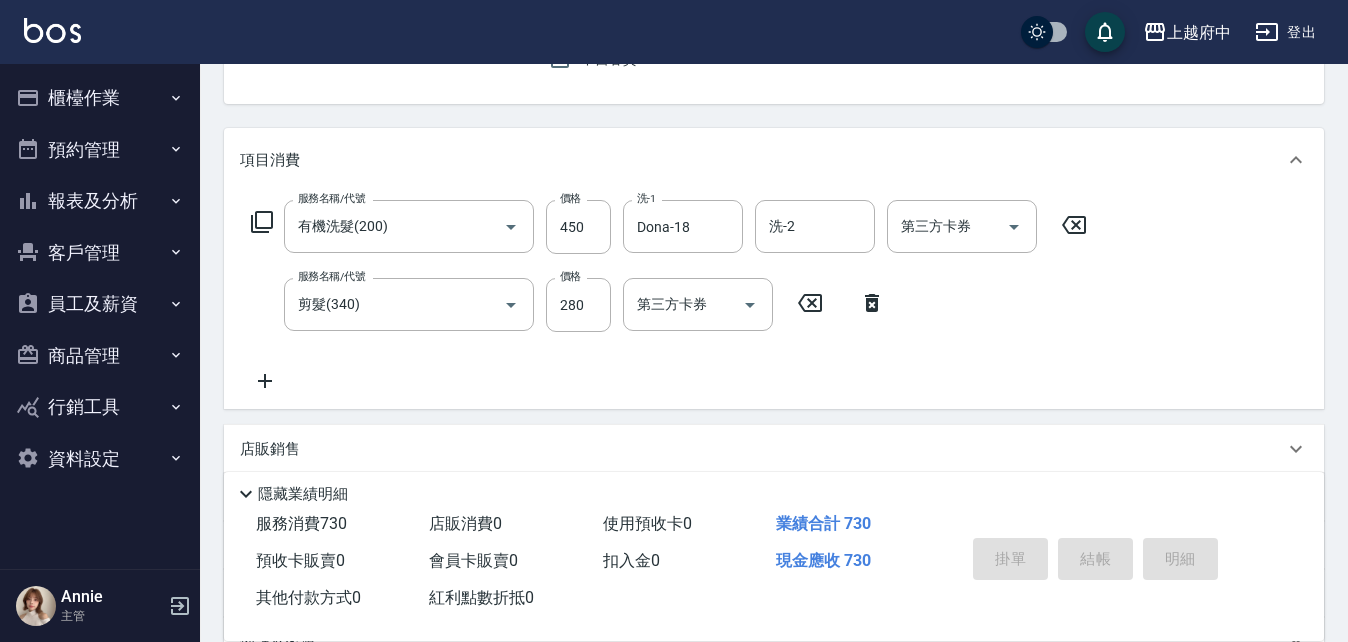type on "2025/08/08 19:01" 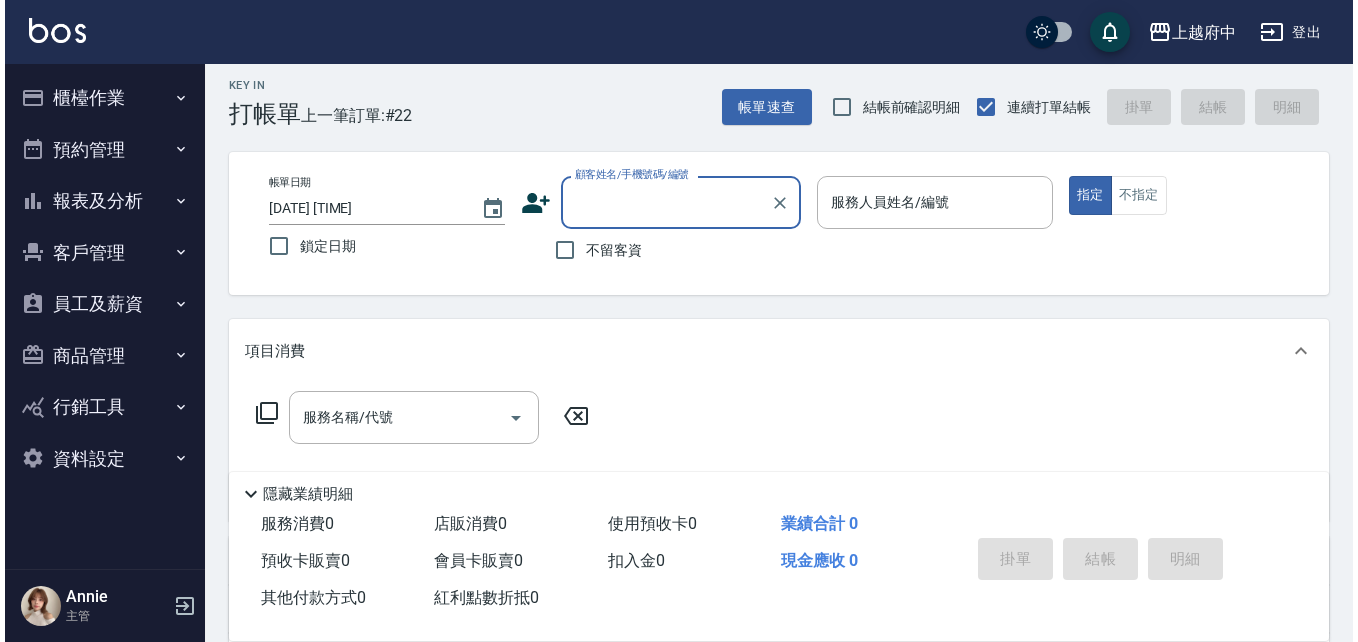 scroll, scrollTop: 0, scrollLeft: 0, axis: both 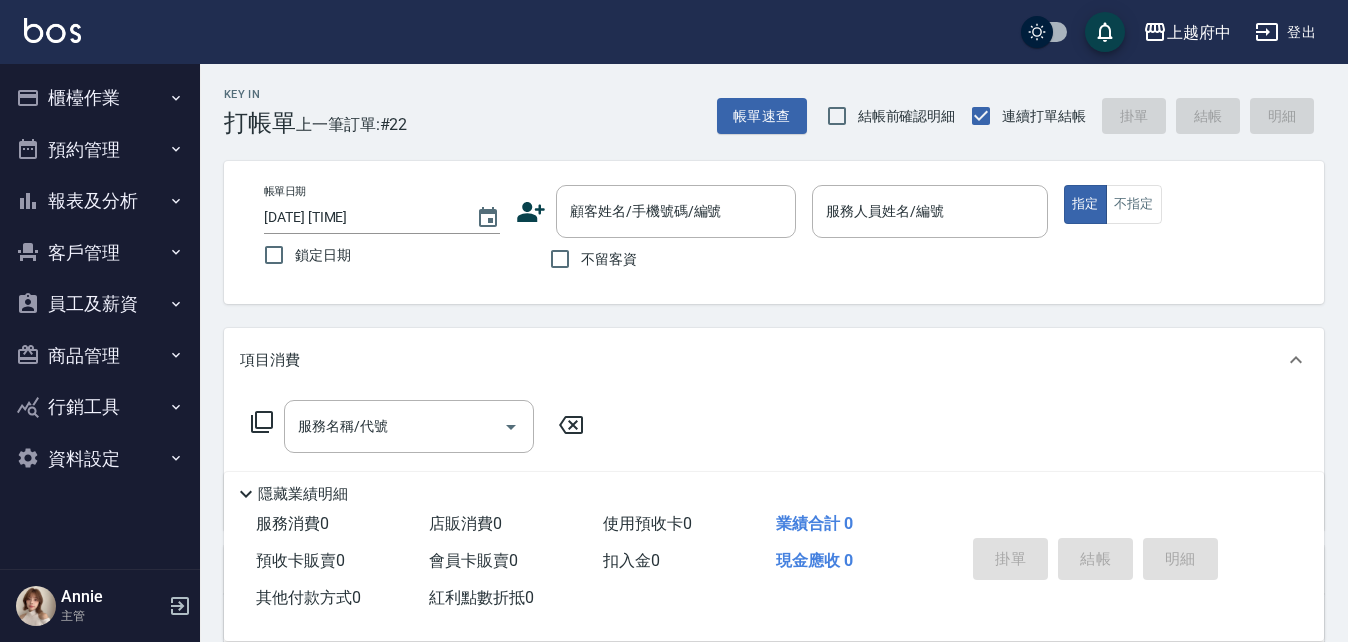 click 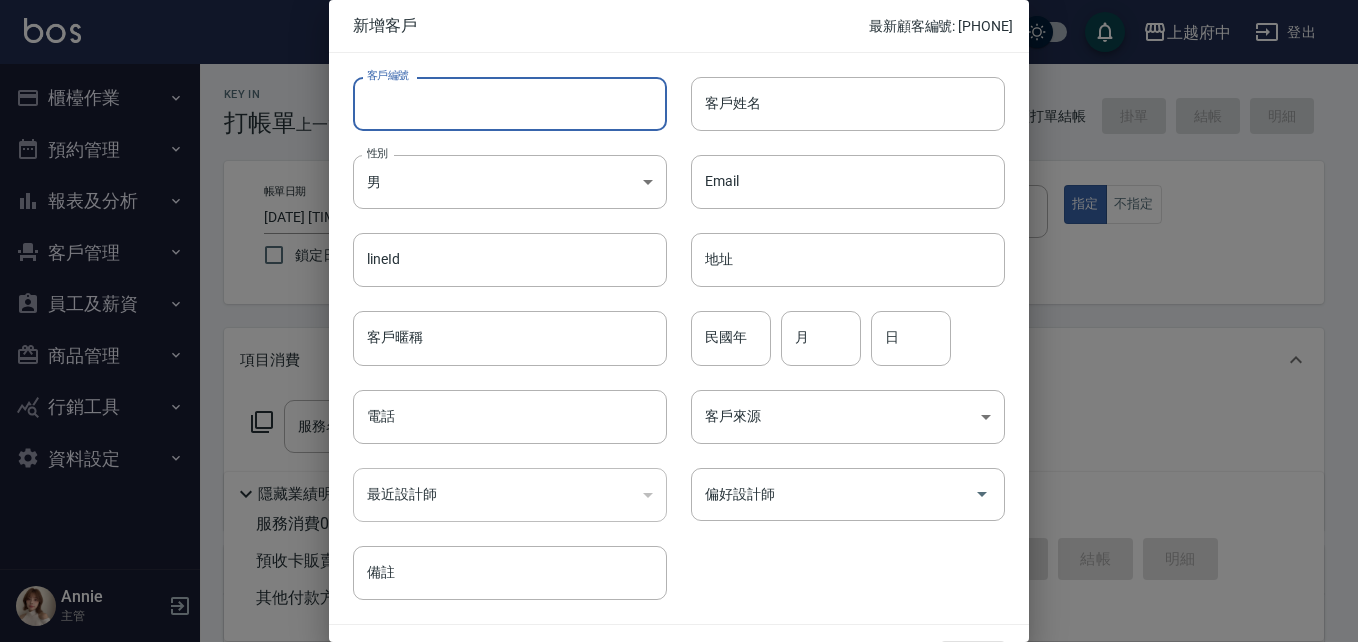 click on "客戶編號" at bounding box center (510, 104) 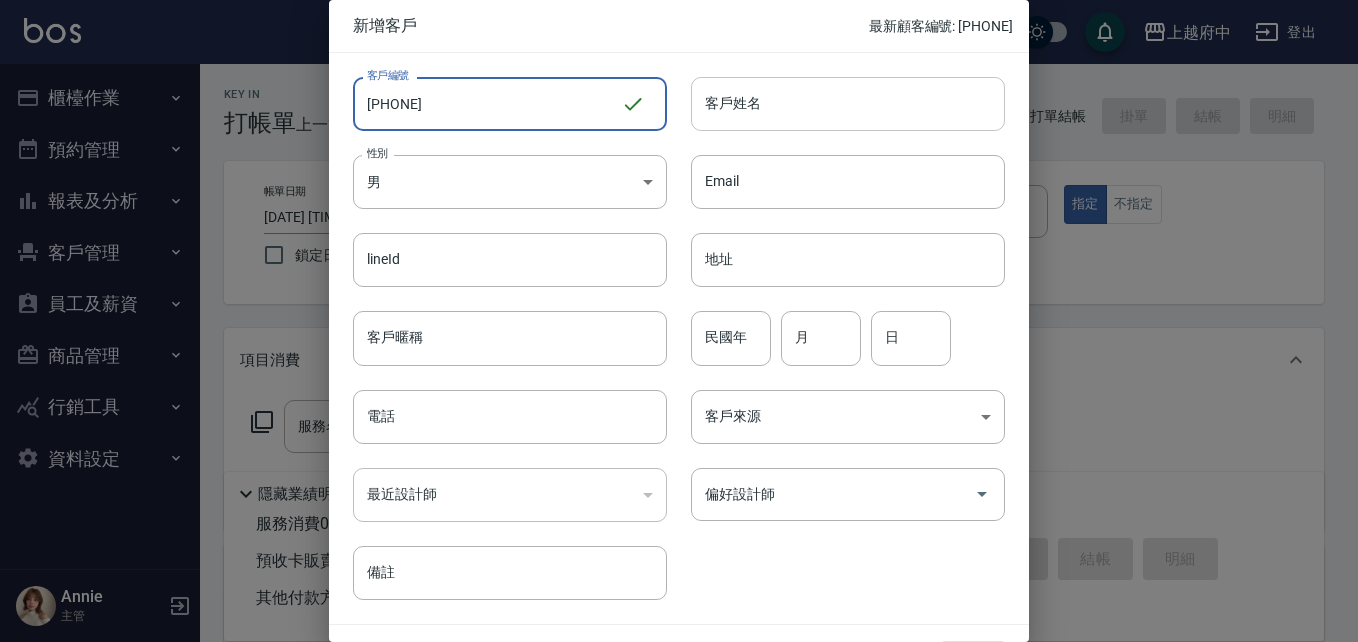 type on "[PHONE]" 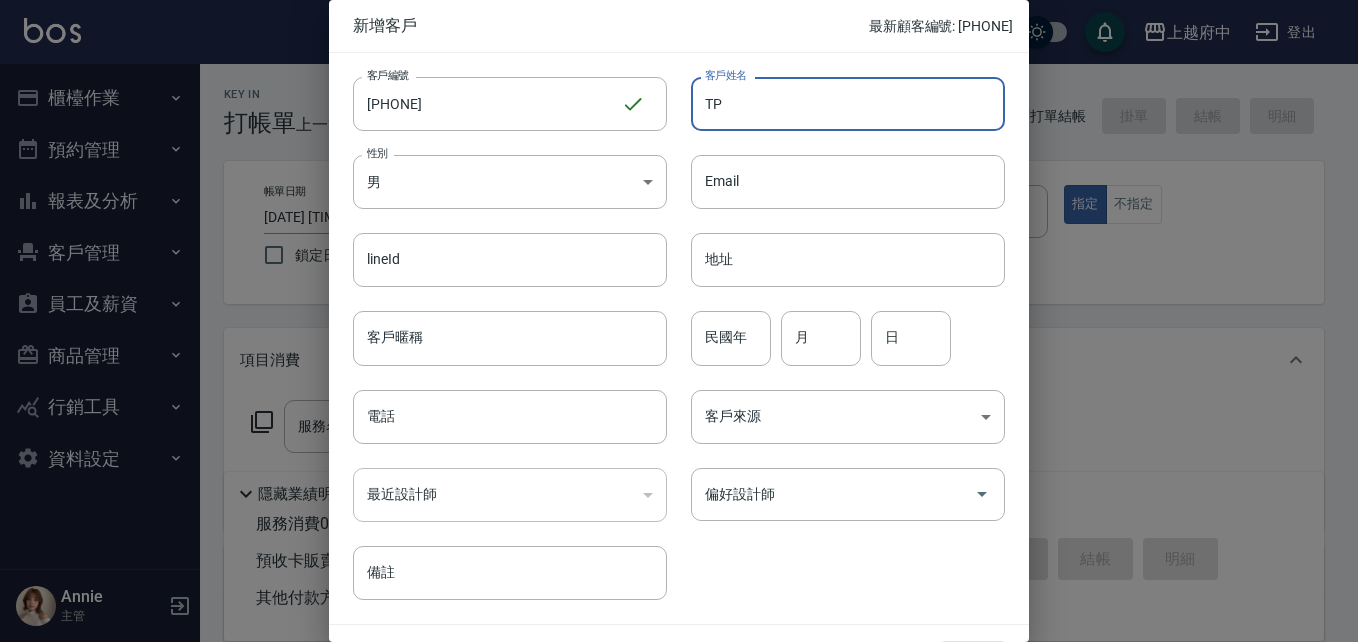 type on "T" 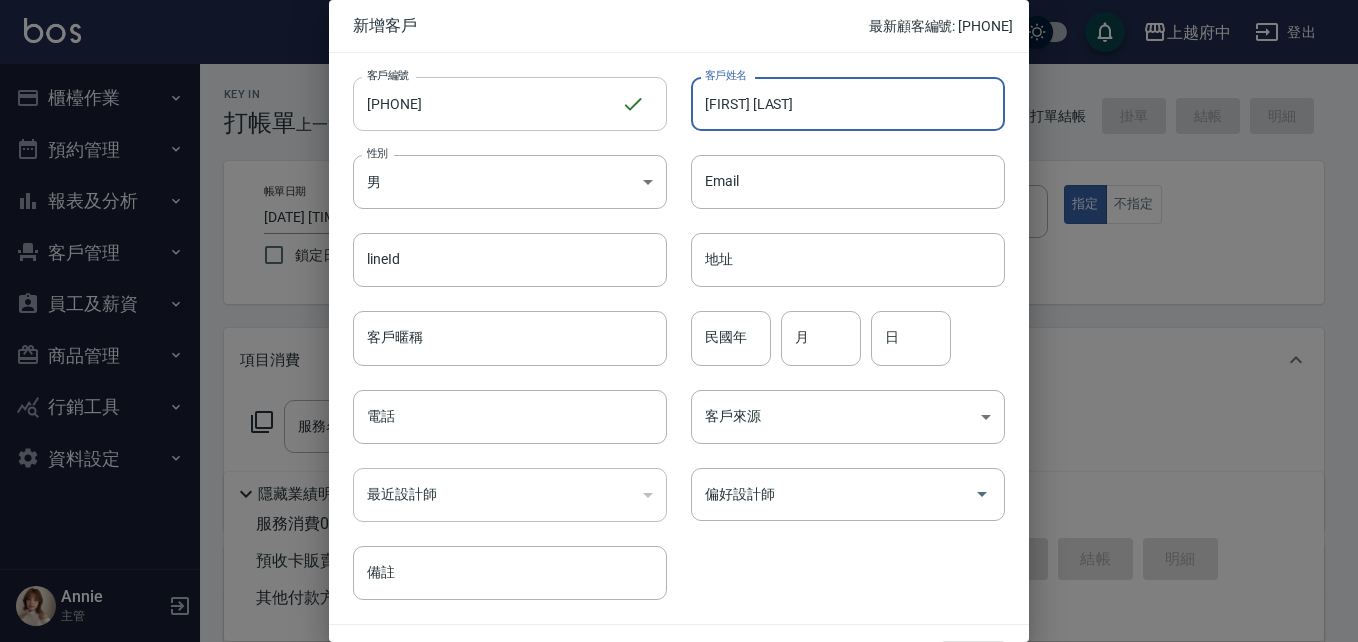 type on "[LAST] [FIRST]" 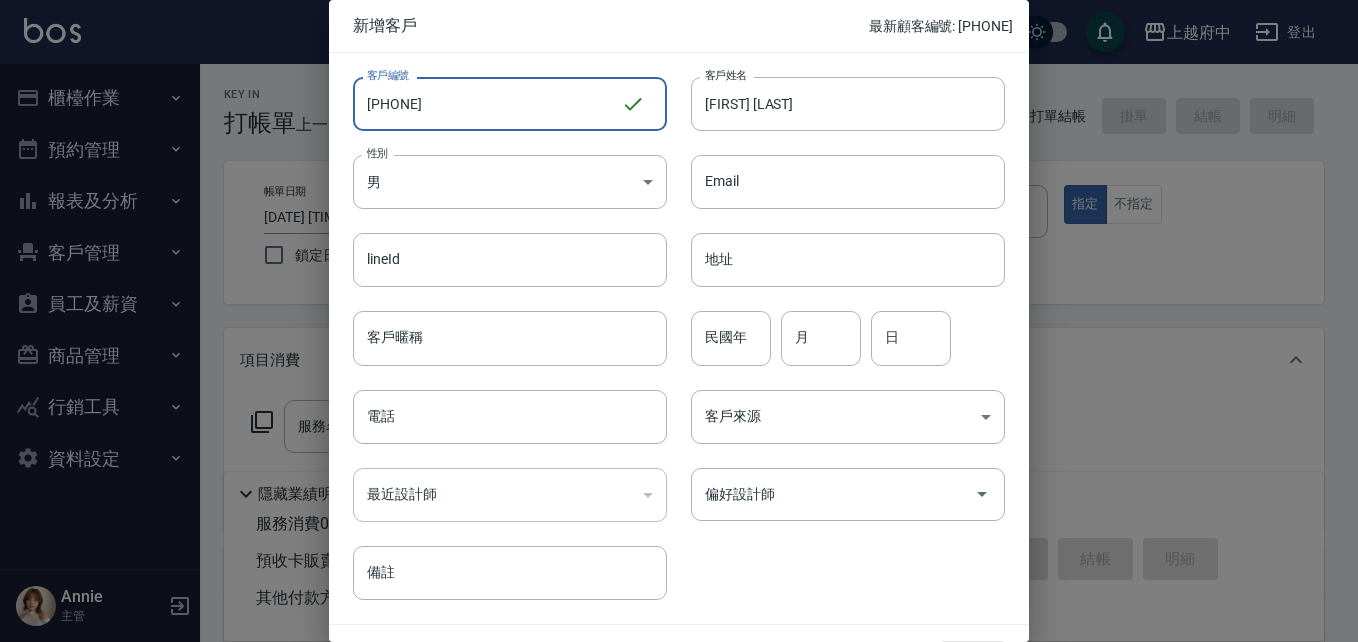 drag, startPoint x: 446, startPoint y: 104, endPoint x: 330, endPoint y: 96, distance: 116.275536 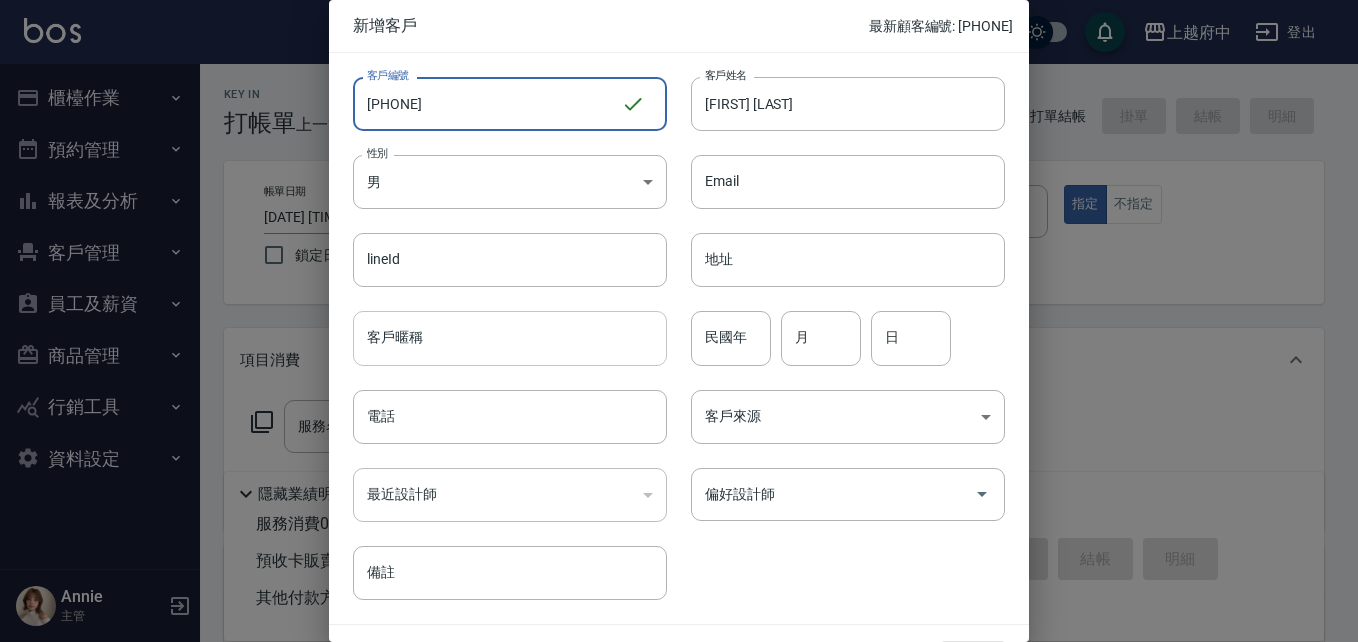 click on "客戶暱稱" at bounding box center (510, 338) 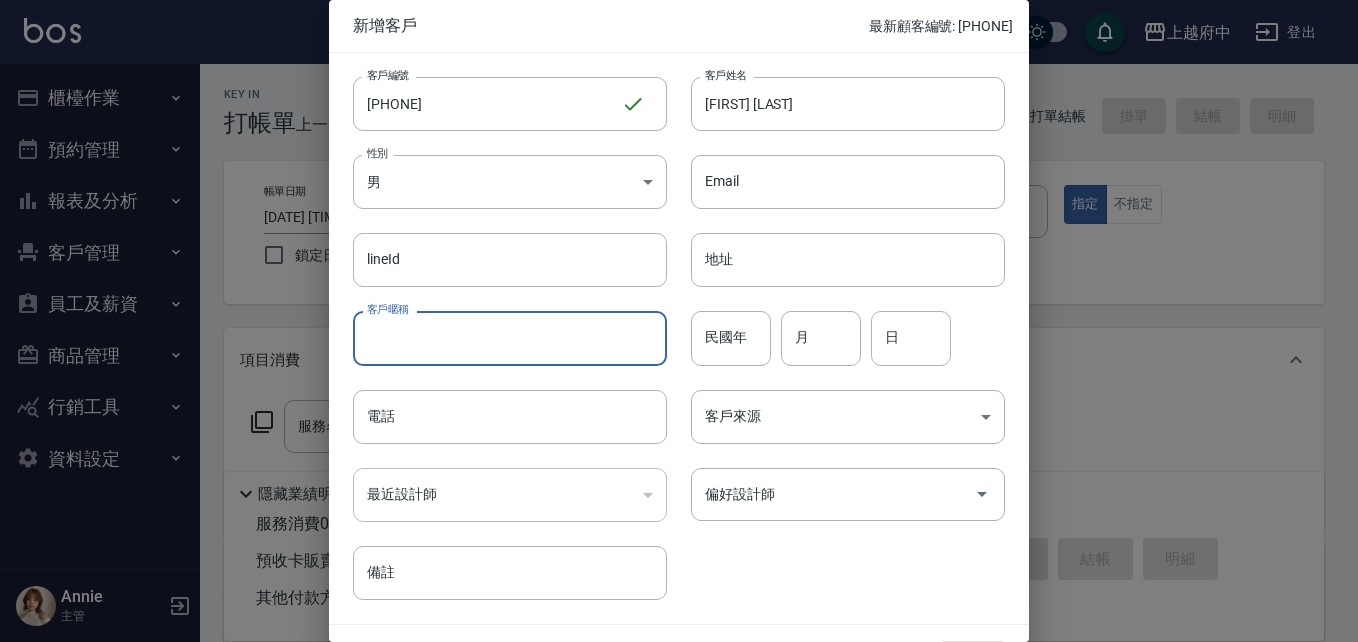paste on "[PHONE]" 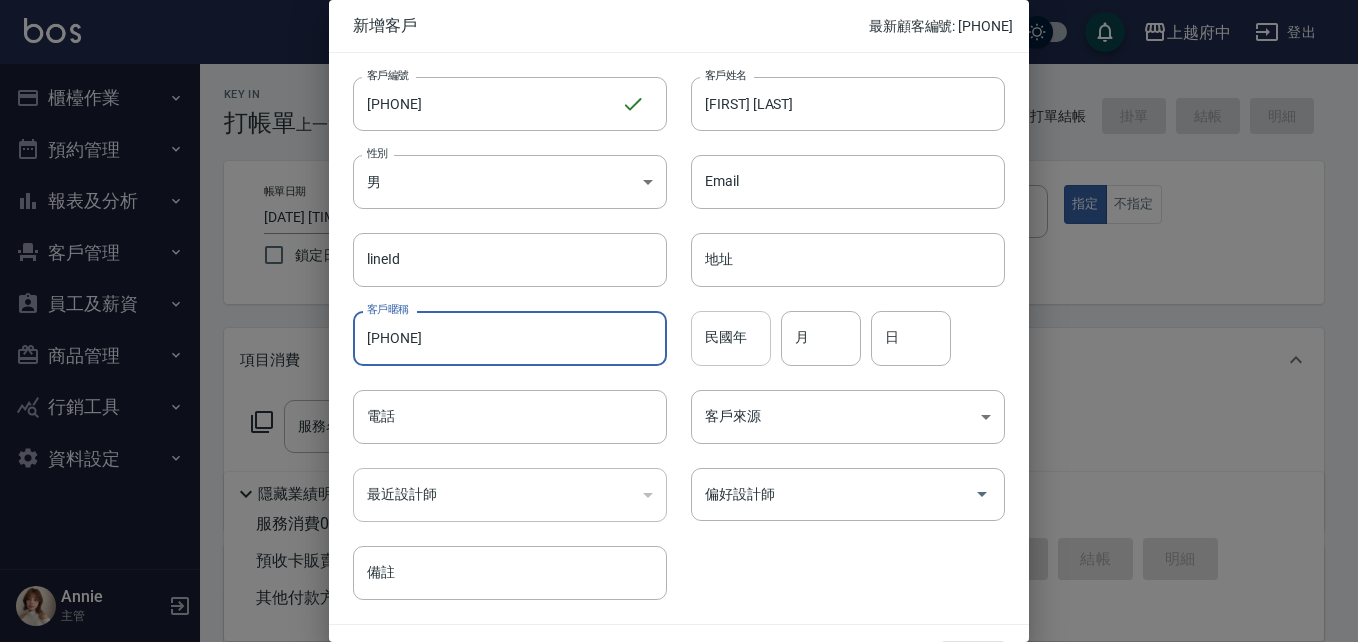 type 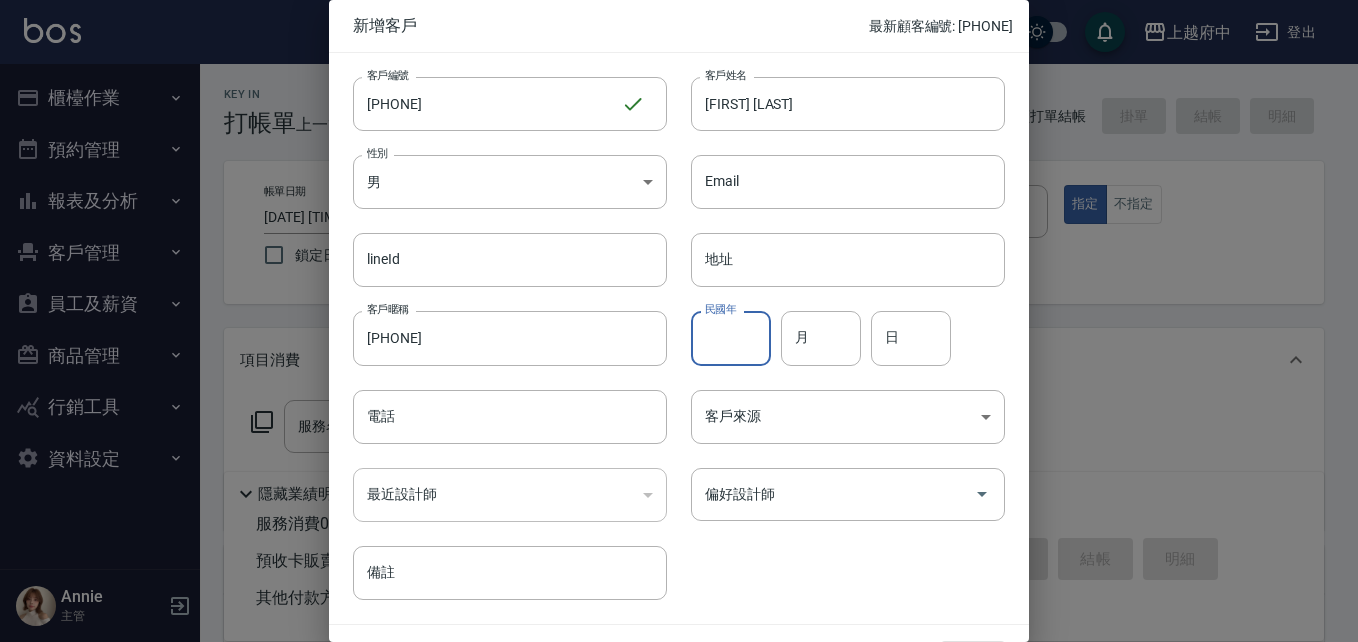 click on "民國年" at bounding box center (731, 338) 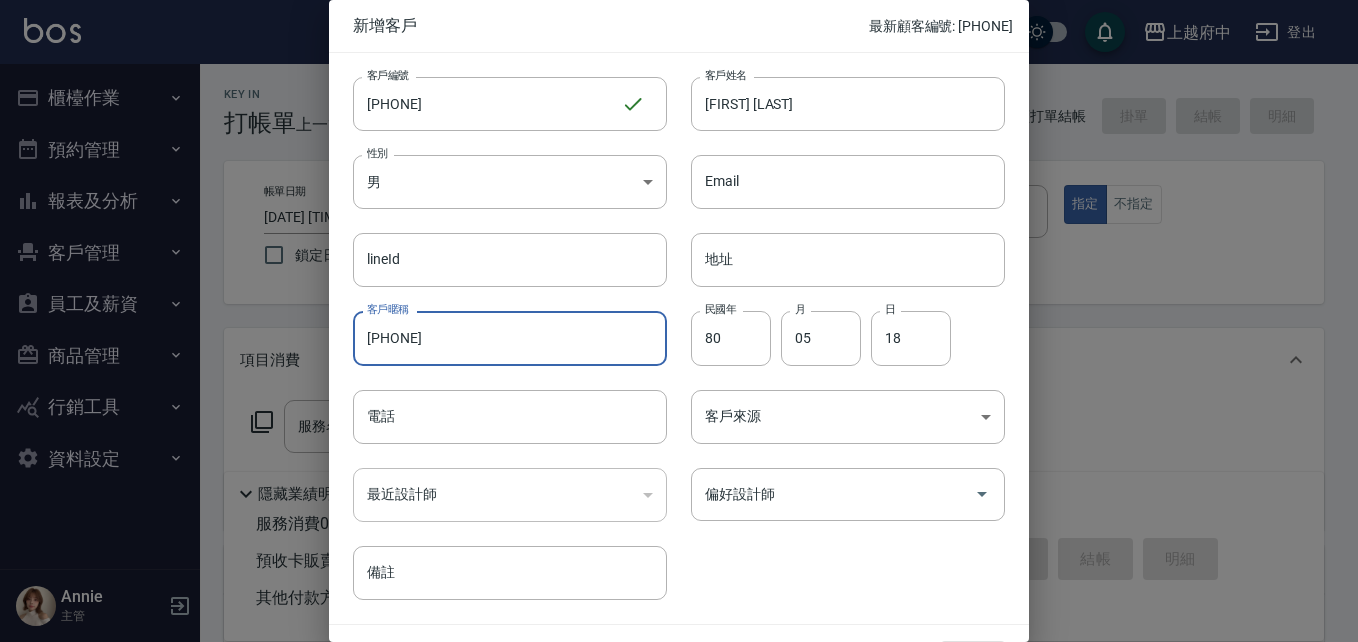 drag, startPoint x: 445, startPoint y: 338, endPoint x: 318, endPoint y: 338, distance: 127 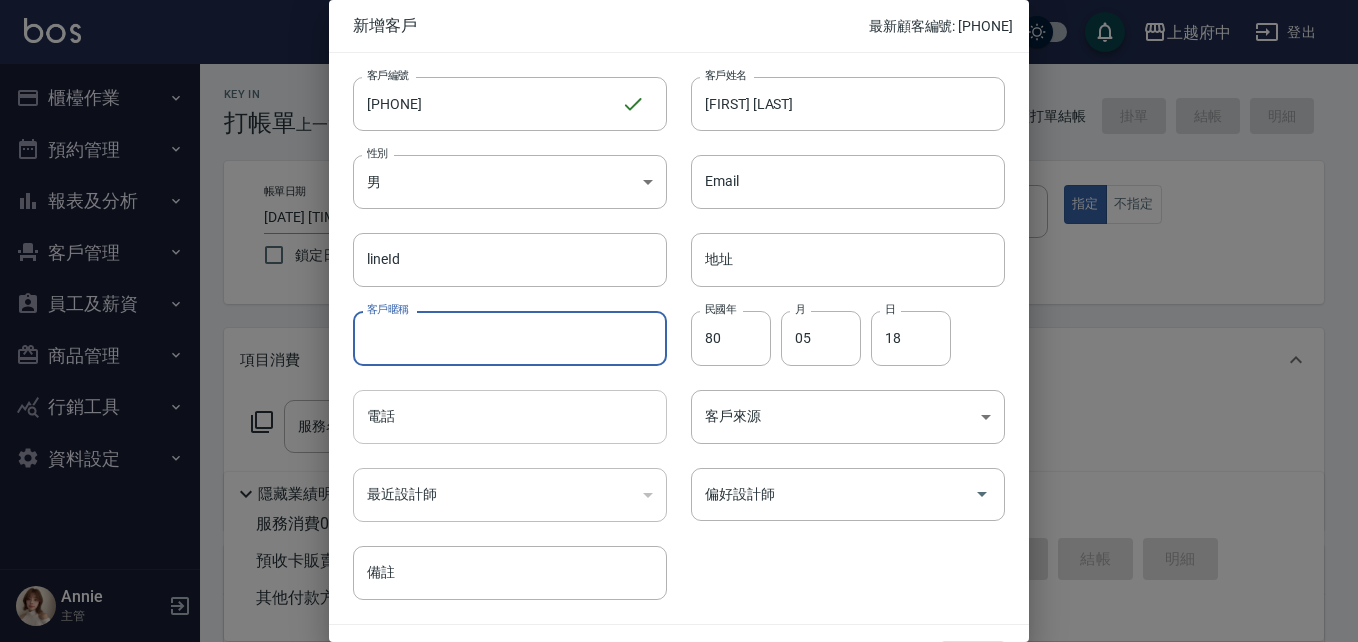 click on "電話" at bounding box center [510, 417] 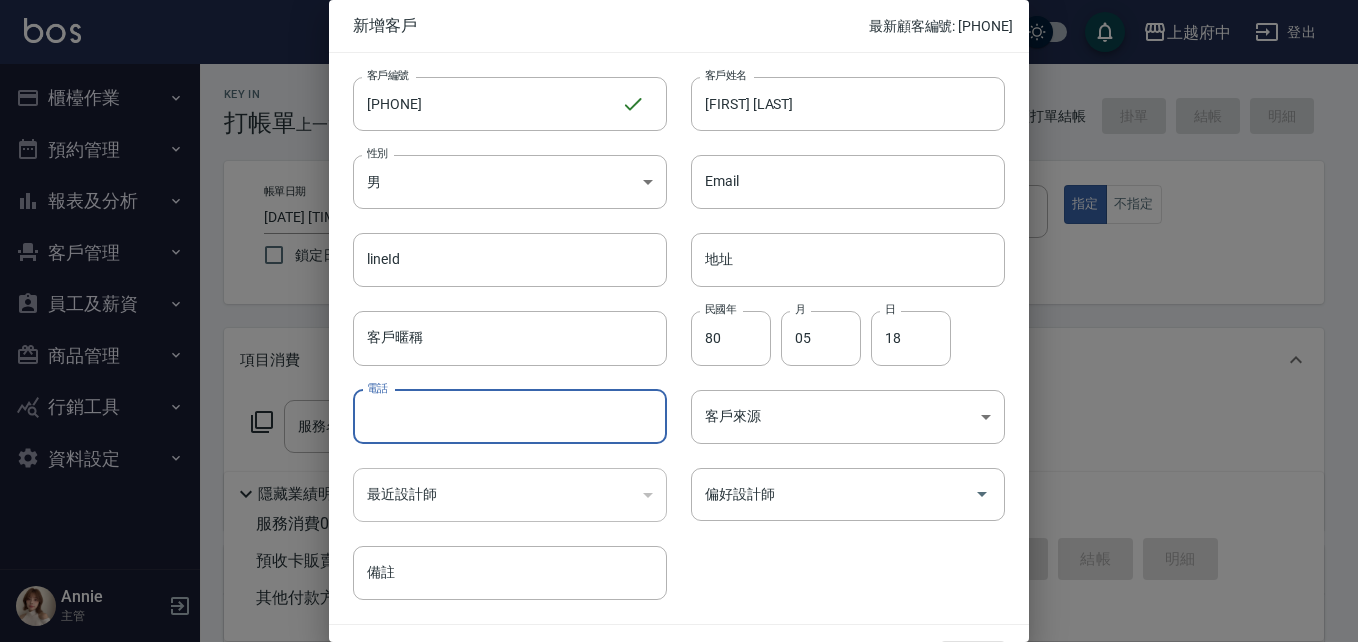 paste on "[PHONE]" 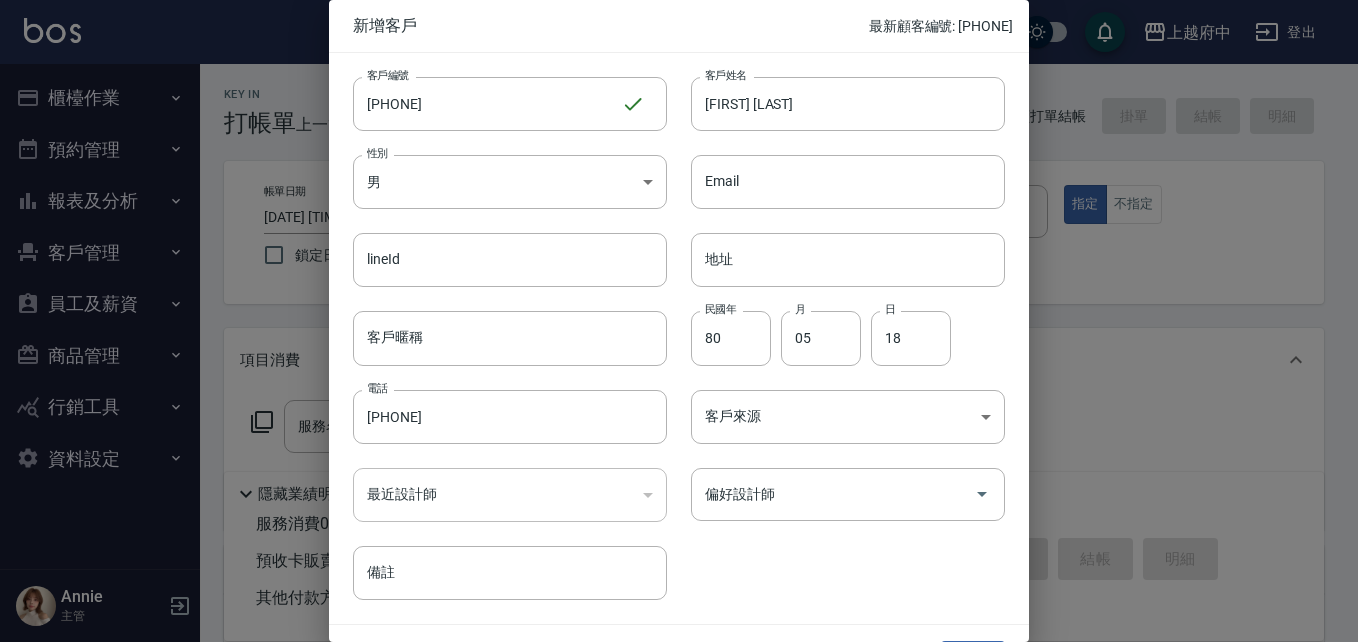 click on "客戶編號 0936840099 ​ 客戶編號 客戶姓名 陳煒翔 客戶姓名 性別 男 MALE 性別 Email Email lineId lineId 地址 地址 客戶暱稱 客戶暱稱 民國年 80 民國年 月 05 月 日 18 日 電話 0936840099 電話 客戶來源 ​ 客戶來源 最近設計師 ​ 最近設計師 偏好設計師 偏好設計師 備註 備註" at bounding box center [667, 326] 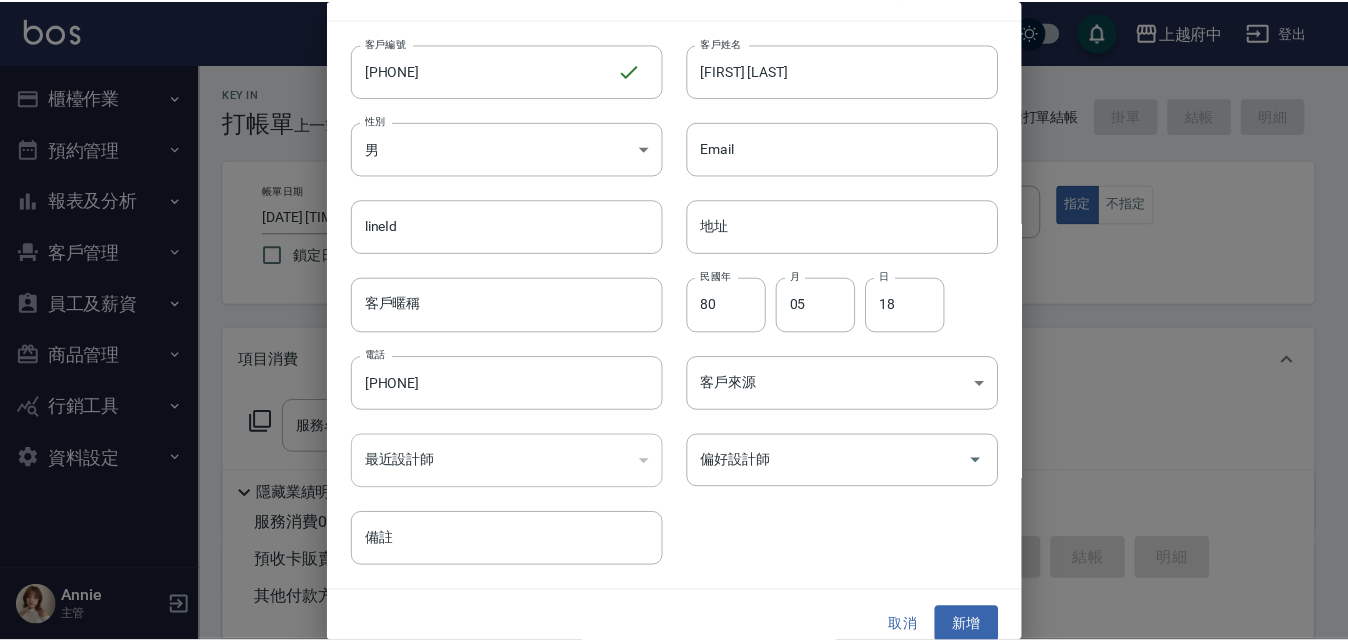scroll, scrollTop: 51, scrollLeft: 0, axis: vertical 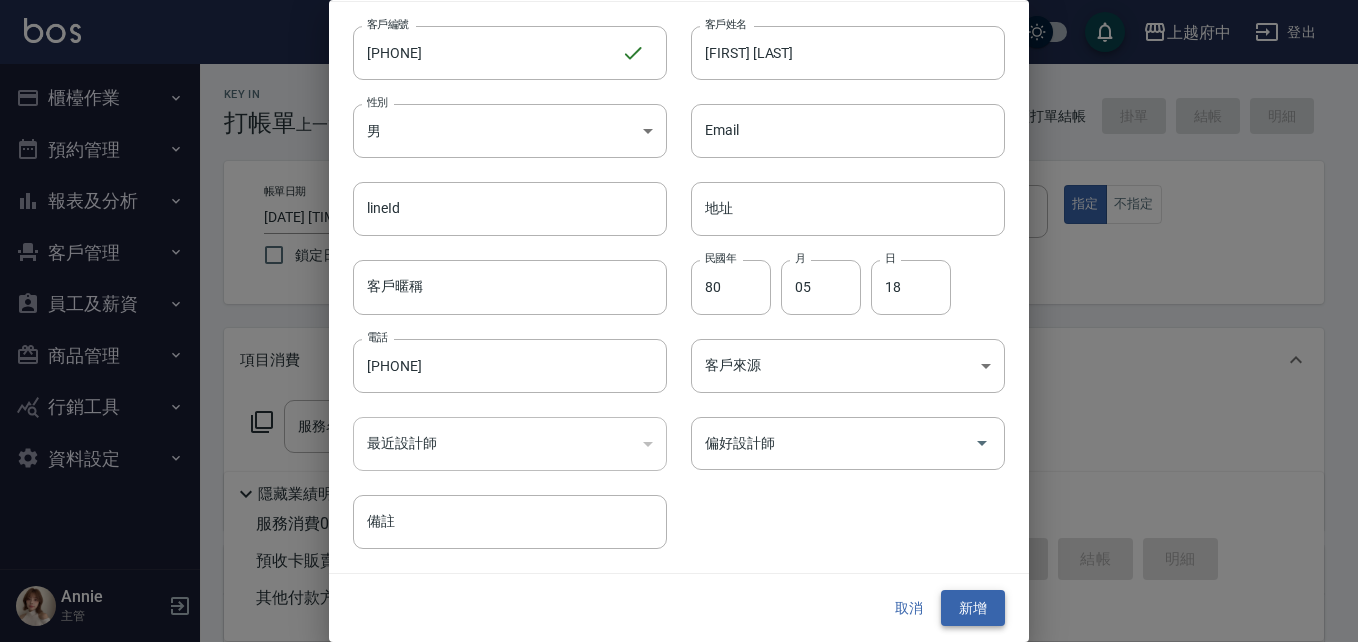 click on "新增" at bounding box center [973, 608] 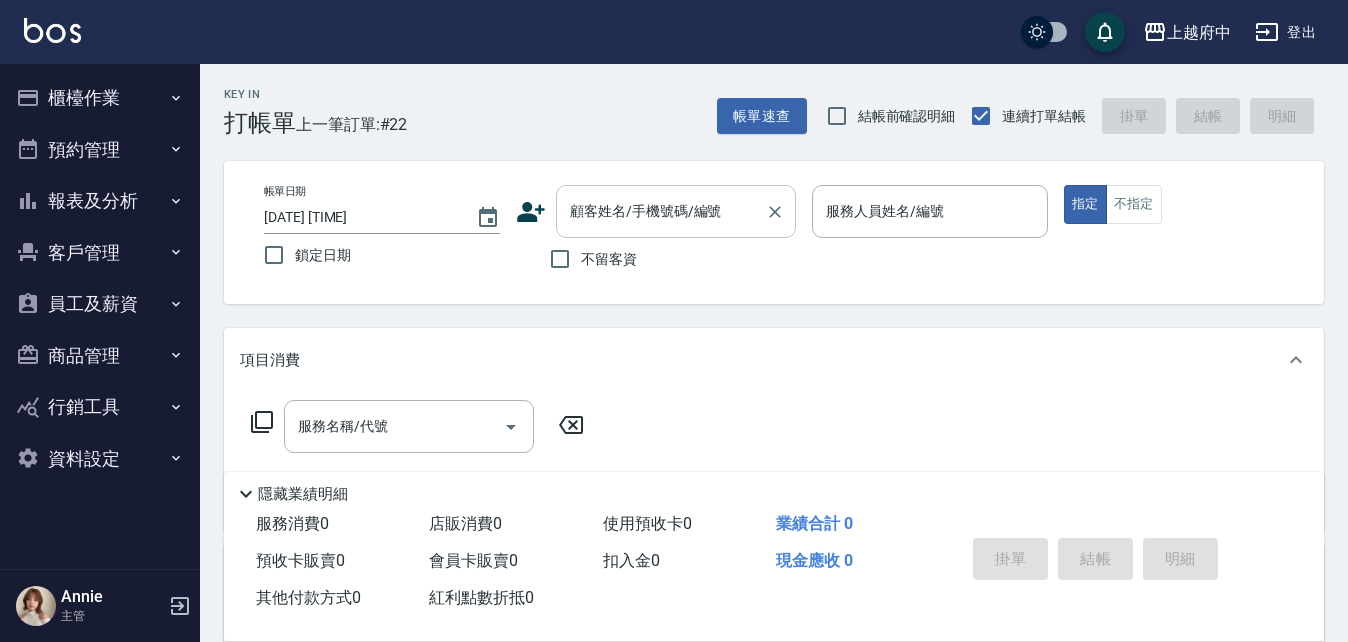 click on "顧客姓名/手機號碼/編號" at bounding box center (661, 211) 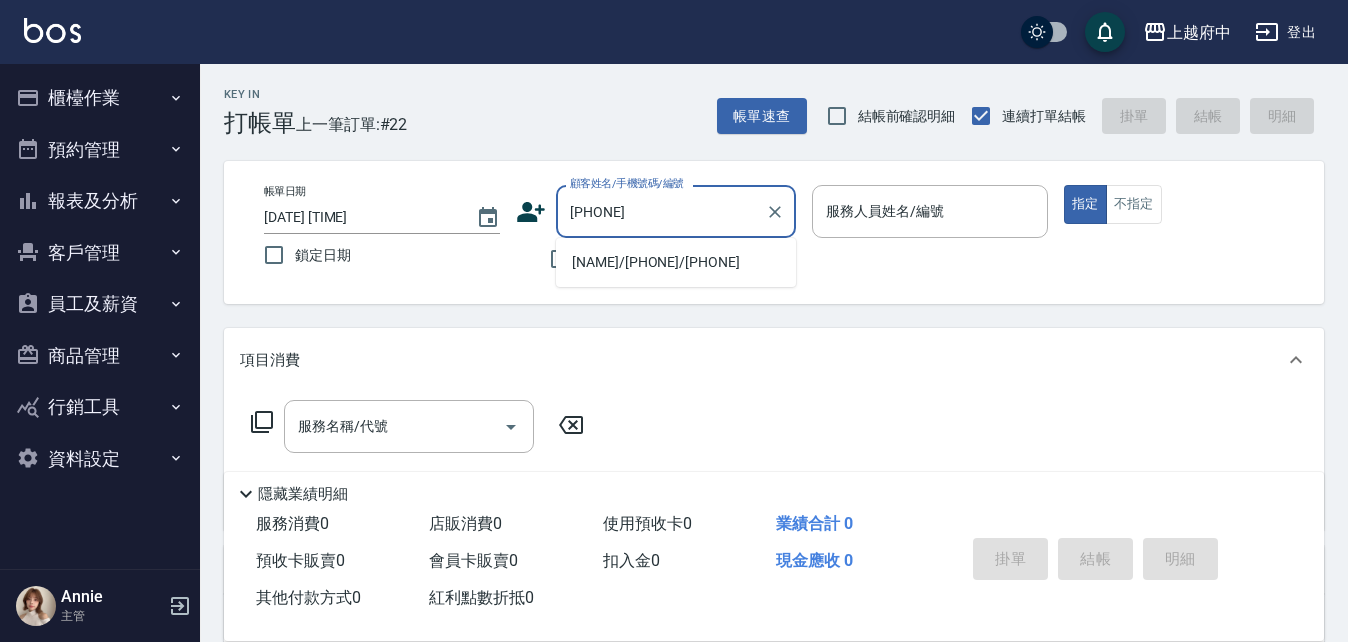 click on "陳煒翔/0936840099/0936840099" at bounding box center (676, 262) 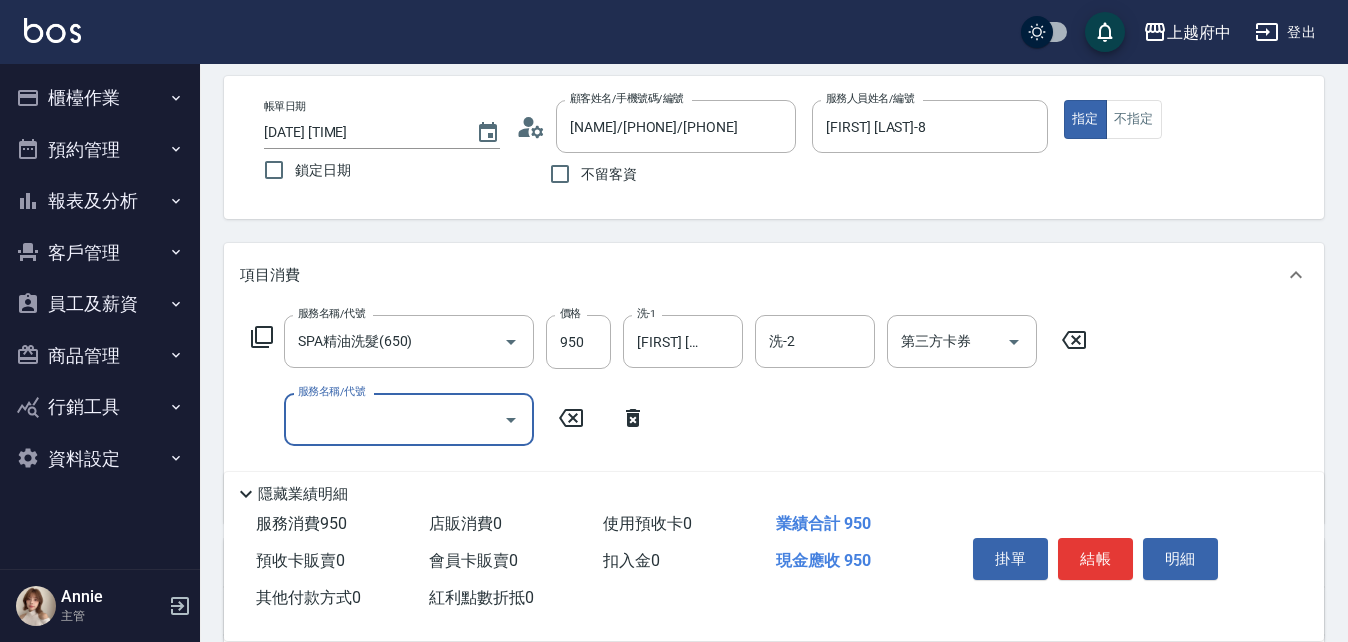 scroll, scrollTop: 200, scrollLeft: 0, axis: vertical 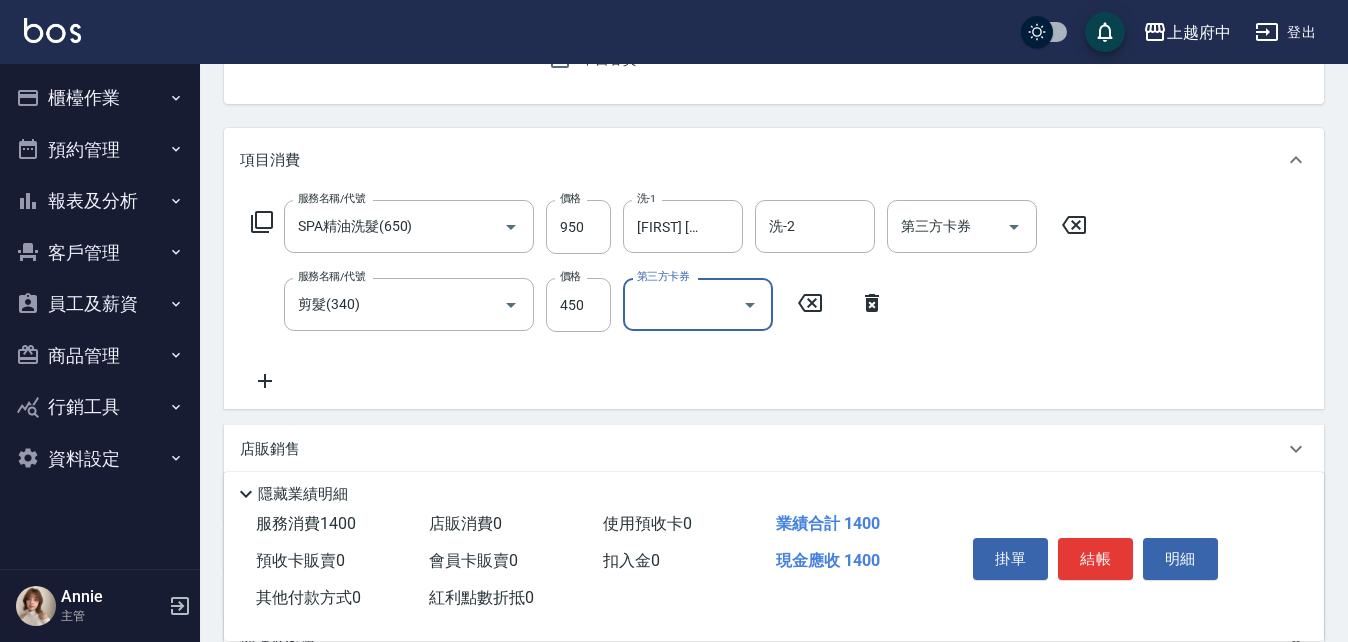 click on "服務名稱/代號 SPA精油洗髮(650) 服務名稱/代號 價格 950 價格 洗-1 江驊侑-8 洗-1 洗-2 洗-2 第三方卡券 第三方卡券 服務名稱/代號 剪髮(340) 服務名稱/代號 價格 450 價格 第三方卡券 第三方卡券" at bounding box center (669, 296) 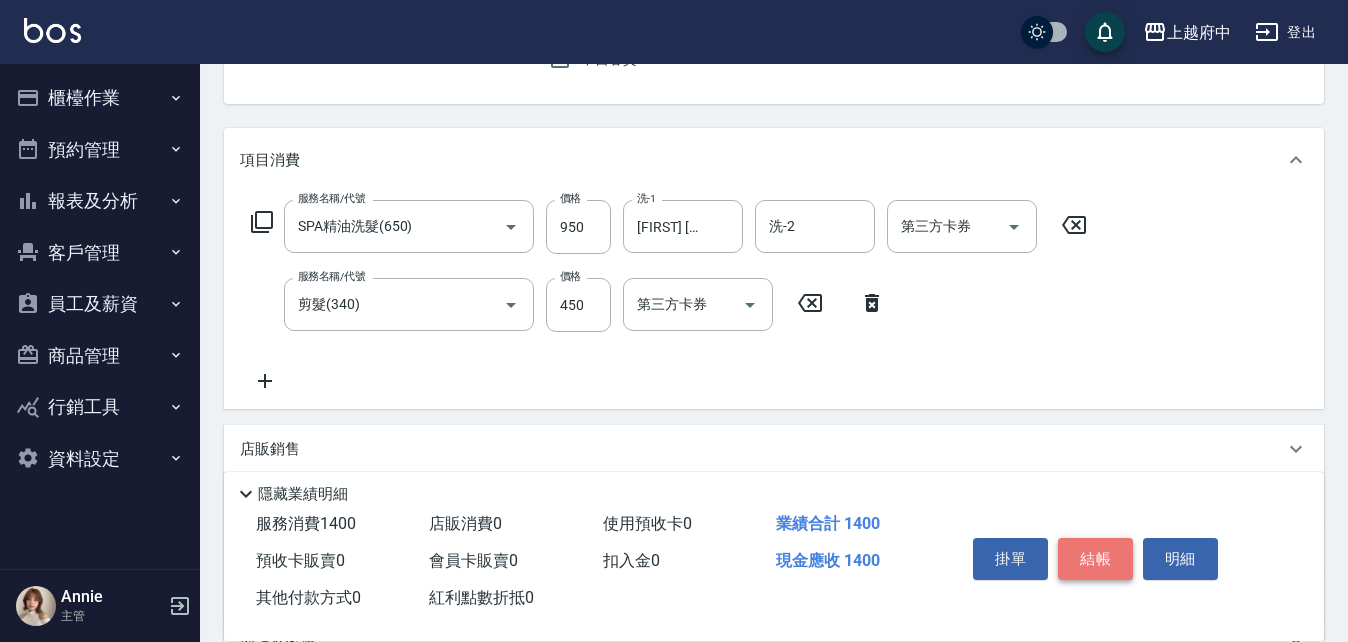 click on "結帳" at bounding box center [1095, 559] 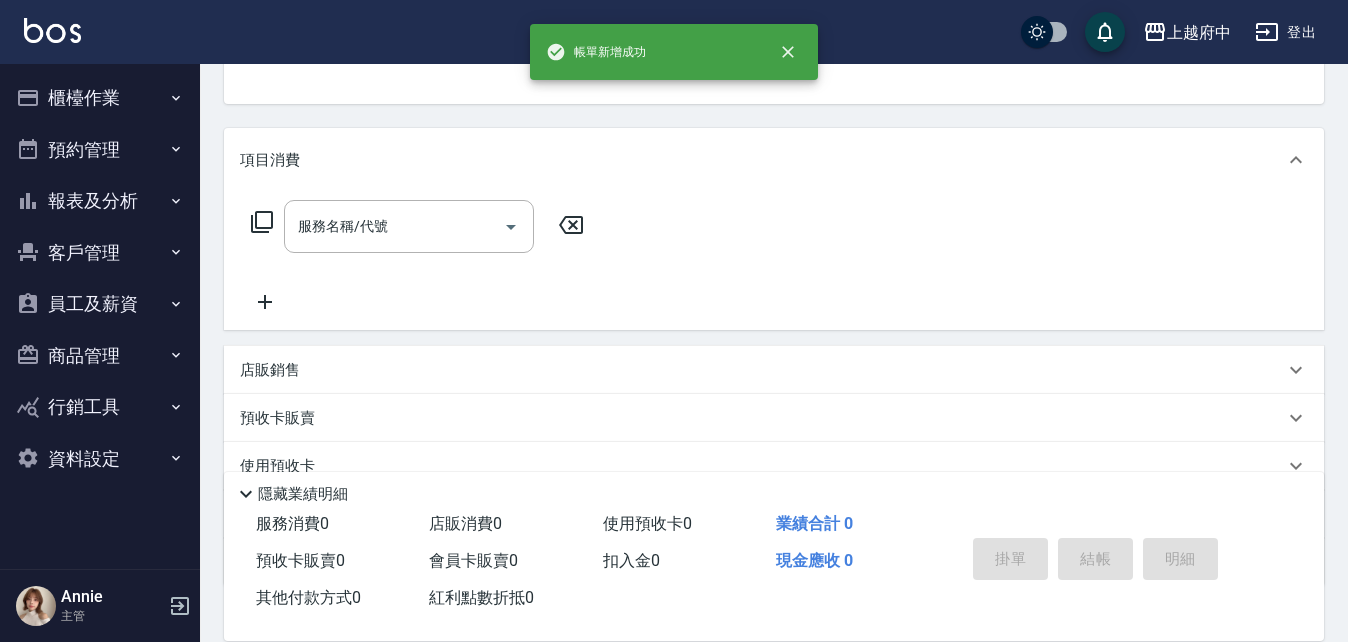 scroll, scrollTop: 194, scrollLeft: 0, axis: vertical 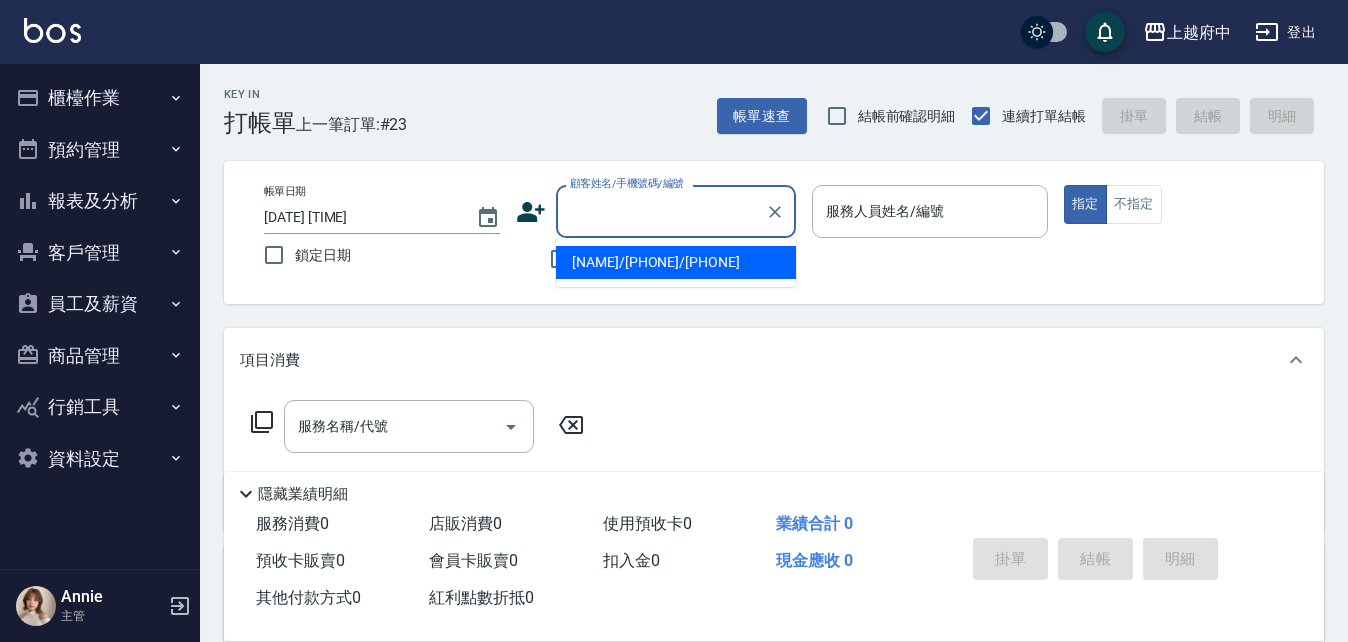 click on "顧客姓名/手機號碼/編號" at bounding box center (661, 211) 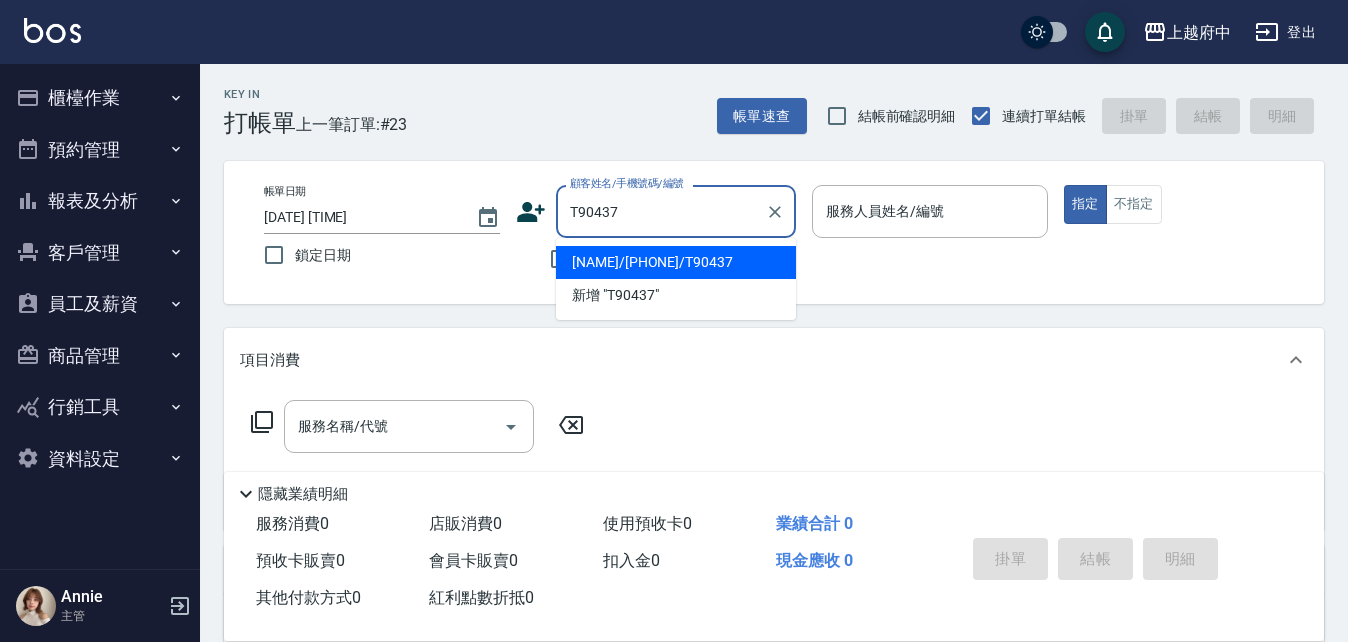 click on "呂學霖/0935123823/T90437" at bounding box center [676, 262] 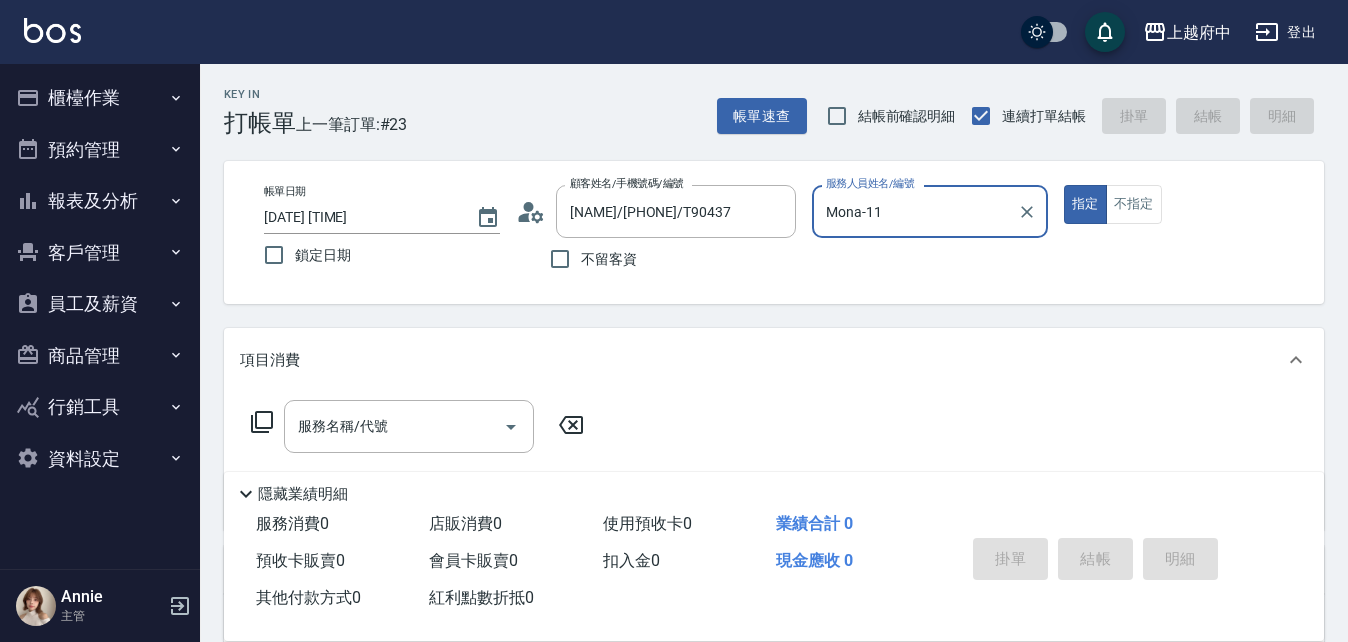 click on "指定" at bounding box center (1085, 204) 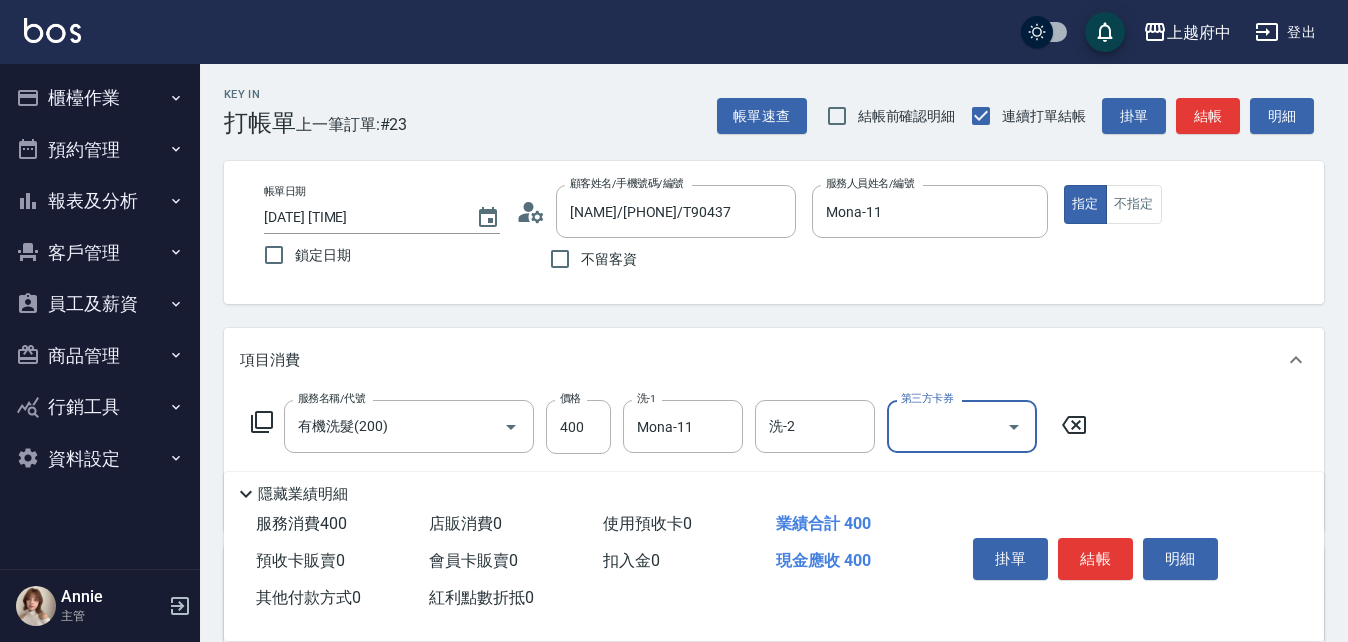scroll, scrollTop: 100, scrollLeft: 0, axis: vertical 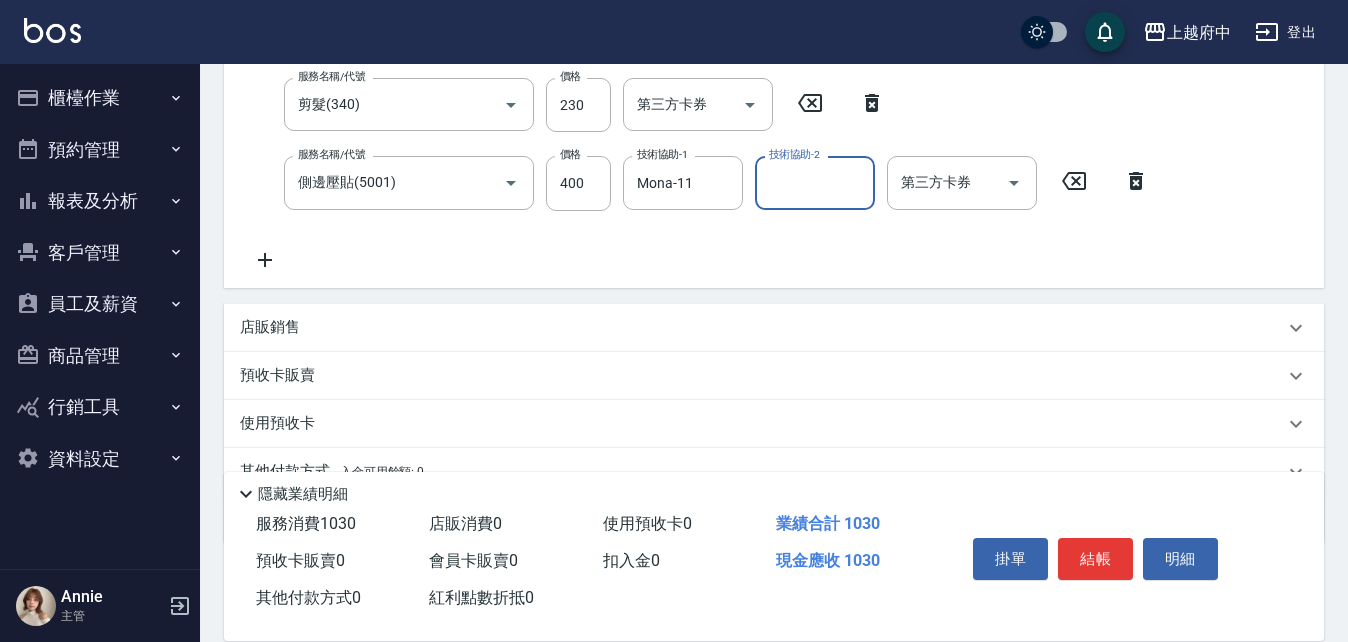 click on "服務名稱/代號 有機洗髮(200) 服務名稱/代號 價格 400 價格 洗-1 Mona-11 洗-1 洗-2 洗-2 第三方卡券 第三方卡券 服務名稱/代號 剪髮(340) 服務名稱/代號 價格 230 價格 第三方卡券 第三方卡券 服務名稱/代號 側邊壓貼(5001) 服務名稱/代號 價格 400 價格 技術協助-1 Mona-11 技術協助-1 技術協助-2 技術協助-2 第三方卡券 第三方卡券" at bounding box center [700, 135] 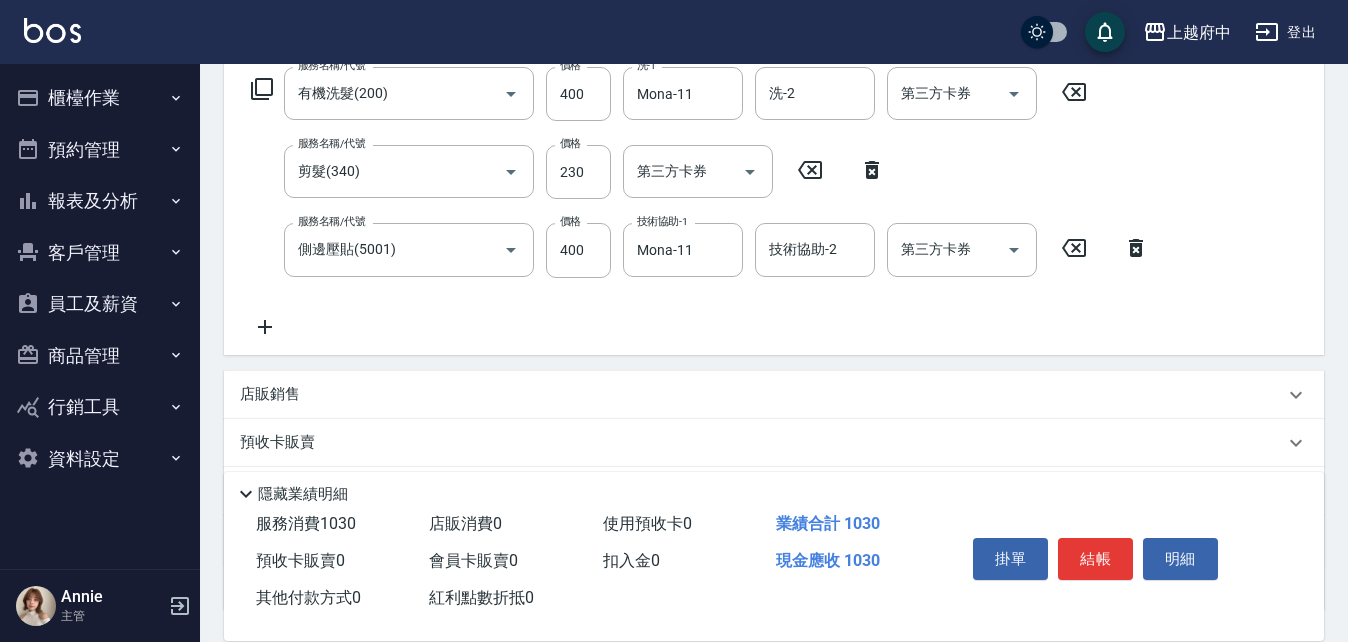 scroll, scrollTop: 300, scrollLeft: 0, axis: vertical 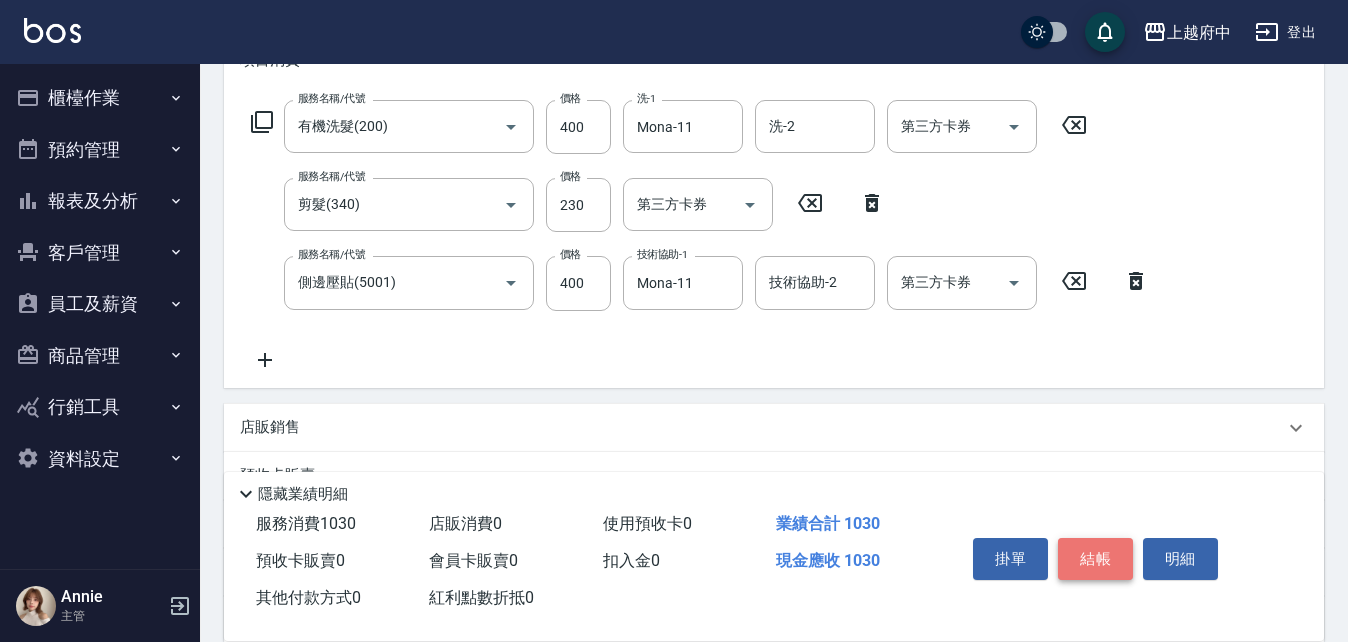 click on "結帳" at bounding box center [1095, 559] 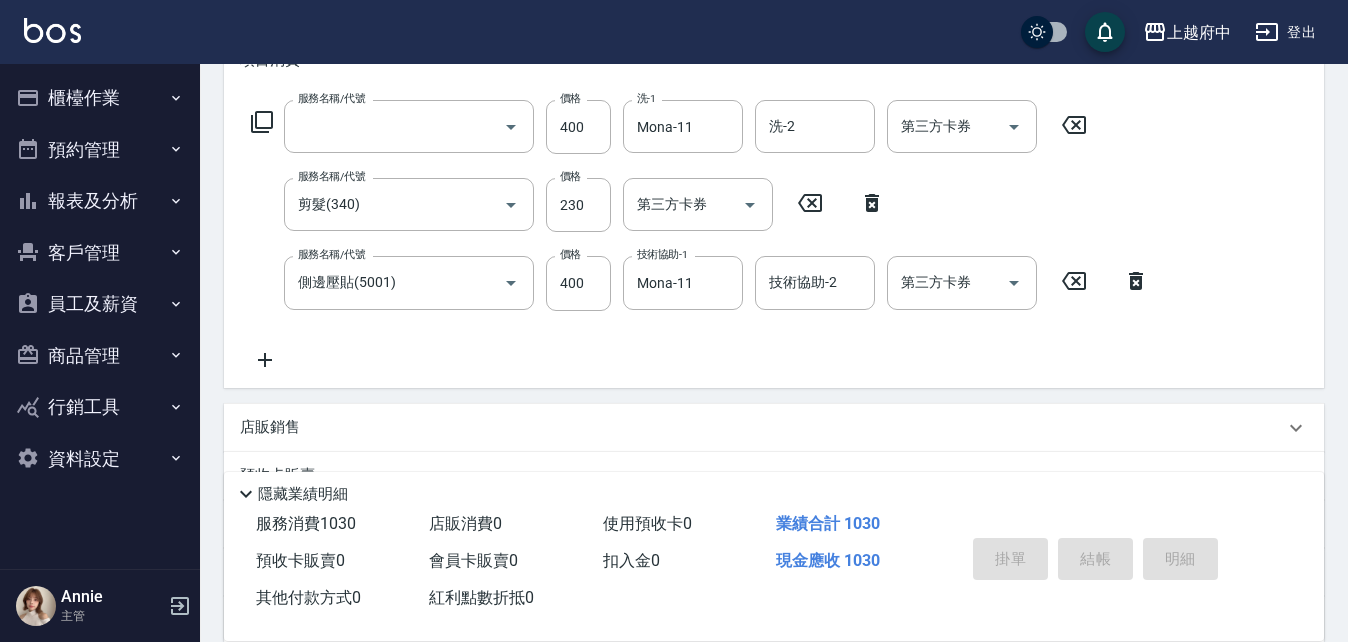 scroll, scrollTop: 0, scrollLeft: 0, axis: both 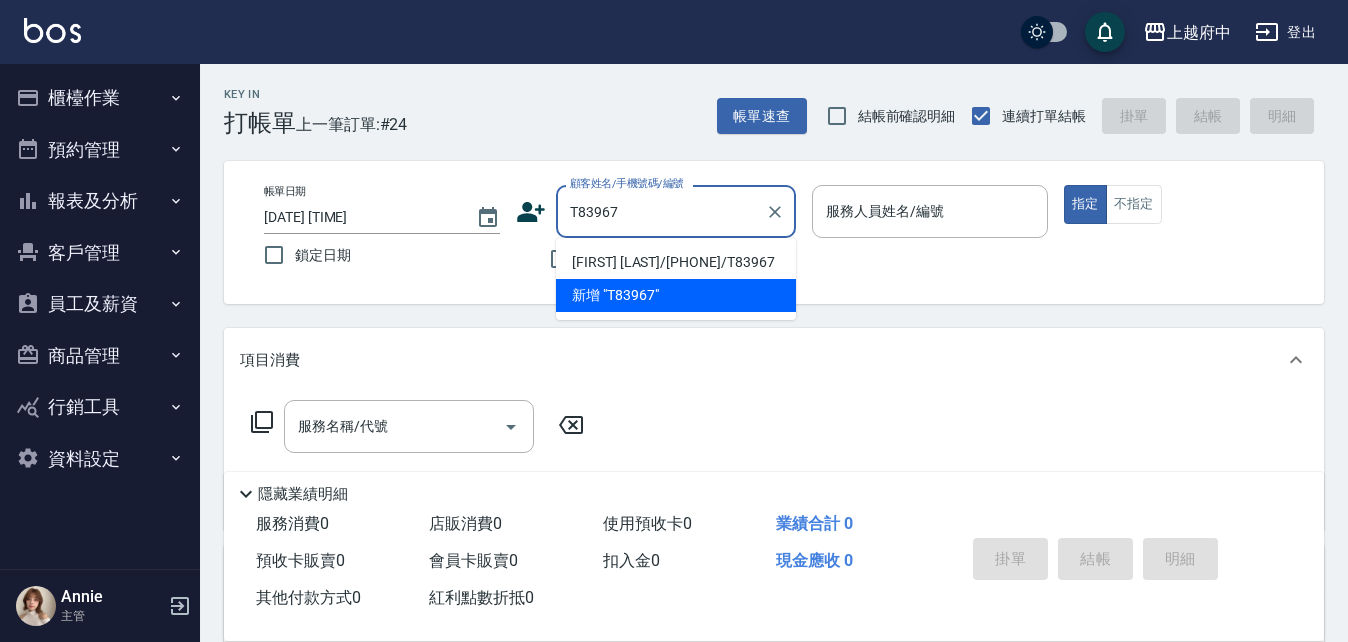click on "陳泓霖/0955042757/T83967" at bounding box center (676, 262) 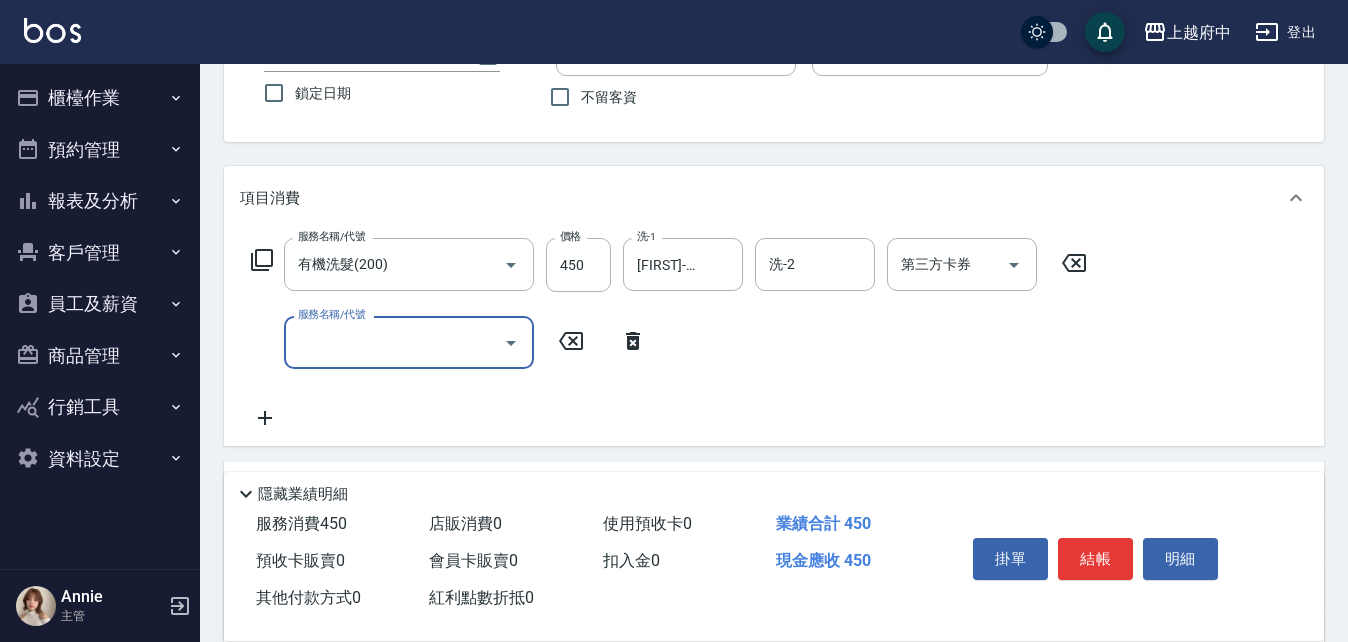 scroll, scrollTop: 200, scrollLeft: 0, axis: vertical 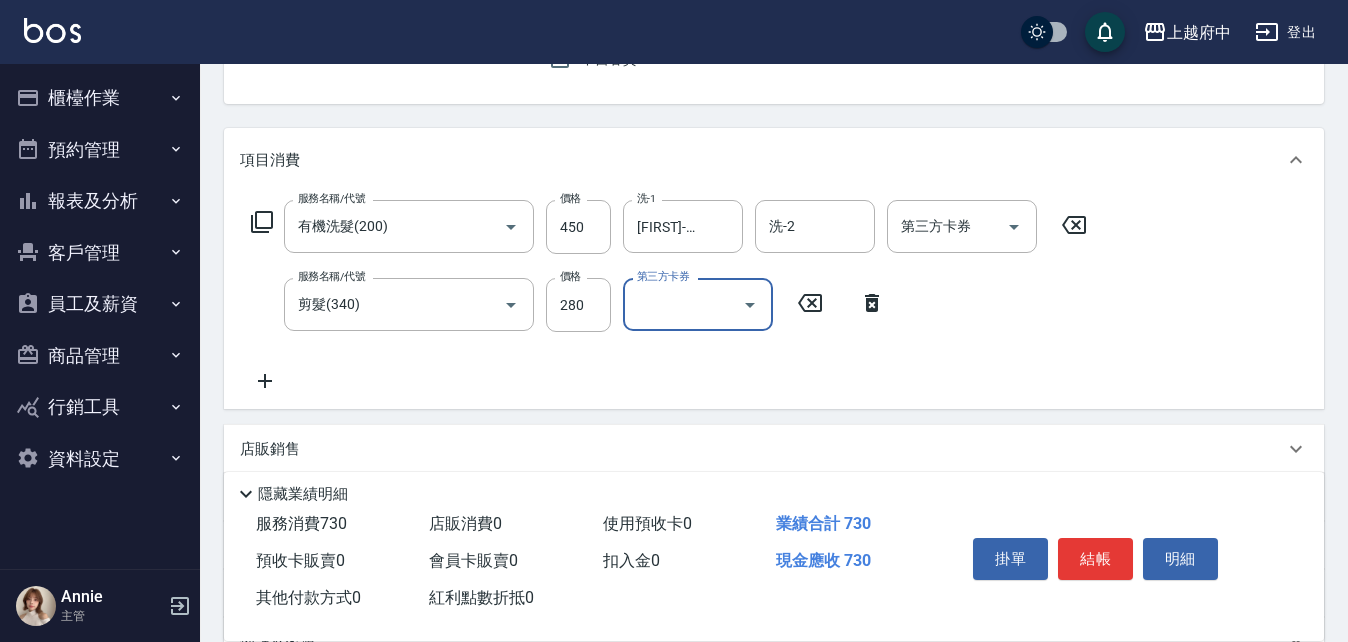 click on "服務名稱/代號 有機洗髮(200) 服務名稱/代號 價格 450 價格 洗-1 陳韋均-27 洗-1 洗-2 洗-2 第三方卡券 第三方卡券 服務名稱/代號 剪髮(340) 服務名稱/代號 價格 280 價格 第三方卡券 第三方卡券" at bounding box center (774, 300) 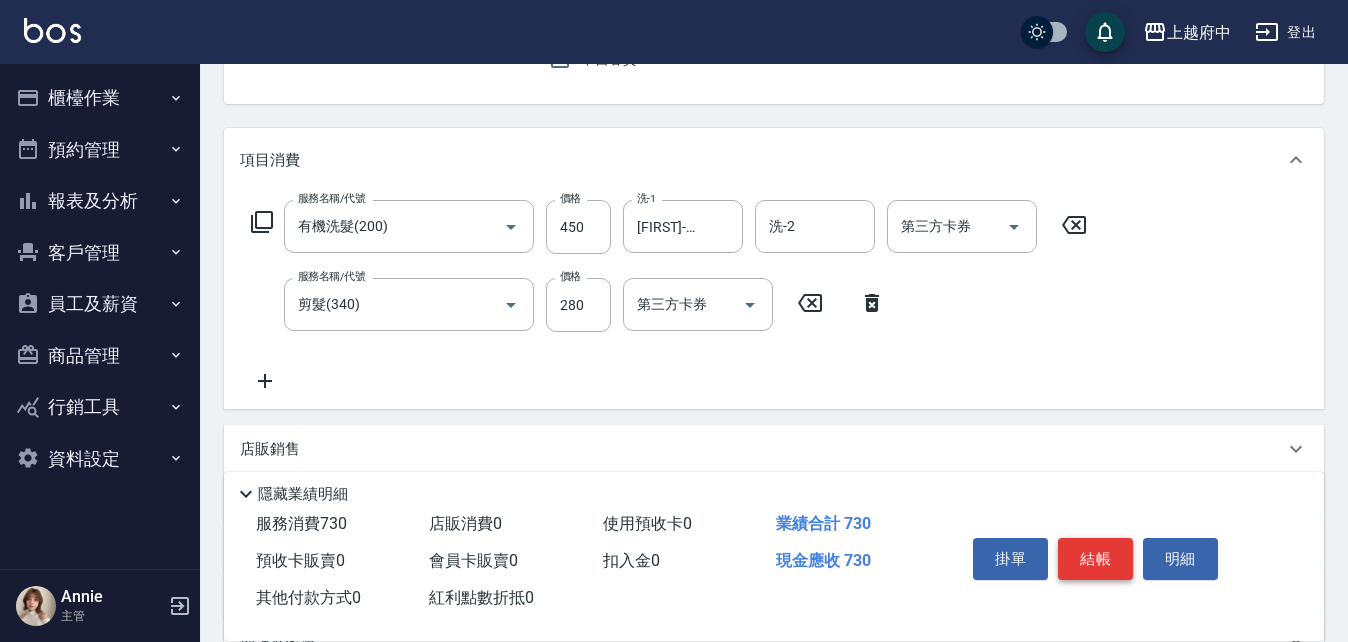 click on "結帳" at bounding box center (1095, 559) 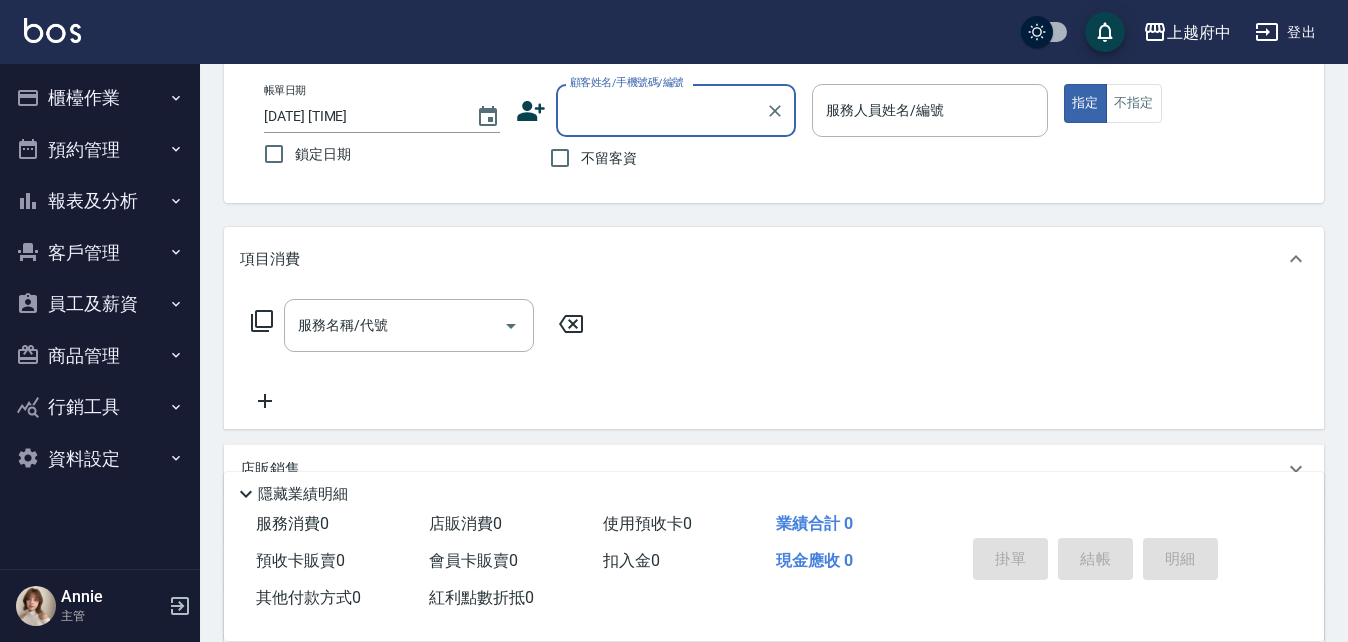 scroll, scrollTop: 0, scrollLeft: 0, axis: both 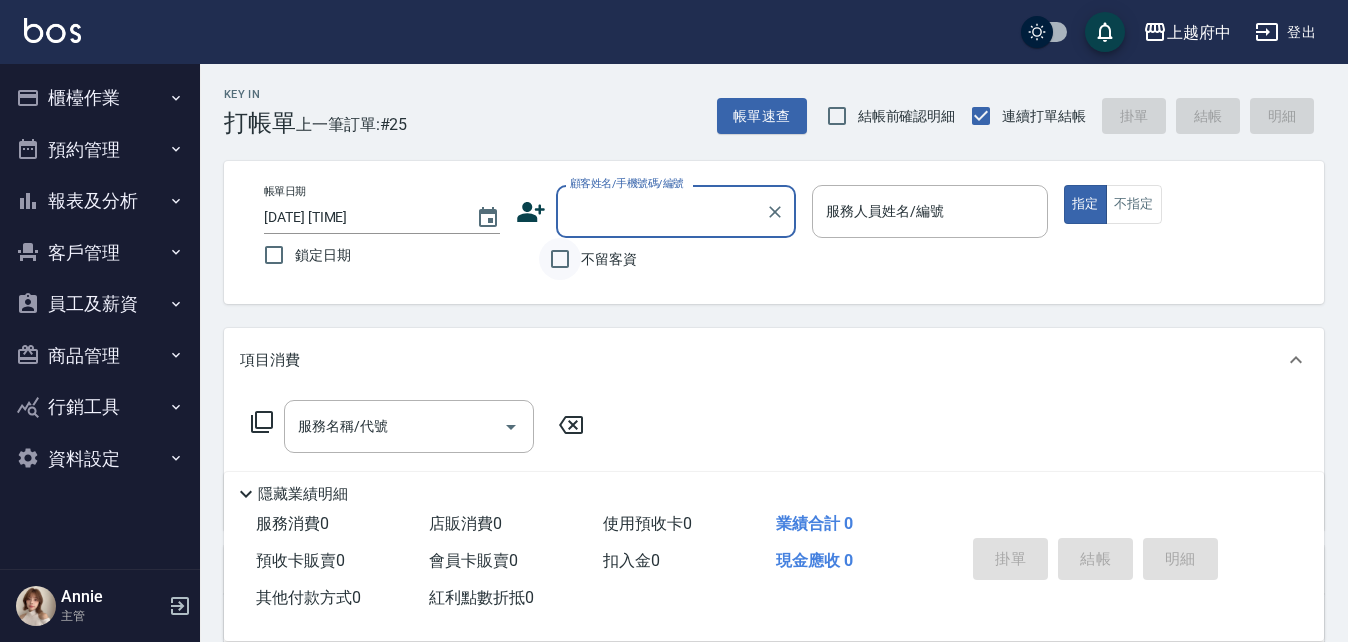 click on "不留客資" at bounding box center (560, 259) 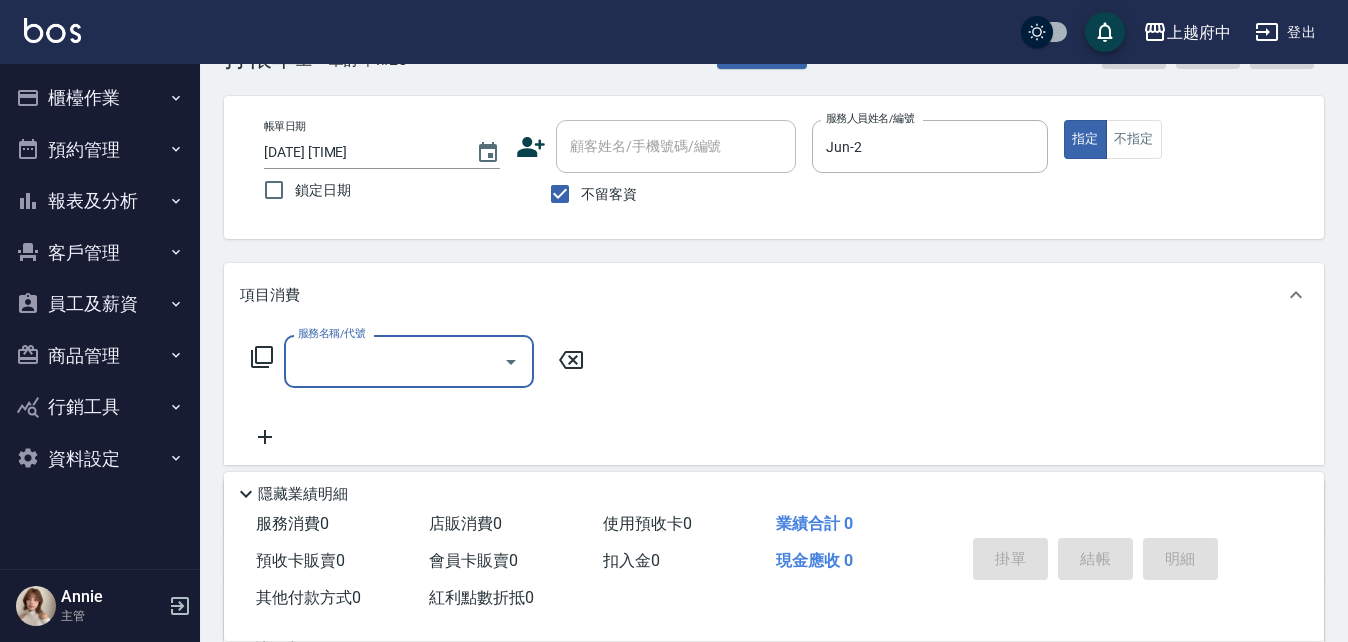 scroll, scrollTop: 100, scrollLeft: 0, axis: vertical 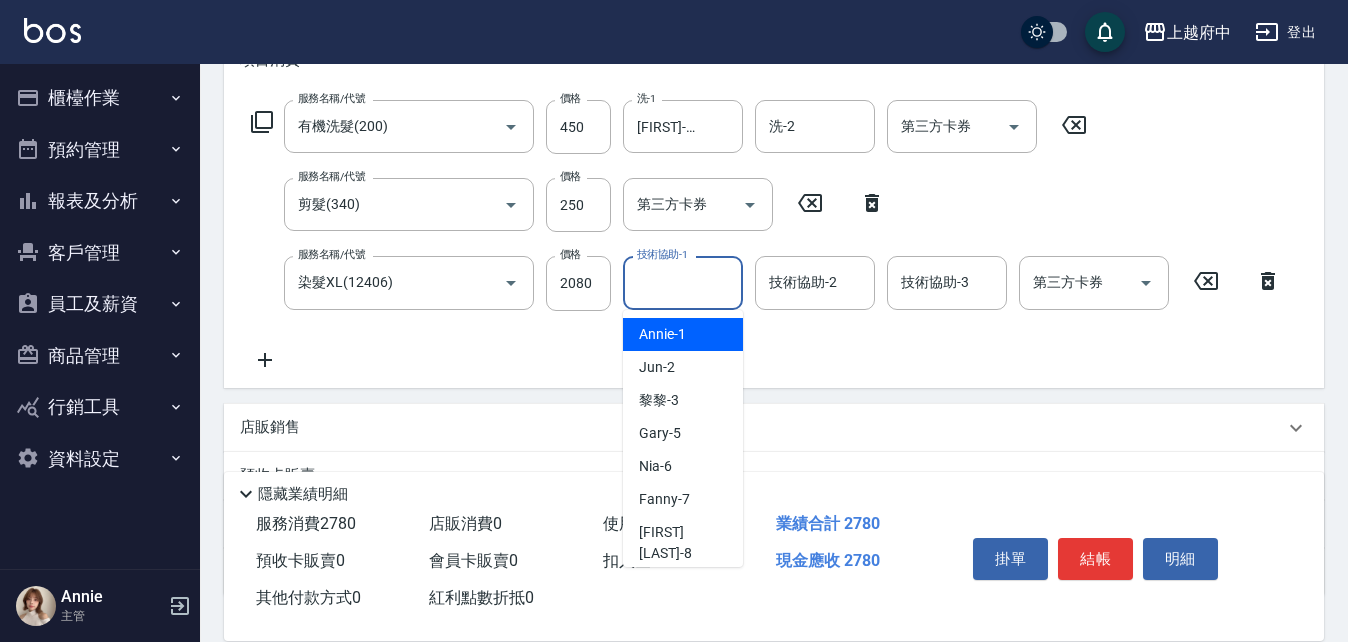 click on "技術協助-1" at bounding box center (683, 282) 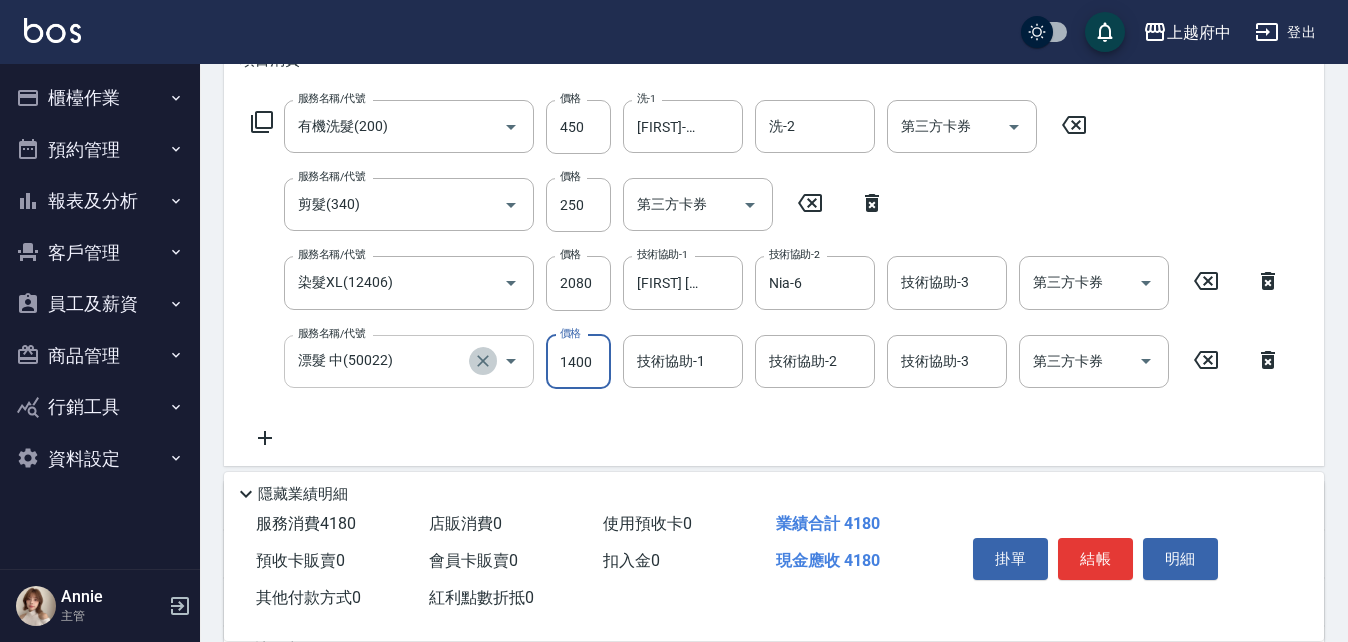 click 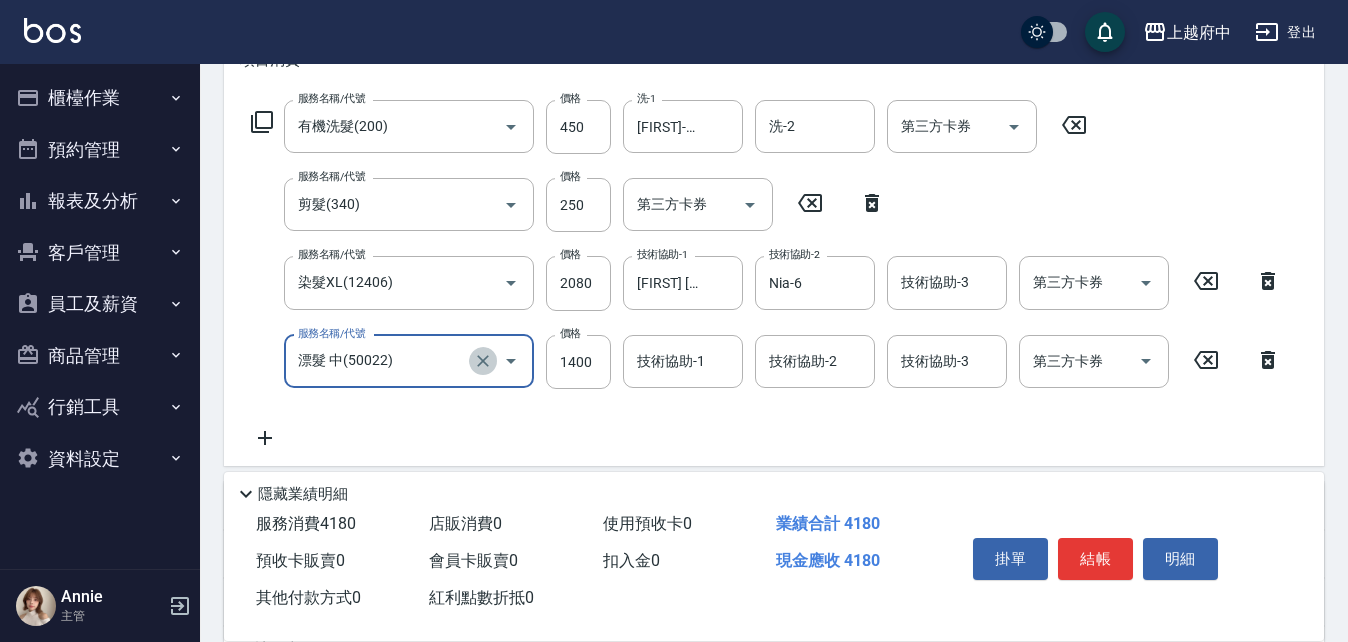 click 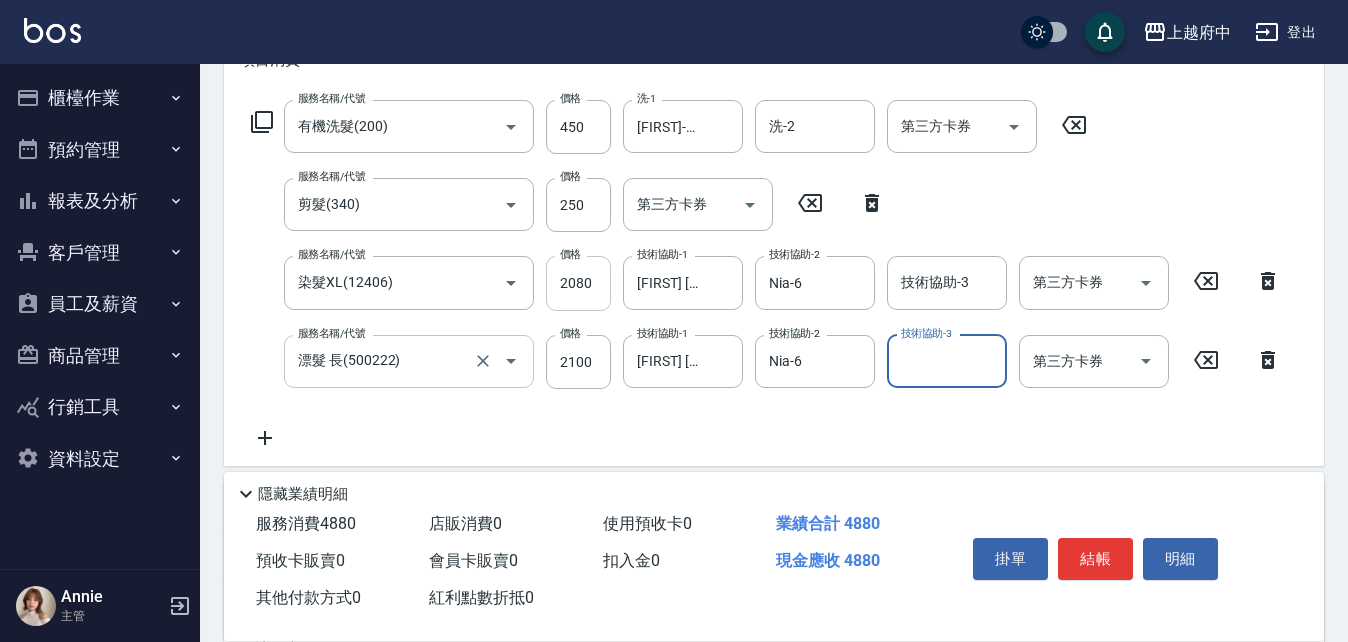 click on "2080" at bounding box center [578, 283] 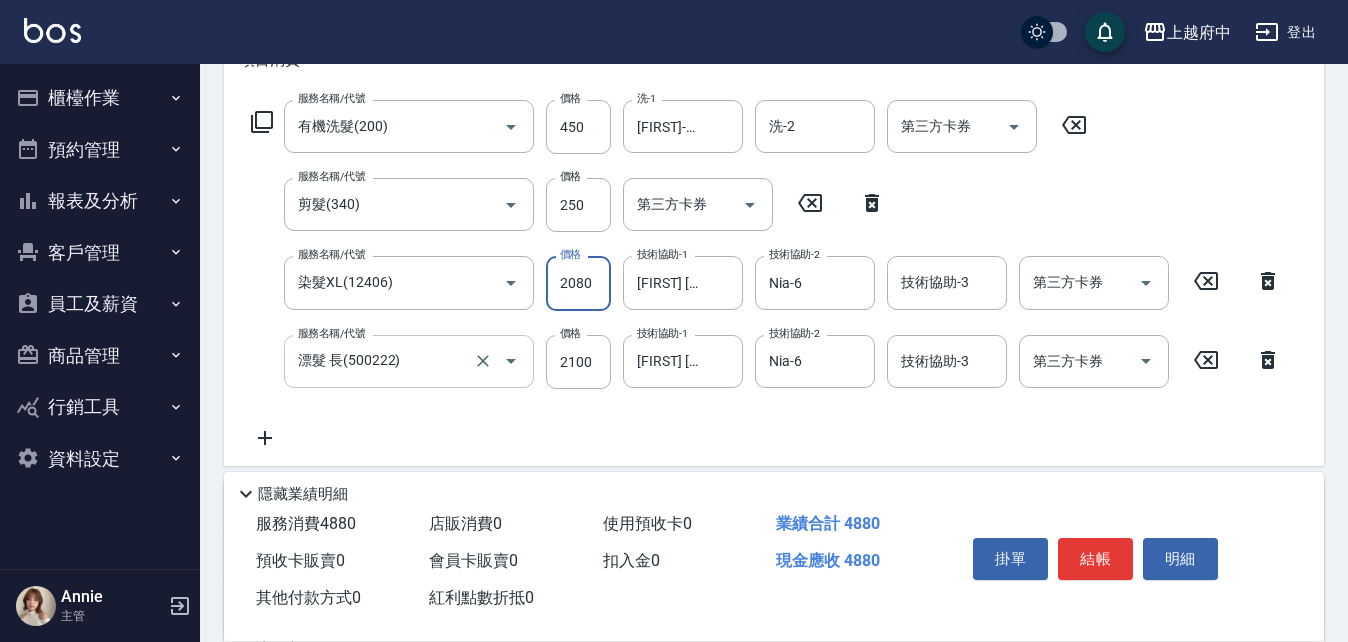 click on "2080" at bounding box center (578, 283) 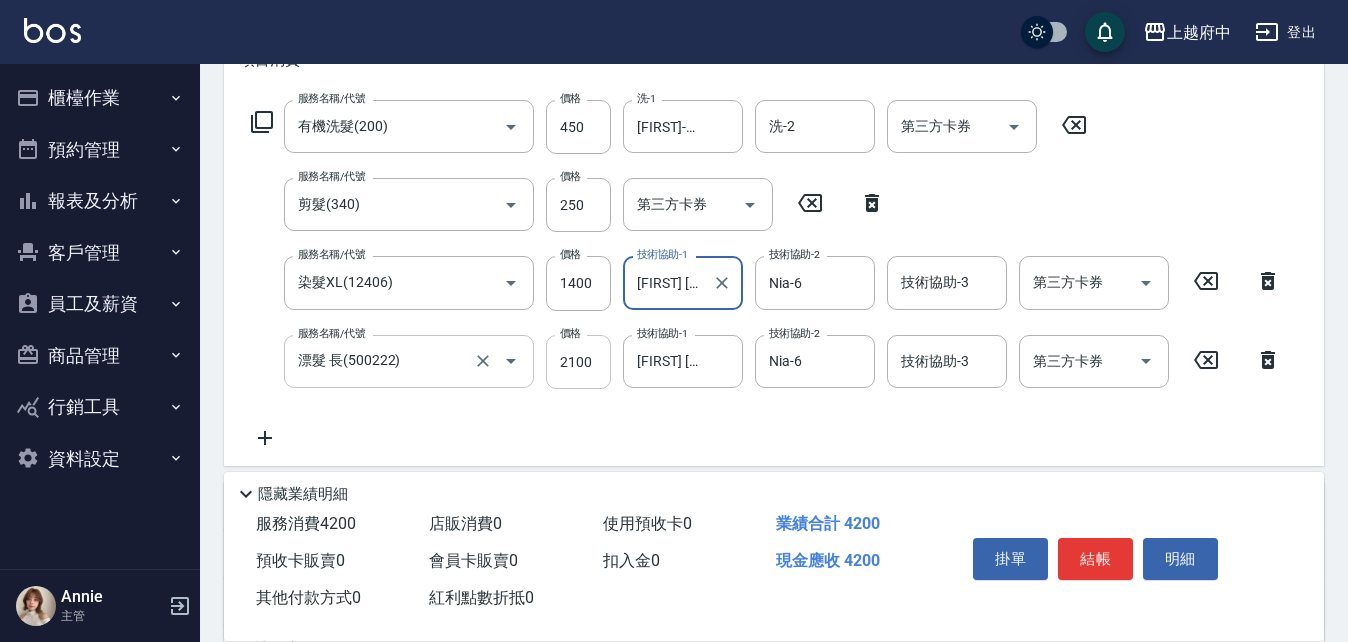 click on "2100" at bounding box center [578, 362] 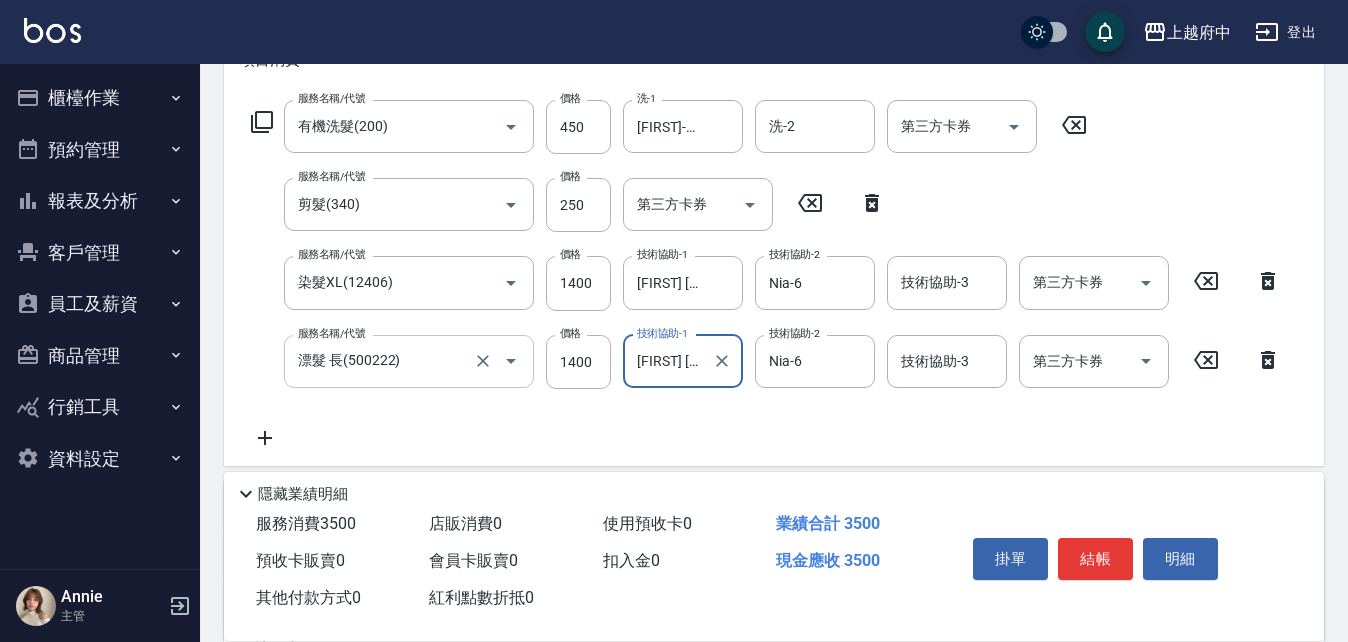 click 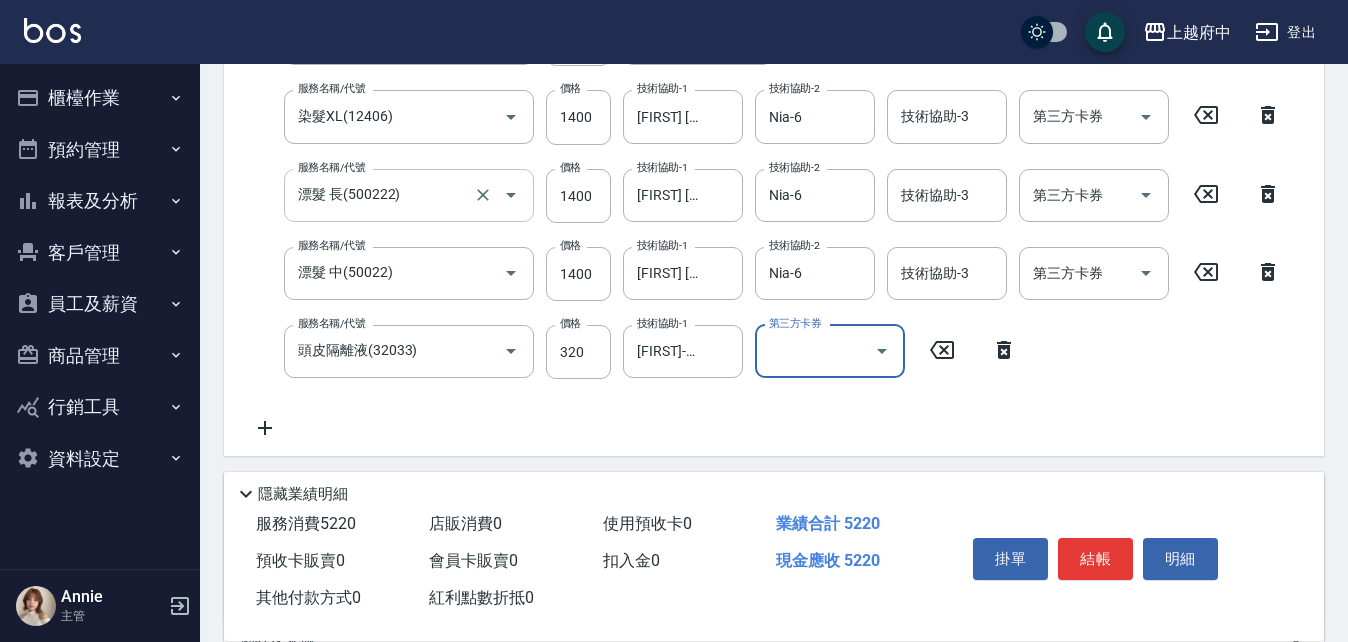 scroll, scrollTop: 500, scrollLeft: 0, axis: vertical 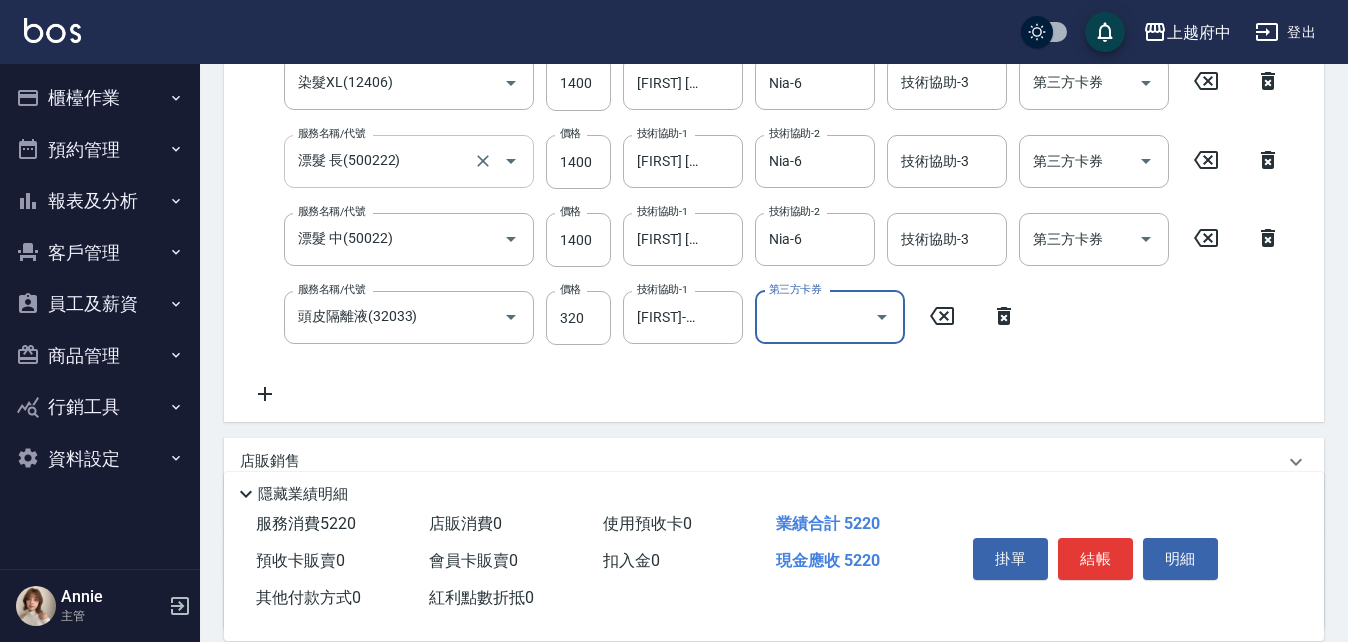 click on "服務名稱/代號 有機洗髮(200) 服務名稱/代號 價格 450 價格 洗-1 陳韋均-27 洗-1 洗-2 洗-2 第三方卡券 第三方卡券 服務名稱/代號 剪髮(340) 服務名稱/代號 價格 250 價格 第三方卡券 第三方卡券 服務名稱/代號 染髮XL(12406) 服務名稱/代號 價格 1400 價格 技術協助-1 江驊侑-8 技術協助-1 技術協助-2 Nia-6 技術協助-2 技術協助-3 技術協助-3 第三方卡券 第三方卡券 服務名稱/代號 漂髮 長(500222) 服務名稱/代號 價格 1400 價格 技術協助-1 江驊侑-8 技術協助-1 技術協助-2 Nia-6 技術協助-2 技術協助-3 技術協助-3 第三方卡券 第三方卡券 服務名稱/代號 漂髮 中(50022) 服務名稱/代號 價格 1400 價格 技術協助-1 江驊侑-8 技術協助-1 技術協助-2 Nia-6 技術協助-2 技術協助-3 技術協助-3 第三方卡券 第三方卡券 服務名稱/代號 頭皮隔離液(32033) 服務名稱/代號 價格 320 價格 技術協助-1 陳韋均-27 技術協助-1" at bounding box center (766, 153) 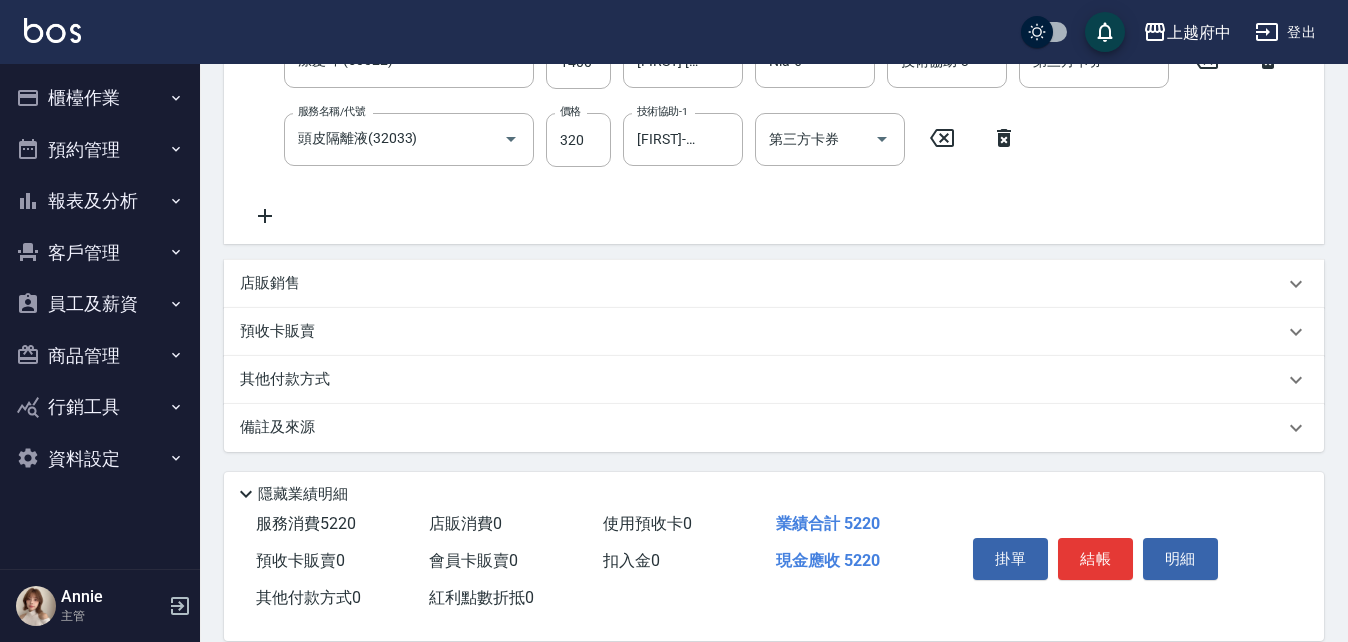 scroll, scrollTop: 680, scrollLeft: 0, axis: vertical 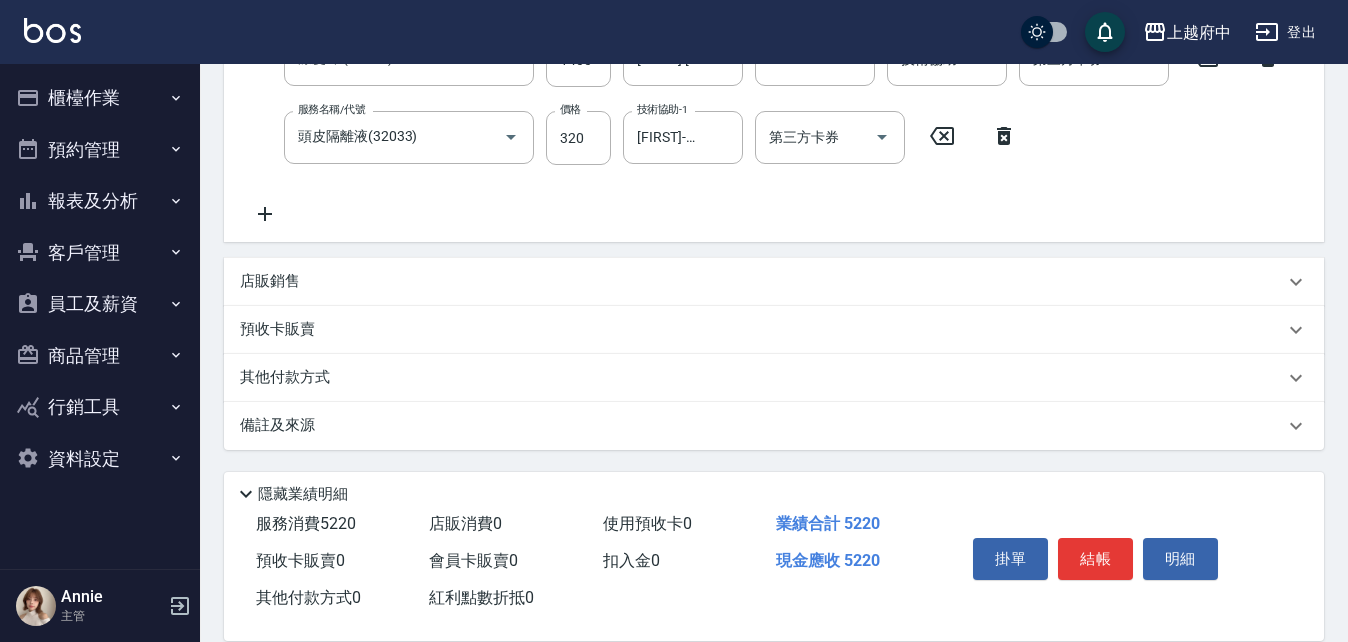 click on "店販銷售" at bounding box center (270, 281) 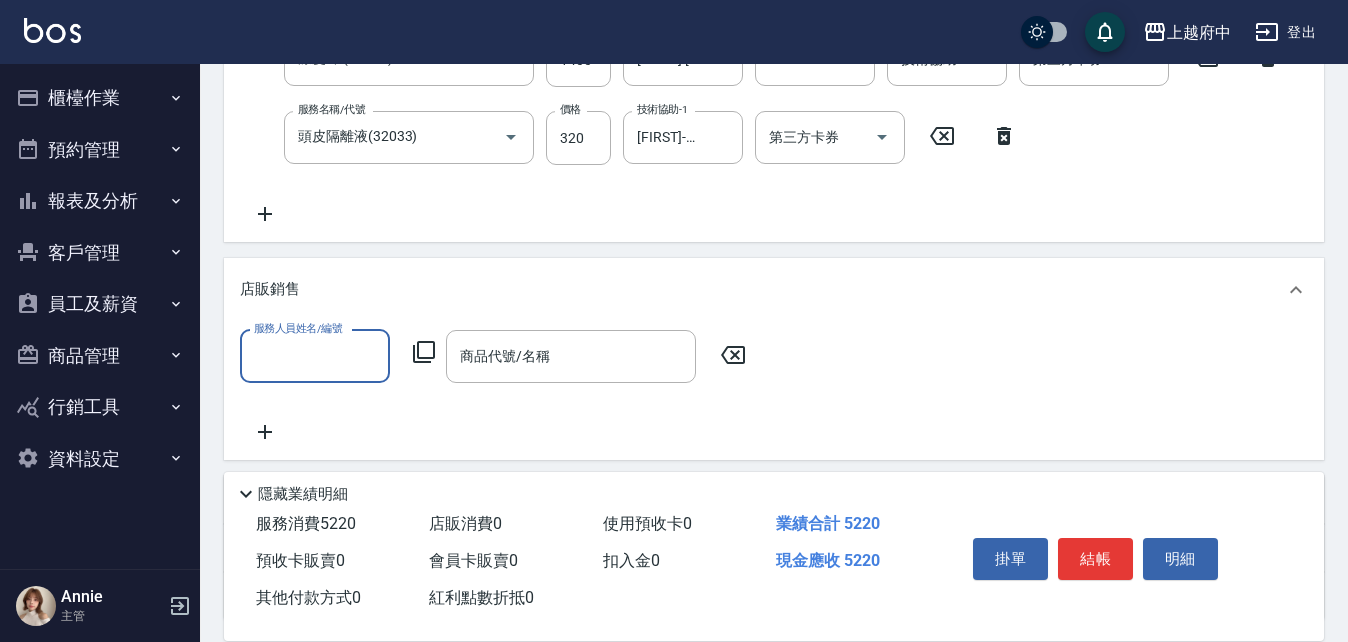 scroll, scrollTop: 0, scrollLeft: 0, axis: both 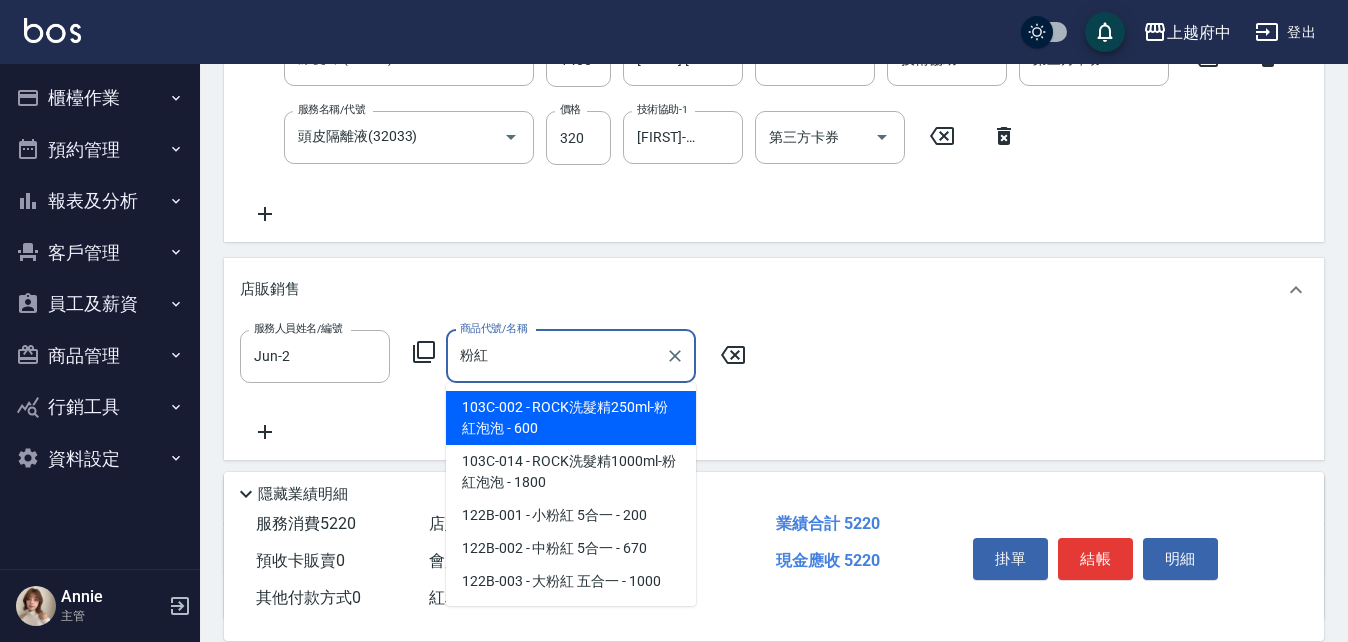 click on "103C-002 - ROCK洗髮精250ml-粉紅泡泡 - 600" at bounding box center [571, 418] 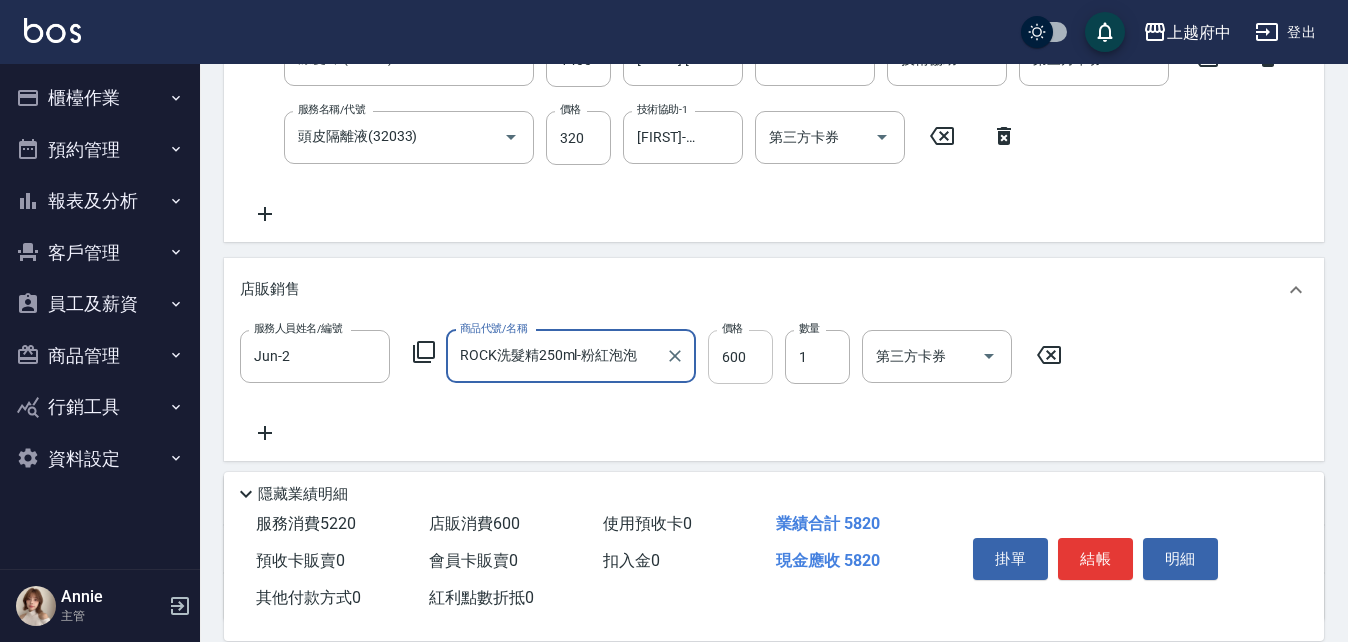 click on "600" at bounding box center (740, 357) 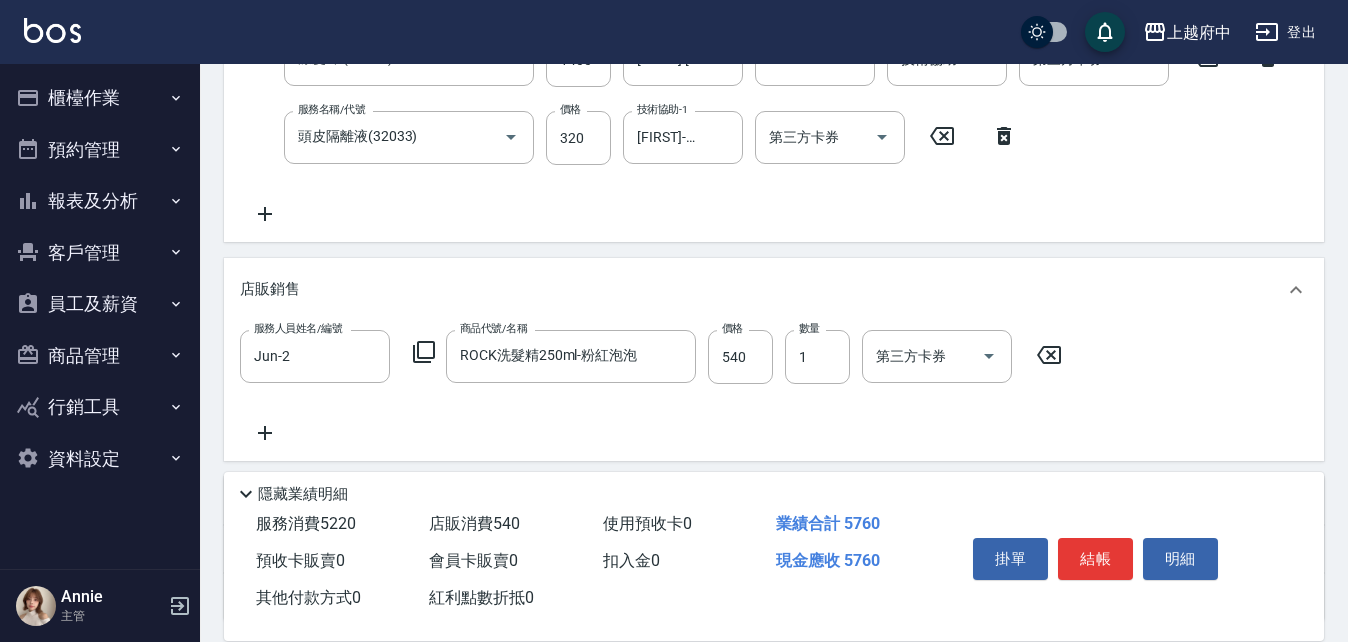 click on "服務人員姓名/編號 Jun-2 服務人員姓名/編號 商品代號/名稱 ROCK洗髮精250ml-粉紅泡泡 商品代號/名稱 價格 540 價格 數量 1 數量 第三方卡券 第三方卡券" at bounding box center [774, 387] 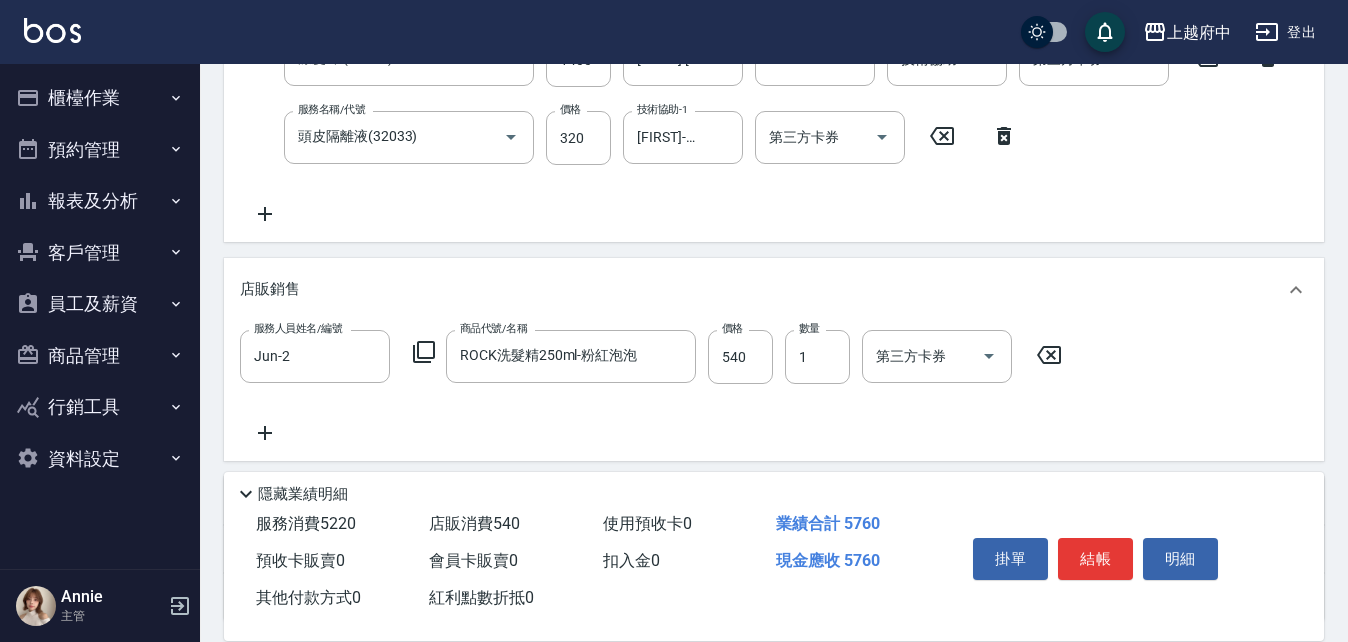 click on "服務人員姓名/編號 Jun-2 服務人員姓名/編號 商品代號/名稱 ROCK洗髮精250ml-粉紅泡泡 商品代號/名稱 價格 540 價格 數量 1 數量 第三方卡券 第三方卡券" at bounding box center (774, 387) 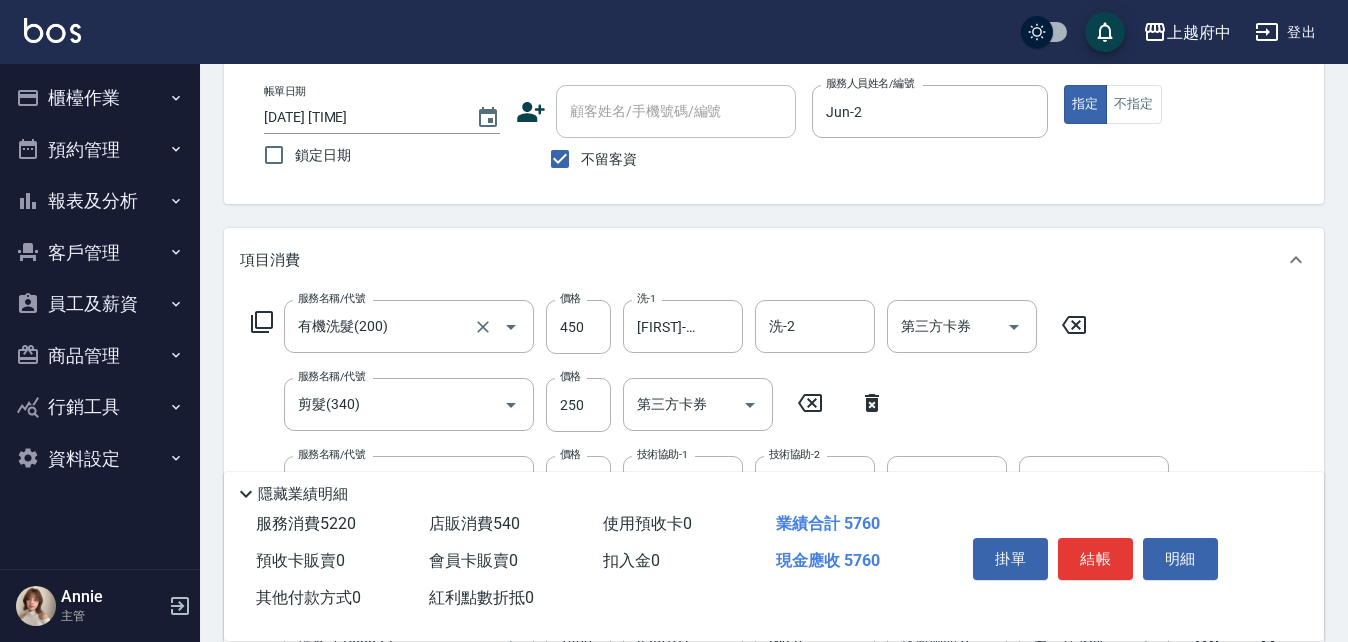 scroll, scrollTop: 200, scrollLeft: 0, axis: vertical 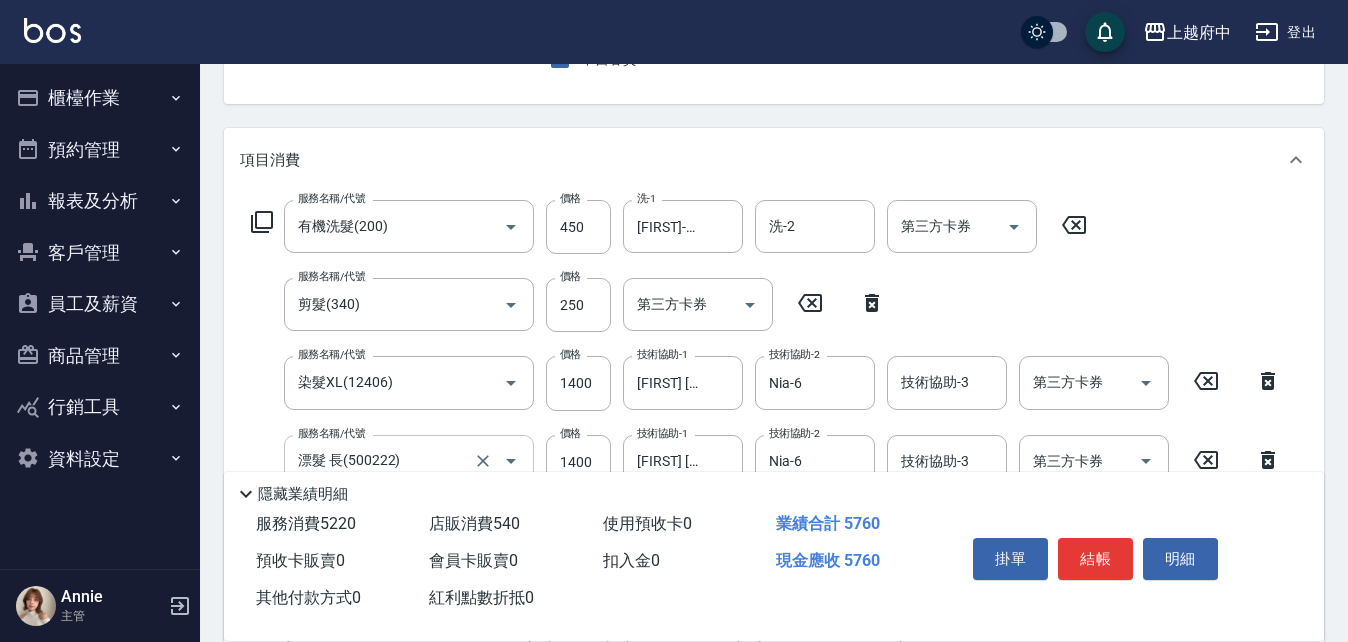 click 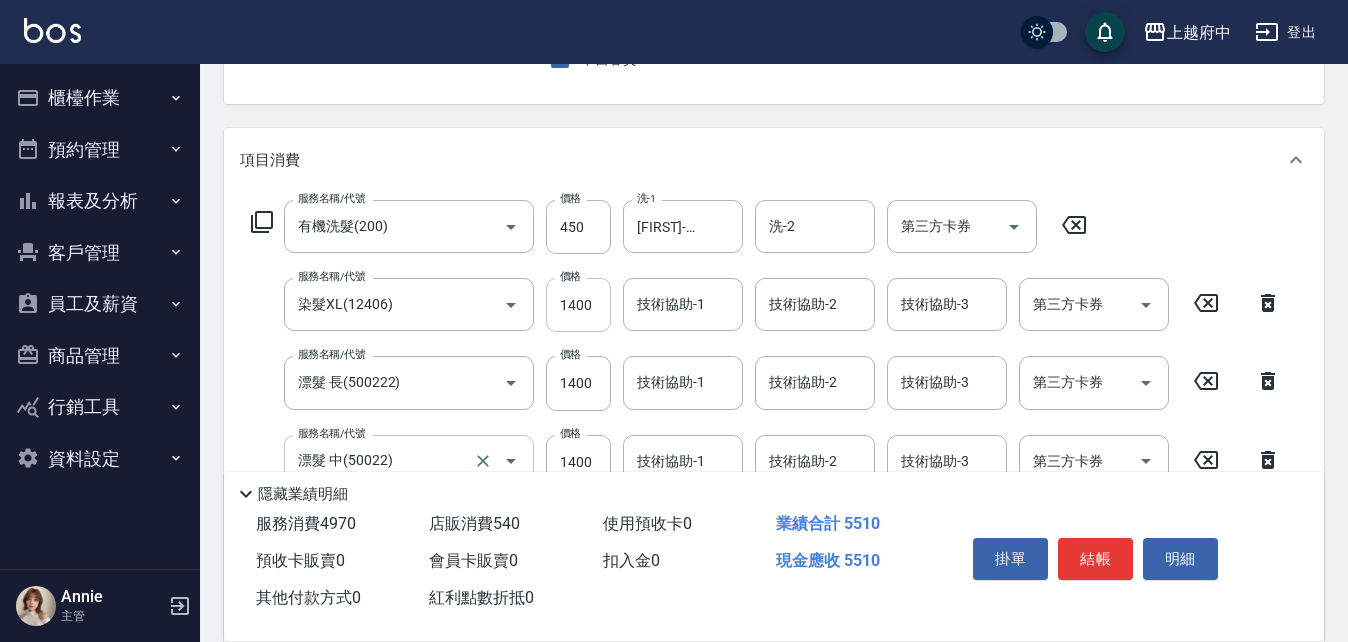 click on "1400" at bounding box center (578, 305) 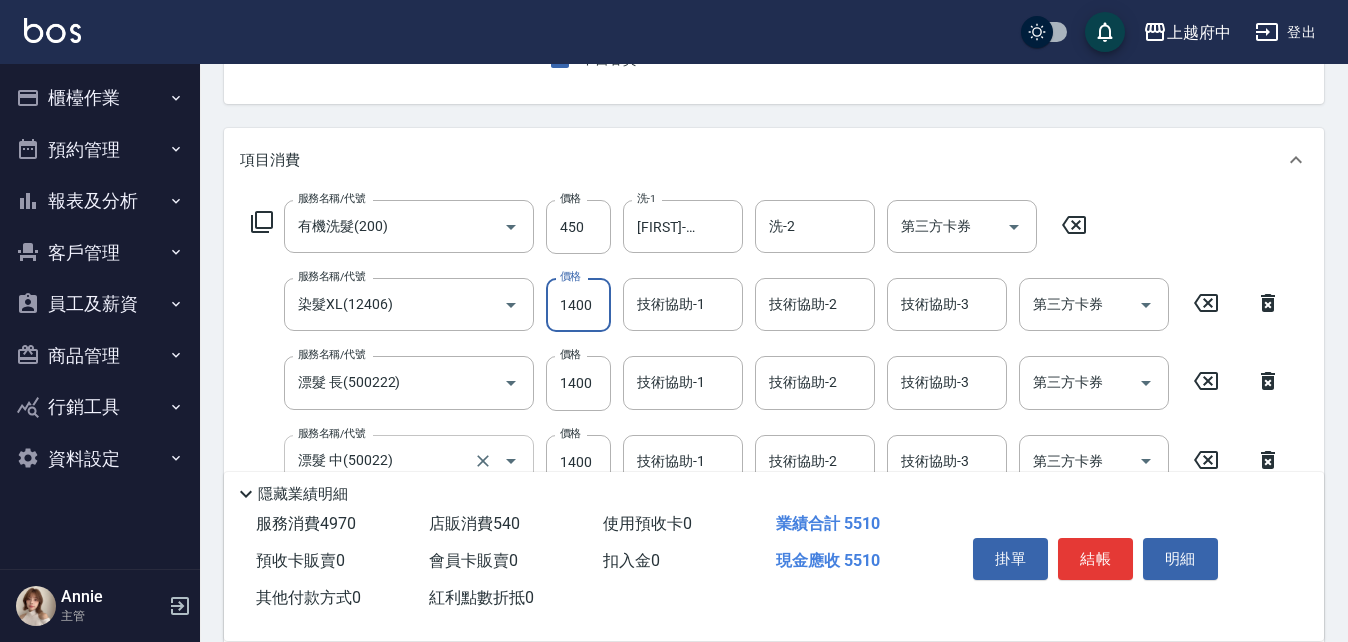 click on "1400" at bounding box center (578, 305) 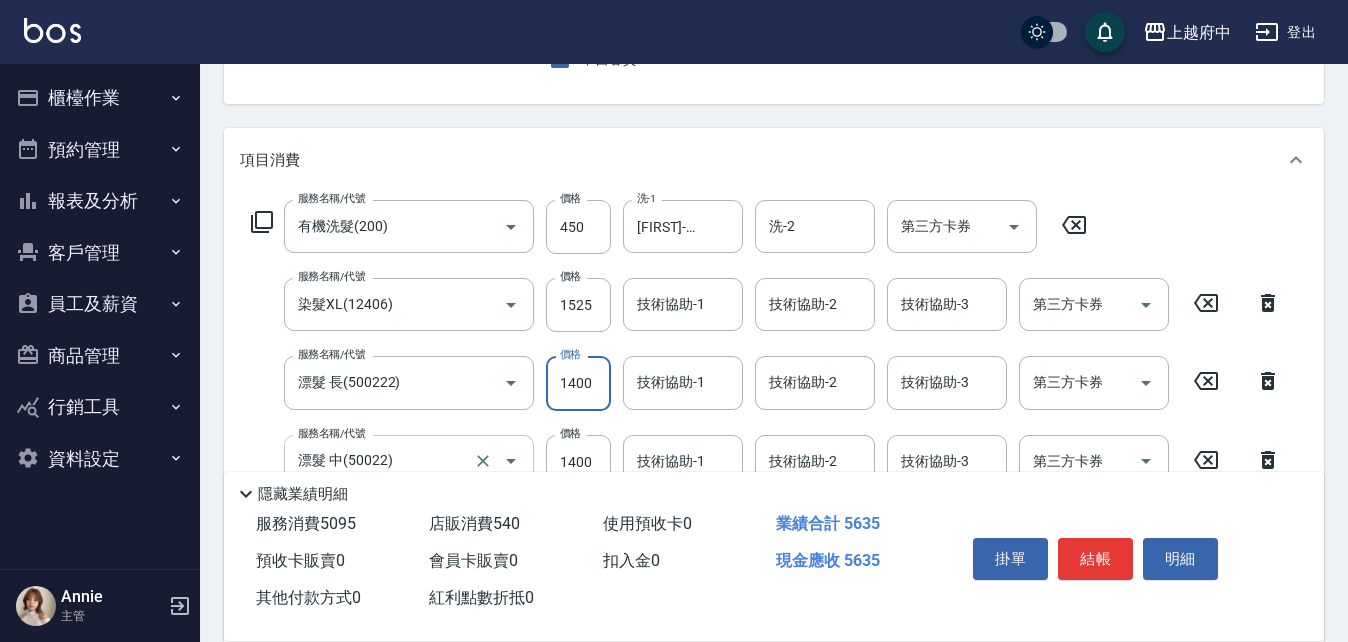 click on "1400" at bounding box center (578, 383) 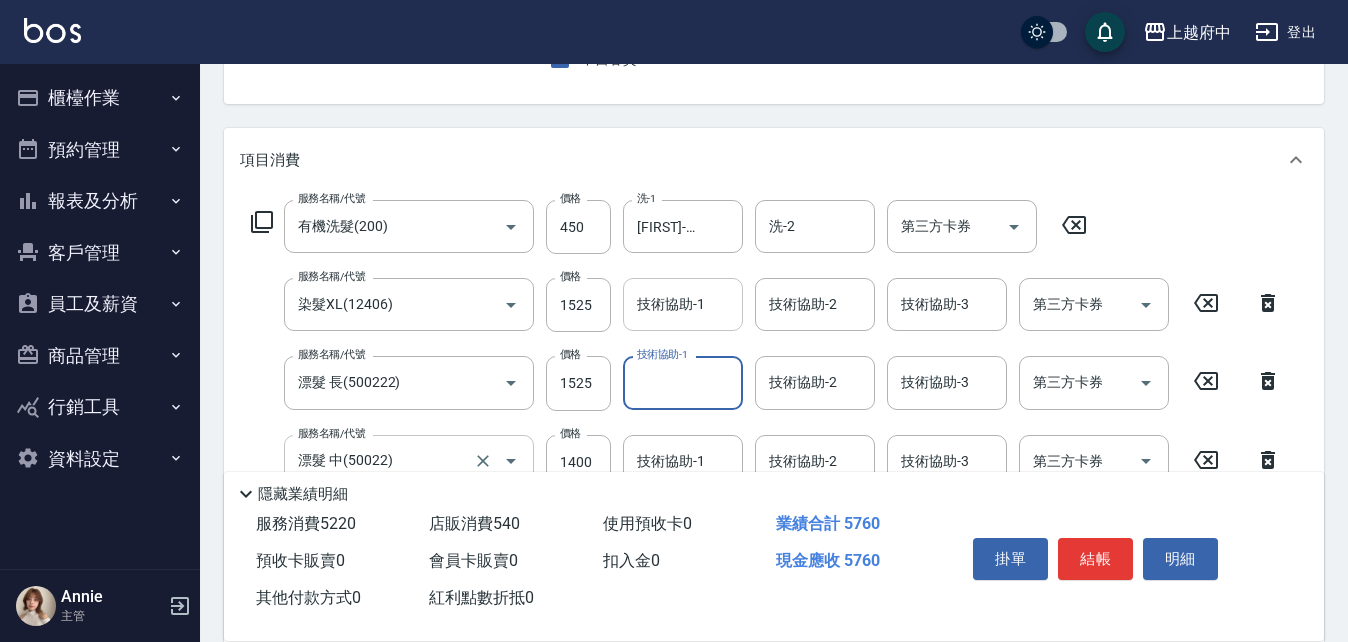 click on "技術協助-1" at bounding box center [683, 304] 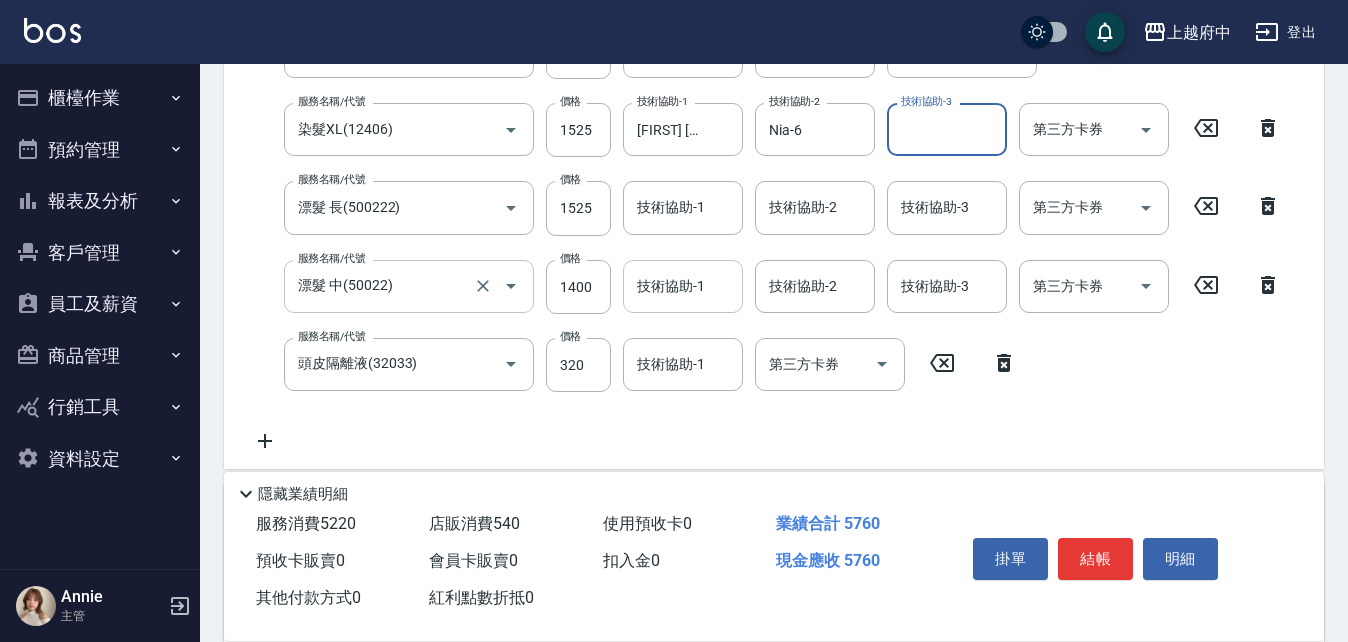 scroll, scrollTop: 400, scrollLeft: 0, axis: vertical 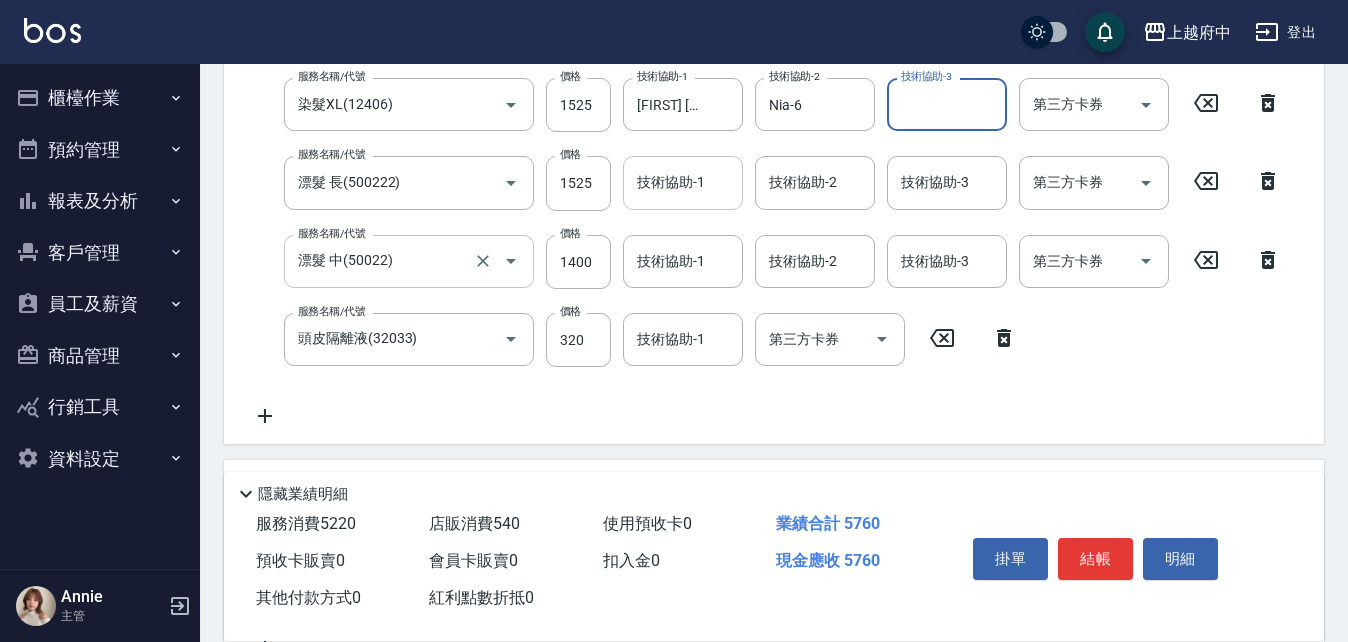 click on "技術協助-1" at bounding box center [683, 182] 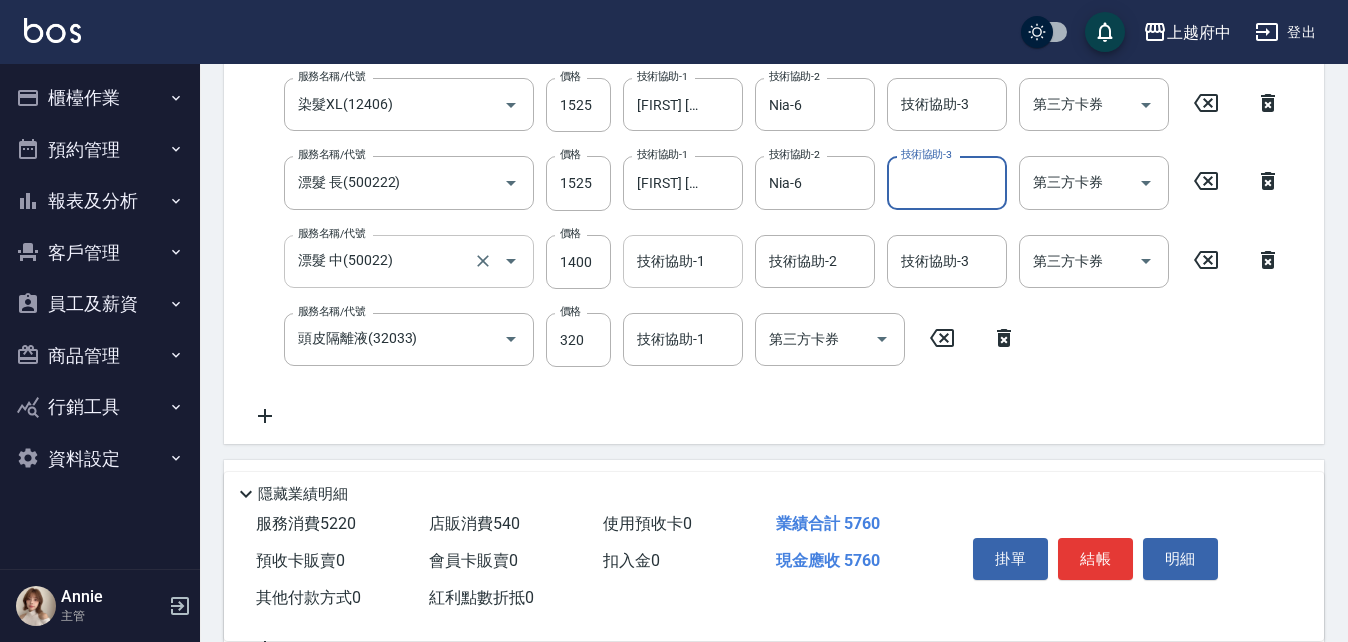 click on "技術協助-1" at bounding box center [683, 261] 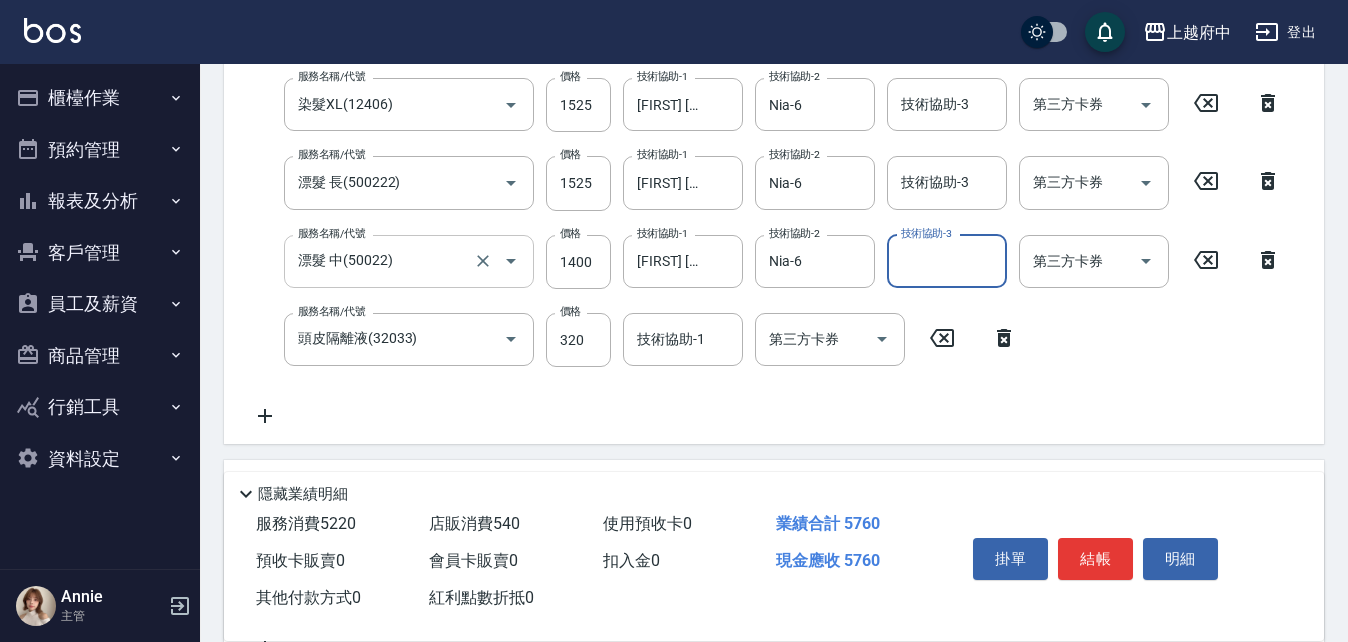 click on "服務名稱/代號 有機洗髮(200) 服務名稱/代號 價格 450 價格 洗-1 陳韋均-27 洗-1 洗-2 洗-2 第三方卡券 第三方卡券 服務名稱/代號 染髮XL(12406) 服務名稱/代號 價格 1525 價格 技術協助-1 江驊侑-8 技術協助-1 技術協助-2 Nia-6 技術協助-2 技術協助-3 技術協助-3 第三方卡券 第三方卡券 服務名稱/代號 漂髮 長(500222) 服務名稱/代號 價格 1525 價格 技術協助-1 江驊侑-8 技術協助-1 技術協助-2 Nia-6 技術協助-2 技術協助-3 技術協助-3 第三方卡券 第三方卡券 服務名稱/代號 漂髮 中(50022) 服務名稱/代號 價格 1400 價格 技術協助-1 江驊侑-8 技術協助-1 技術協助-2 Nia-6 技術協助-2 技術協助-3 技術協助-3 第三方卡券 第三方卡券 服務名稱/代號 頭皮隔離液(32033) 服務名稱/代號 價格 320 價格 技術協助-1 技術協助-1 第三方卡券 第三方卡券" at bounding box center [766, 214] 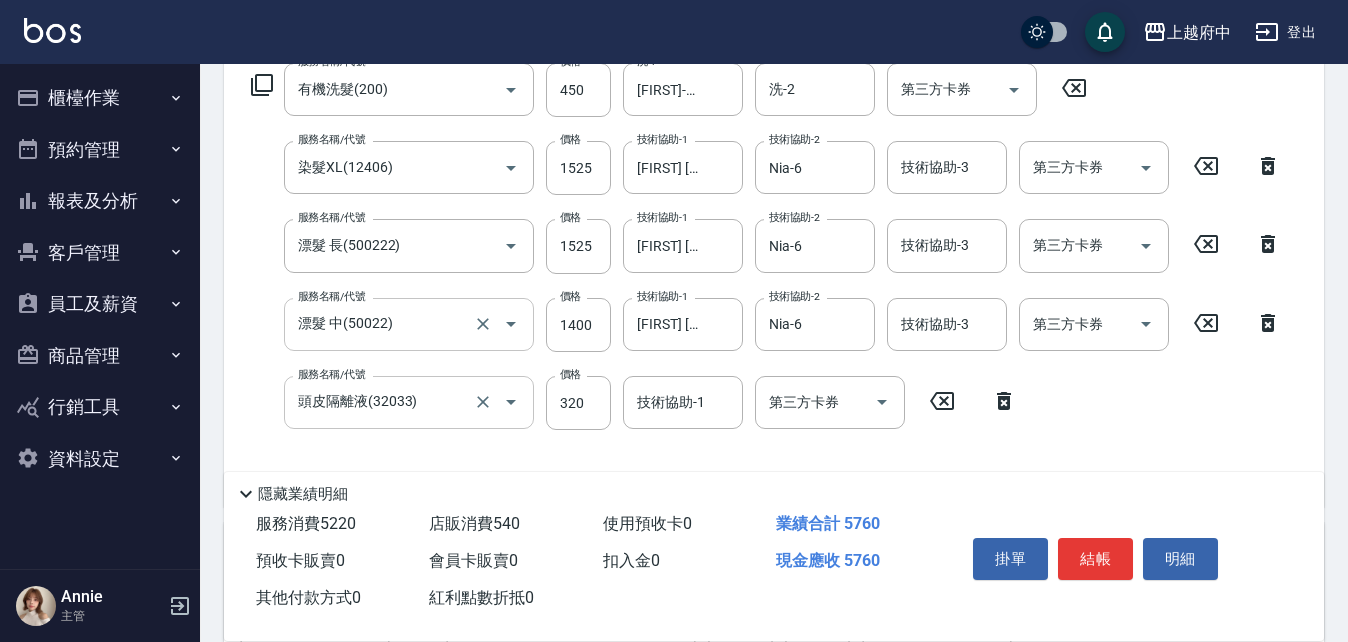 scroll, scrollTop: 400, scrollLeft: 0, axis: vertical 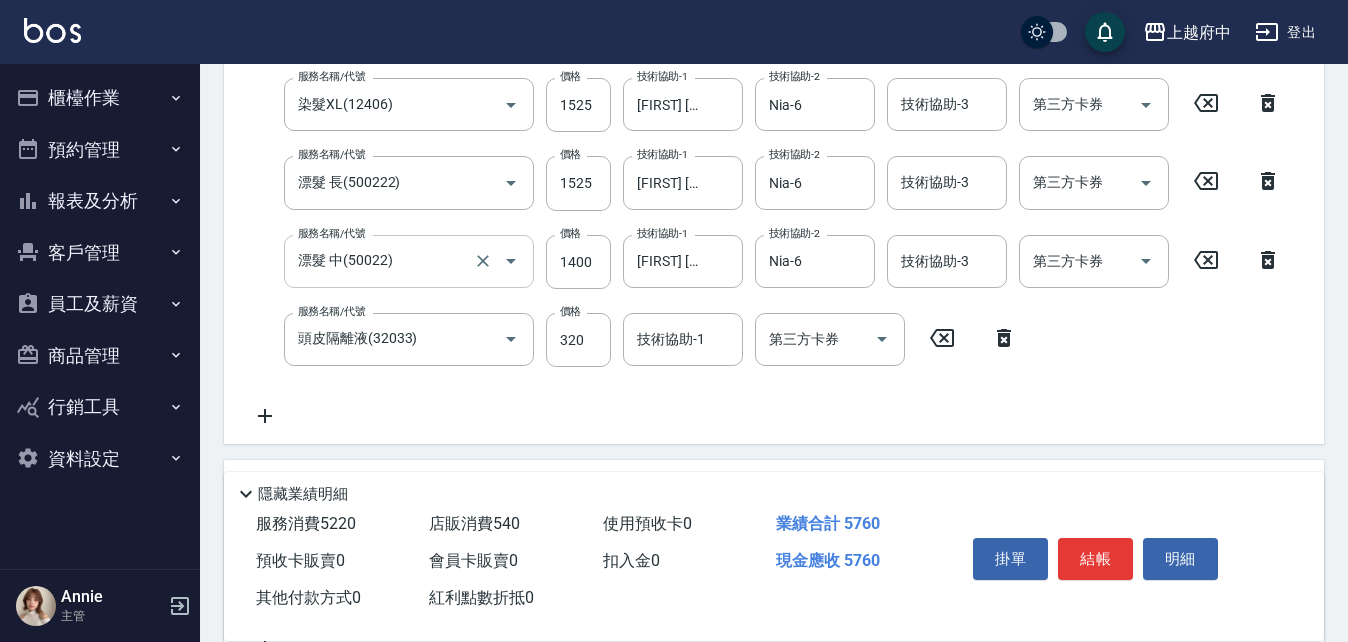 click on "技術協助-1" at bounding box center [683, 339] 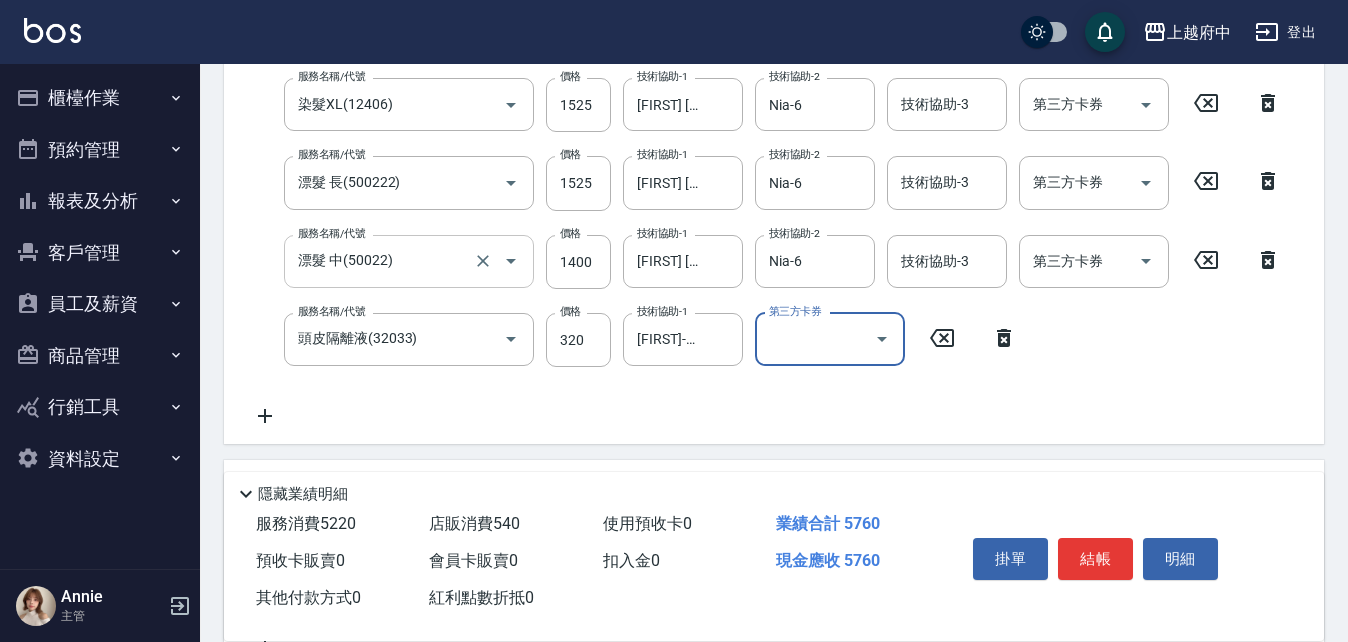 click on "服務名稱/代號 有機洗髮(200) 服務名稱/代號 價格 450 價格 洗-1 陳韋均-27 洗-1 洗-2 洗-2 第三方卡券 第三方卡券 服務名稱/代號 染髮XL(12406) 服務名稱/代號 價格 1525 價格 技術協助-1 江驊侑-8 技術協助-1 技術協助-2 Nia-6 技術協助-2 技術協助-3 技術協助-3 第三方卡券 第三方卡券 服務名稱/代號 漂髮 長(500222) 服務名稱/代號 價格 1525 價格 技術協助-1 江驊侑-8 技術協助-1 技術協助-2 Nia-6 技術協助-2 技術協助-3 技術協助-3 第三方卡券 第三方卡券 服務名稱/代號 漂髮 中(50022) 服務名稱/代號 價格 1400 價格 技術協助-1 江驊侑-8 技術協助-1 技術協助-2 Nia-6 技術協助-2 技術協助-3 技術協助-3 第三方卡券 第三方卡券 服務名稱/代號 頭皮隔離液(32033) 服務名稱/代號 價格 320 價格 技術協助-1 陳韋均-27 技術協助-1 第三方卡券 第三方卡券" at bounding box center (766, 214) 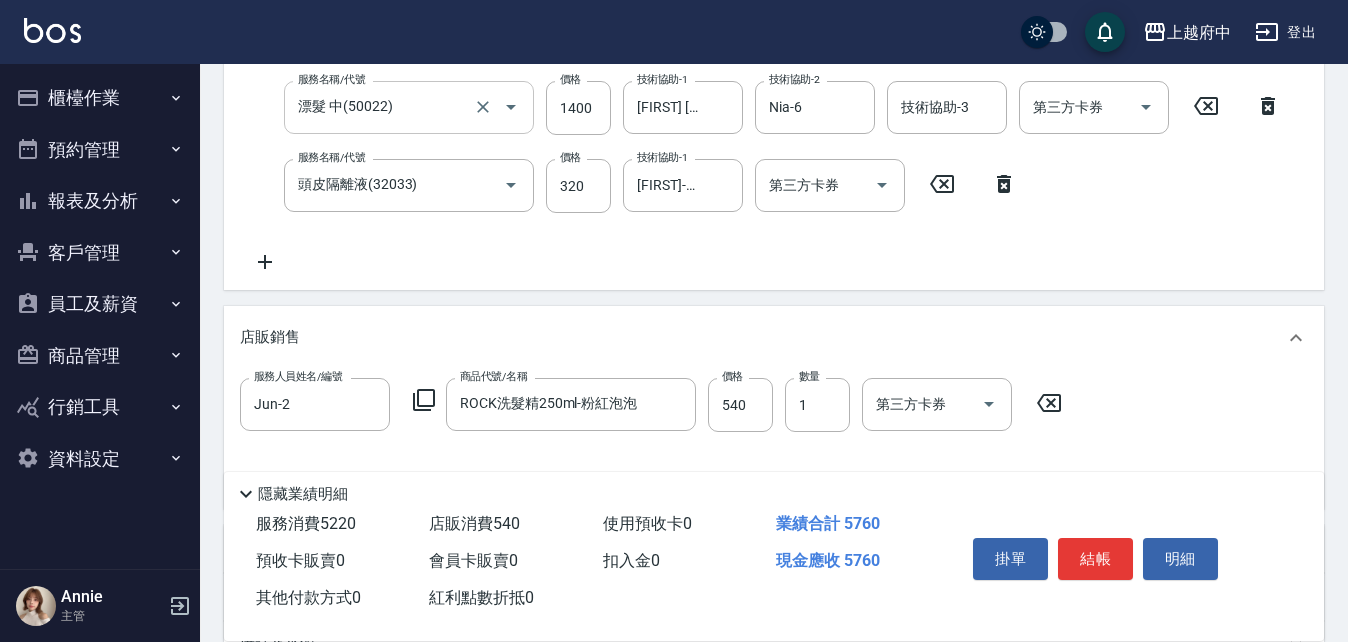 scroll, scrollTop: 600, scrollLeft: 0, axis: vertical 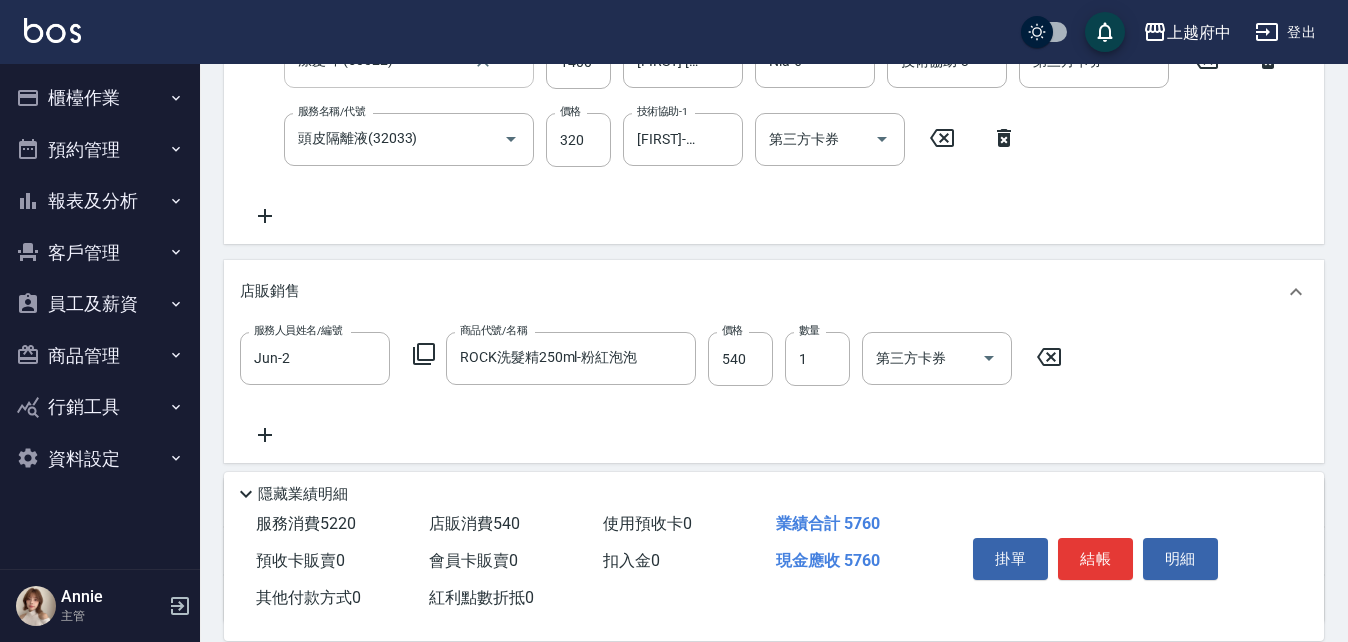click on "結帳" at bounding box center [1095, 559] 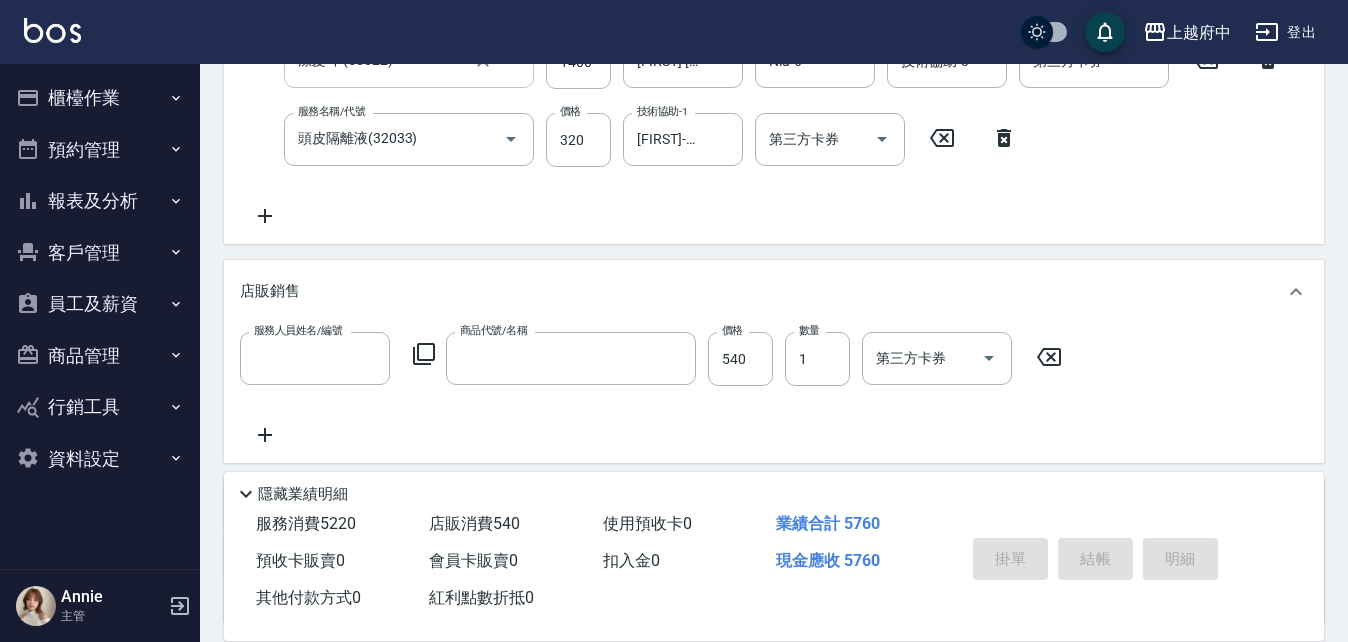 scroll, scrollTop: 0, scrollLeft: 0, axis: both 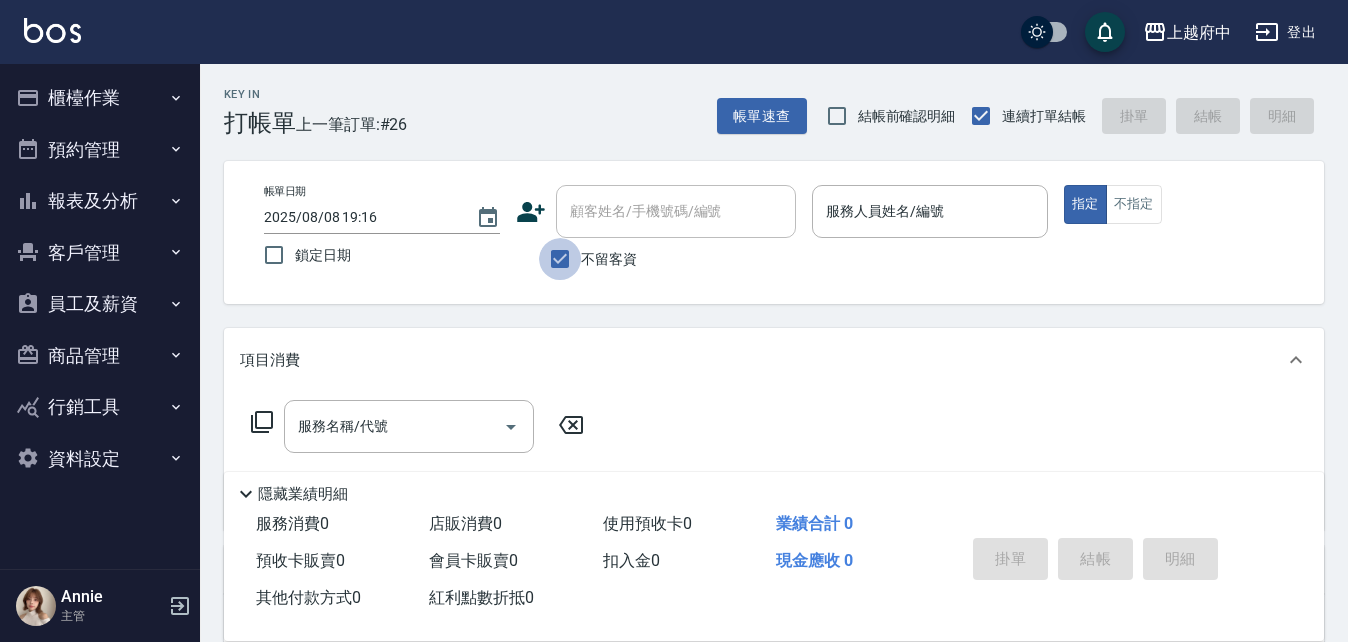 click on "不留客資" at bounding box center (560, 259) 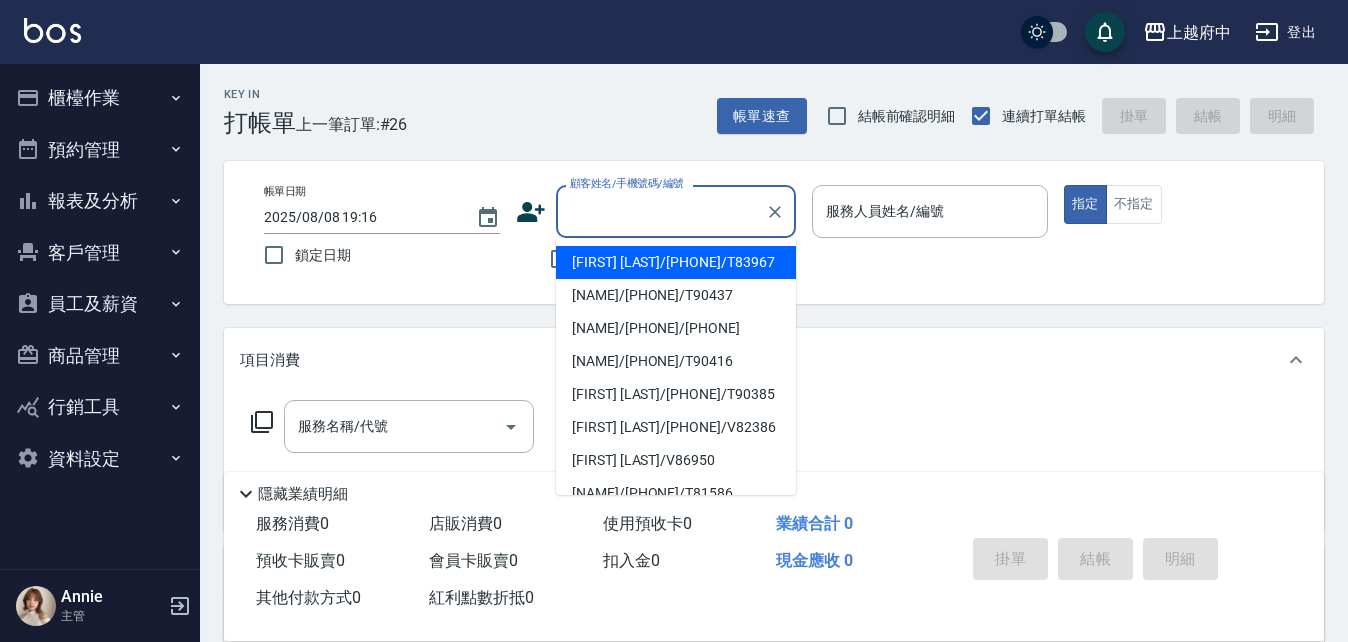 click on "顧客姓名/手機號碼/編號" at bounding box center (661, 211) 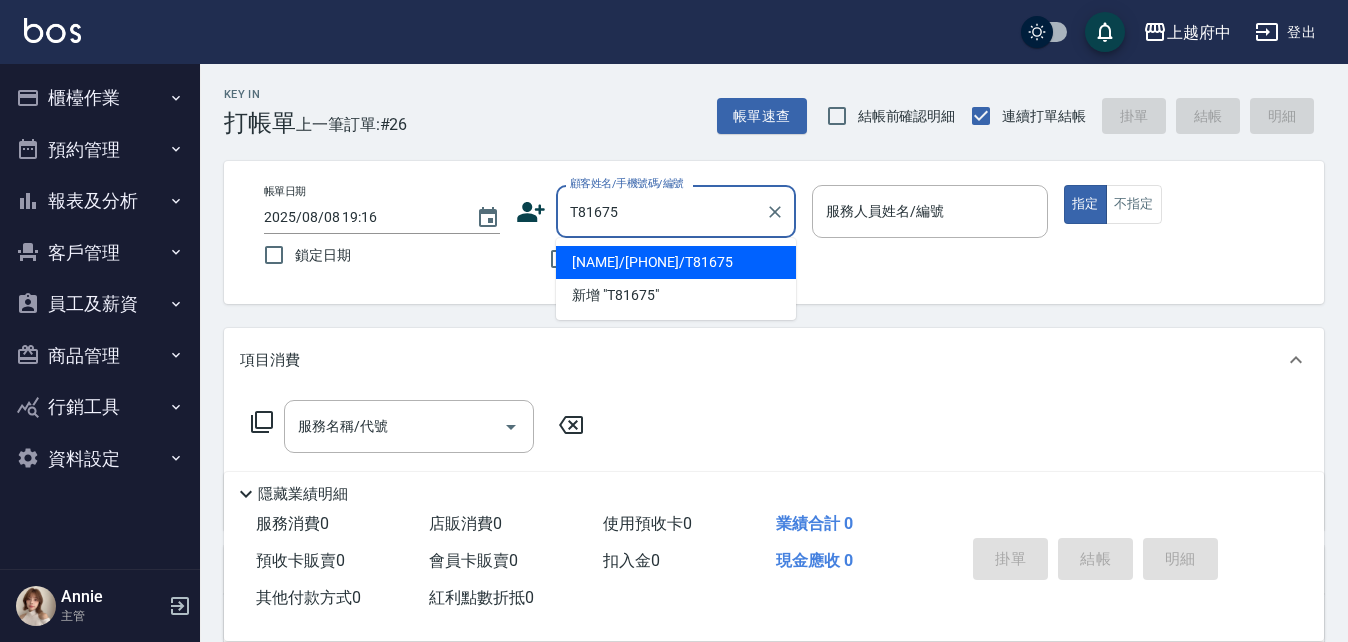 click on "劉建興/0910283902/T81675" at bounding box center [676, 262] 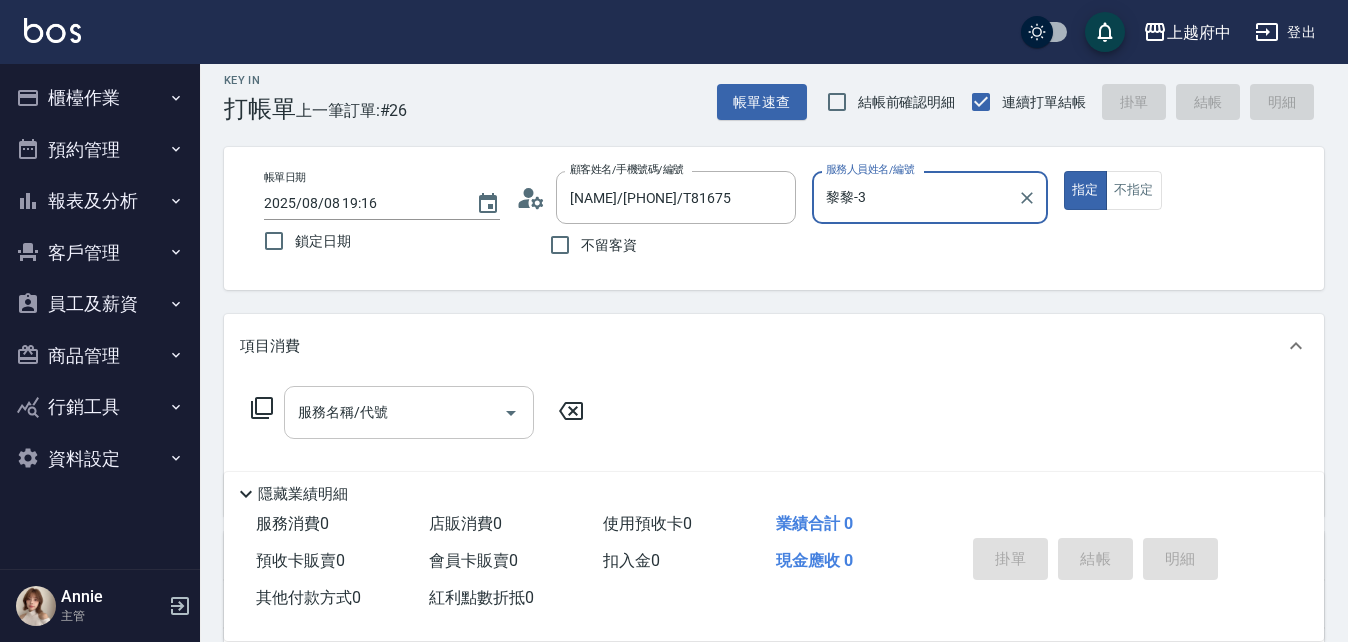 scroll, scrollTop: 100, scrollLeft: 0, axis: vertical 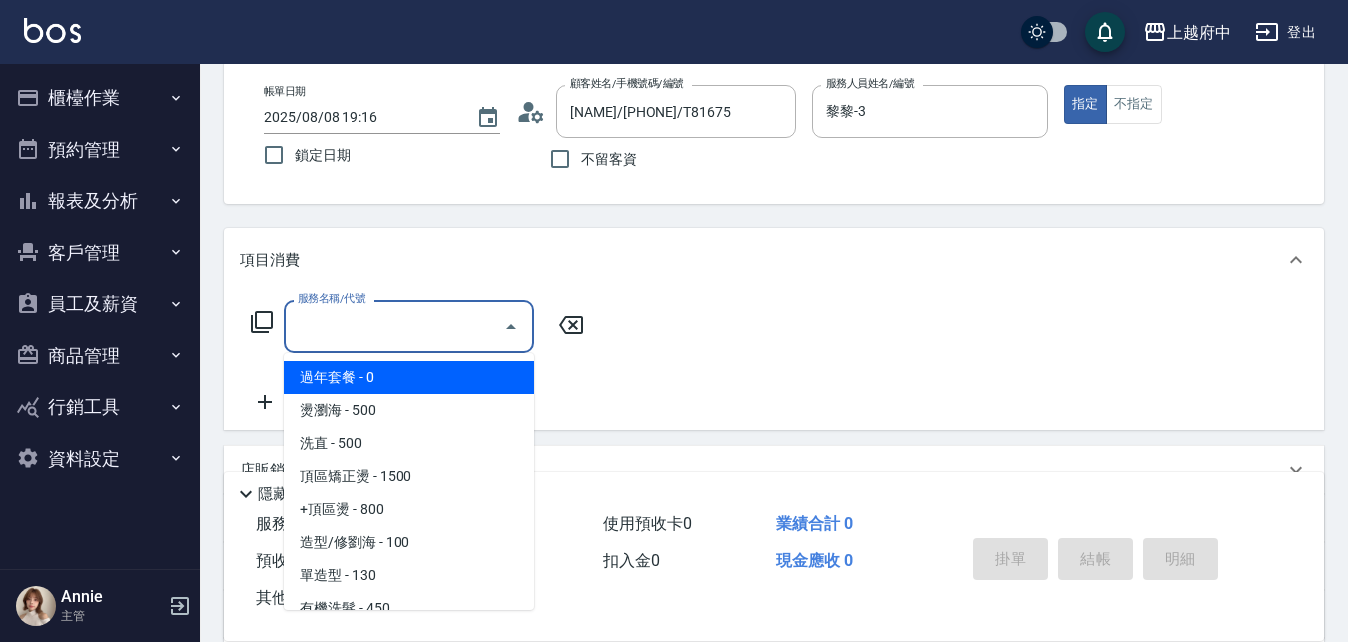 click on "服務名稱/代號" at bounding box center [394, 326] 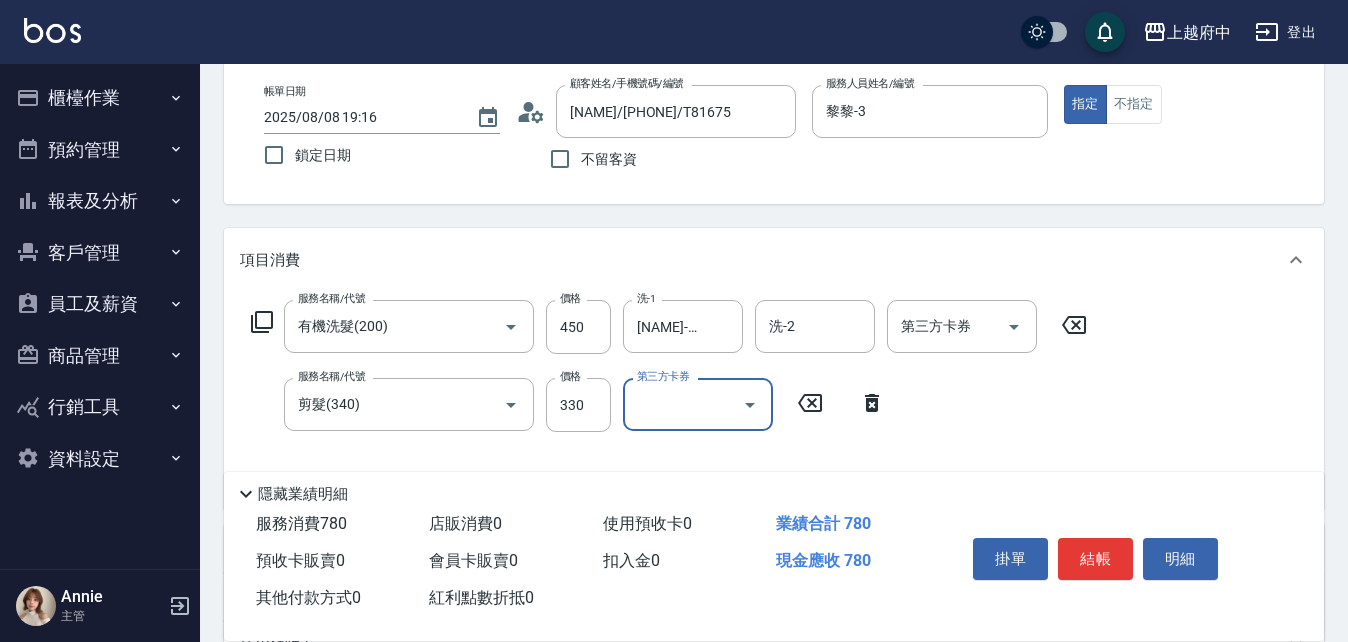 click on "服務名稱/代號 有機洗髮(200) 服務名稱/代號 價格 450 價格 洗-1 李鎮宇-28 洗-1 洗-2 洗-2 第三方卡券 第三方卡券 服務名稱/代號 剪髮(340) 服務名稱/代號 價格 330 價格 第三方卡券 第三方卡券" at bounding box center (669, 396) 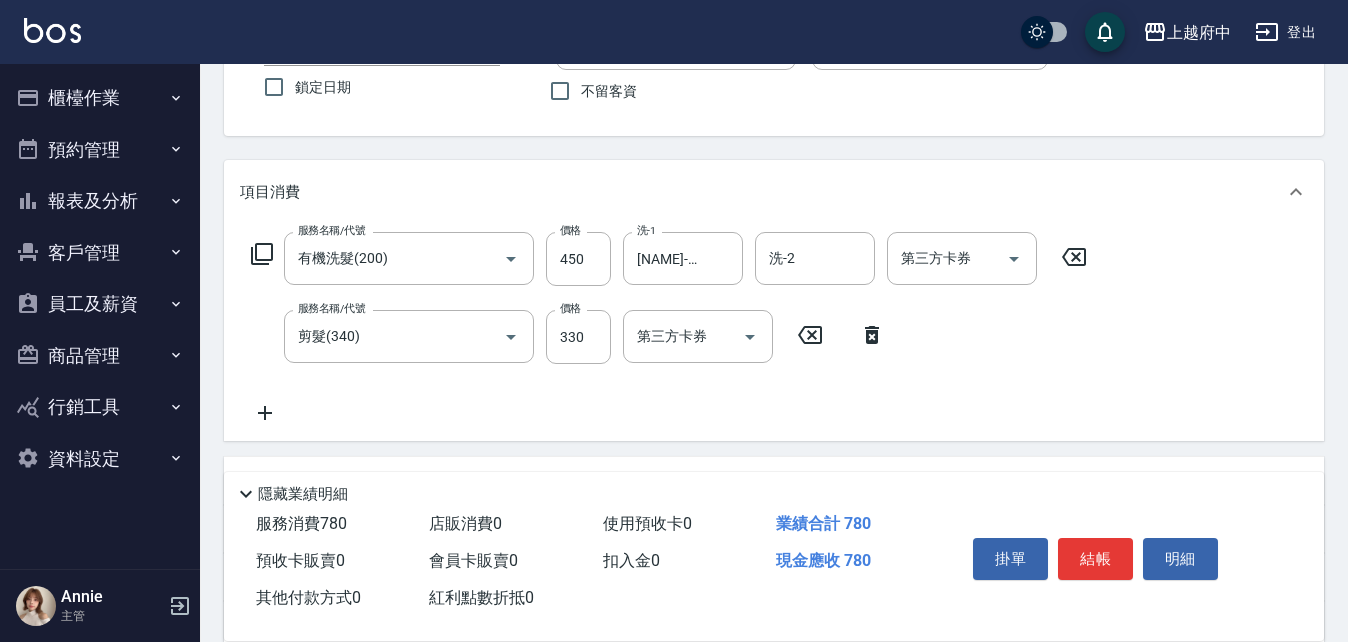 scroll, scrollTop: 300, scrollLeft: 0, axis: vertical 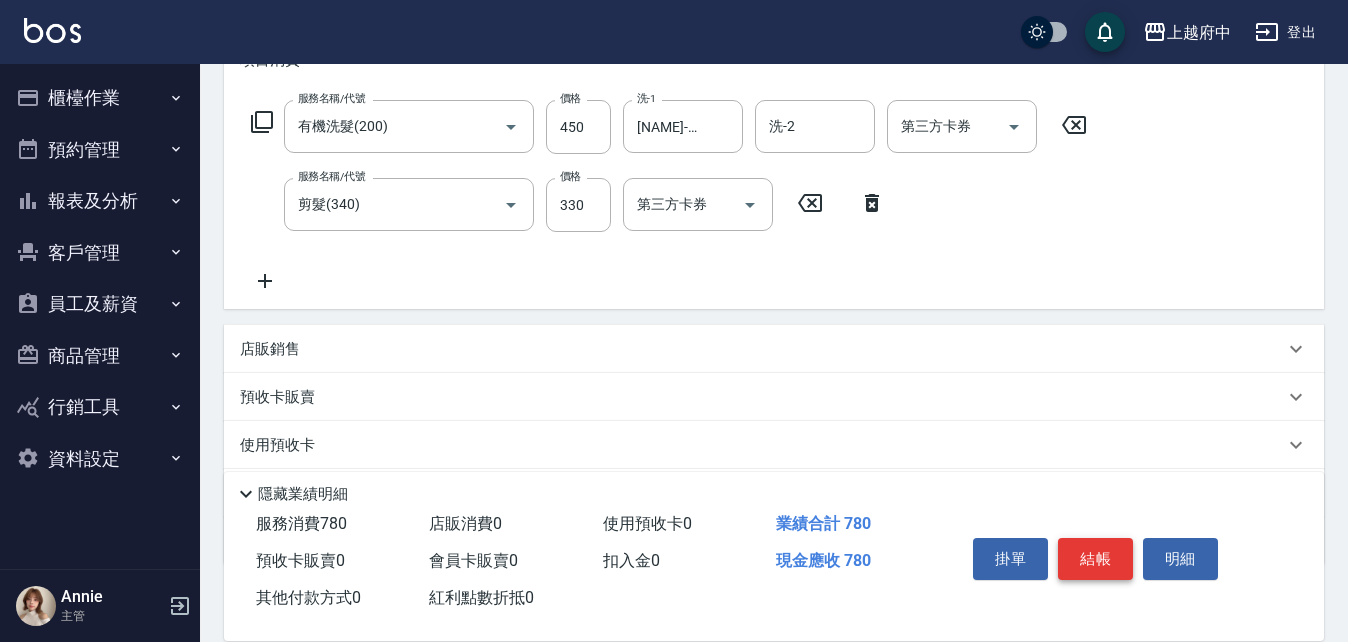 click on "結帳" at bounding box center [1095, 559] 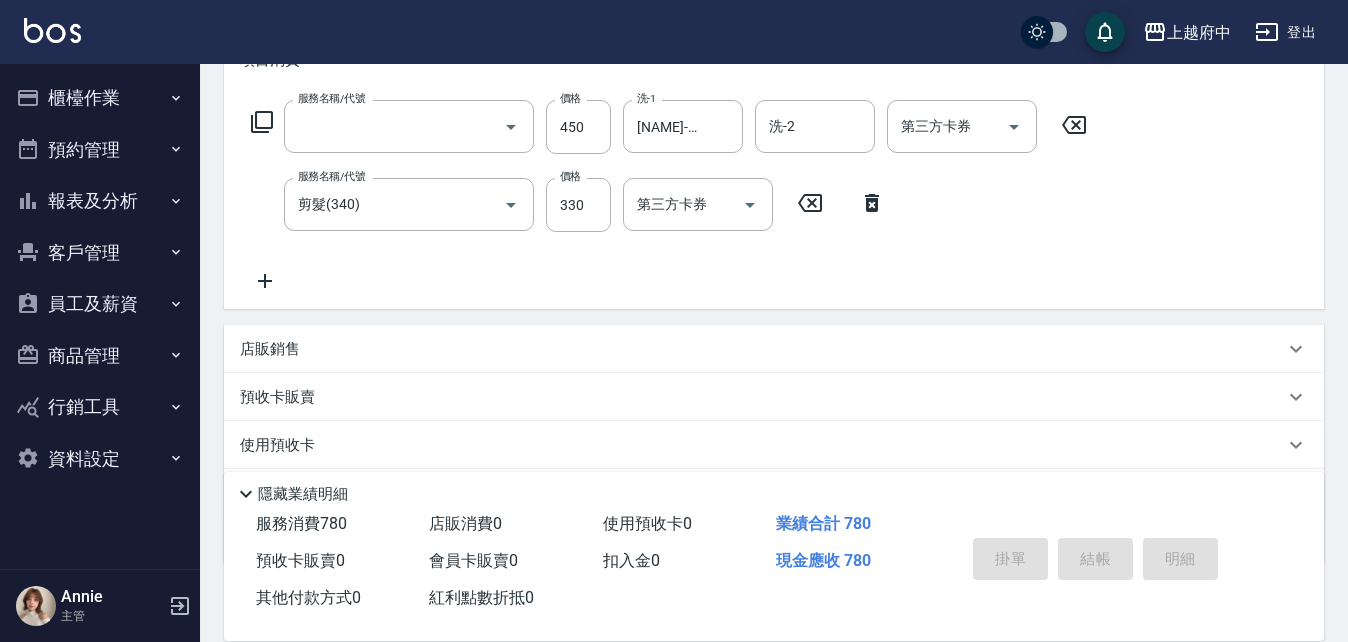 scroll, scrollTop: 0, scrollLeft: 0, axis: both 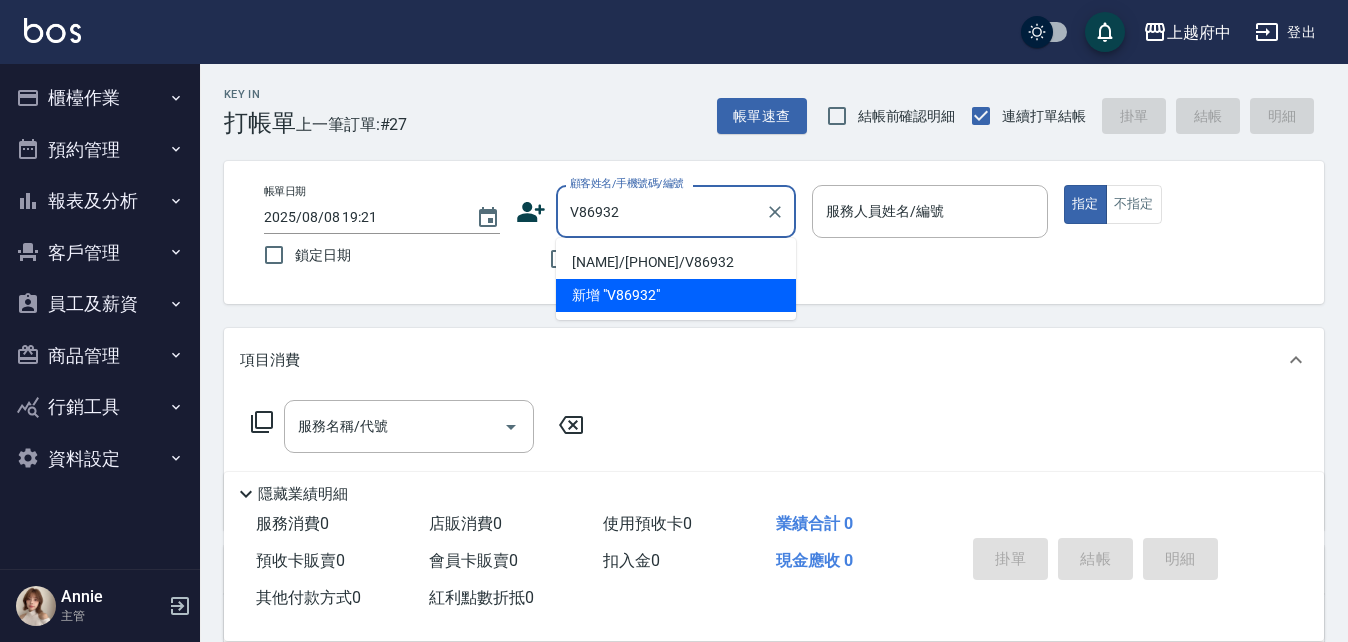 click on "陳建翔/0976120130/V86932" at bounding box center (676, 262) 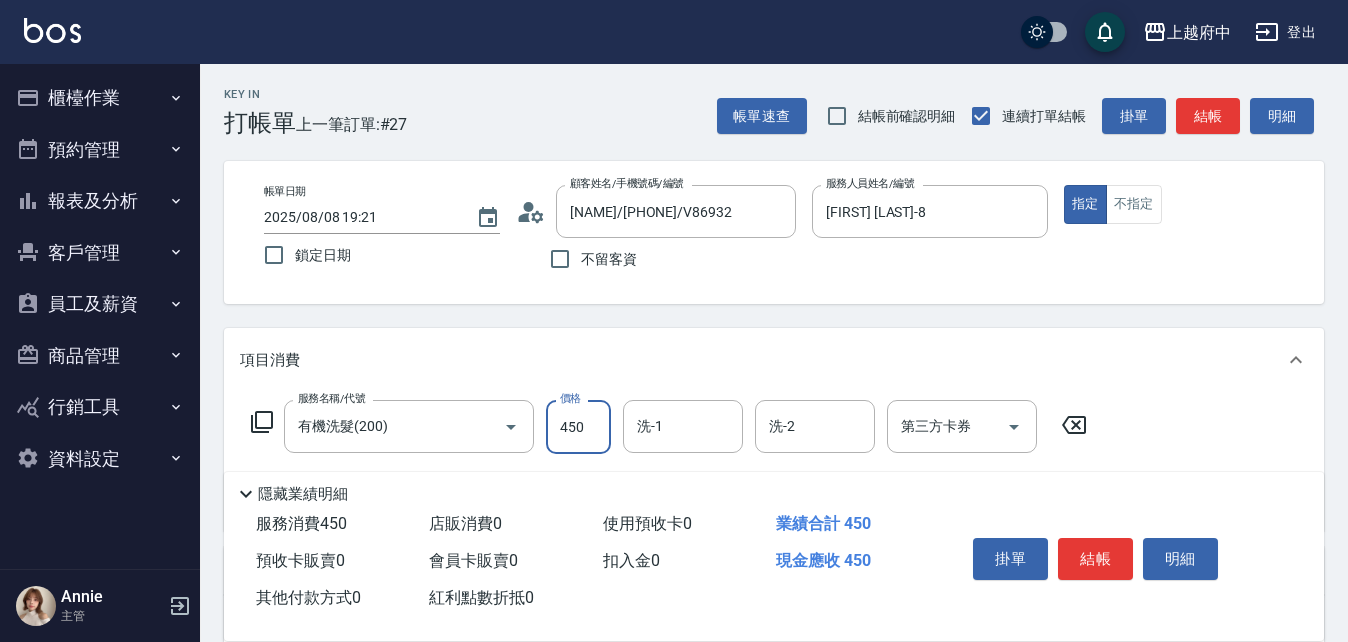 click on "450" at bounding box center (578, 427) 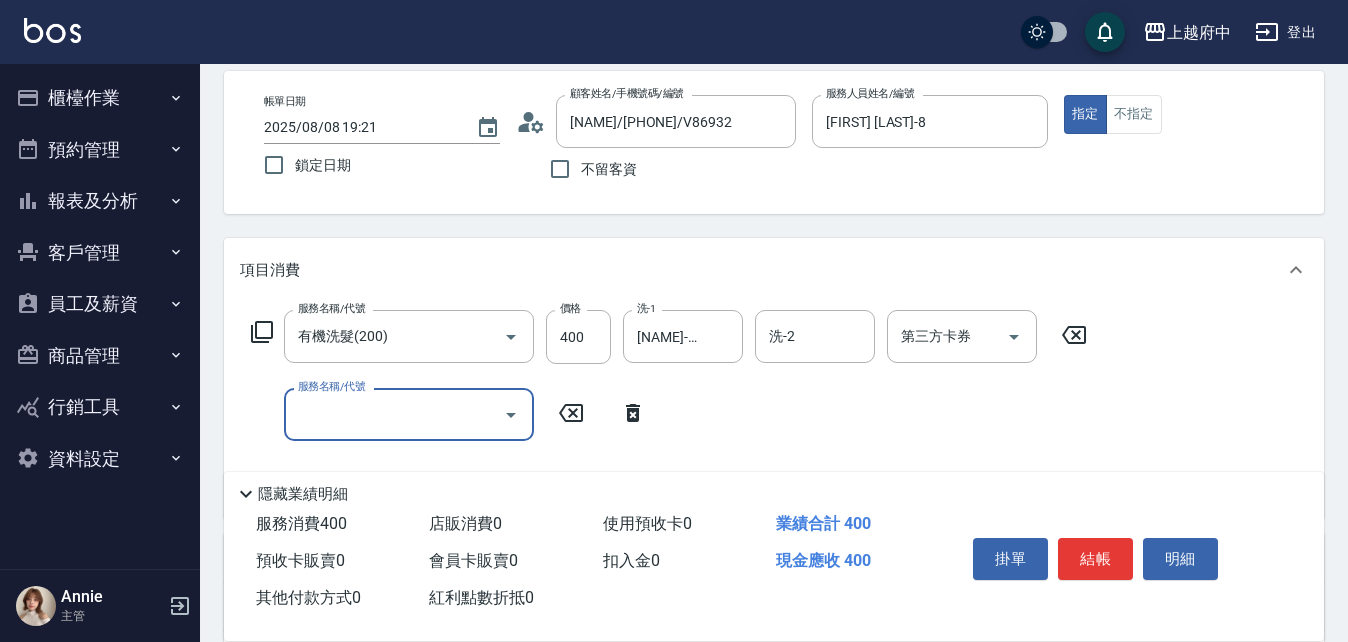 scroll, scrollTop: 200, scrollLeft: 0, axis: vertical 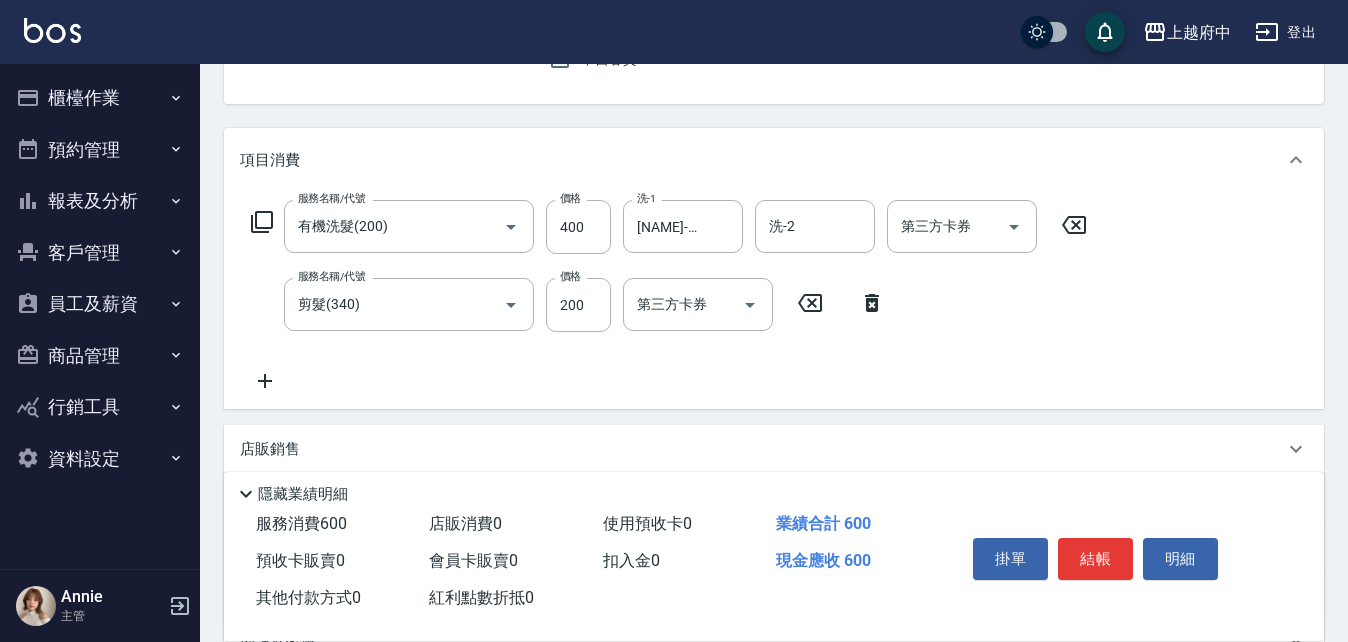 click on "服務名稱/代號 有機洗髮(200) 服務名稱/代號 價格 400 價格 洗-1 李鎮宇-28 洗-1 洗-2 洗-2 第三方卡券 第三方卡券 服務名稱/代號 剪髮(340) 服務名稱/代號 價格 200 價格 第三方卡券 第三方卡券" at bounding box center (669, 296) 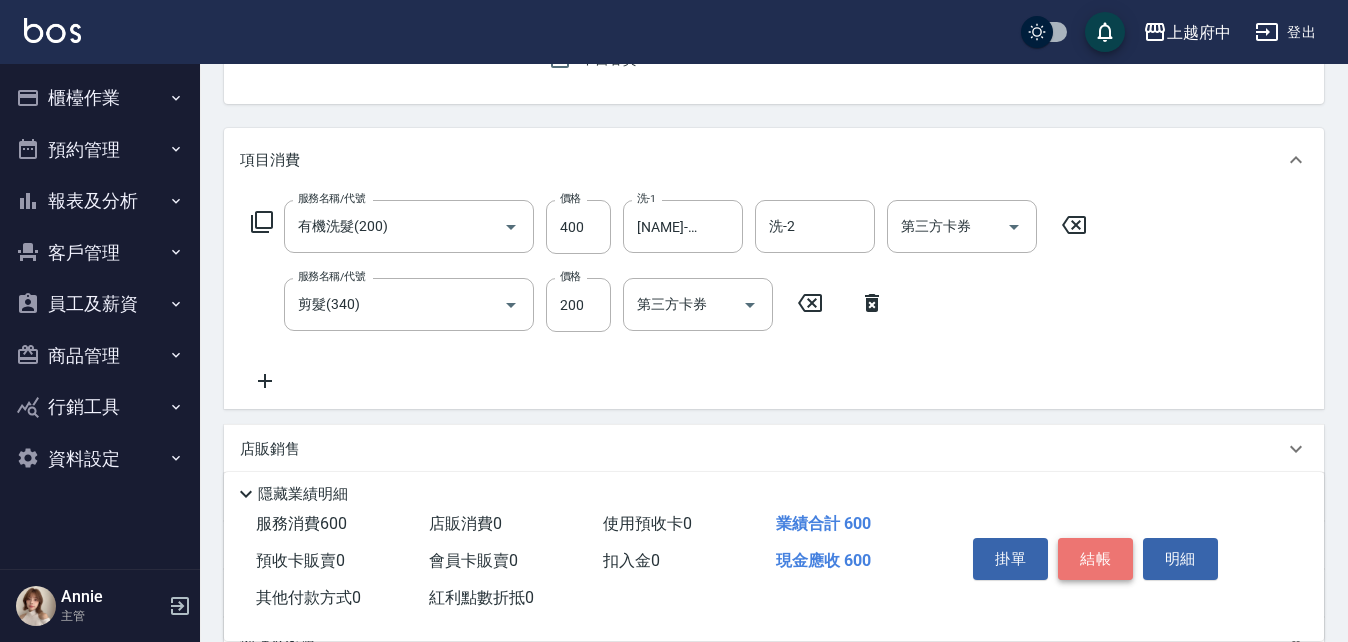 click on "結帳" at bounding box center (1095, 559) 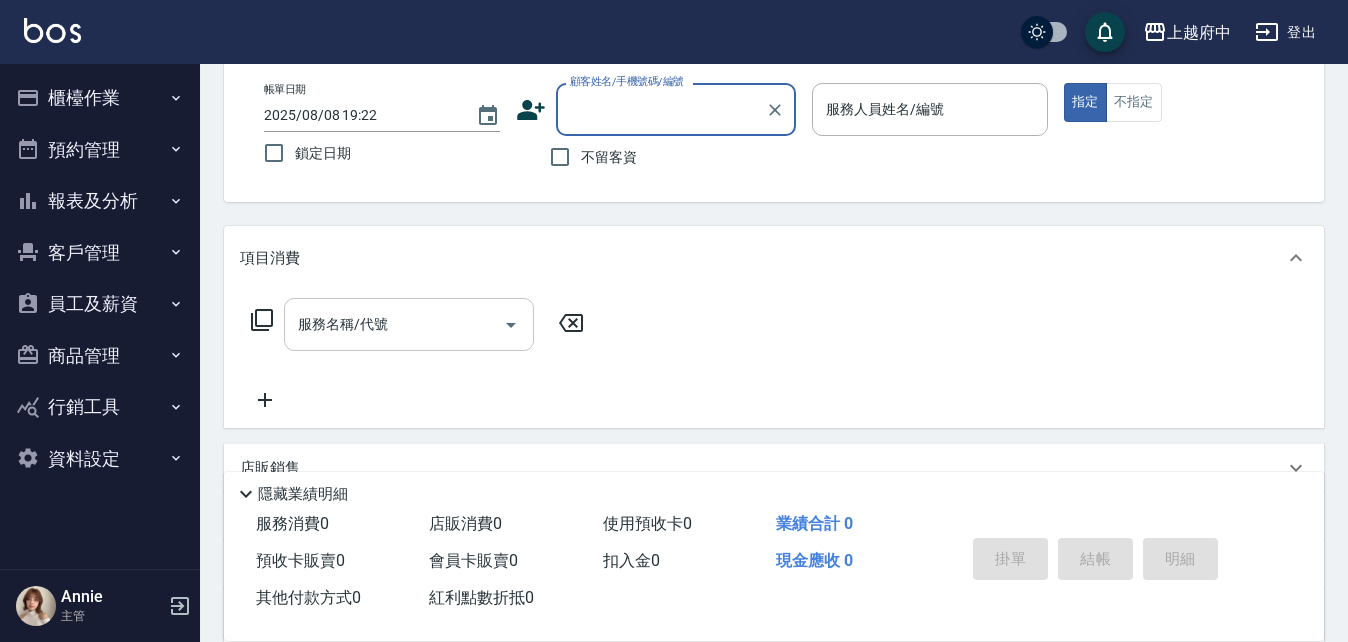 scroll, scrollTop: 0, scrollLeft: 0, axis: both 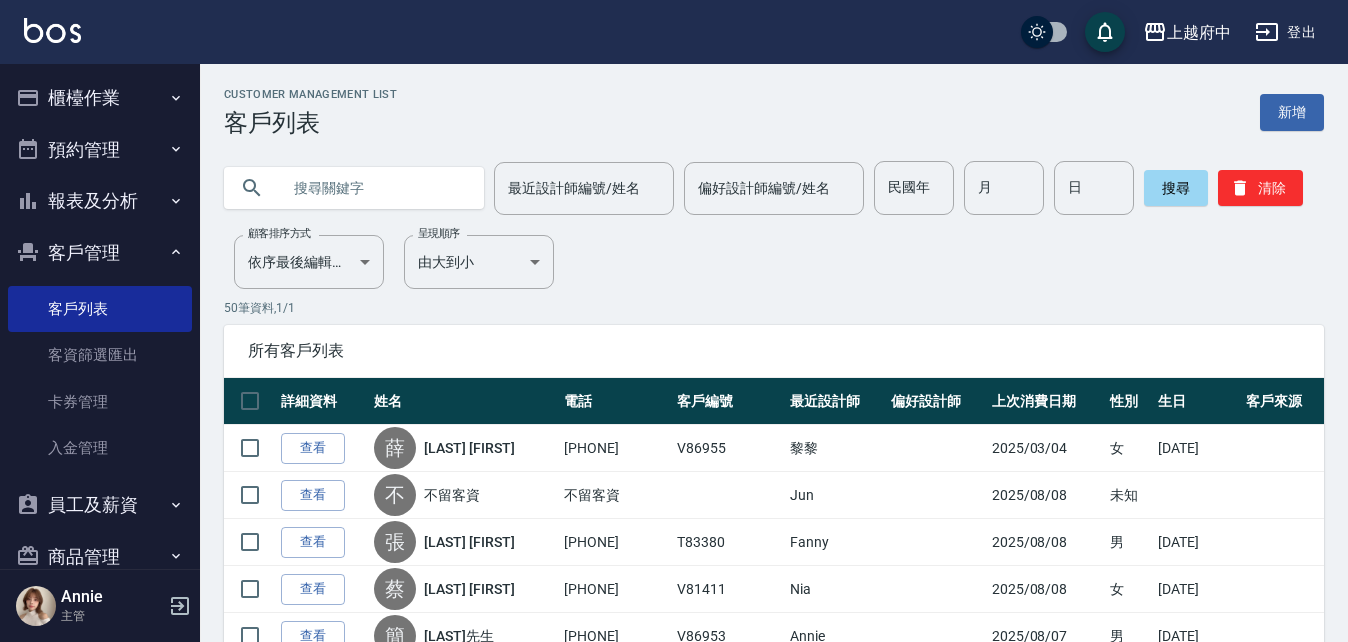 click at bounding box center (374, 188) 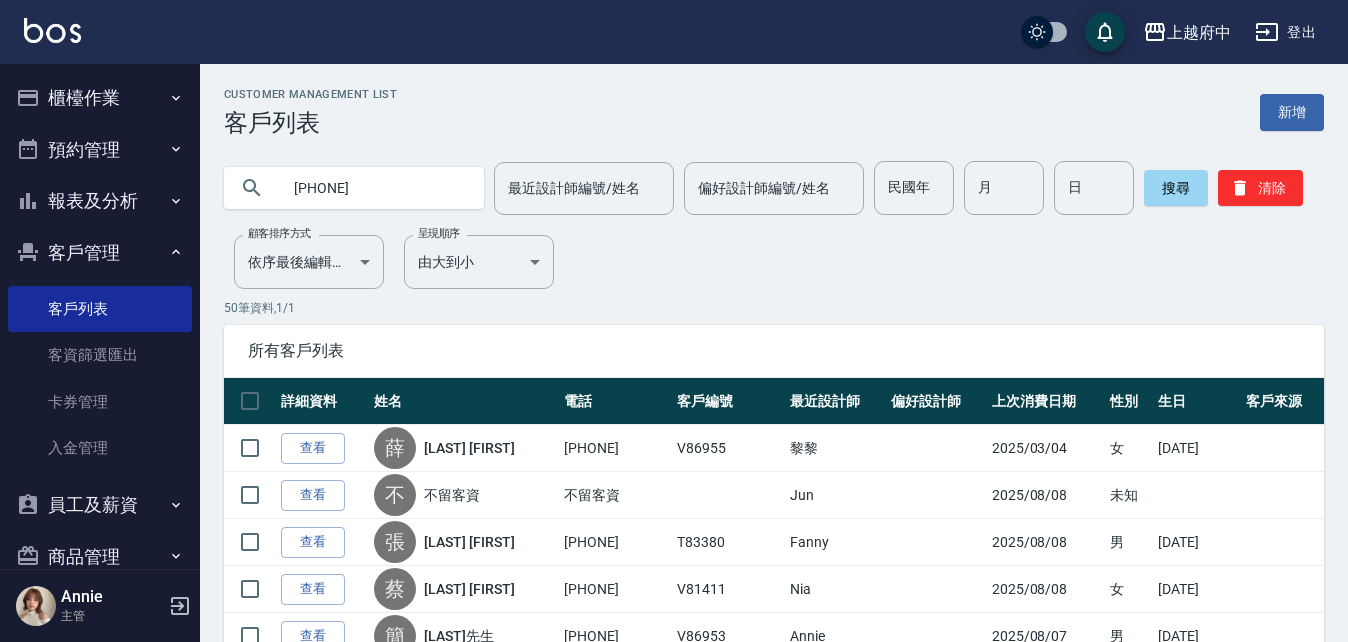 type on "[PHONE]" 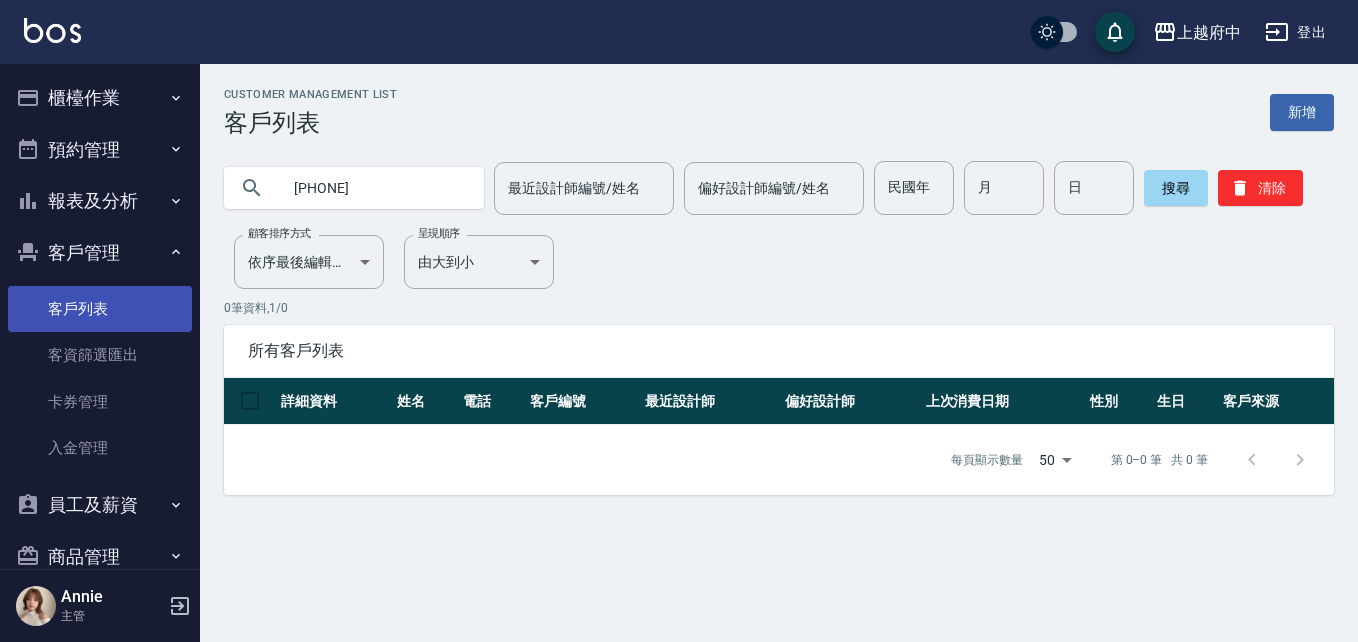 click on "客戶列表" at bounding box center [100, 309] 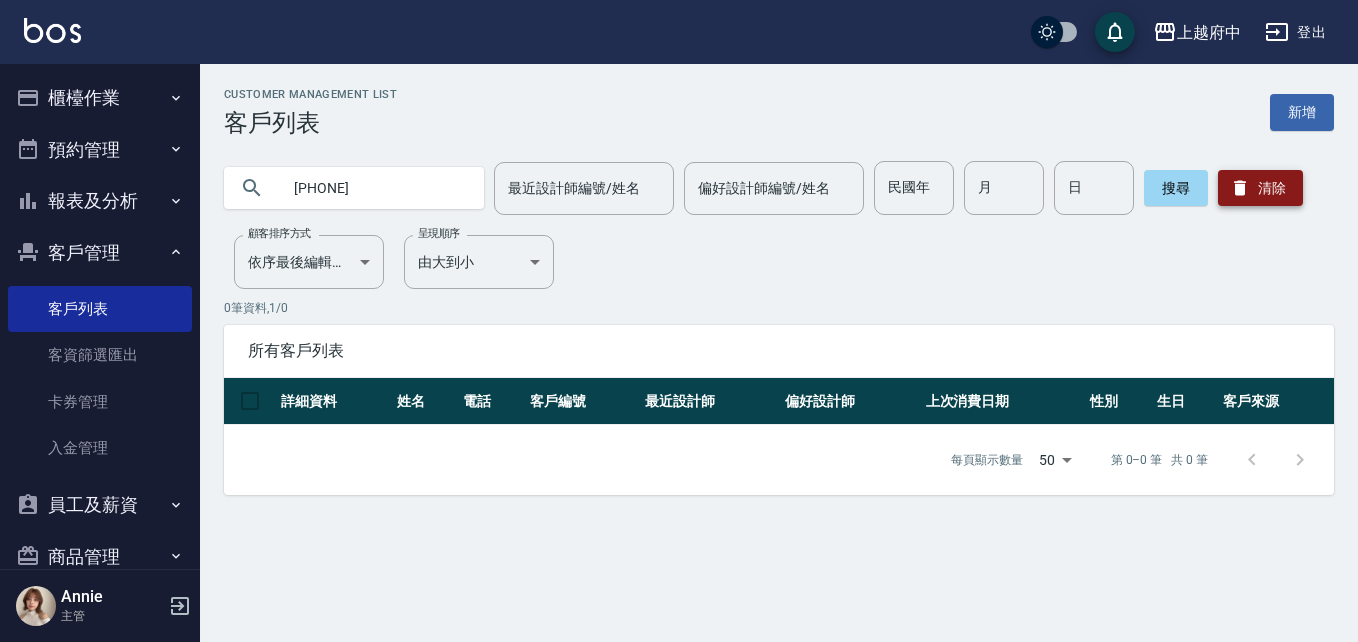 click 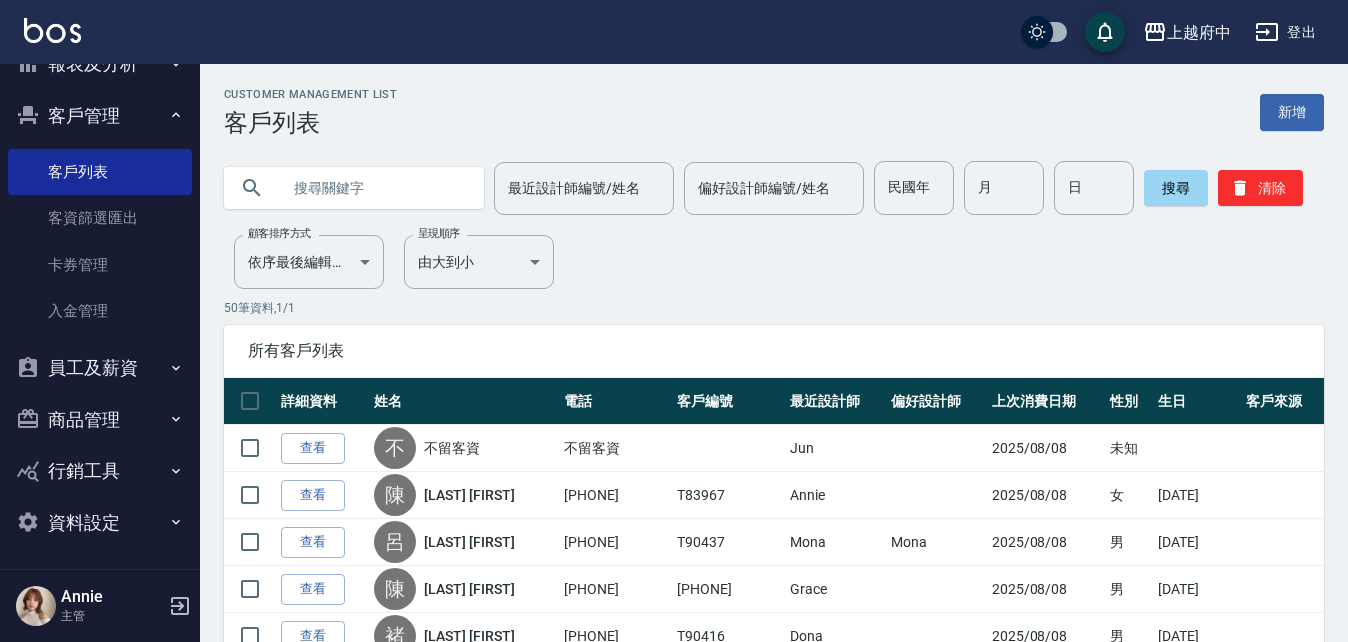 scroll, scrollTop: 140, scrollLeft: 0, axis: vertical 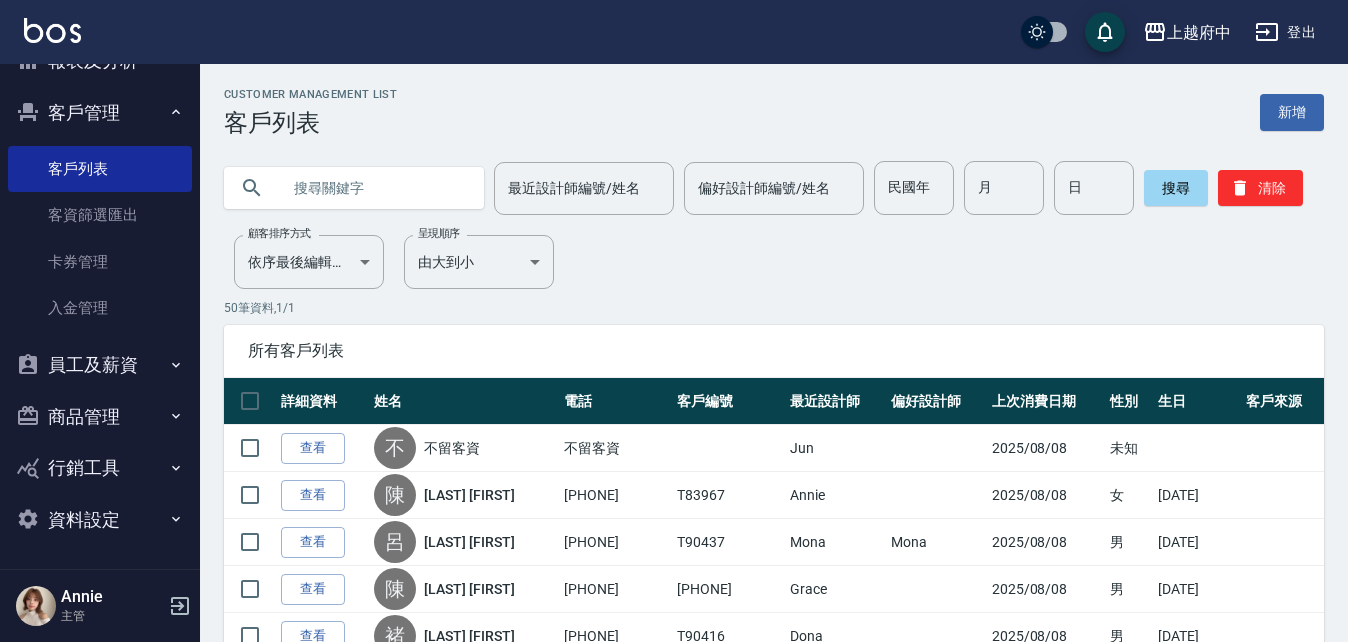 click on "員工及薪資" at bounding box center [100, 365] 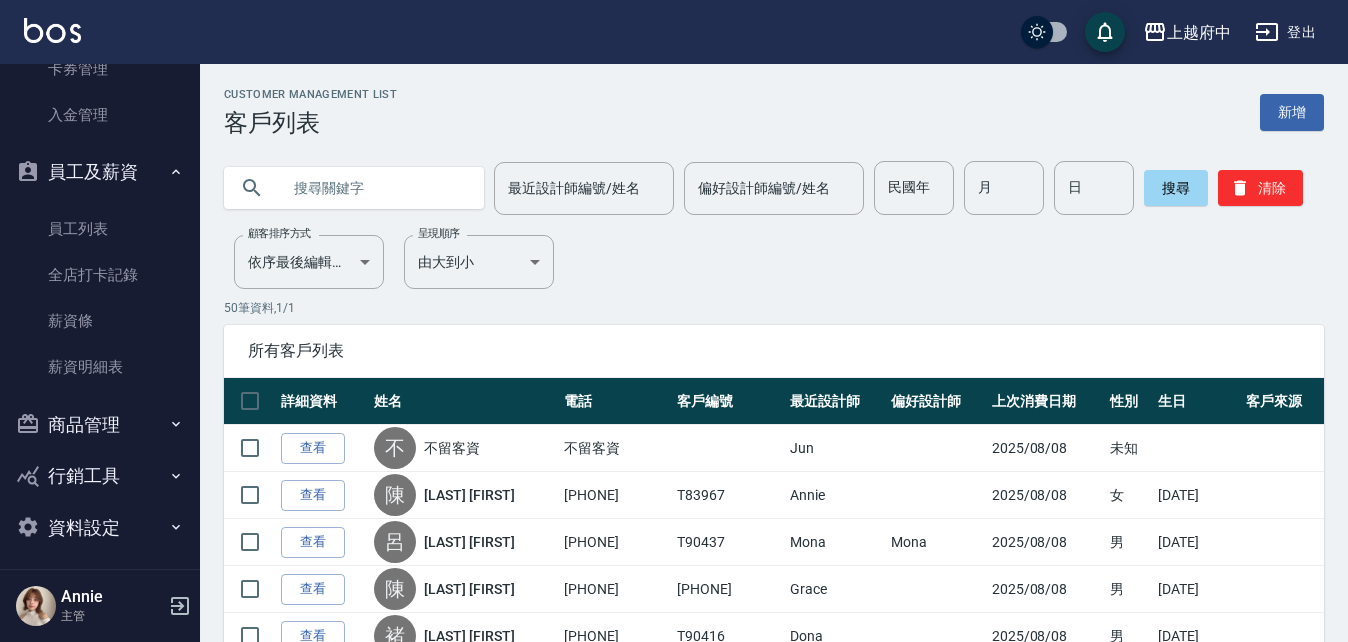 scroll, scrollTop: 341, scrollLeft: 0, axis: vertical 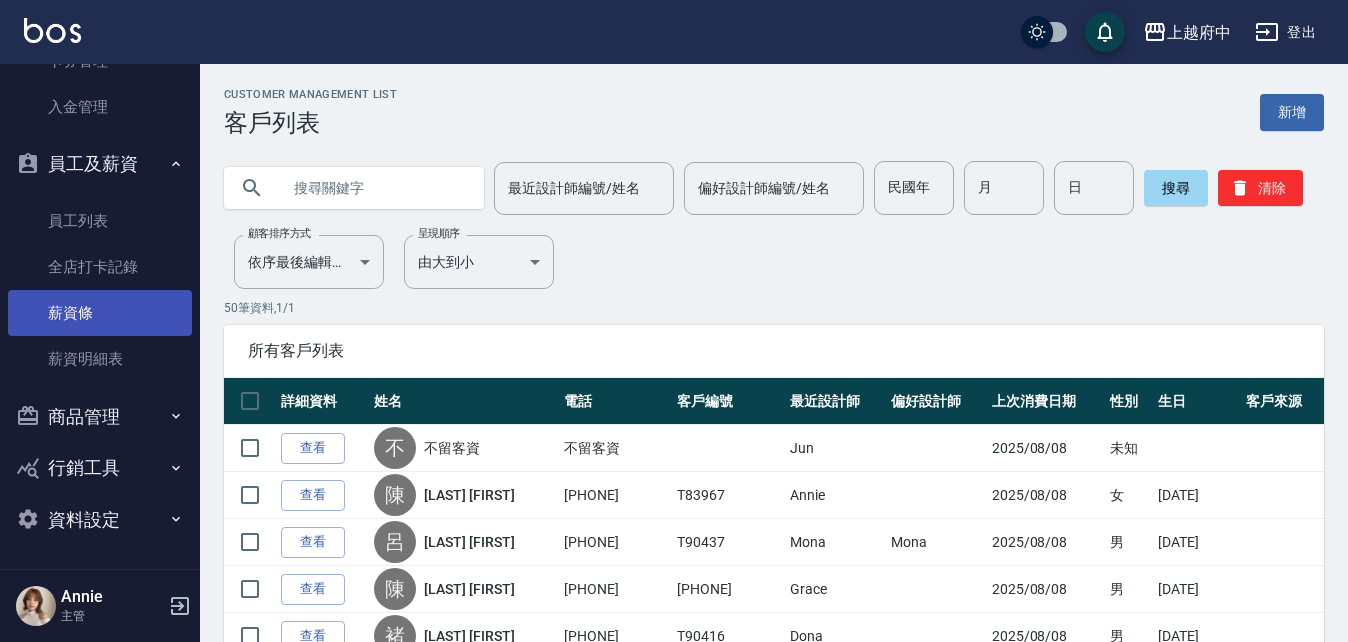 click on "薪資條" at bounding box center (100, 313) 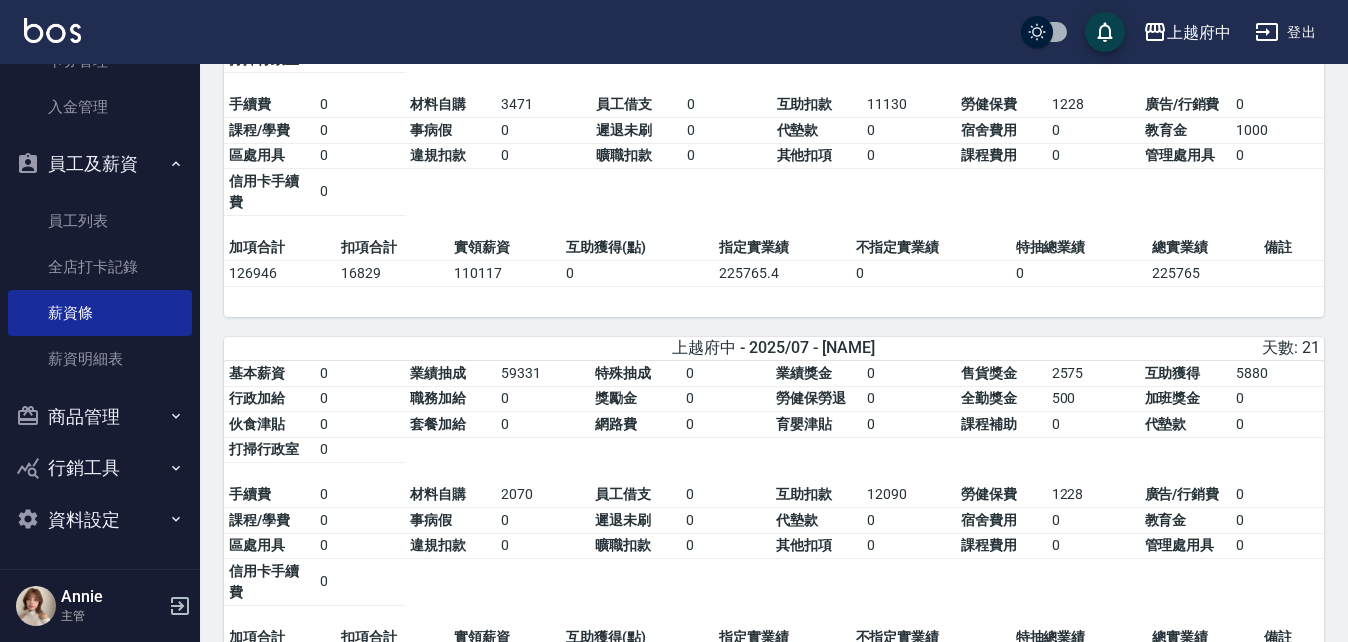 scroll, scrollTop: 100, scrollLeft: 0, axis: vertical 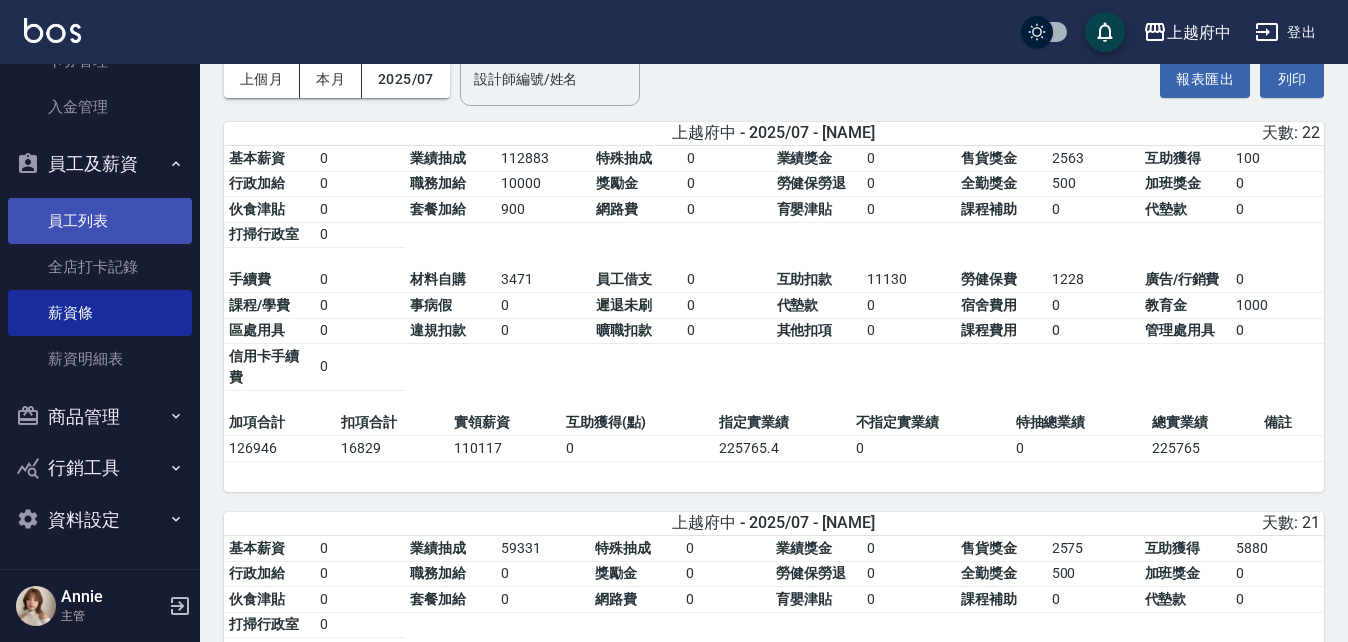 click on "員工列表" at bounding box center [100, 221] 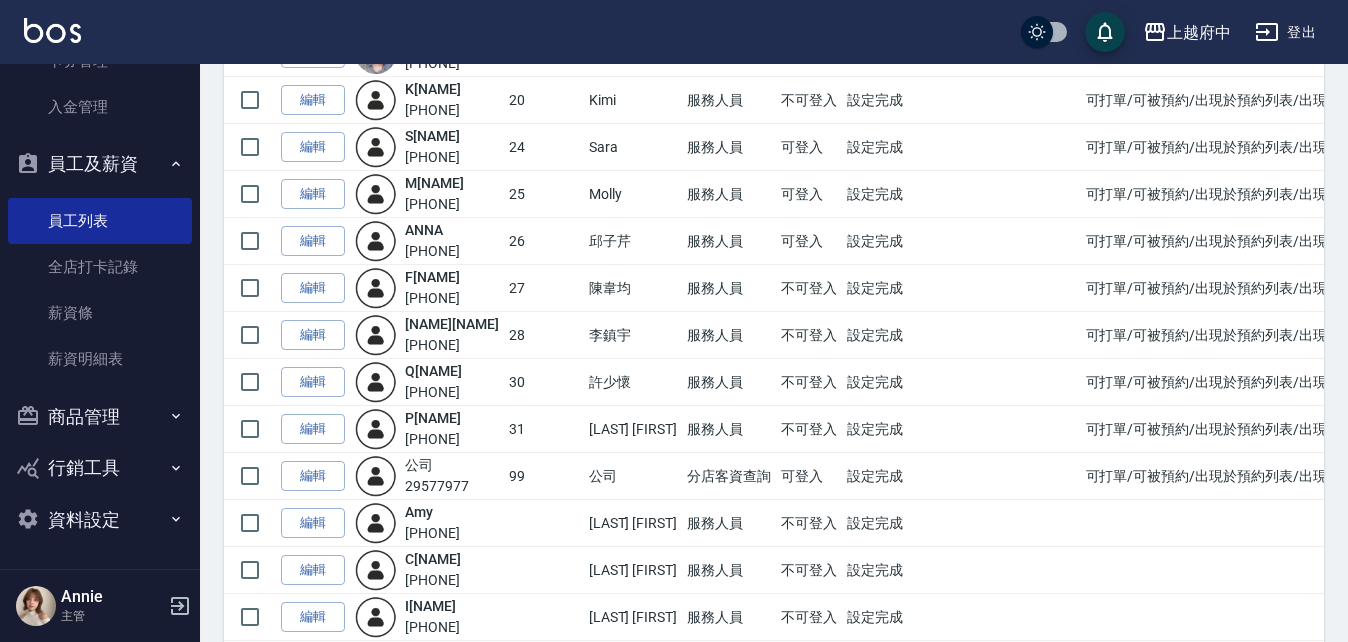 scroll, scrollTop: 319, scrollLeft: 0, axis: vertical 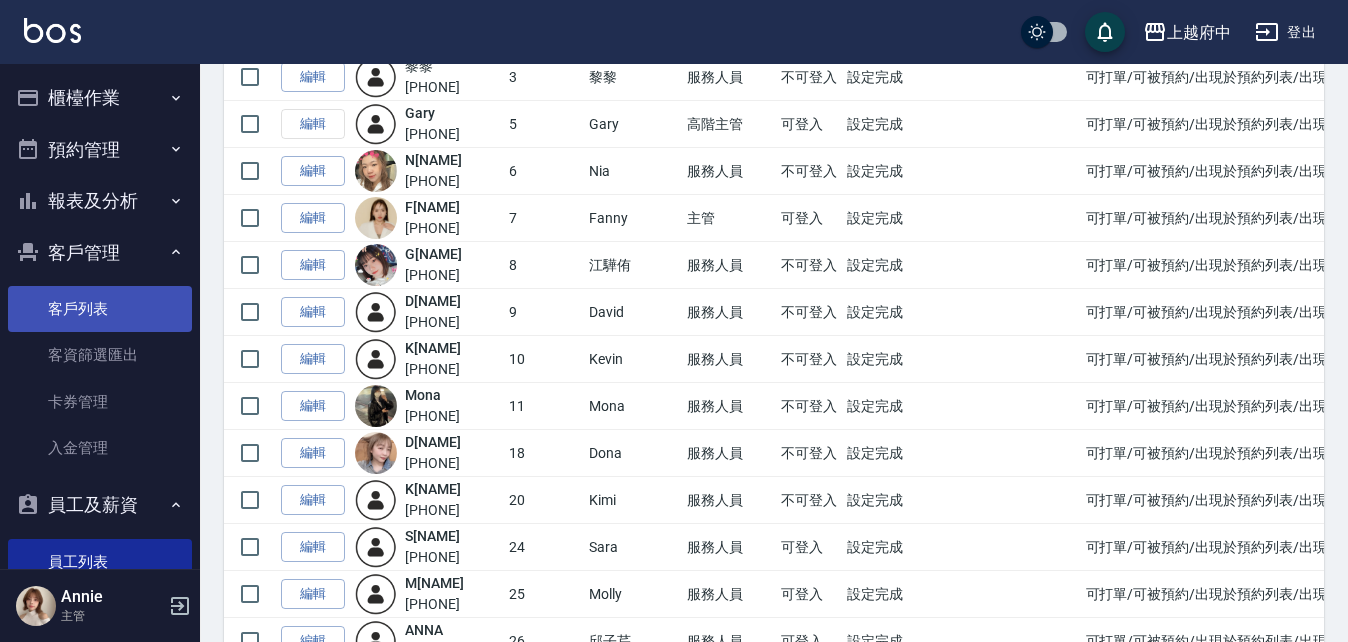 click on "客戶列表" at bounding box center [100, 309] 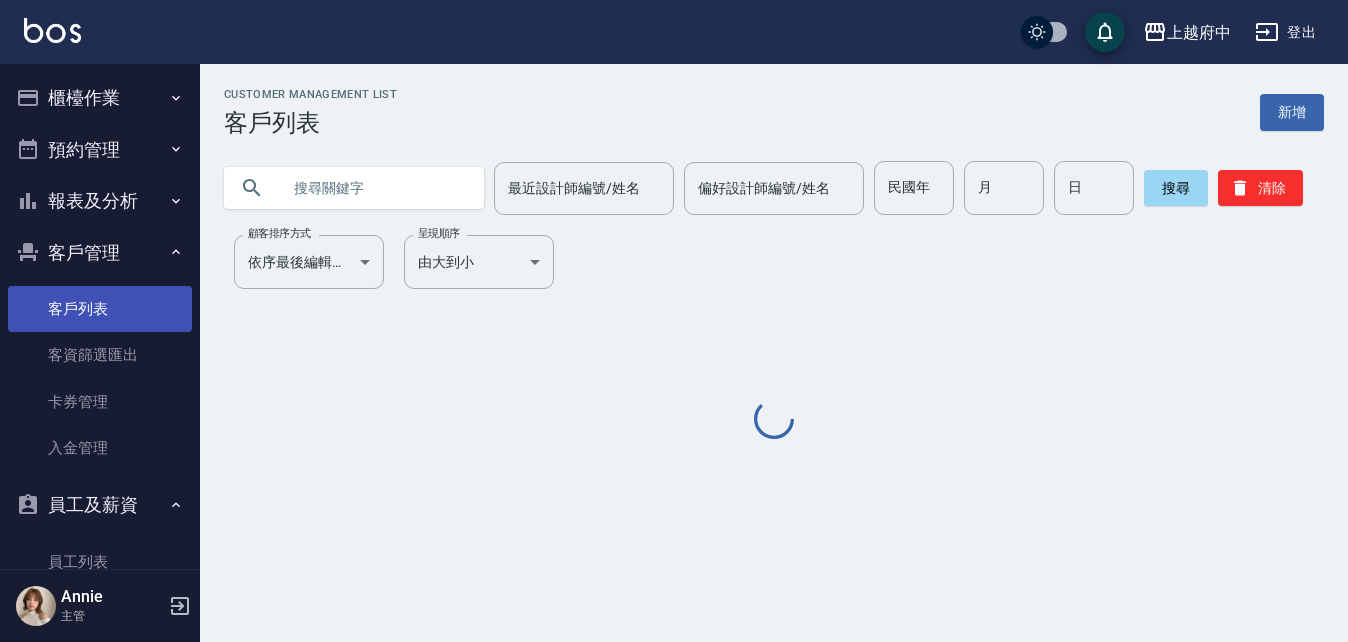 scroll, scrollTop: 0, scrollLeft: 0, axis: both 